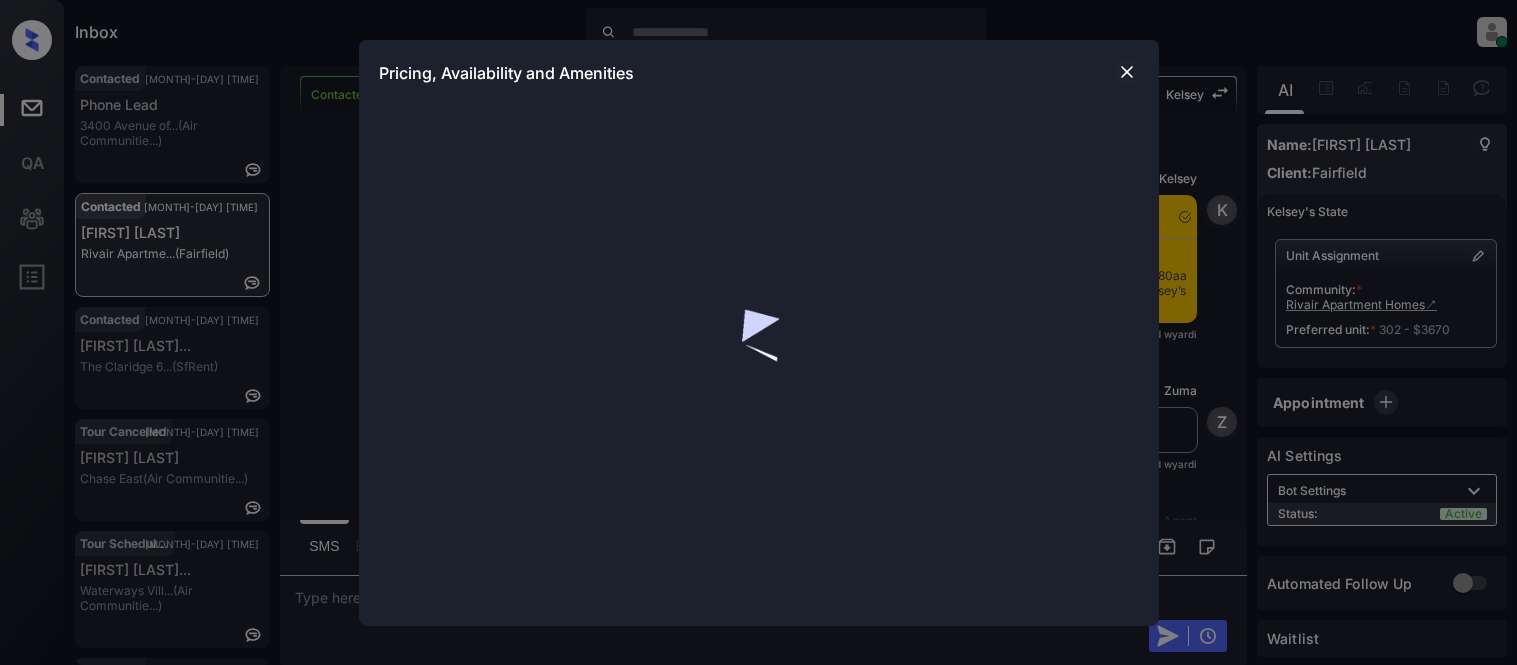 scroll, scrollTop: 0, scrollLeft: 0, axis: both 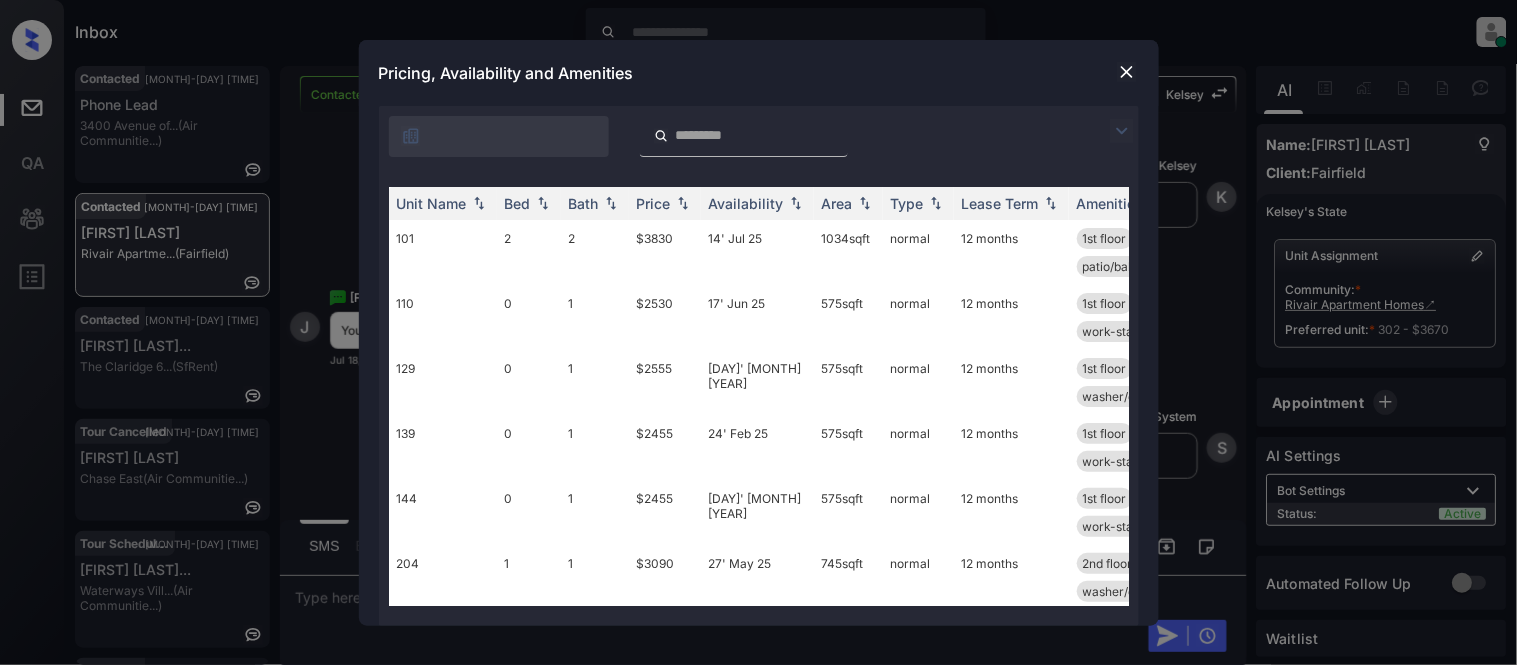 click at bounding box center (1122, 131) 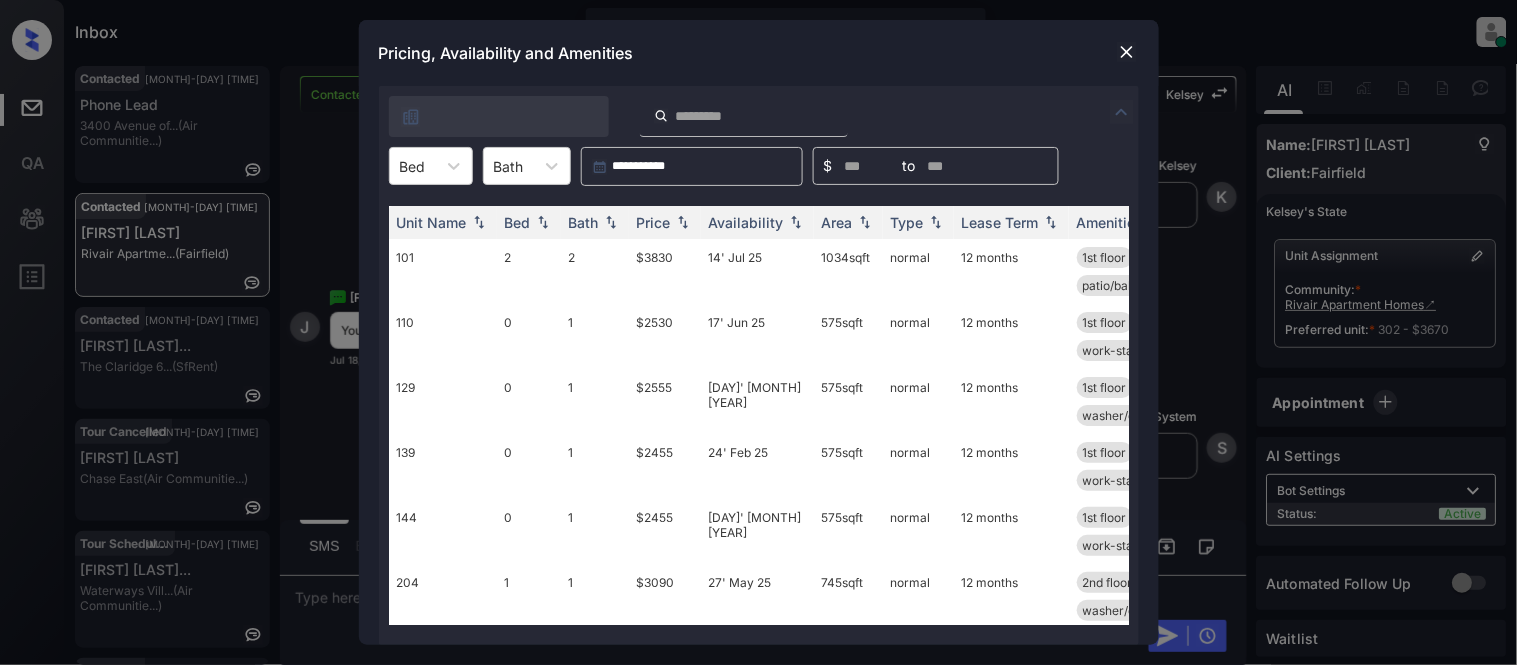 click at bounding box center (454, 166) 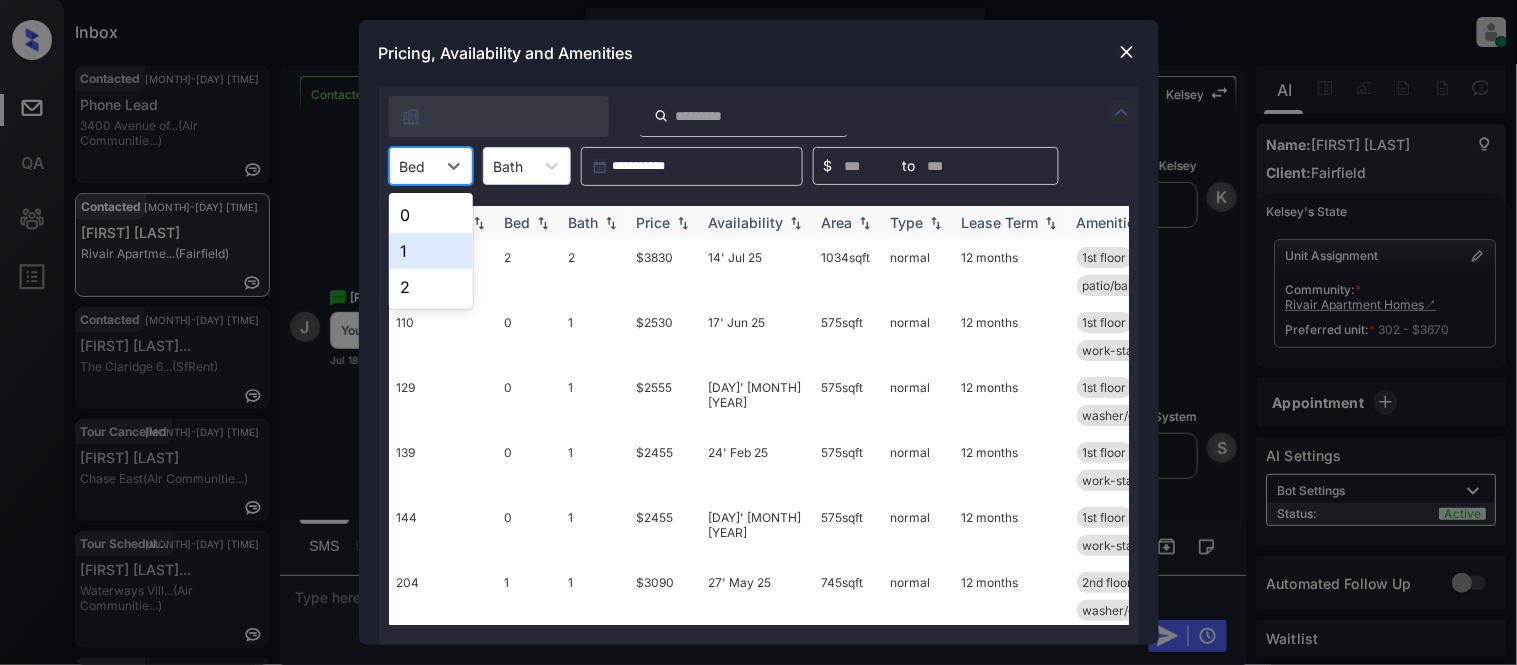 click on "2" at bounding box center [431, 287] 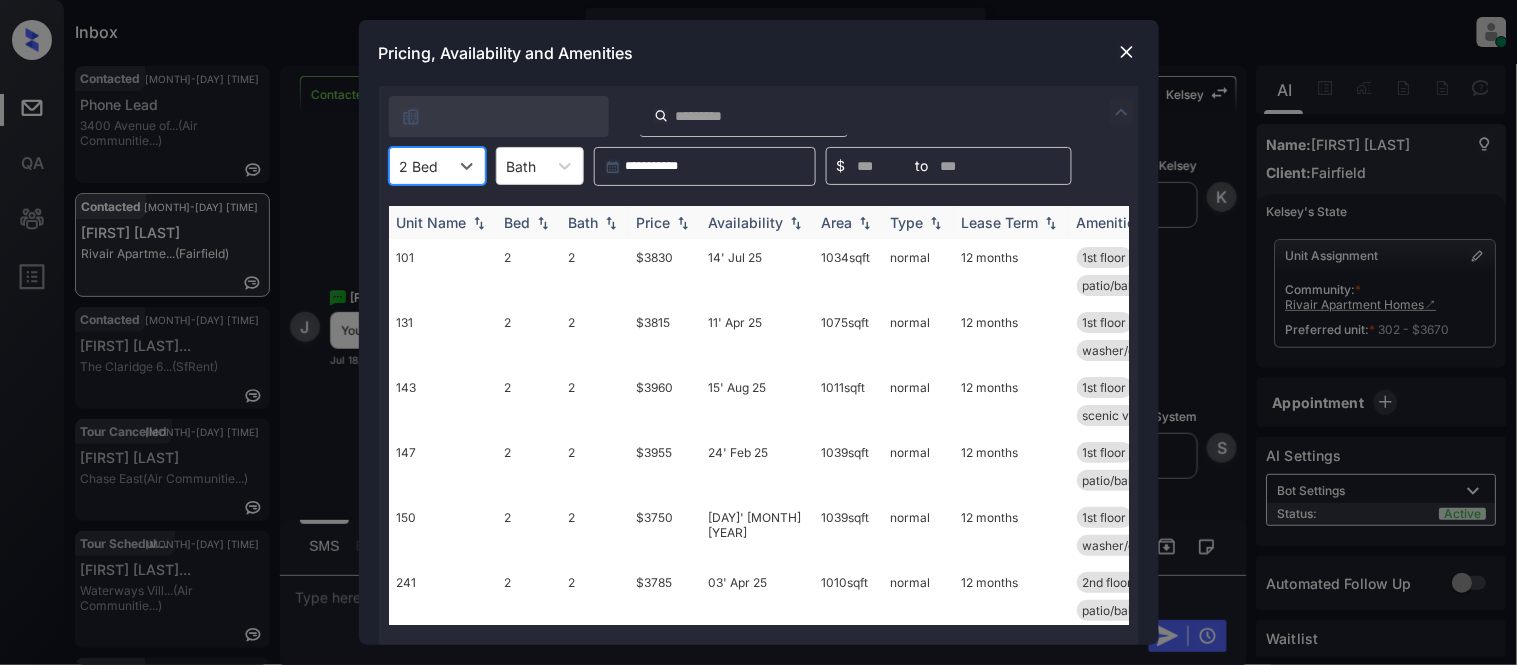 click on "Price" at bounding box center (654, 222) 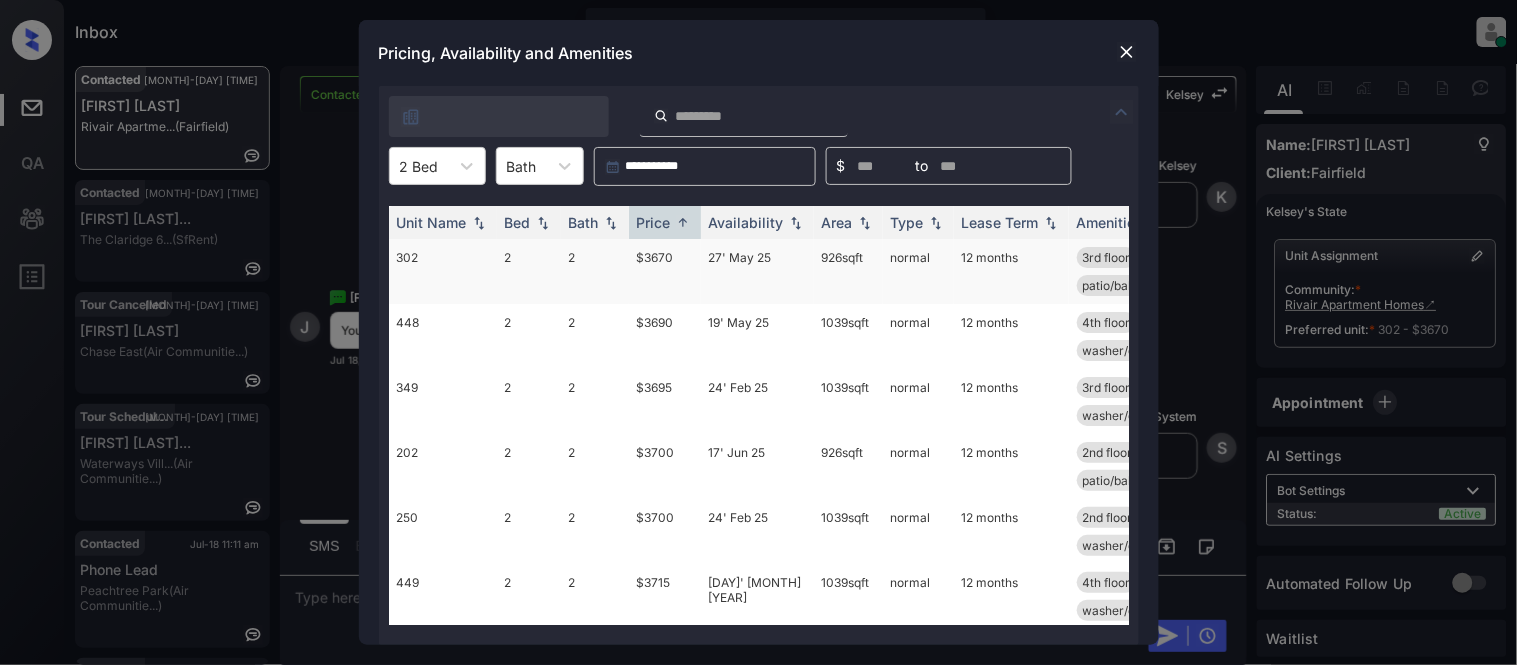 click on "$3670" at bounding box center (665, 271) 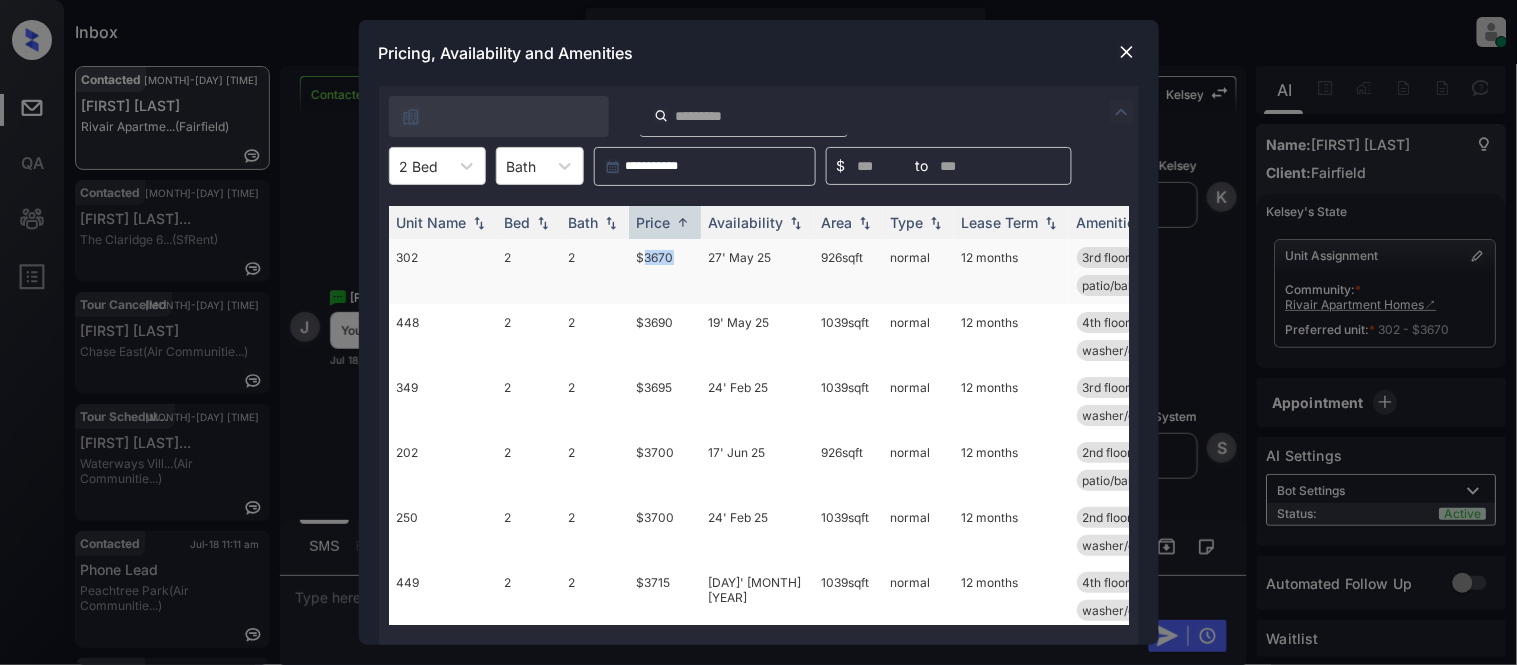 click on "$3670" at bounding box center (665, 271) 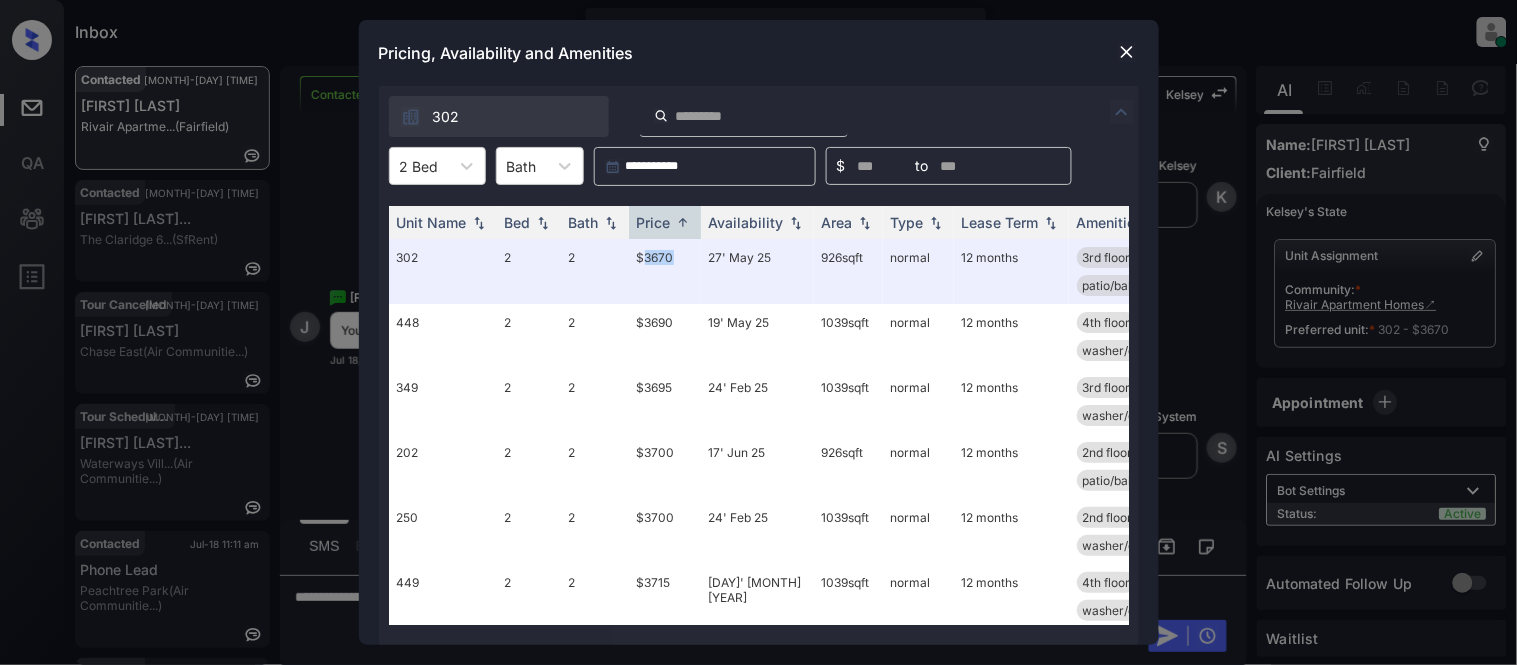 click at bounding box center (1127, 52) 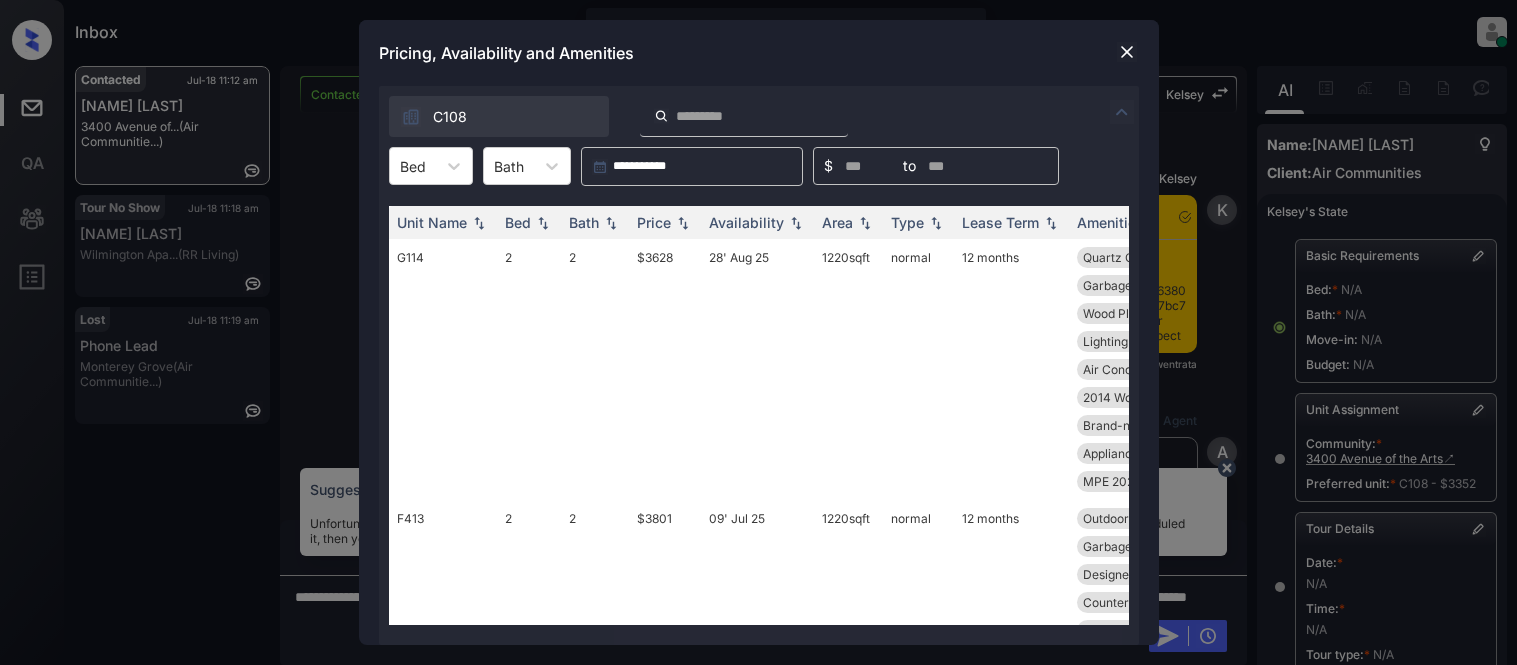 click on "Bed" at bounding box center [413, 166] 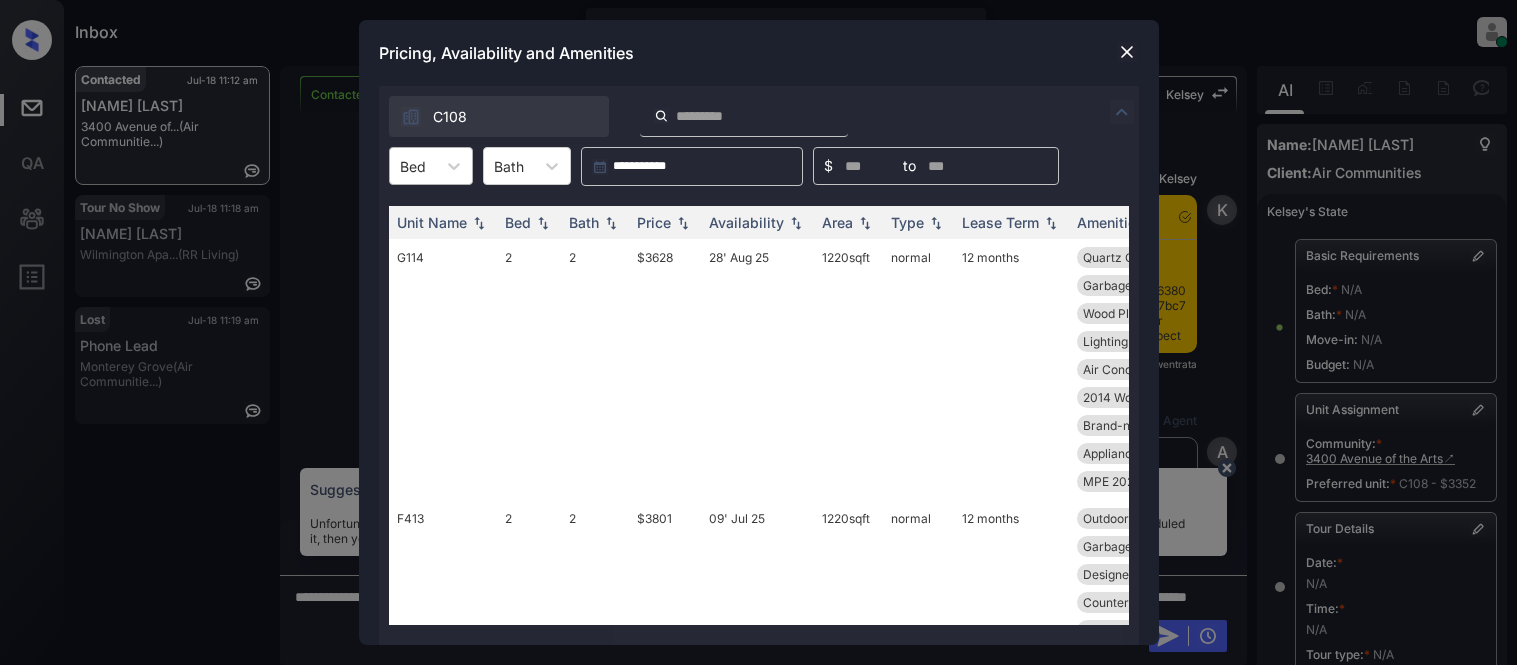 scroll, scrollTop: 0, scrollLeft: 0, axis: both 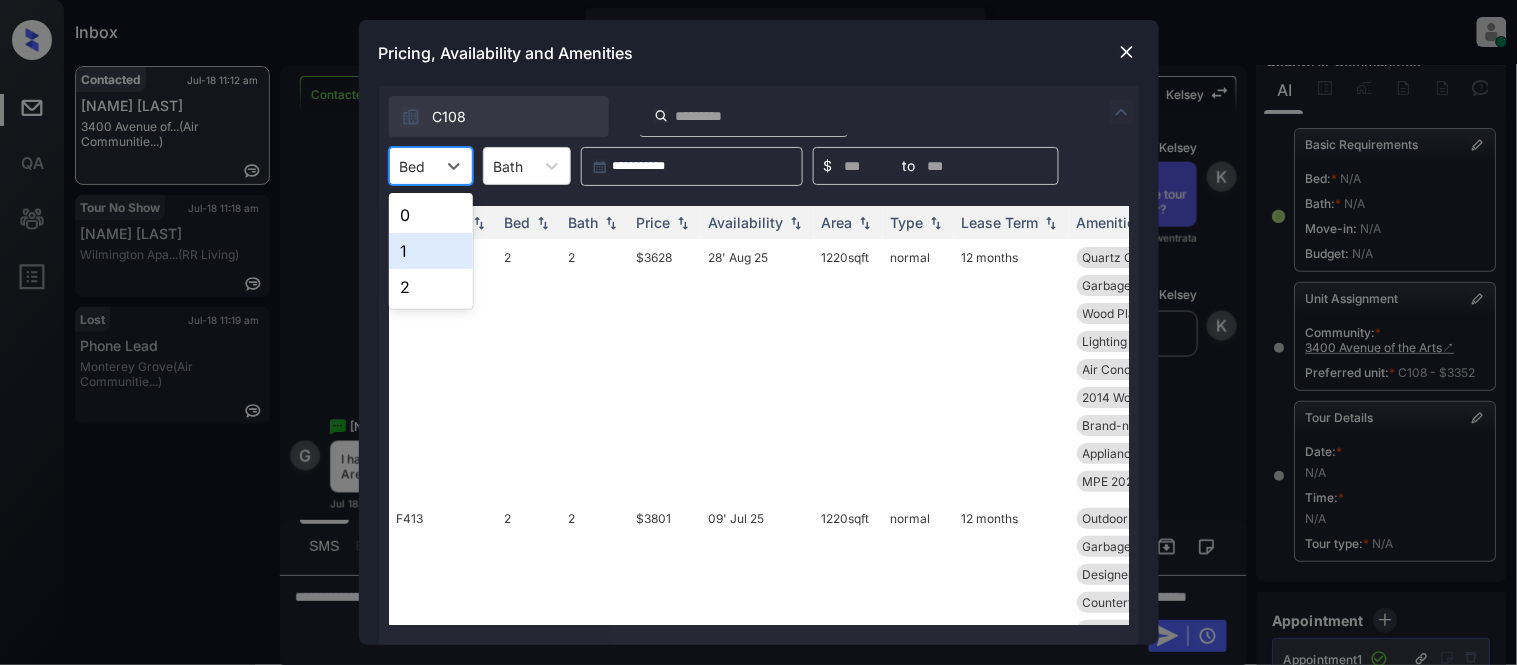 click on "2" at bounding box center (431, 287) 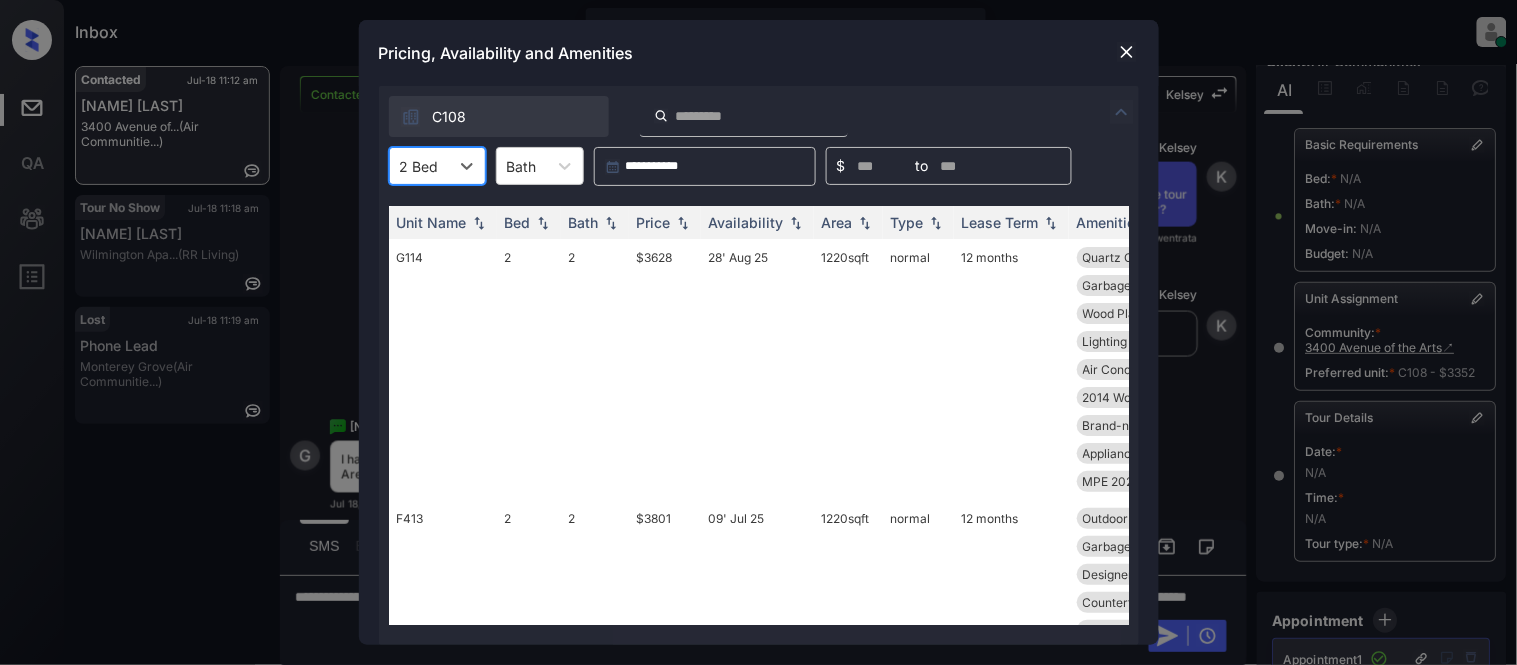 scroll, scrollTop: 0, scrollLeft: 151, axis: horizontal 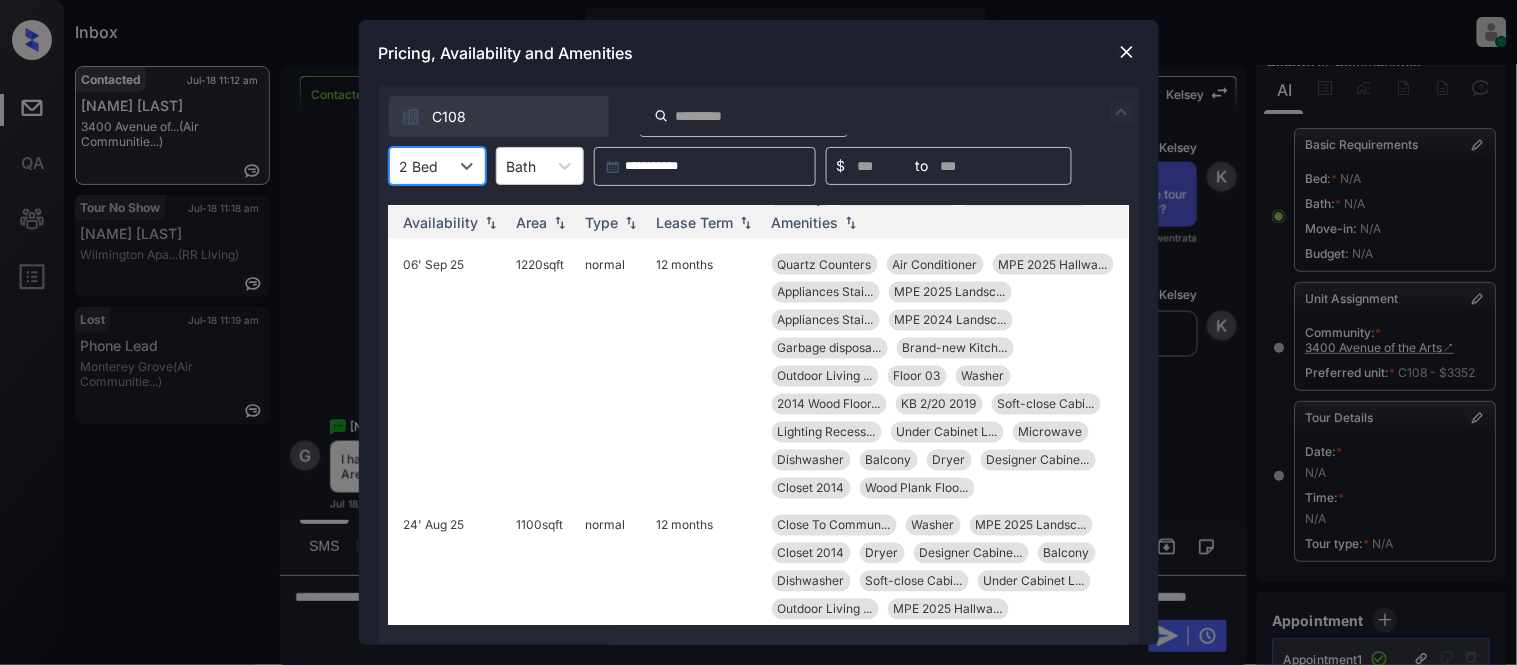 click at bounding box center [1127, 52] 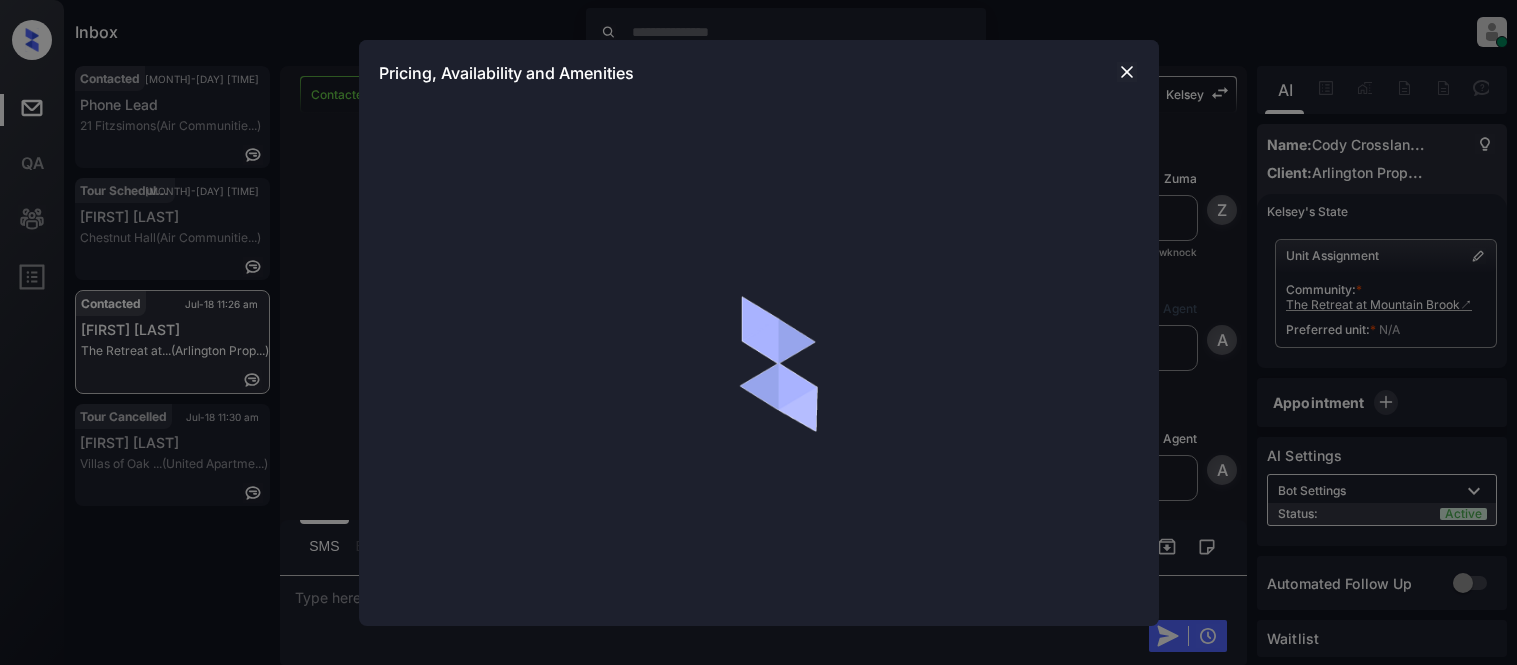 scroll, scrollTop: 0, scrollLeft: 0, axis: both 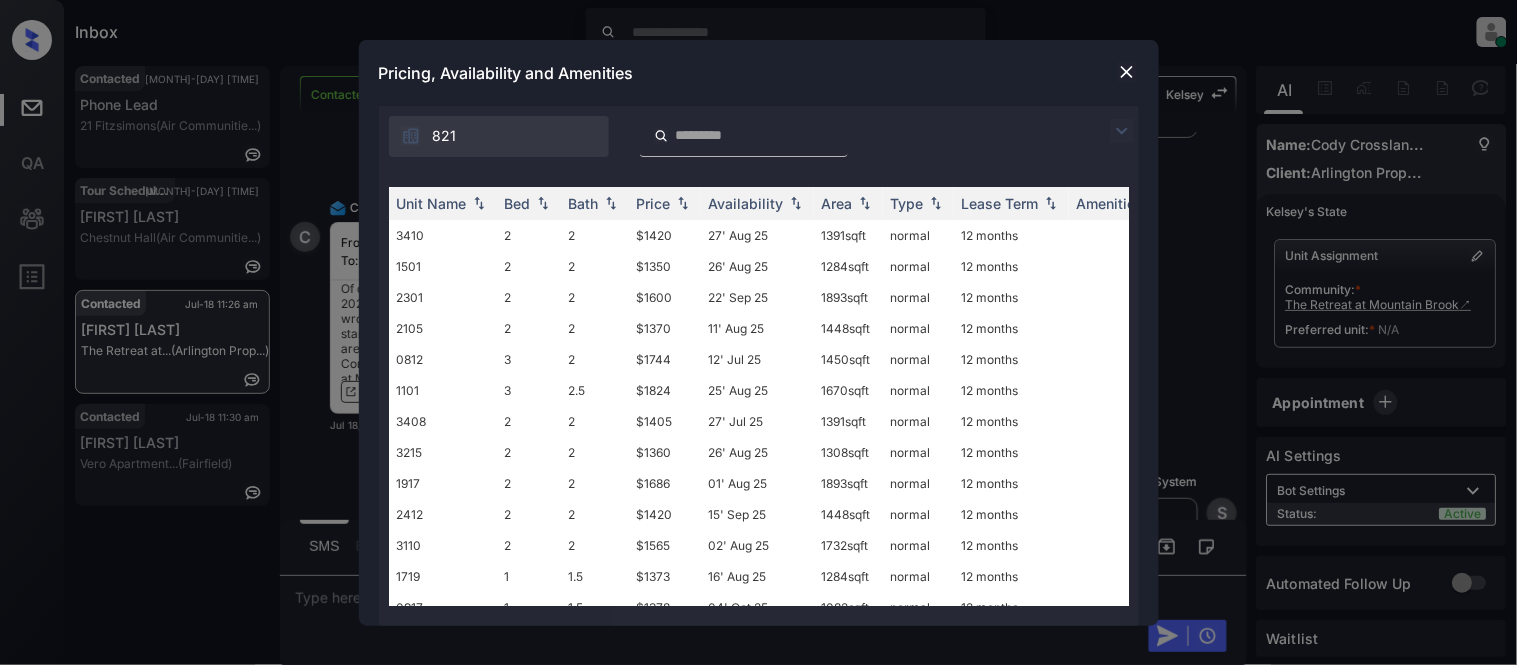 click at bounding box center [1127, 72] 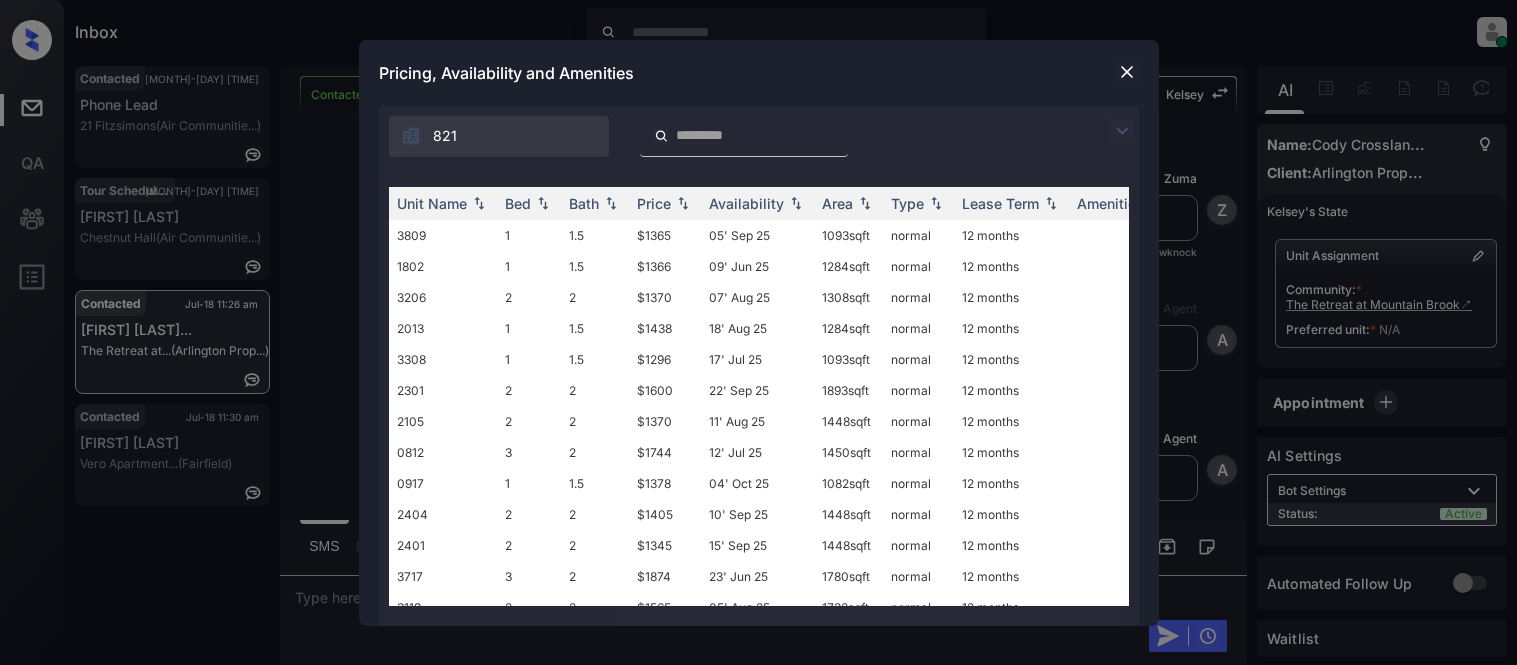 scroll, scrollTop: 0, scrollLeft: 0, axis: both 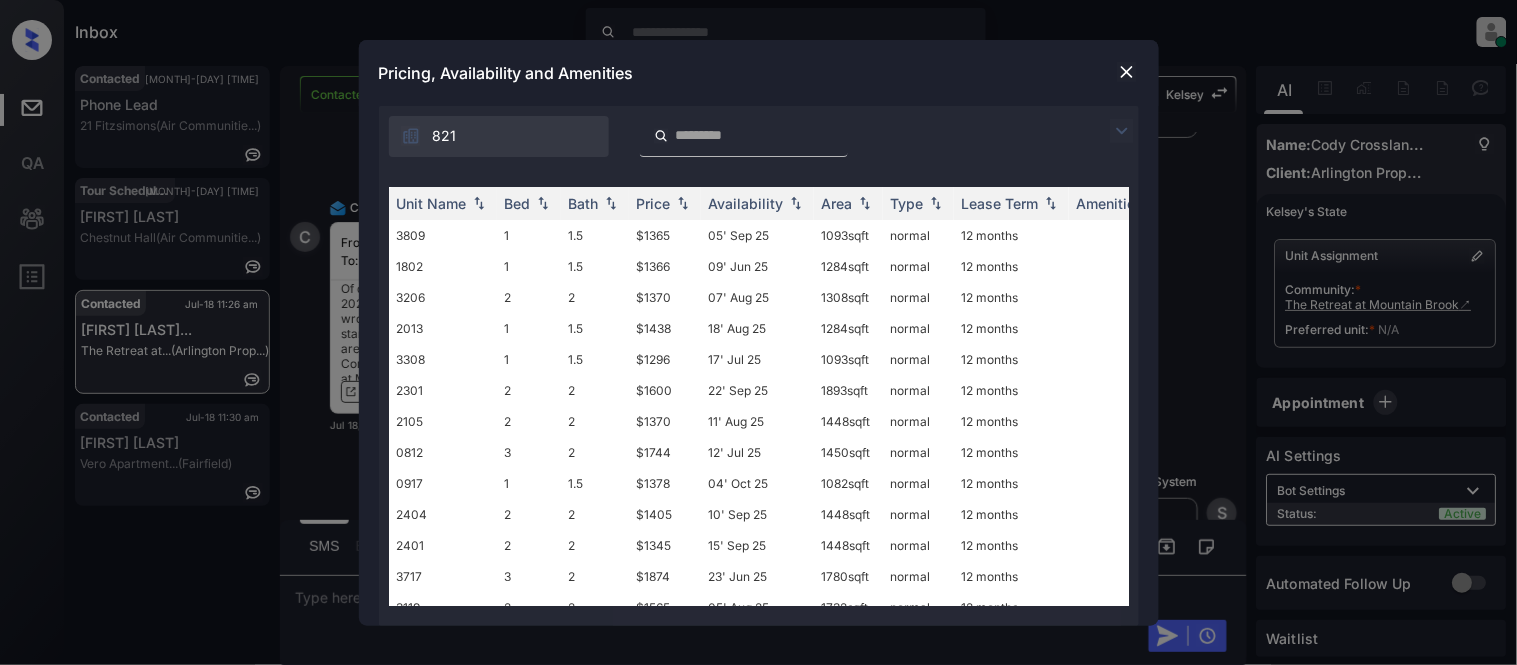 click at bounding box center [1122, 131] 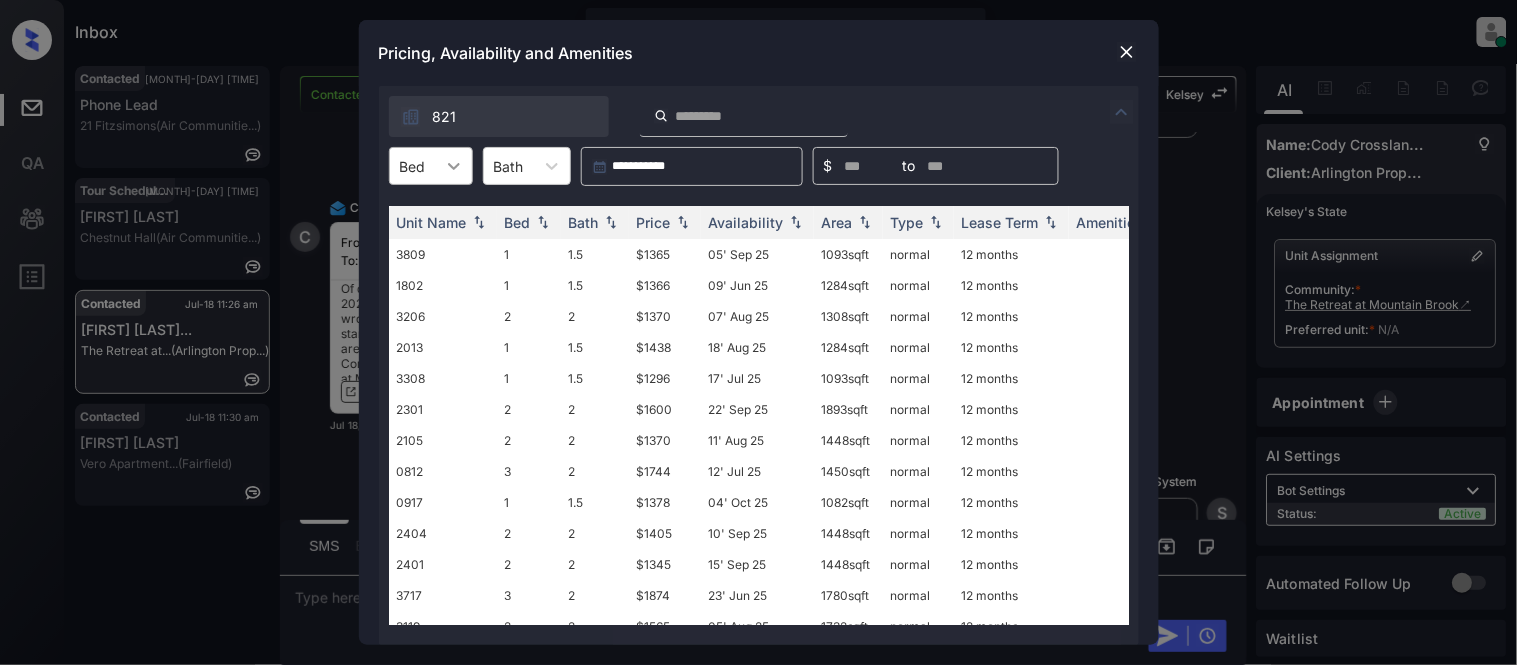 click 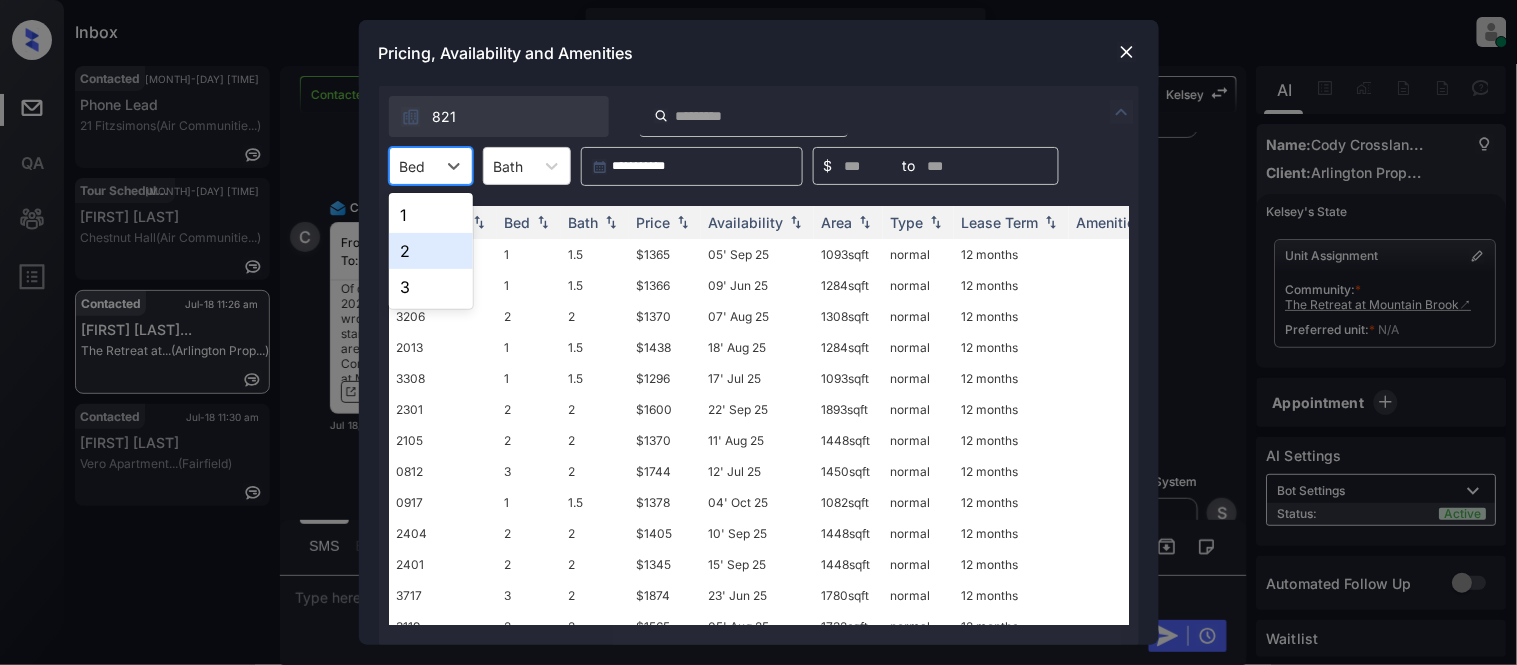 click on "2" at bounding box center (431, 251) 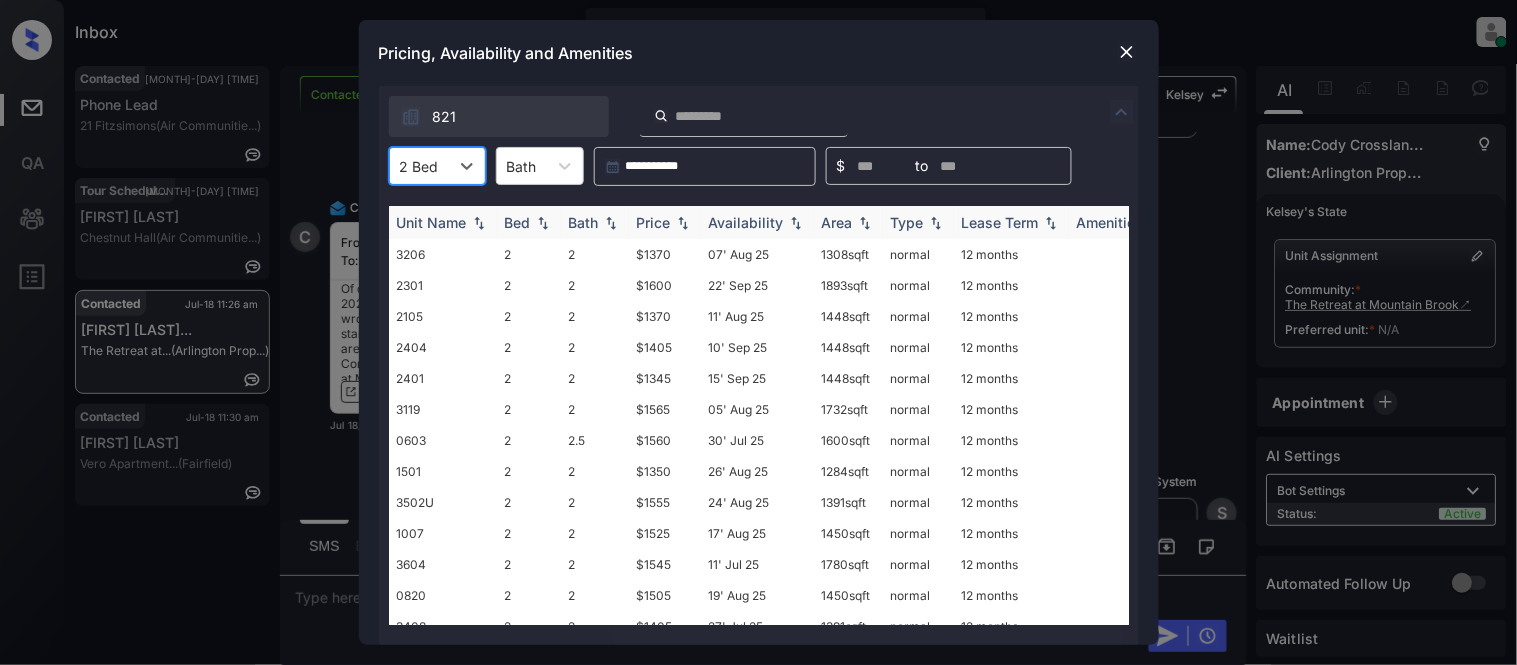 click on "Price" at bounding box center (654, 222) 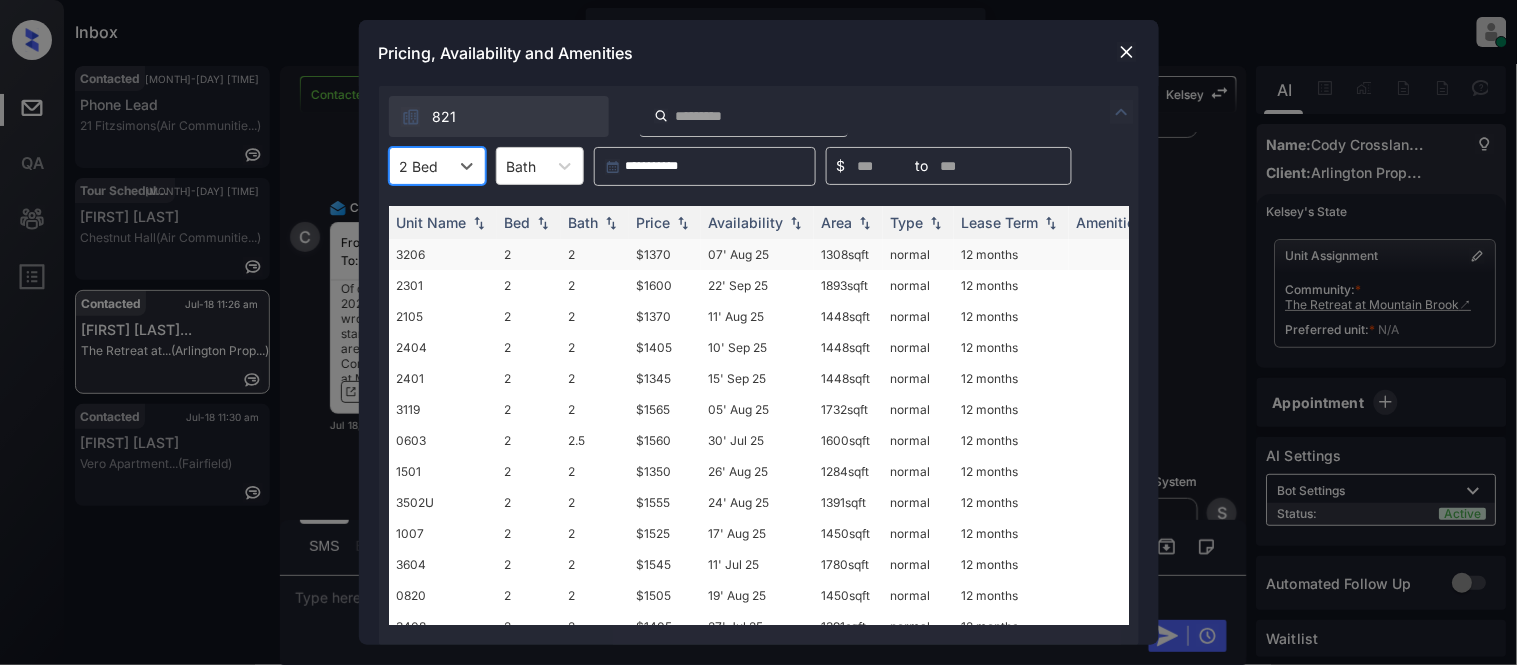 click on "$1370" at bounding box center [665, 254] 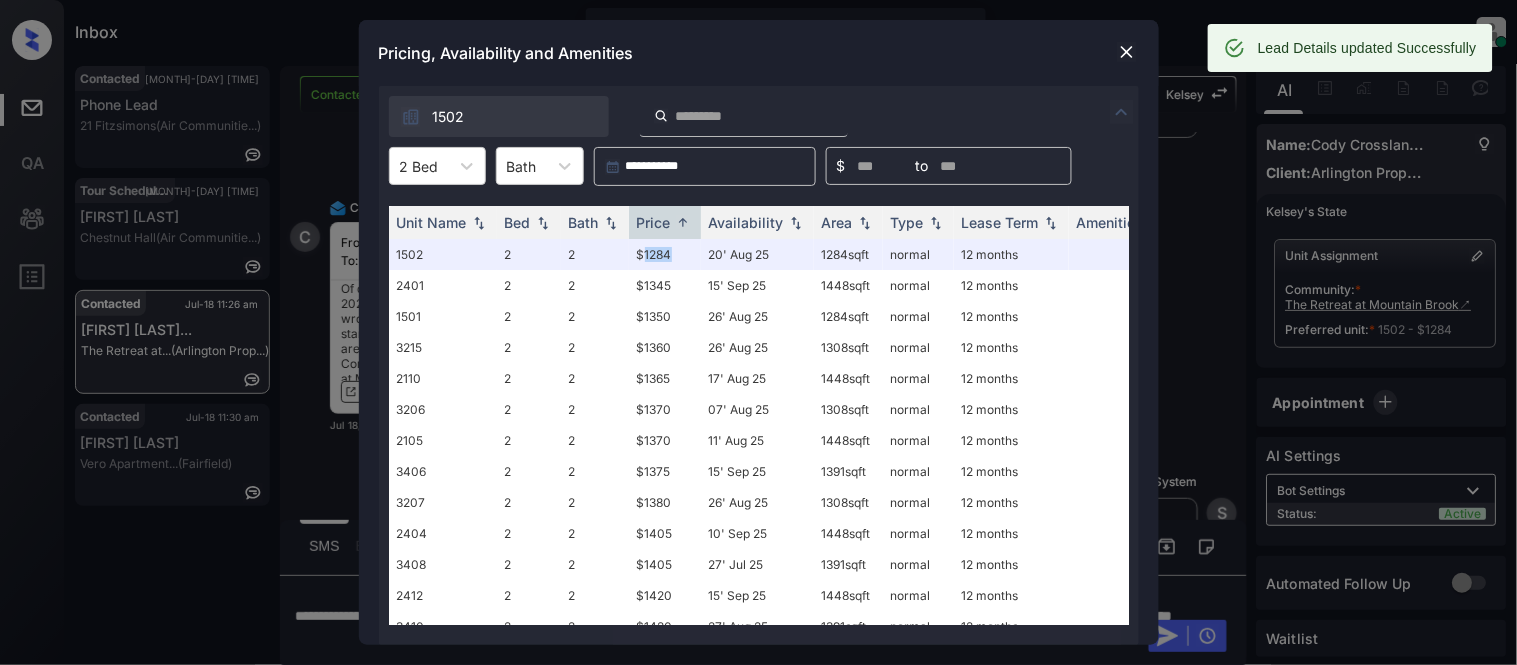 click at bounding box center (1127, 52) 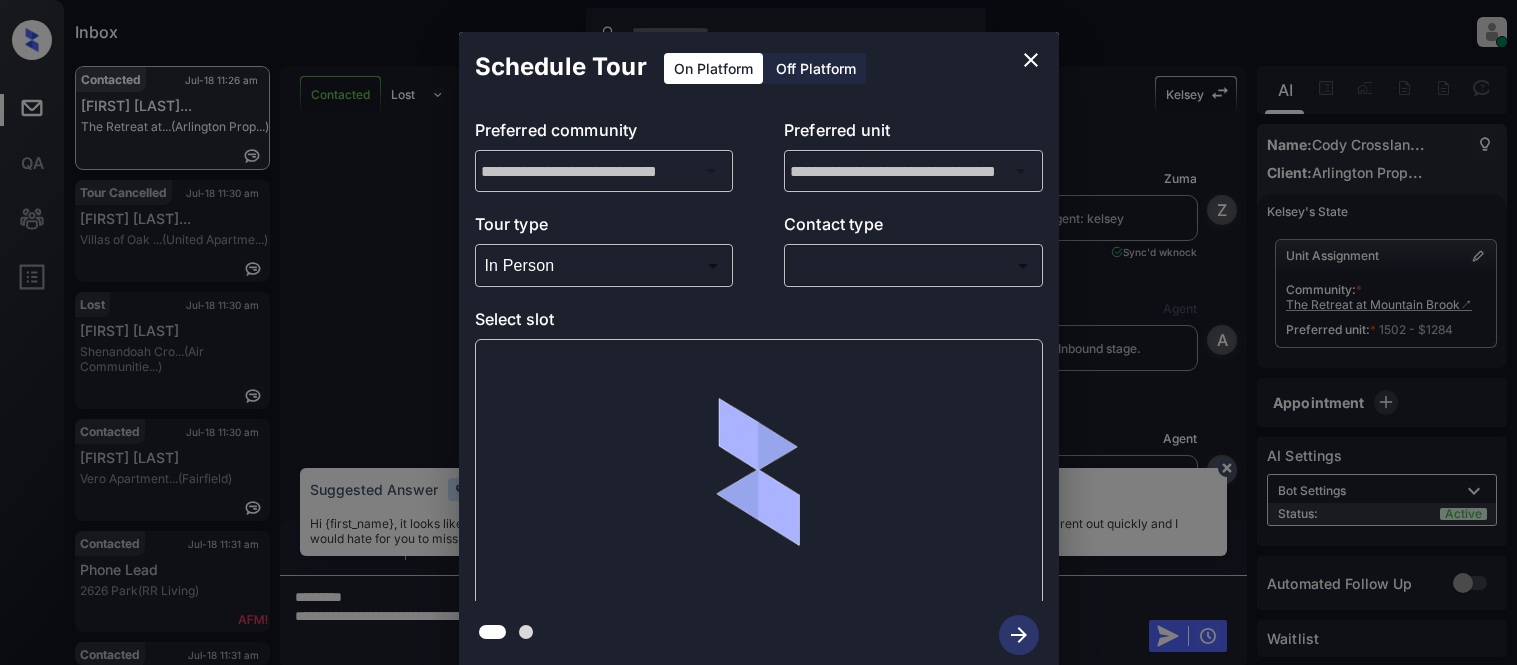 scroll, scrollTop: 0, scrollLeft: 0, axis: both 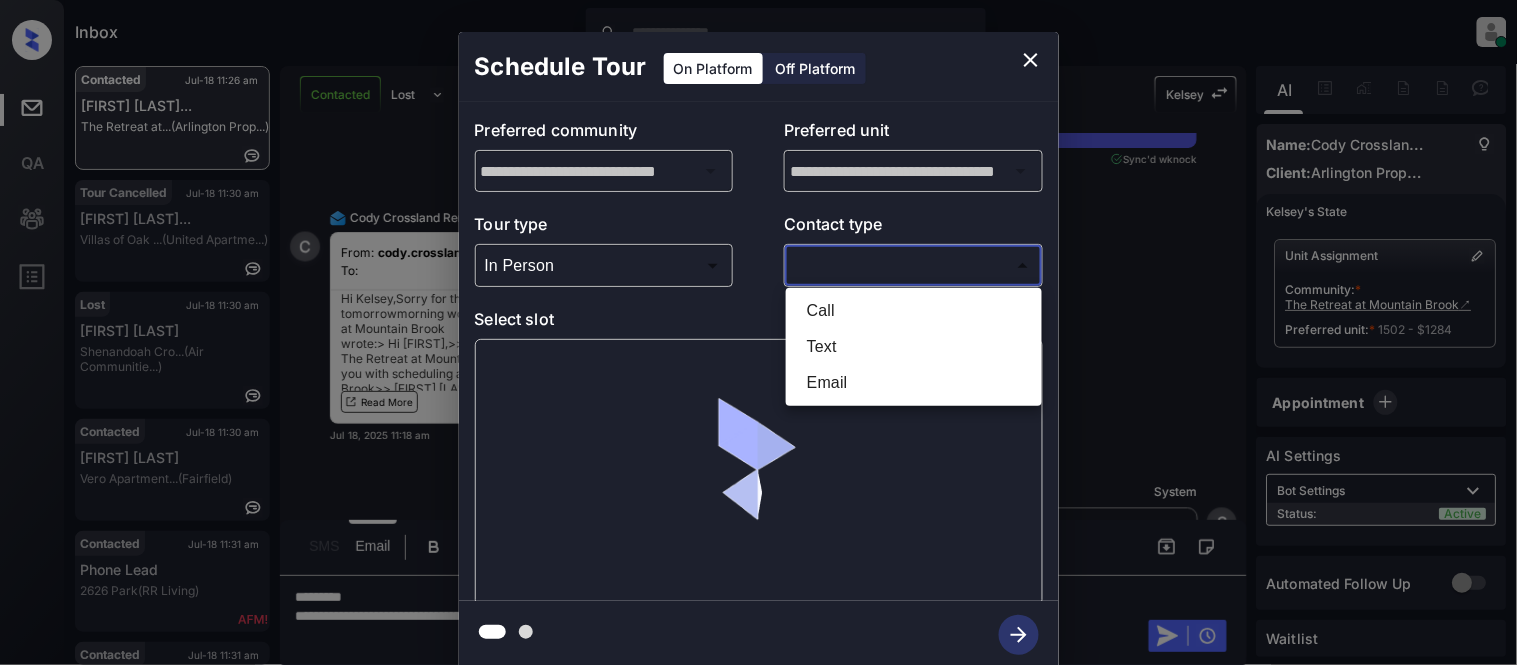 click on "Inbox [FIRST] [LAST] Online Set yourself   offline Set yourself   on break Profile Switch to  light  mode Sign out Contacted Jul-18 11:26 am   [FIRST] [LAST]... The Retreat at...  (Arlington Prop...) Tour Cancelled Jul-18 11:30 am   [FIRST] [LAST]...  (United Apartme...) Lost Jul-18 11:30 am   [FIRST] [LAST] [FIRST]...  (Air Communitie...) Contacted Jul-18 11:30 am   [FIRST] [LAST] [FIRST]...  (Fairfield) Contacted Jul-18 11:31 am   Phone Lead [NUMBER] [STREET]  (RR Living) Contacted Jul-18 11:31 am   [FIRST] [LAST] [FIRST] Apa...  (RR Living) Contacted Lost Lead Sentiment: Angry Upon sliding the acknowledgement:  Lead will move to lost stage. * ​ SMS and call option will be set to opt out. AFM will be turned off for the lead. [FIRST] New Message Zuma Lead transferred to leasing agent: [FIRST] Jul 17, 2025 11:09 am  Sync'd w  knock Z New Message Agent Lead created via webhook in Inbound stage. Jul 17, 2025 11:09 am A New Message Agent AFM Request sent to [FIRST]. Jul 17, 2025 11:09 am" at bounding box center [758, 332] 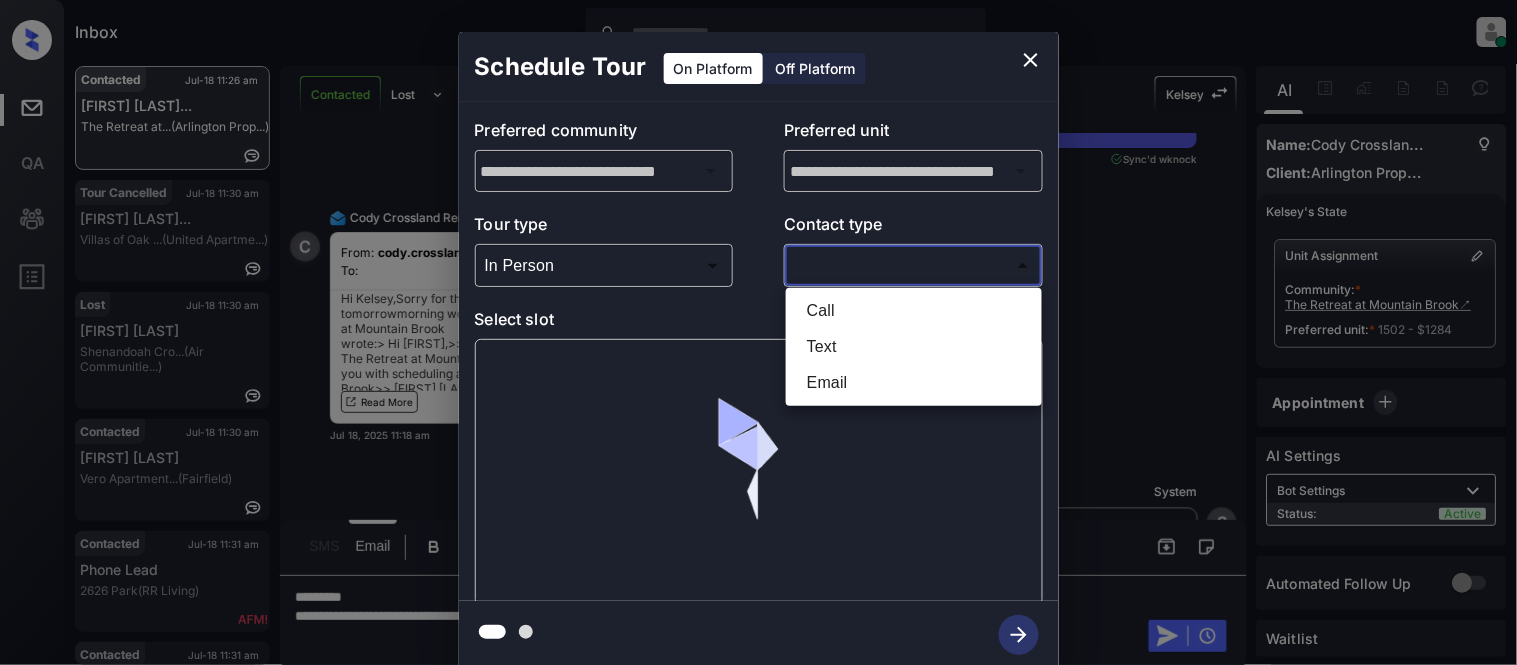 click on "Text" at bounding box center [914, 347] 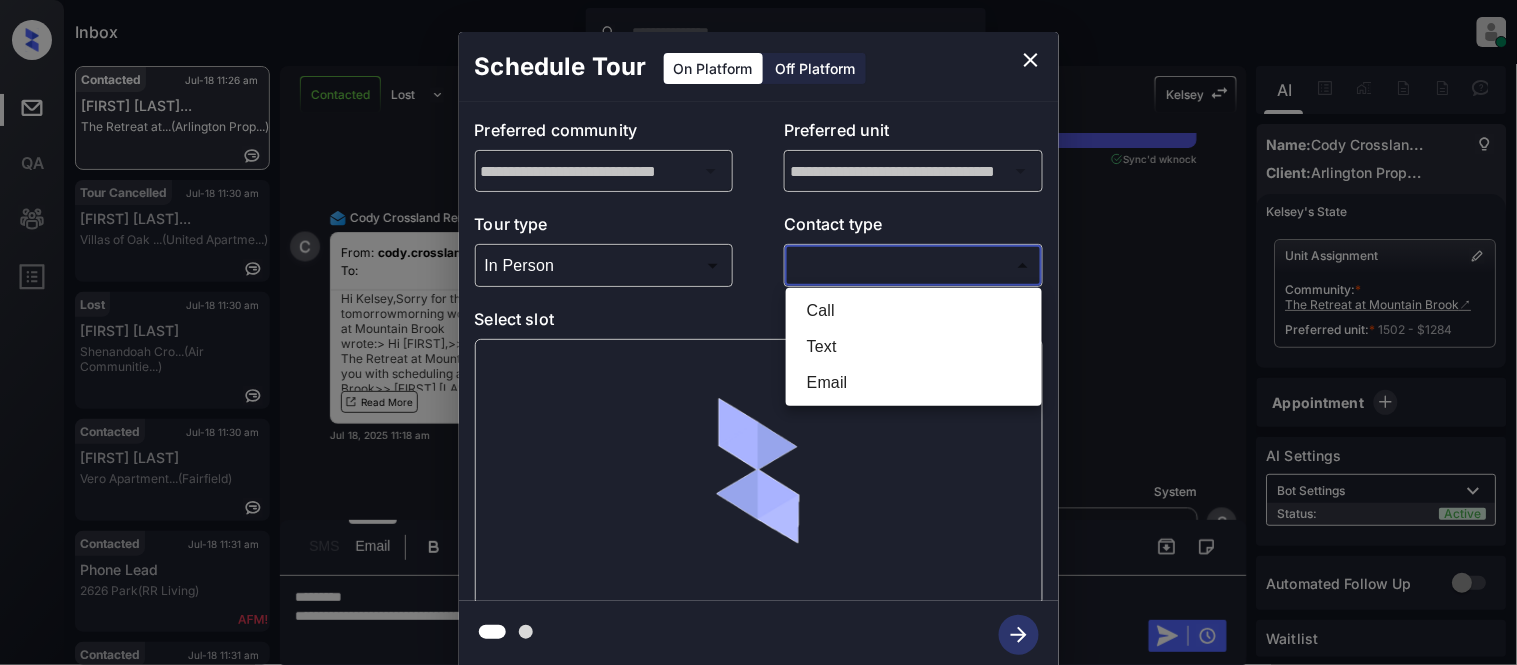 type on "****" 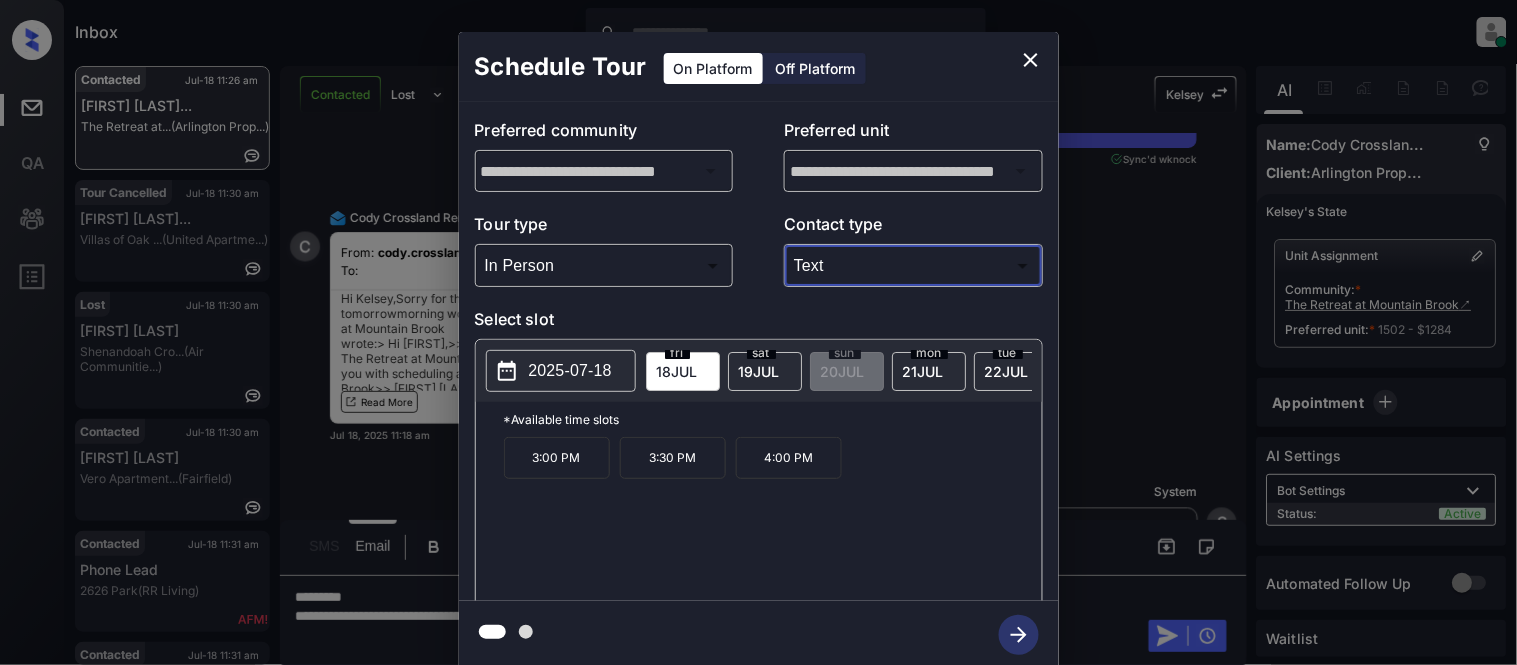 click on "19 JUL" at bounding box center (677, 371) 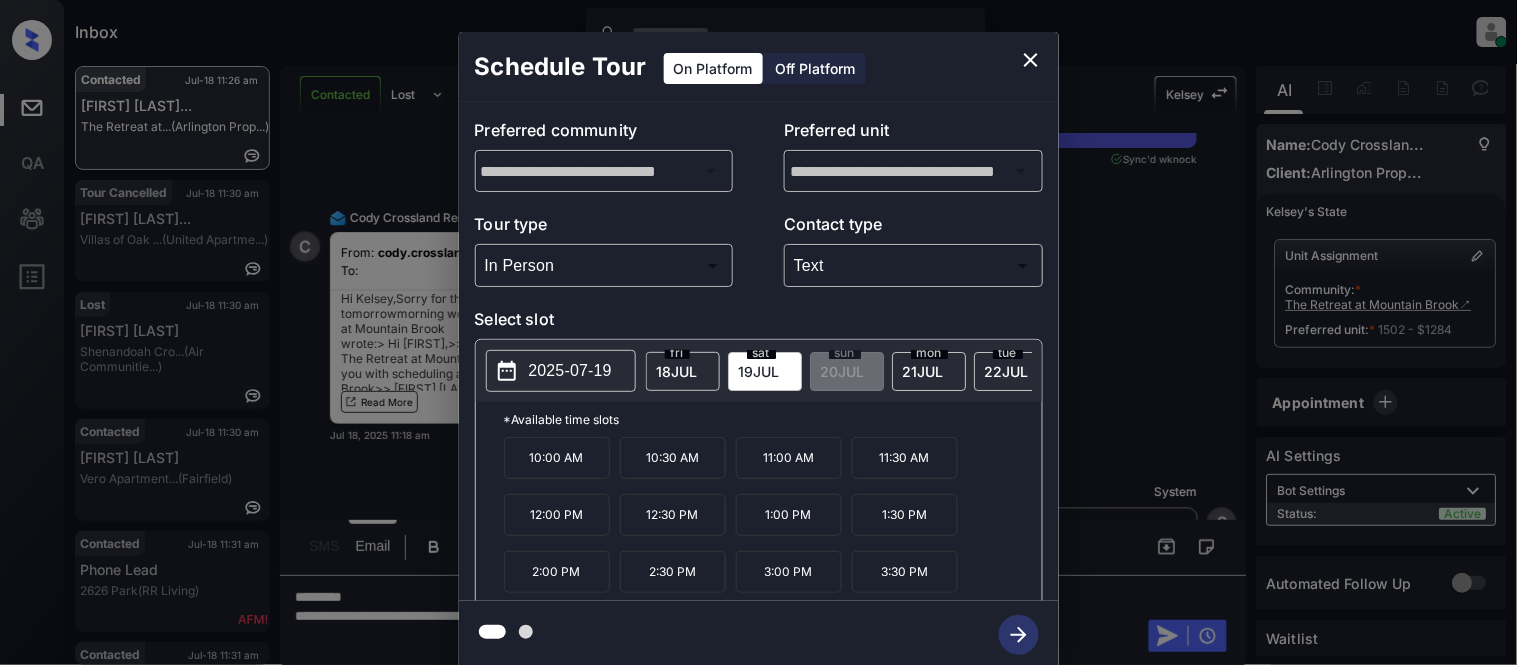 click on "10:30 AM" at bounding box center (673, 458) 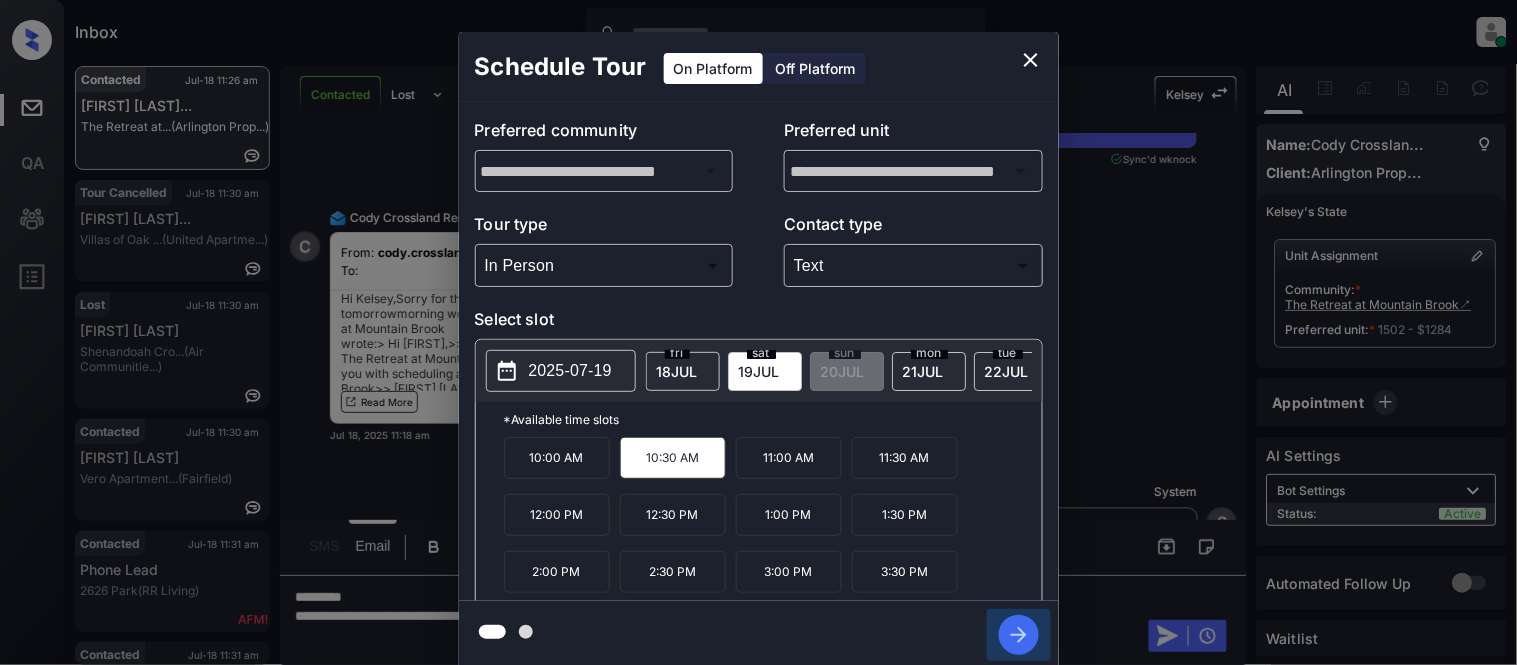 click 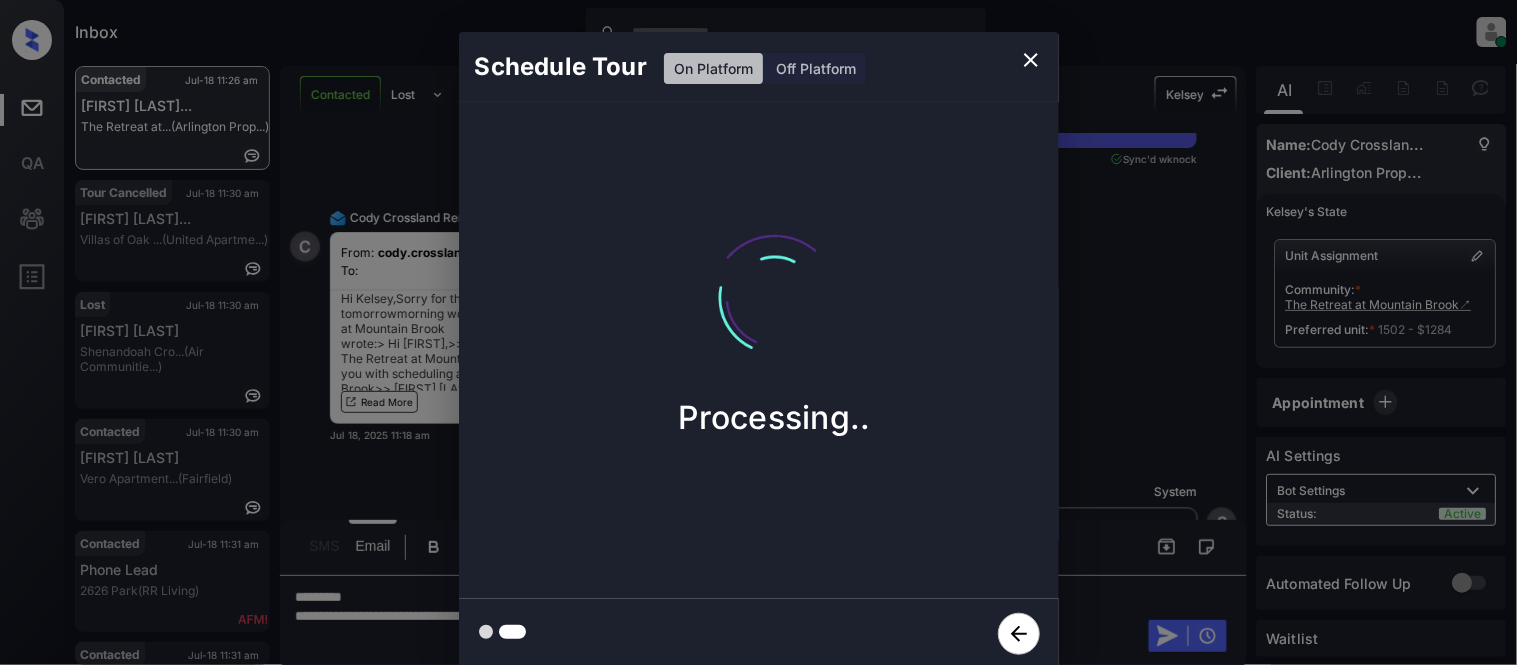click on "Schedule Tour On Platform Off Platform Processing.." at bounding box center [758, 350] 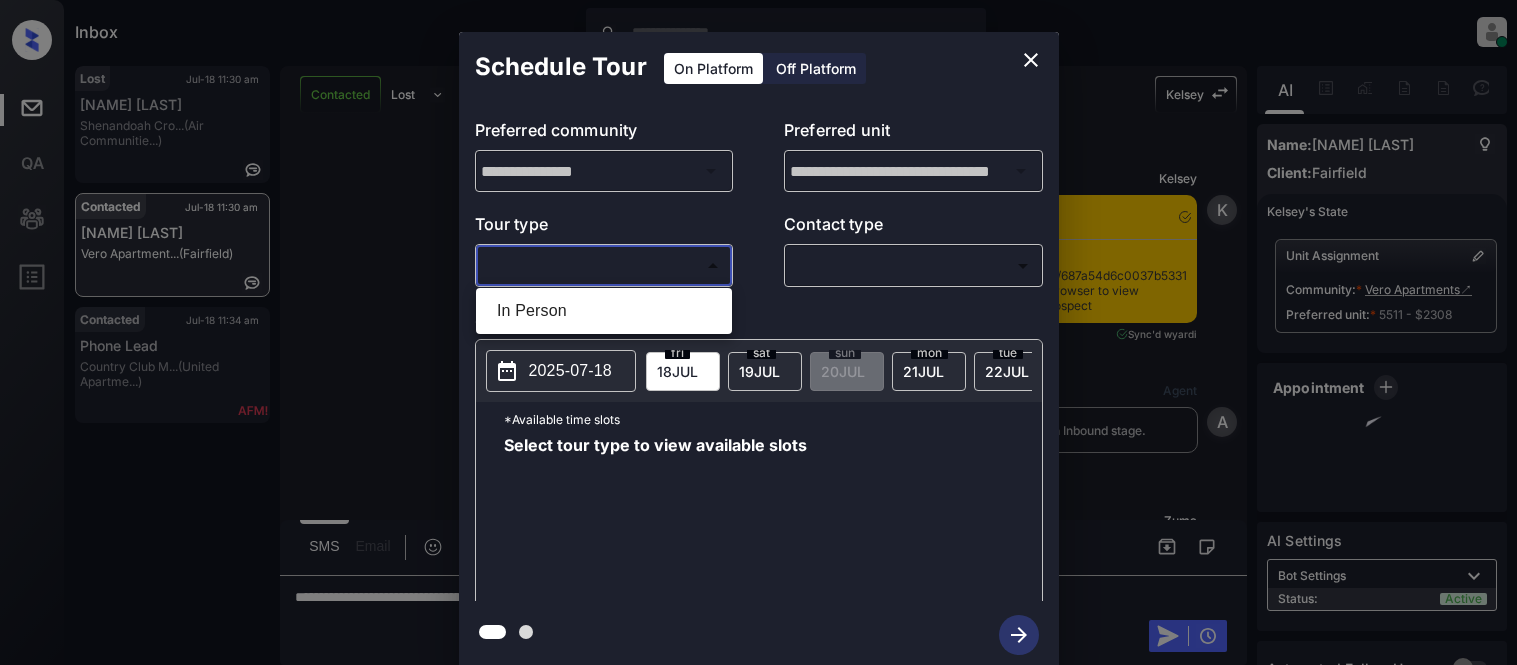 click on "Inbox [NAME] [LAST] Online Set yourself   offline Set yourself   on break Profile Switch to  light  mode Sign out Lost [DATE] [TIME]   [NAME] [LAST] Shenandoah Cro...  (Air Communitie...) Contacted [DATE] [TIME]   [NAME] [LAST] Vero Apartment...  (Fairfield) Contacted [DATE] [TIME]   Phone Lead Country Club M...  (United Apartme...) Contacted Lost Lead Sentiment: Angry Upon sliding the acknowledgement:  Lead will move to lost stage. * ​ SMS and call option will be set to opt out. AFM will be turned off for the lead. [NAME] New Message [NAME] Notes Note: https://conversation.getzuma.com/687a54d6c0037b5331e323f4 - Paste this link into your browser to view [NAME]’s conversation with the prospect [DATE] [TIME]  Sync'd w  yardi K New Message Agent Lead created via leadPoller in Inbound stage. [DATE] [TIME] A New Message Zuma Lead transferred to leasing agent: [NAME] [DATE] [TIME]  Sync'd w  yardi Z New Message Agent AFM Request sent to [NAME]. [DATE] [TIME] A New Message" at bounding box center (758, 332) 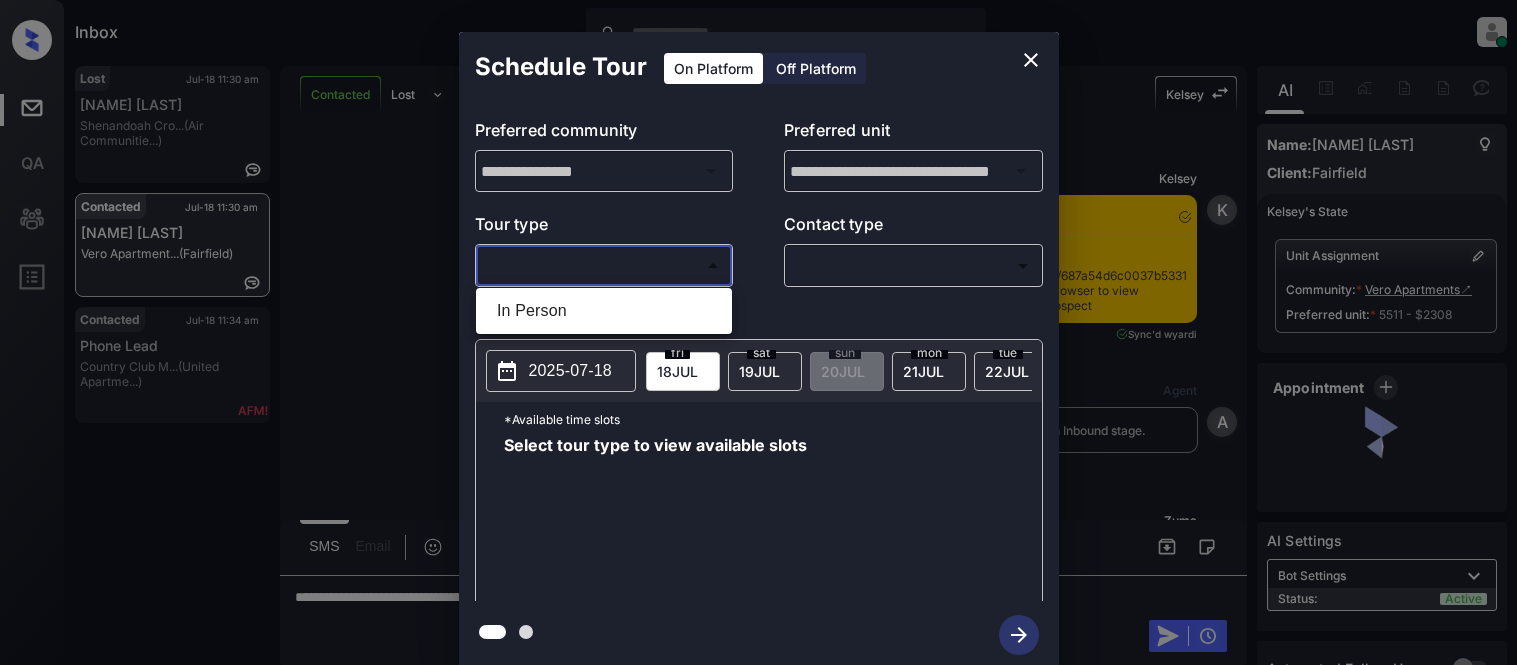 scroll, scrollTop: 0, scrollLeft: 0, axis: both 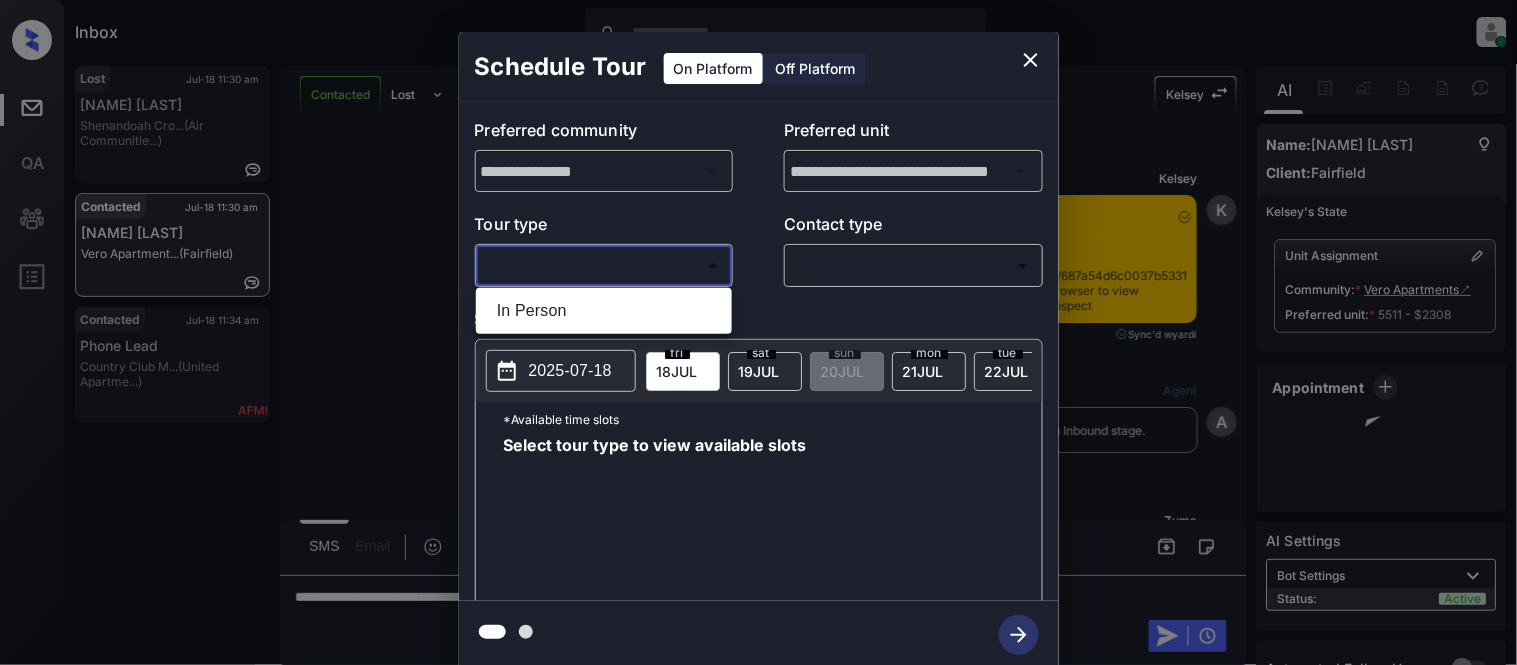 click on "In Person" at bounding box center [604, 311] 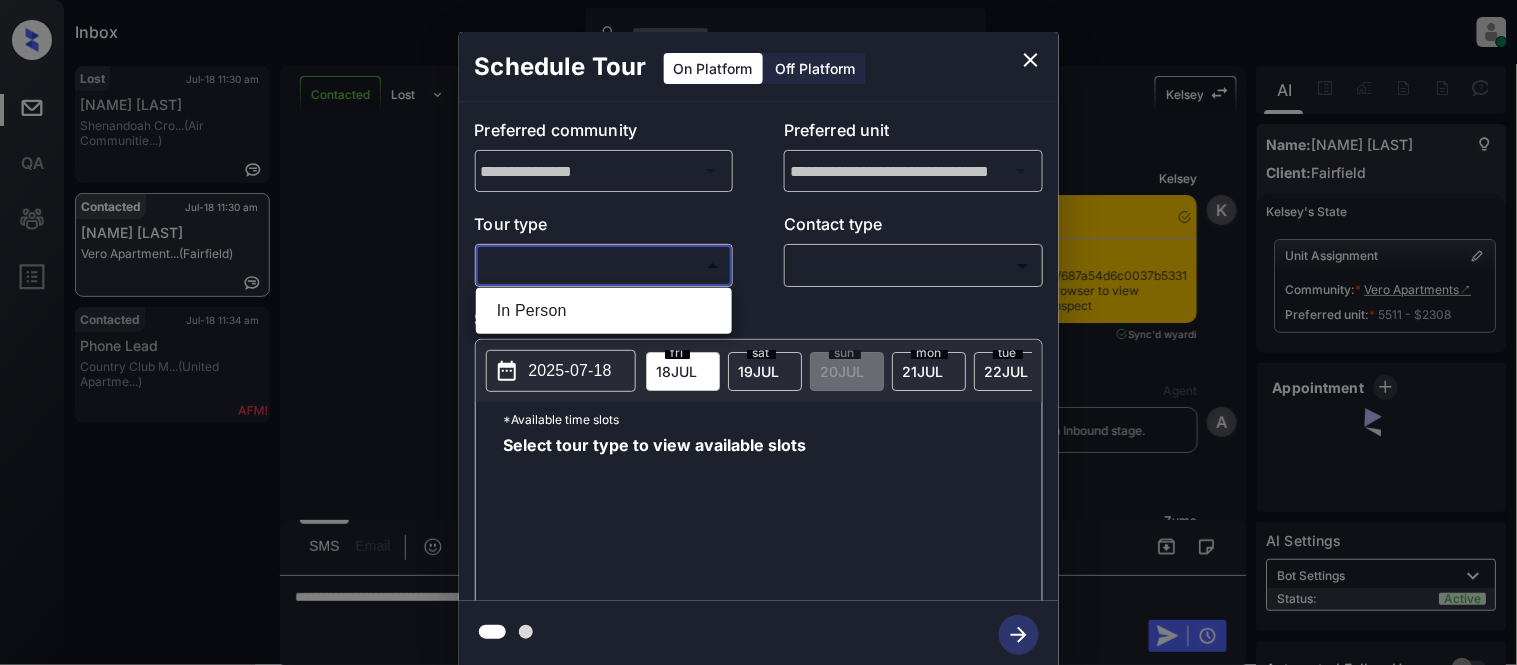 type on "********" 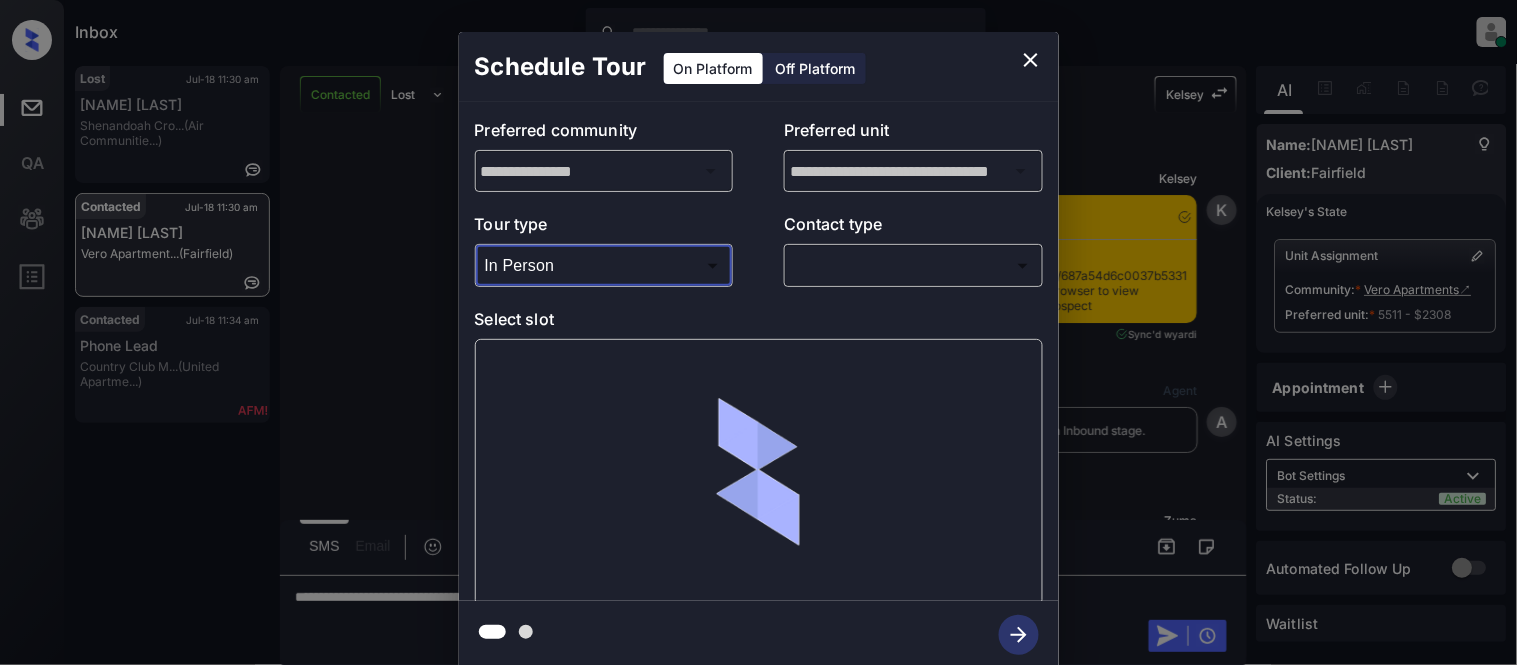 click on "Inbox Kristina Cataag Online Set yourself   offline Set yourself   on break Profile Switch to  light  mode Sign out Lost Jul-18 11:30 am   Luis Oblitas Shenandoah Cro...  (Air Communitie...) Contacted Jul-18 11:30 am   Stephen Murphy Vero Apartment...  (Fairfield) Contacted Jul-18 11:34 am   Phone Lead Country Club M...  (United Apartme...) Contacted Lost Lead Sentiment: Angry Upon sliding the acknowledgement:  Lead will move to lost stage. * ​ SMS and call option will be set to opt out. AFM will be turned off for the lead. Kelsey New Message Kelsey Notes Note: https://conversation.getzuma.com/687a54d6c0037b5331e323f4 - Paste this link into your browser to view Kelsey’s conversation with the prospect Jul 18, 2025 07:06 am  Sync'd w  yardi K New Message Agent Lead created via leadPoller in Inbound stage. Jul 18, 2025 07:06 am A New Message Zuma Lead transferred to leasing agent: kelsey Jul 18, 2025 07:06 am  Sync'd w  yardi Z New Message Agent AFM Request sent to Kelsey. Jul 18, 2025 07:06 am A New Message" at bounding box center (758, 332) 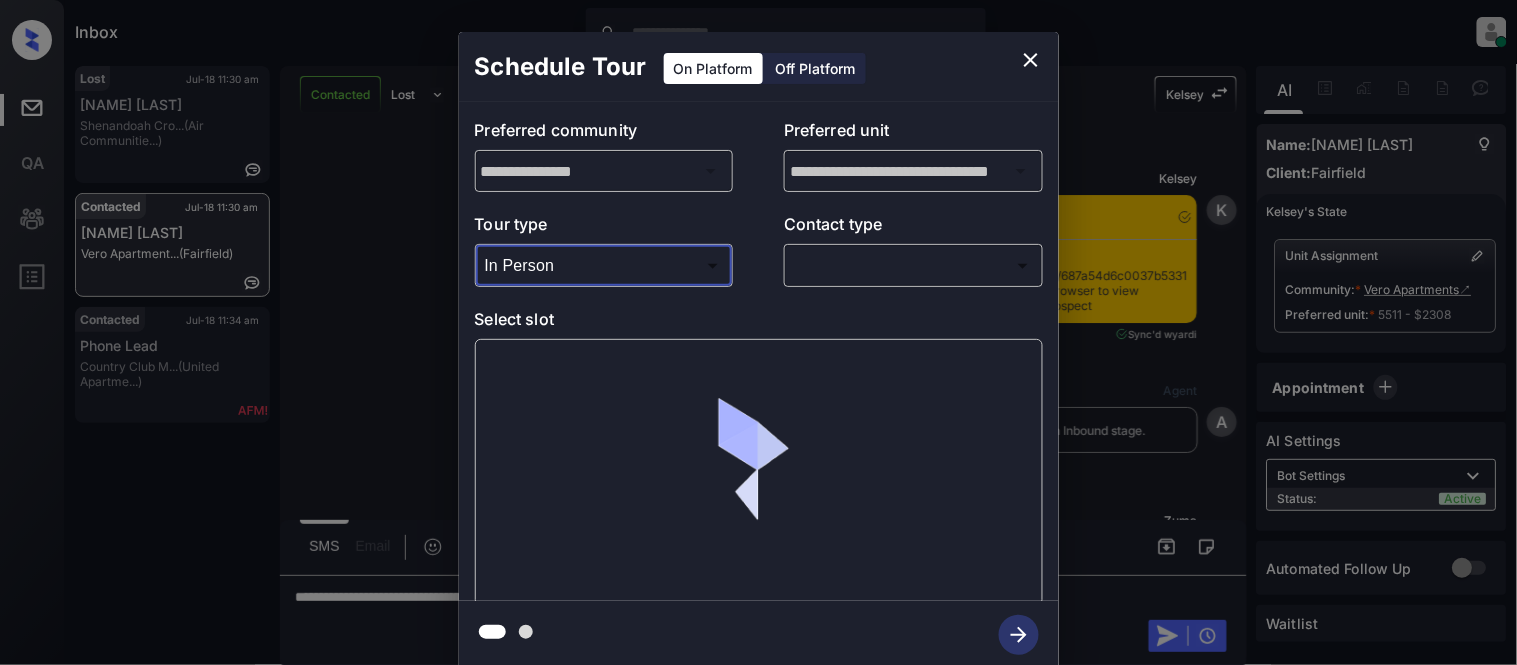 scroll, scrollTop: 2611, scrollLeft: 0, axis: vertical 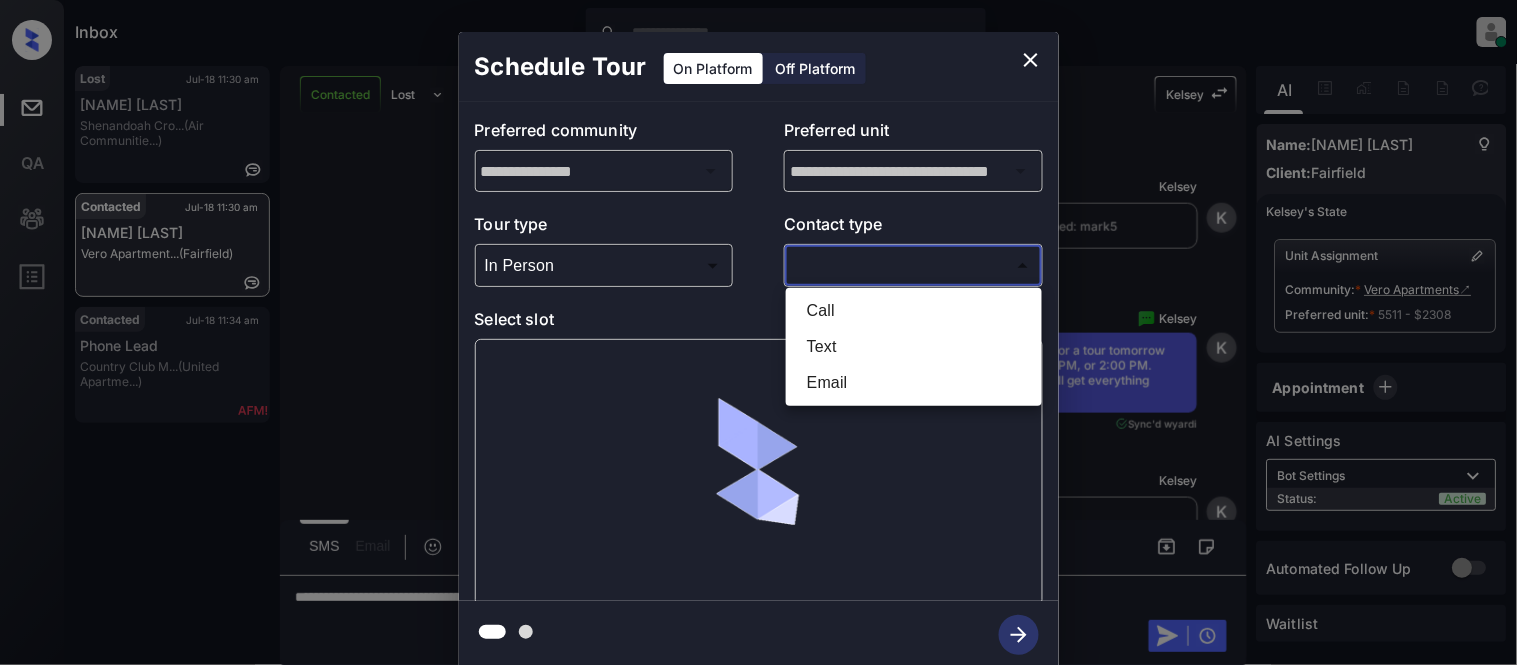 click on "Text" at bounding box center [914, 347] 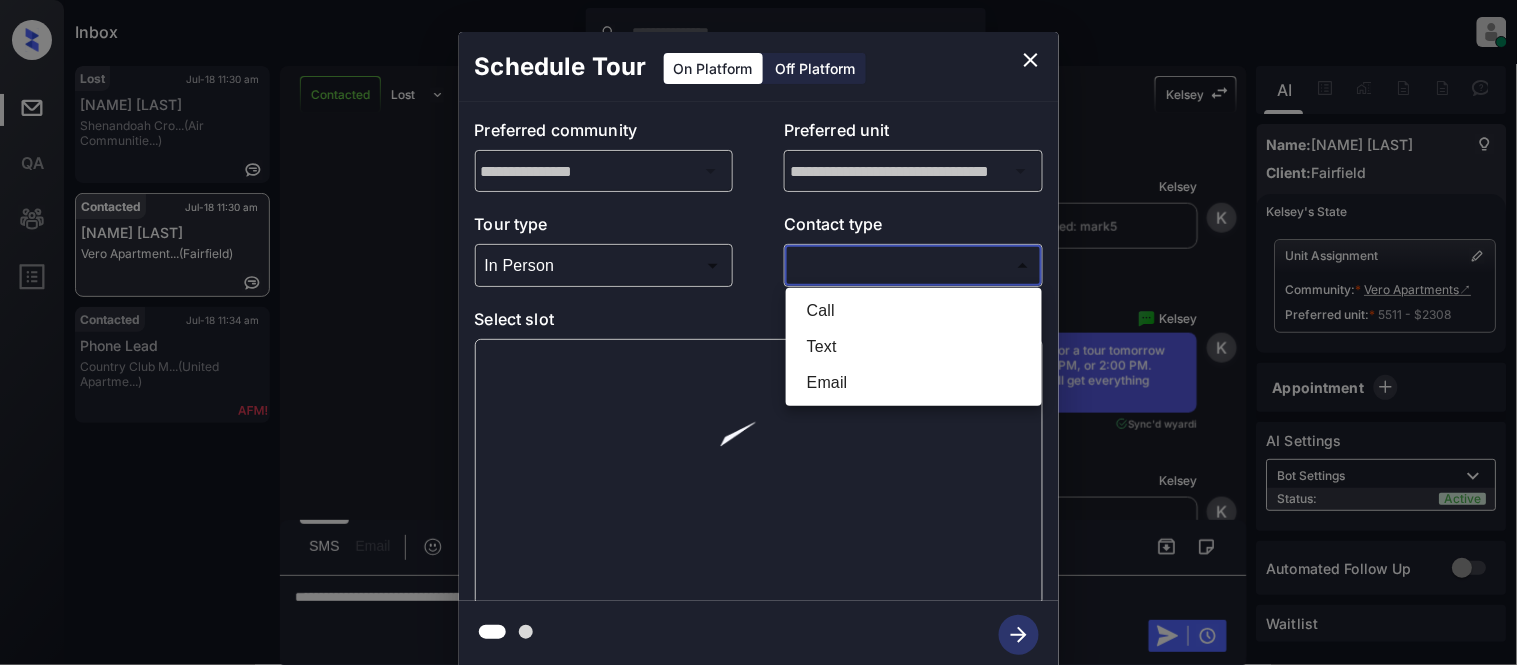 type on "****" 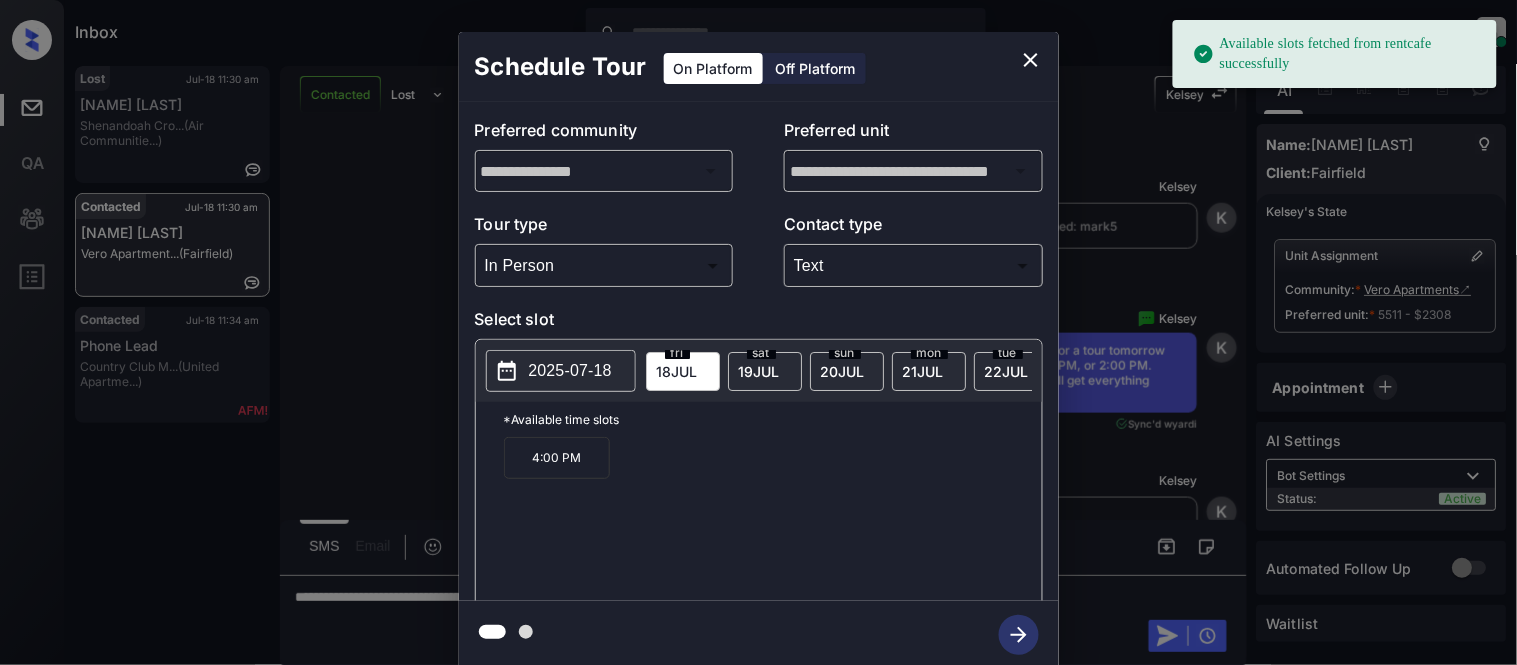 click on "2025-07-18" at bounding box center (561, 371) 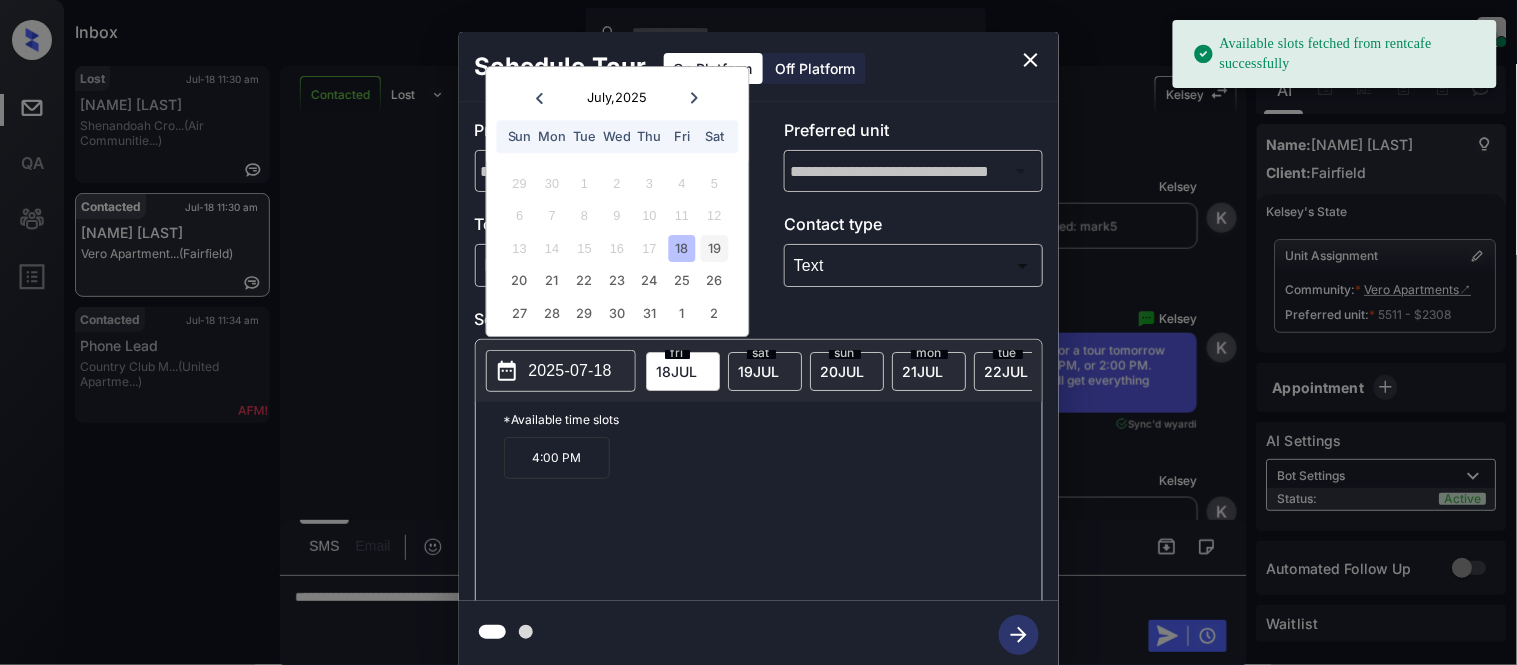 click on "19" at bounding box center [714, 248] 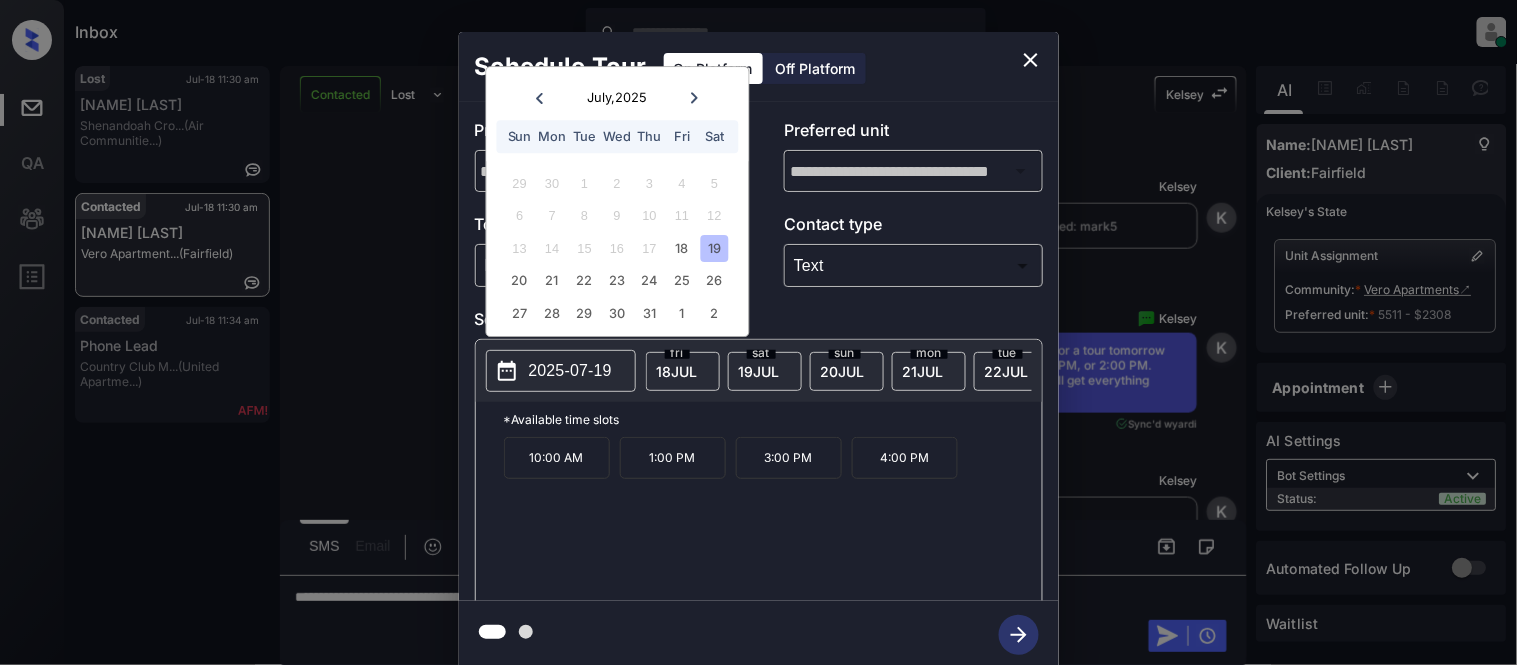 click on "2025-07-19" at bounding box center [570, 371] 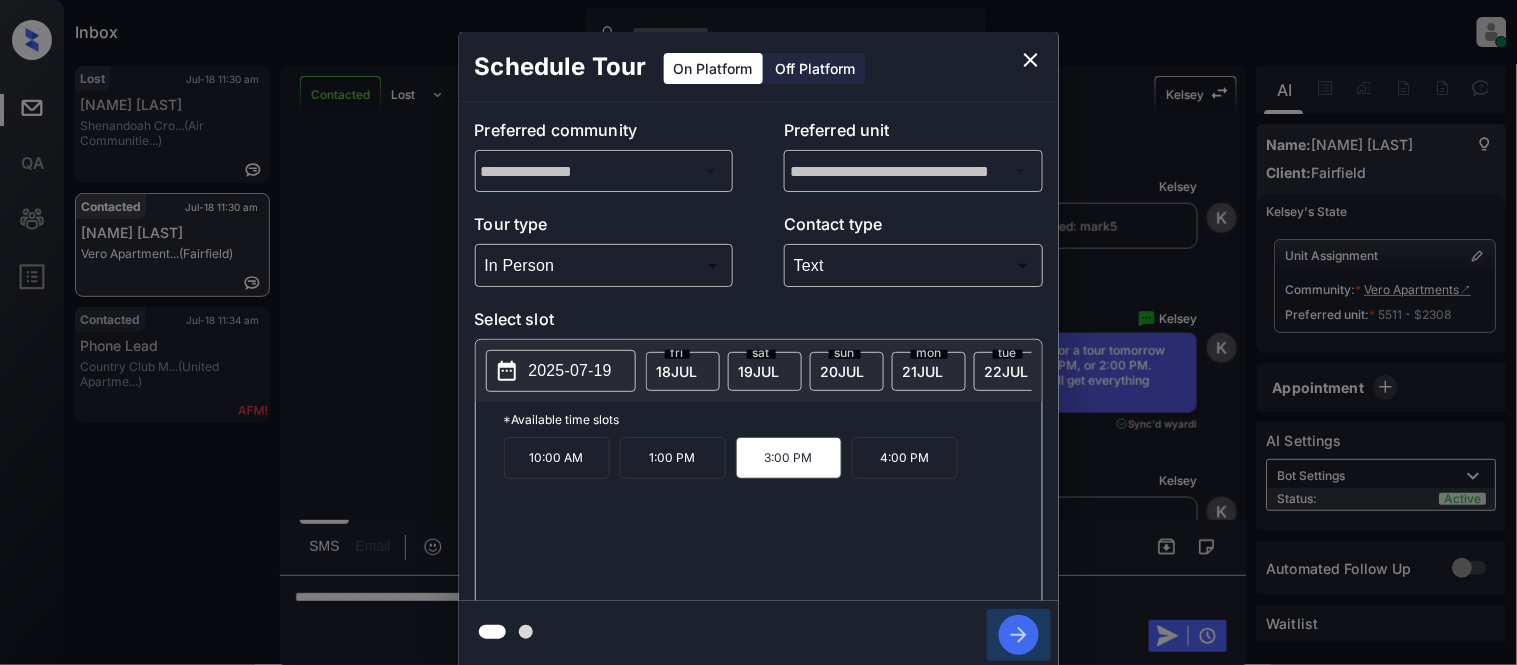 click 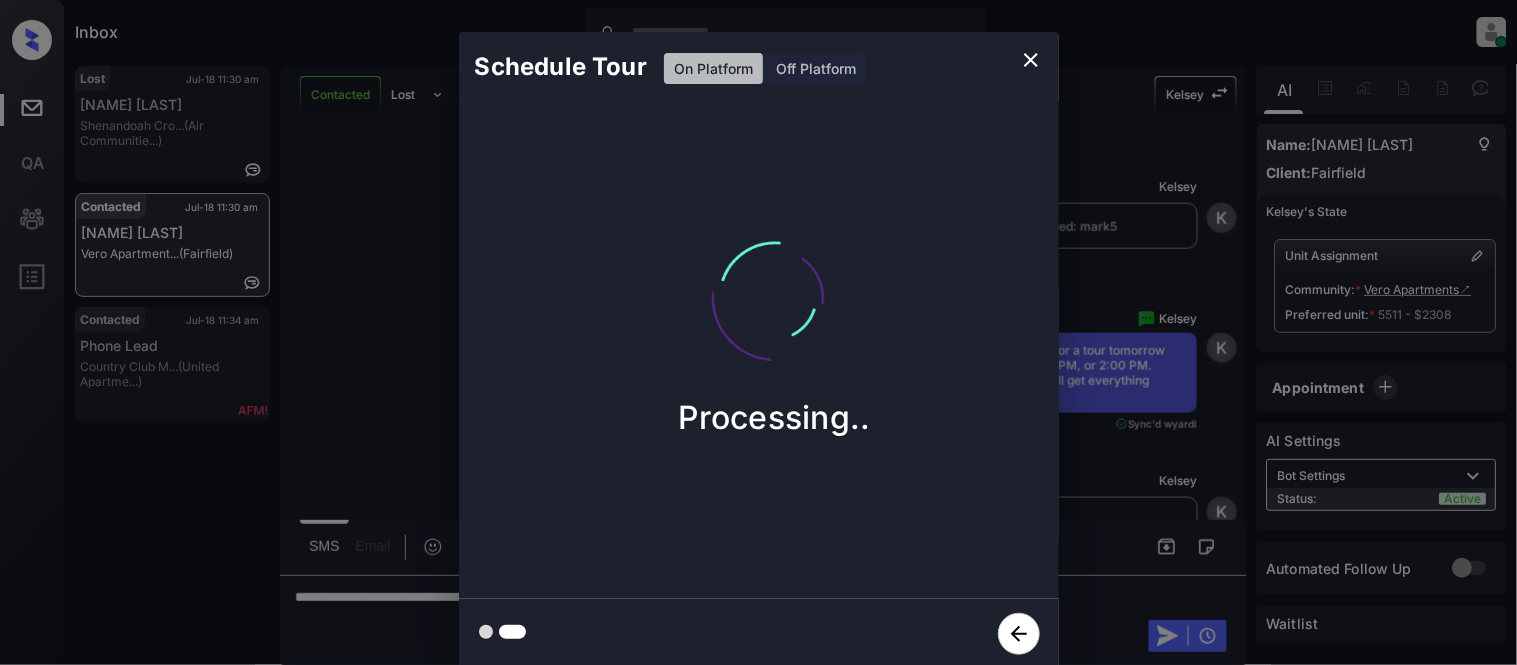 click on "Schedule Tour On Platform Off Platform Processing.." at bounding box center (758, 350) 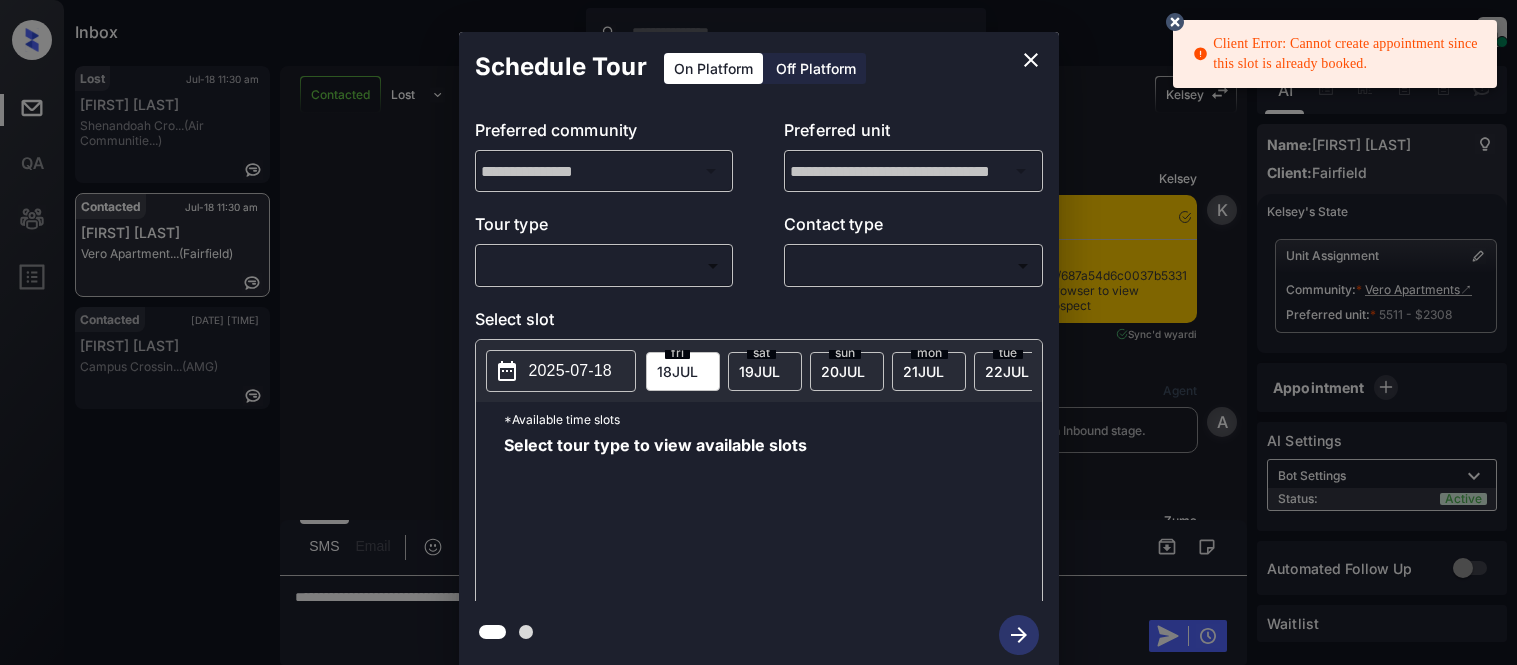 scroll, scrollTop: 0, scrollLeft: 0, axis: both 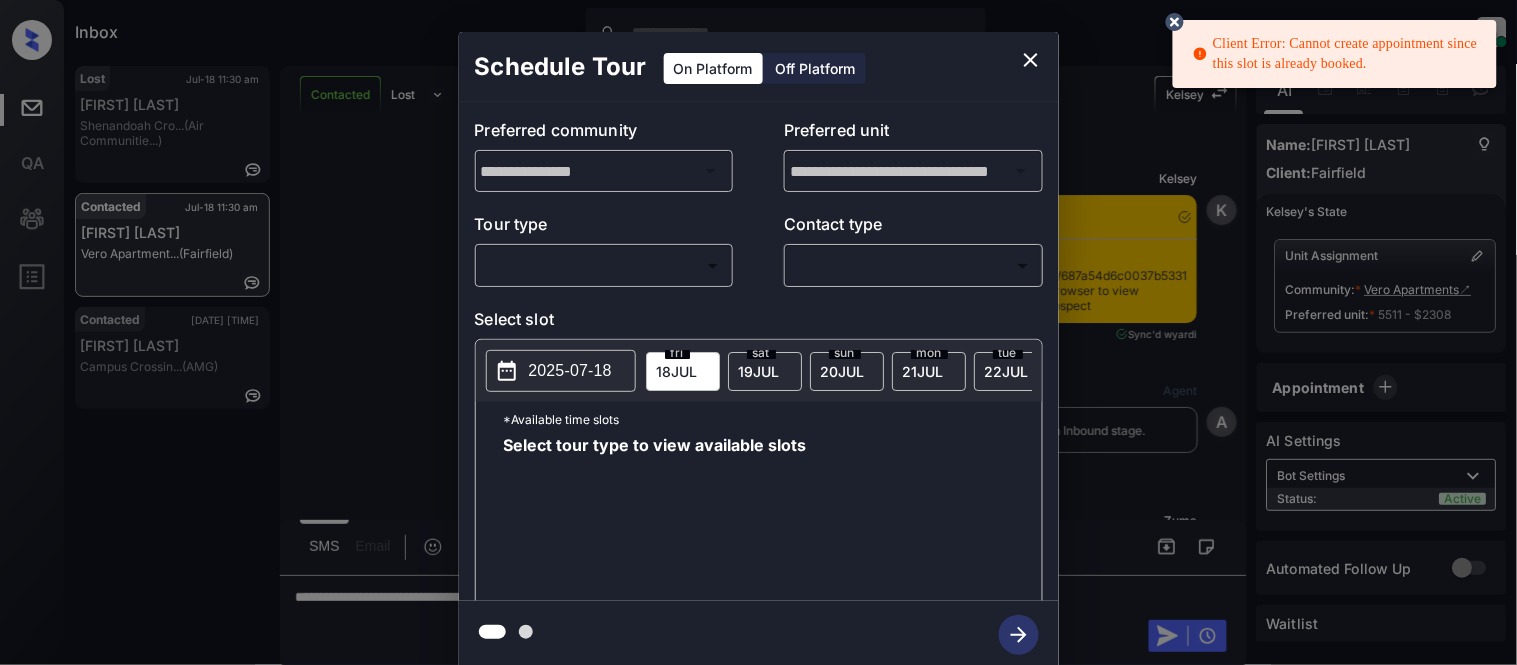 click on "Client Error: Cannot create appointment since this slot is already booked. Inbox Kristina Cataag Online Set yourself   offline Set yourself   on break Profile Switch to  light  mode Sign out Lost [DATE] [TIME]   [FIRST] [LAST] Shenandoah Cro...  (Air Communitie...) Contacted [DATE] [TIME]   [FIRST] [LAST] Vero Apartment...  (Fairfield) Contacted [DATE] [TIME]   [FIRST] [LAST] Campus Crossin...  (AMG) Contacted Lost Lead Sentiment: Angry Upon sliding the acknowledgement:  Lead will move to lost stage. * ​ SMS and call option will be set to opt out. AFM will be turned off for the lead. Kelsey New Message Kelsey Notes Note: https://conversation.getzuma.com/687a54d6c0037b5331e323f4 - Paste this link into your browser to view Kelsey’s conversation with the prospect [DATE] [TIME]  Sync'd w  yardi K New Message Agent Lead created via leadPoller in Inbound stage. [DATE] [TIME] A New Message Zuma Lead transferred to leasing agent: kelsey [DATE] [TIME]  Sync'd w  yardi Z New Message Agent A" at bounding box center [758, 332] 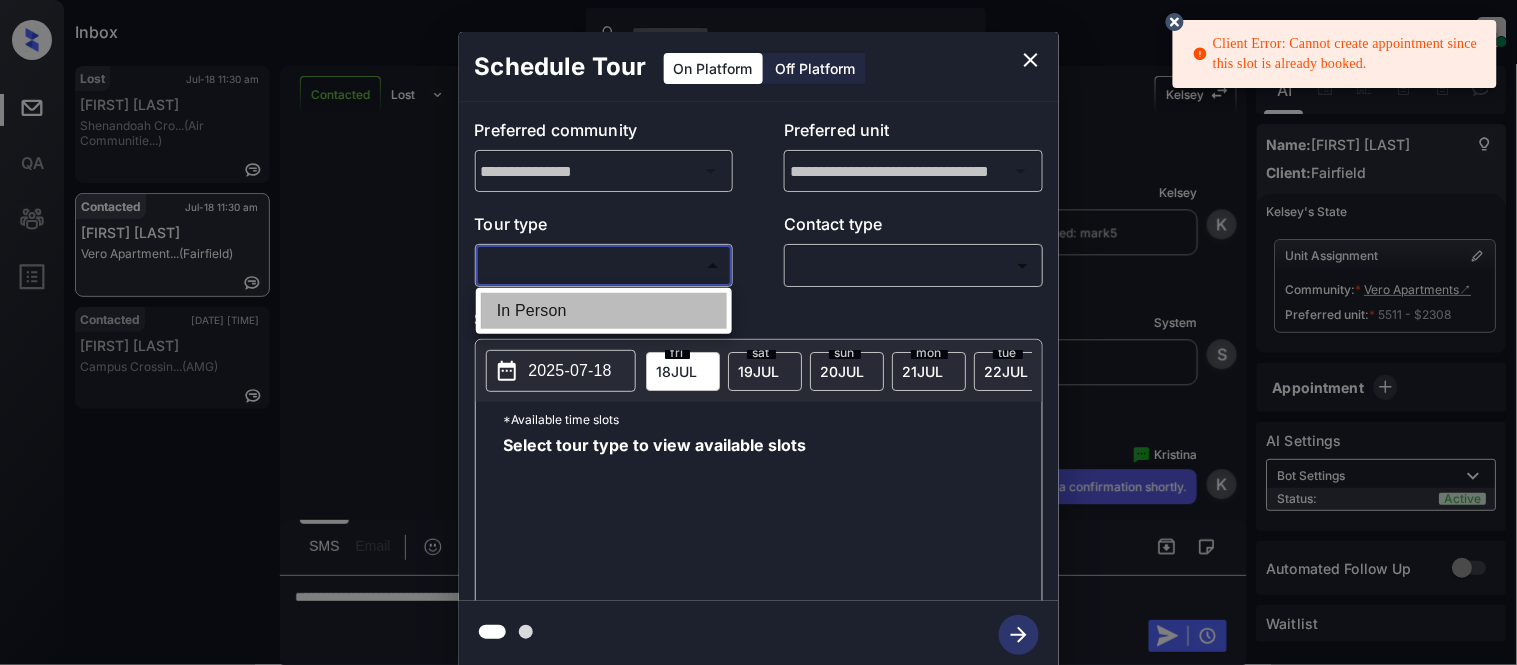 click on "In Person" at bounding box center [604, 311] 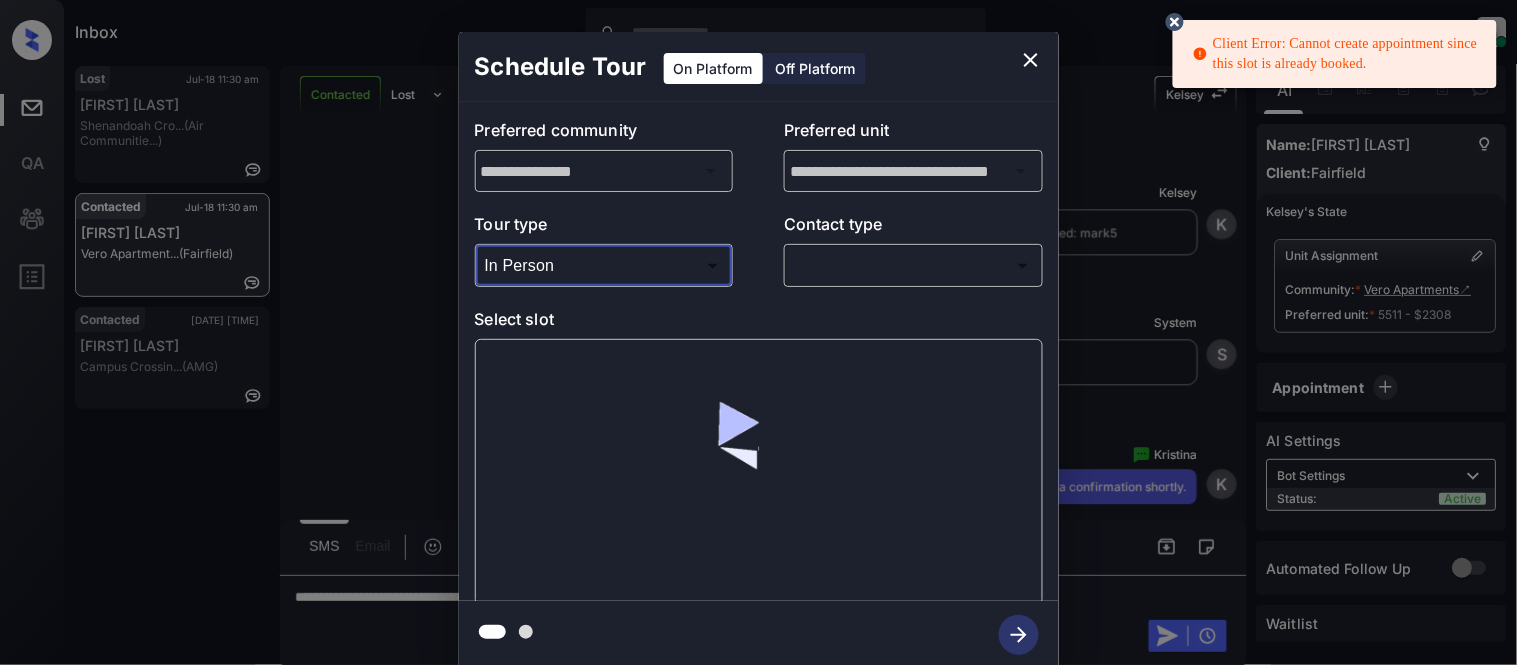 click on "Client Error: Cannot create appointment since this slot is already booked. Inbox Kristina Cataag Online Set yourself   offline Set yourself   on break Profile Switch to  light  mode Sign out Lost Jul-18 11:30 am   Luis Oblitas Shenandoah Cro...  (Air Communitie...) Contacted Jul-18 11:30 am   Stephen Murphy Vero Apartment...  (Fairfield) Contacted Jul-18 11:36 am   Rogrick Ray Campus Crossin...  (AMG) Contacted Lost Lead Sentiment: Angry Upon sliding the acknowledgement:  Lead will move to lost stage. * ​ SMS and call option will be set to opt out. AFM will be turned off for the lead. Kelsey New Message Kelsey Notes Note: https://conversation.getzuma.com/687a54d6c0037b5331e323f4 - Paste this link into your browser to view Kelsey’s conversation with the prospect Jul 18, 2025 07:06 am  Sync'd w  yardi K New Message Agent Lead created via leadPoller in Inbound stage. Jul 18, 2025 07:06 am A New Message Zuma Lead transferred to leasing agent: kelsey Jul 18, 2025 07:06 am  Sync'd w  yardi Z New Message Agent A" at bounding box center (758, 332) 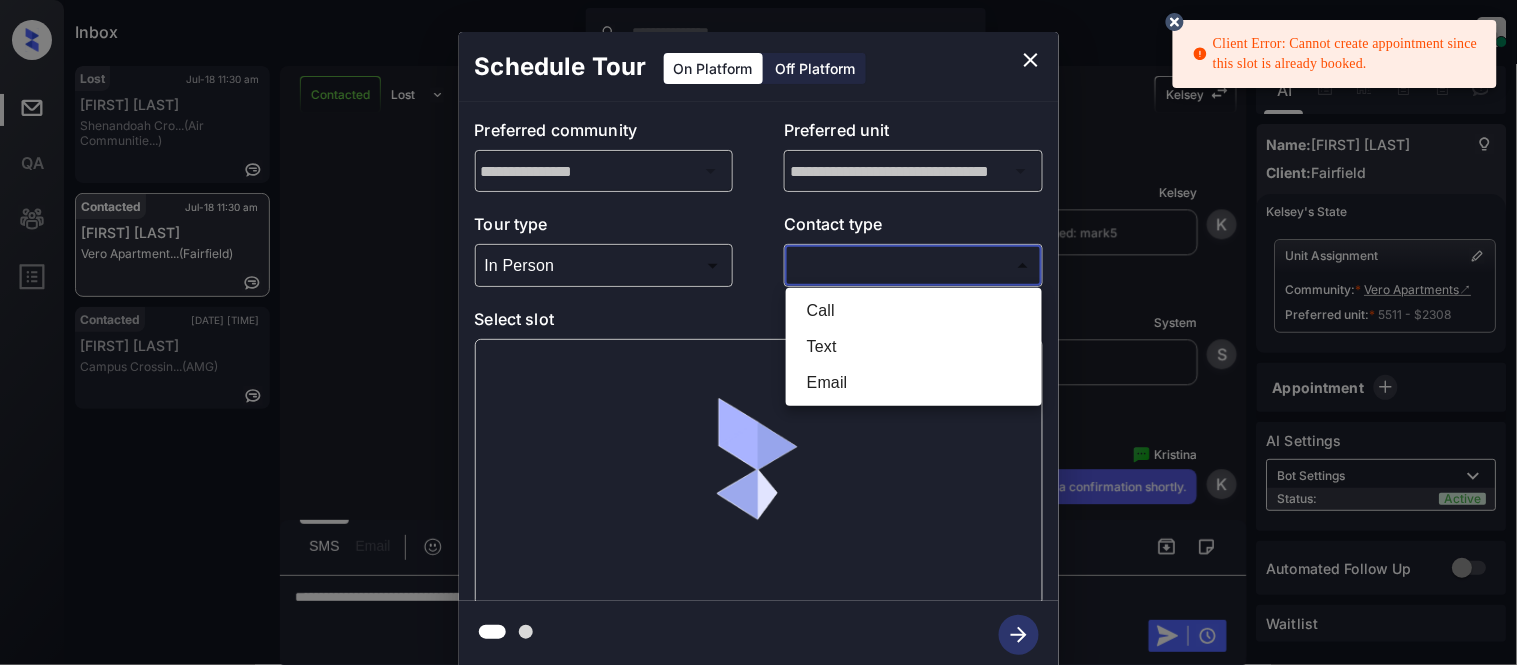 click on "Text" at bounding box center (914, 347) 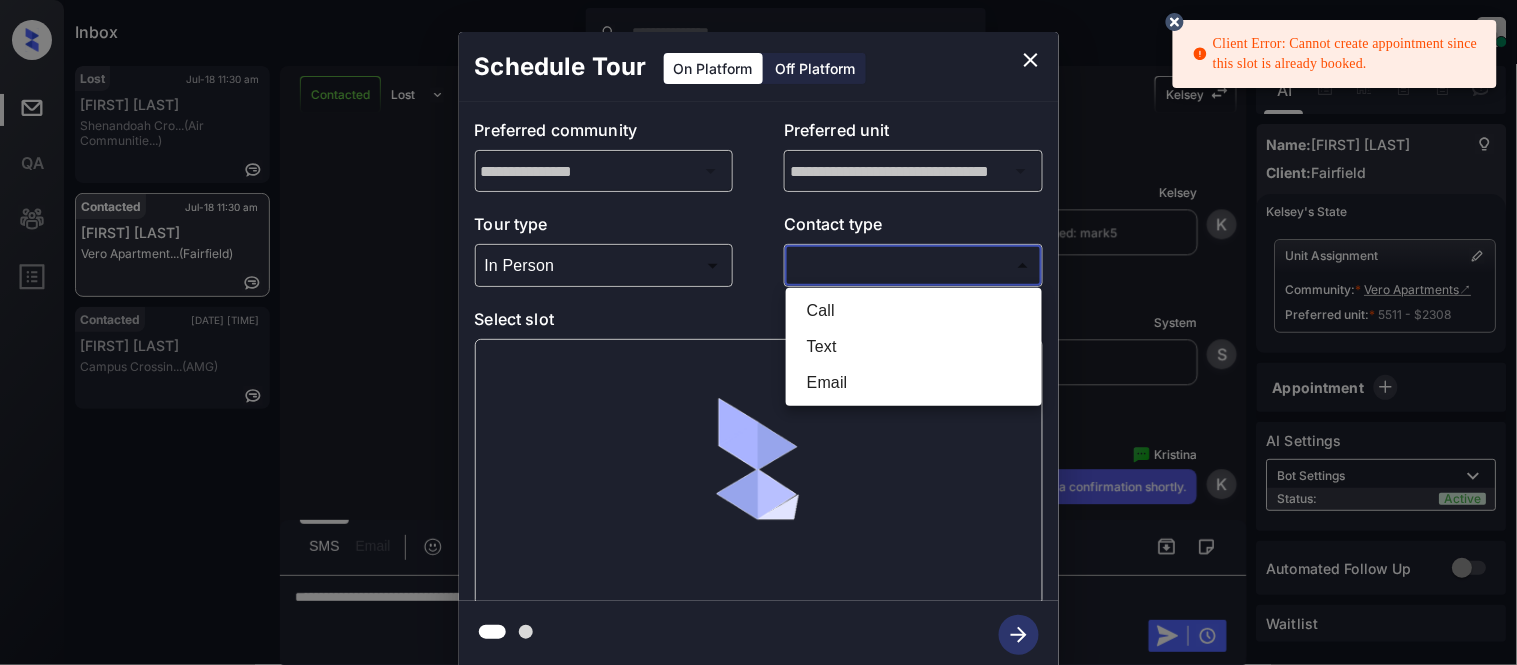 type on "****" 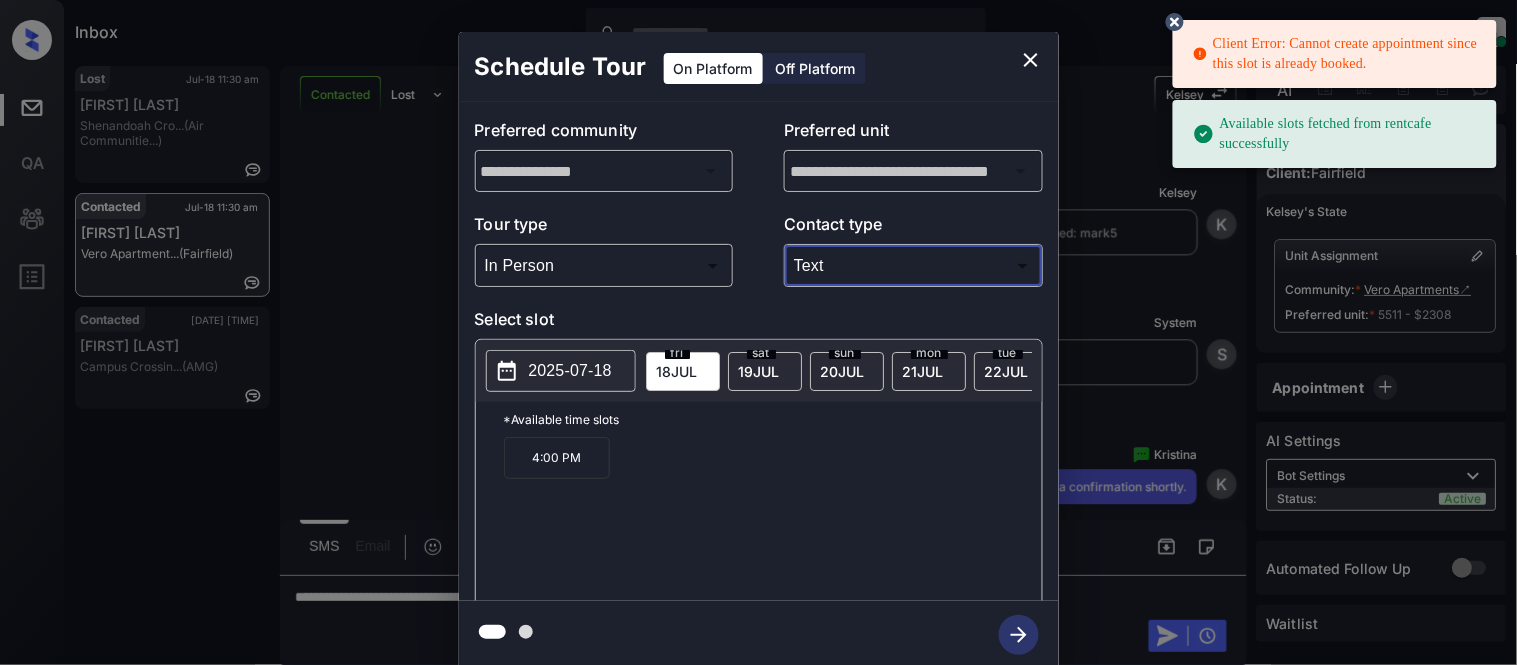 click on "2025-07-18" at bounding box center [570, 371] 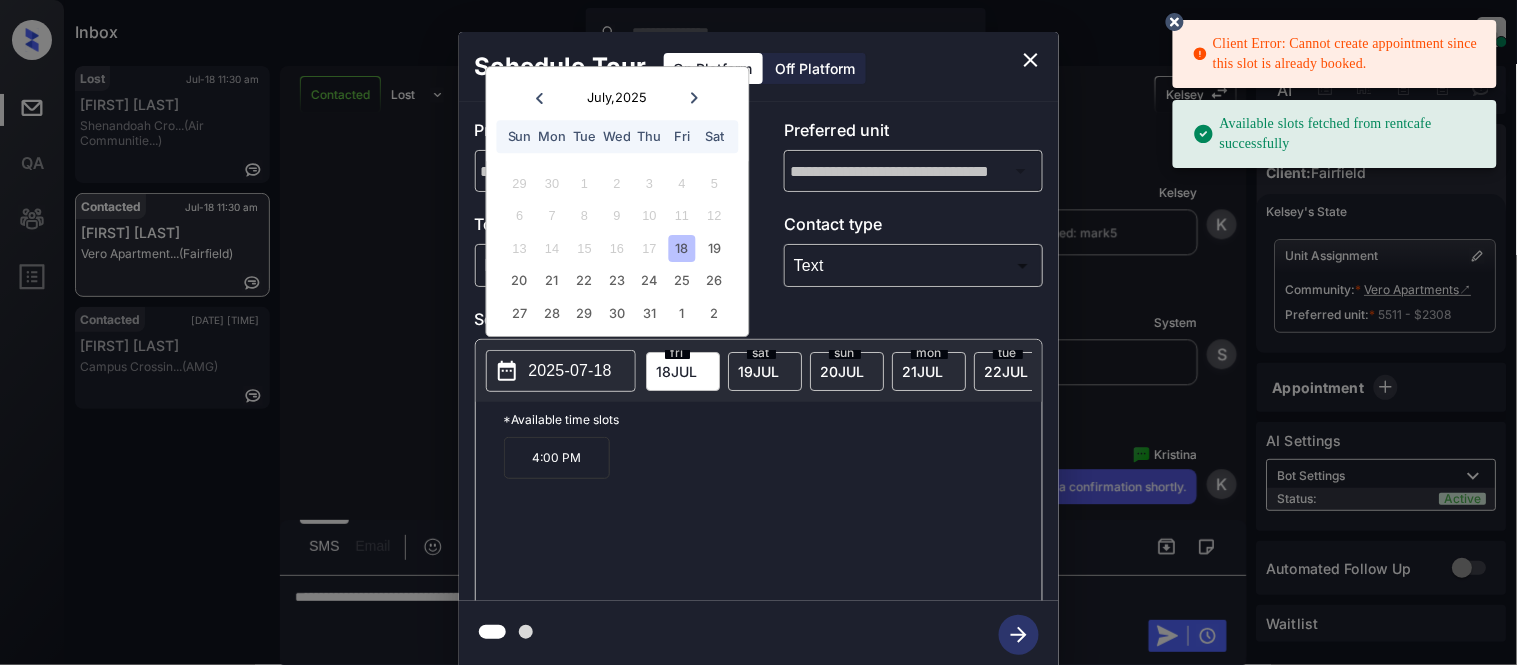 click on "19 JUL" at bounding box center [677, 371] 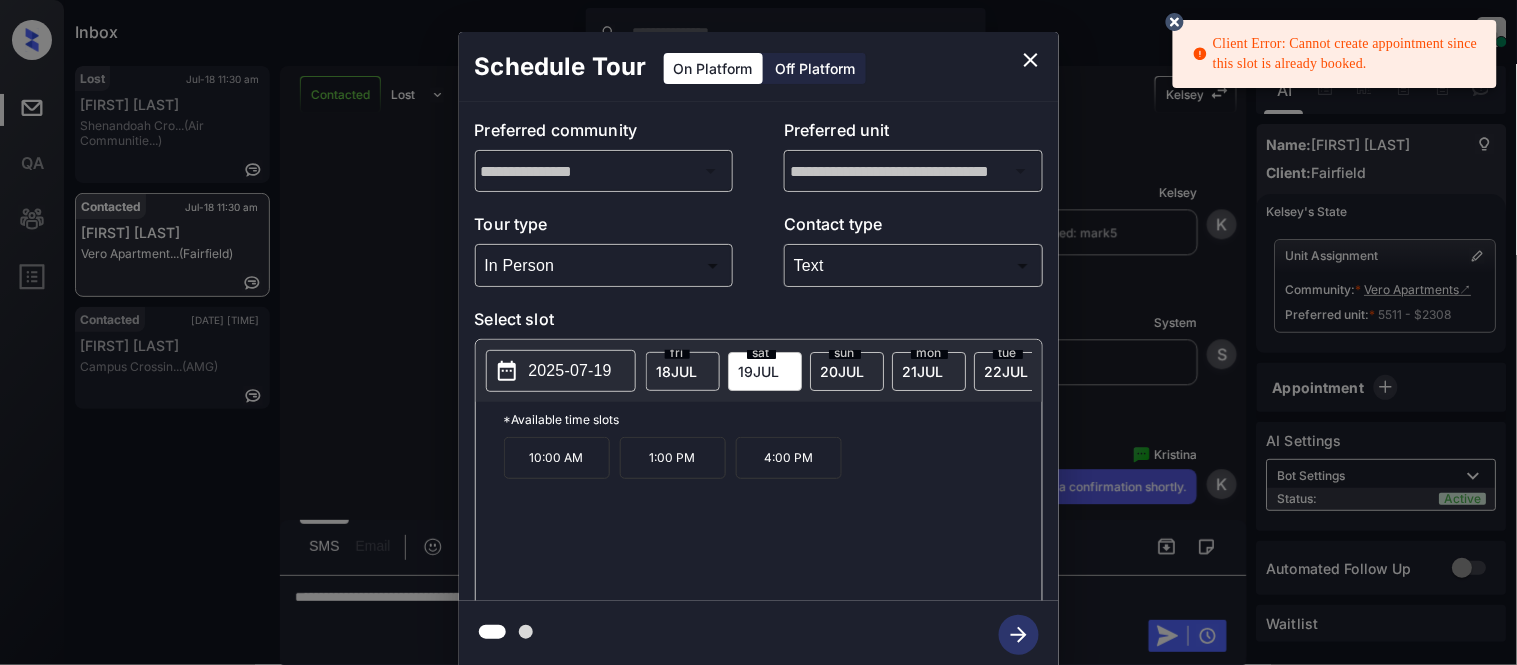 click on "1:00 PM" at bounding box center (673, 458) 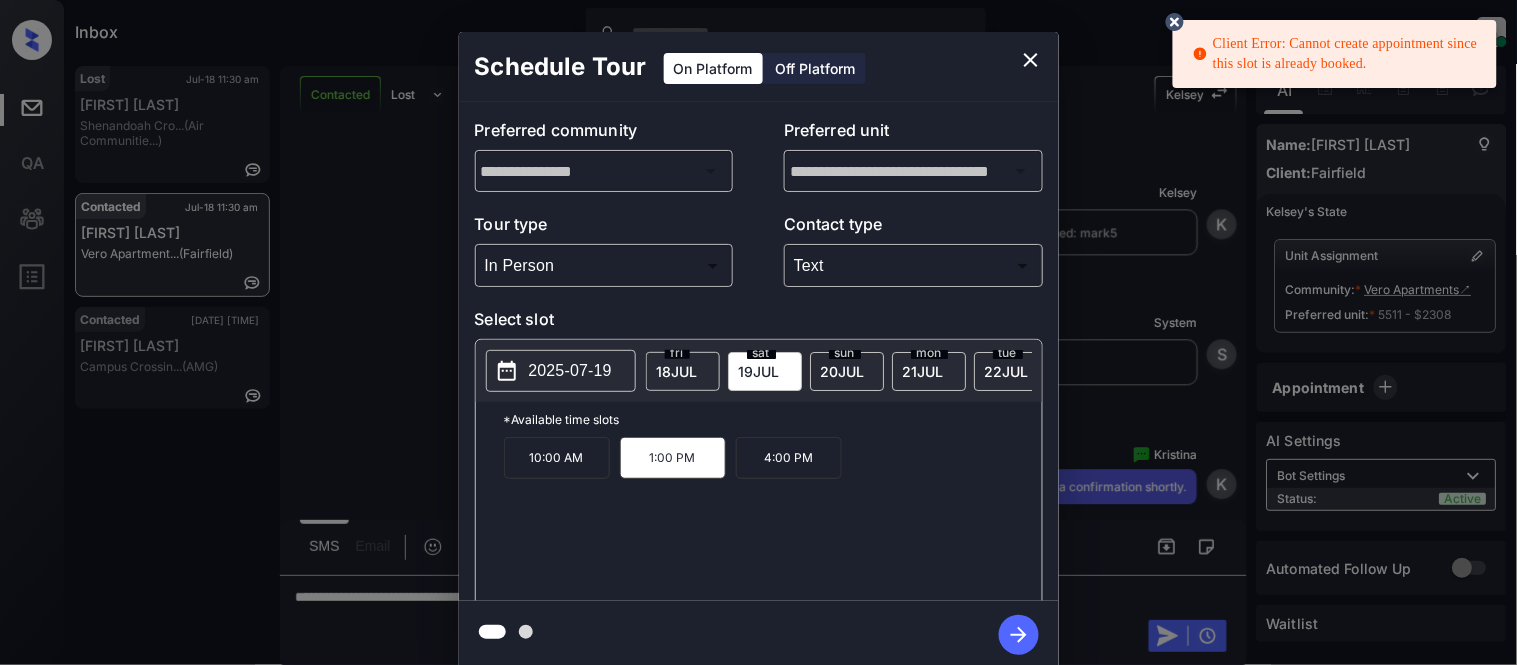 click 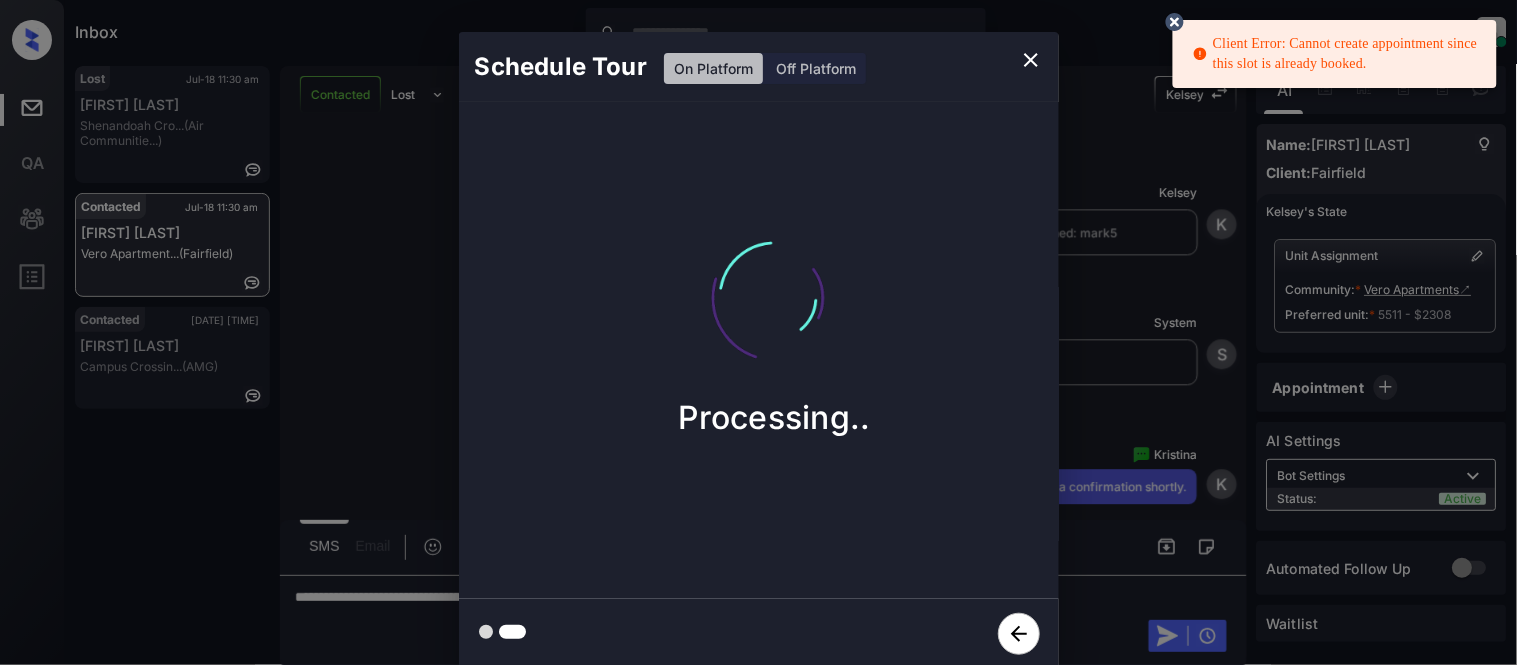 click on "Schedule Tour On Platform Off Platform Processing.." at bounding box center (758, 350) 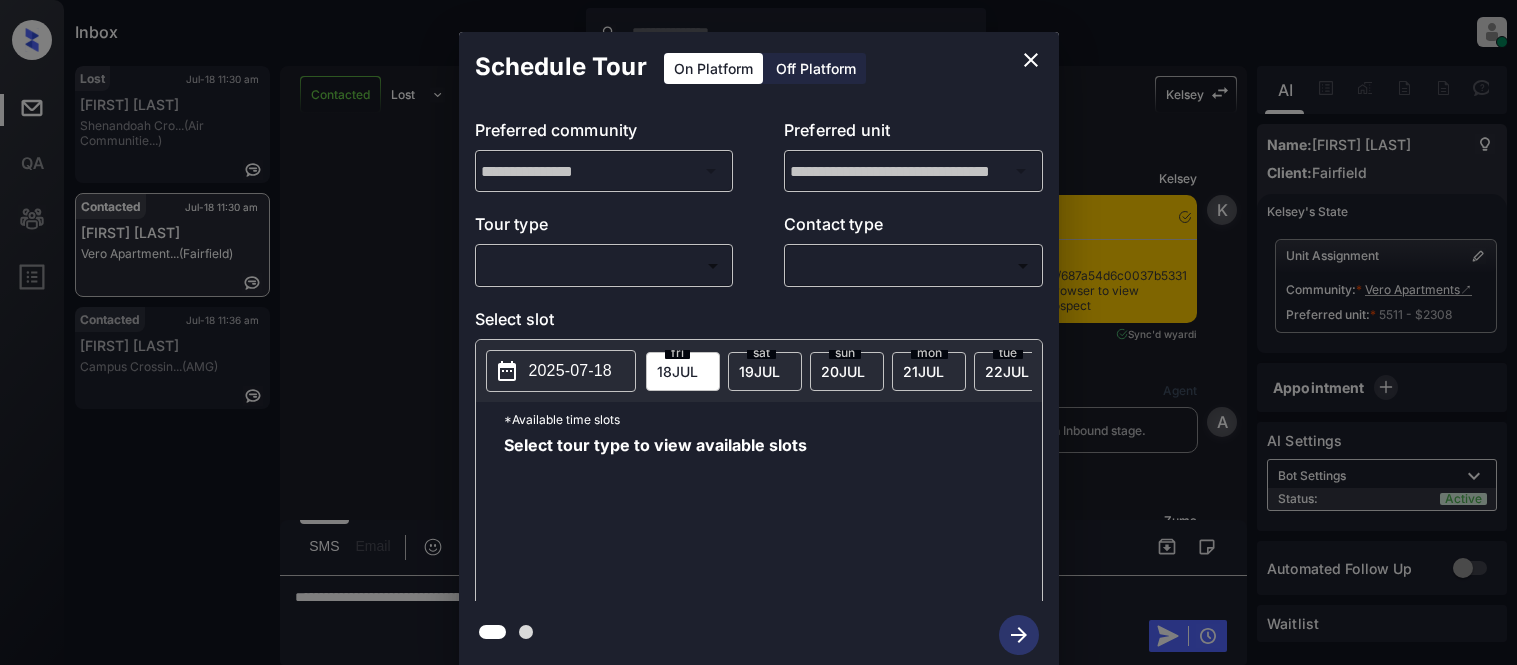 scroll, scrollTop: 0, scrollLeft: 0, axis: both 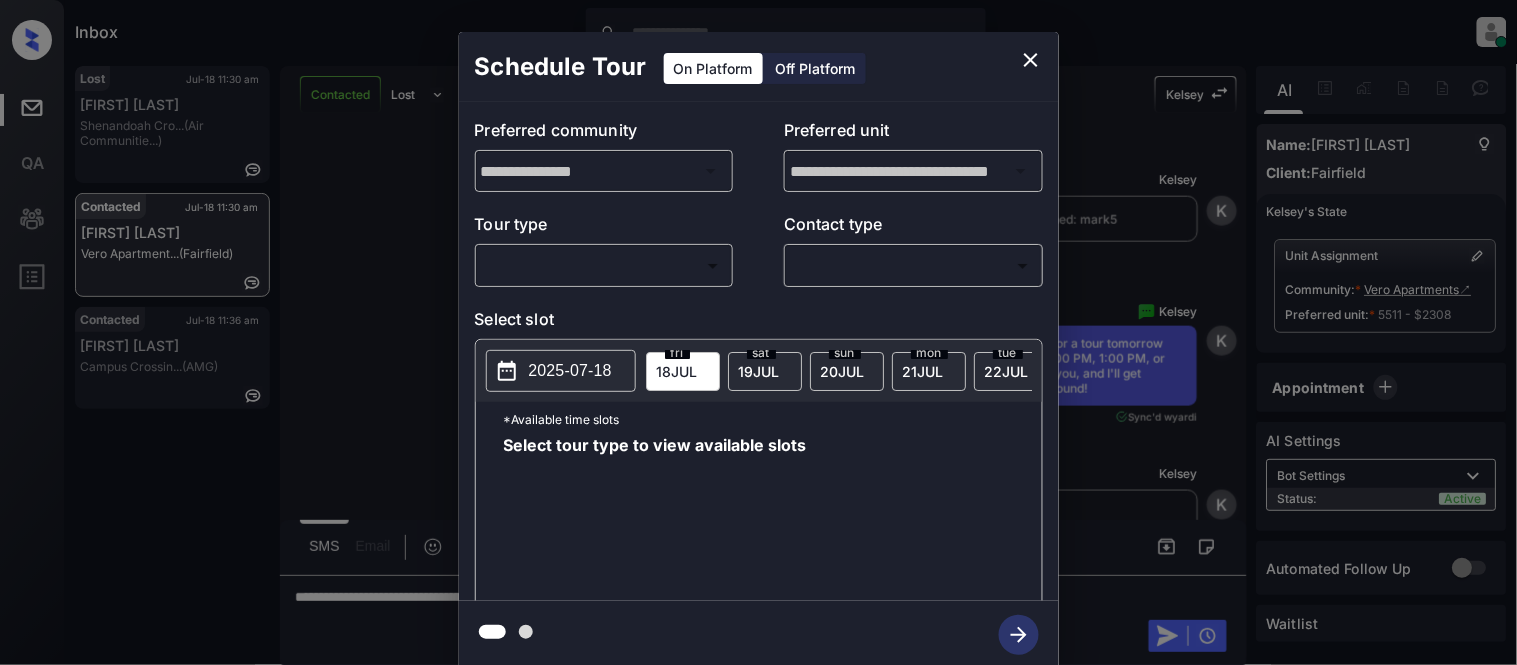 click on "Inbox Kristina Cataag Online Set yourself   offline Set yourself   on break Profile Switch to  light  mode Sign out Lost Jul-18 11:30 am   Luis Oblitas Shenandoah Cro...  (Air Communitie...) Contacted Jul-18 11:30 am   Stephen Murphy Vero Apartment...  (Fairfield) Contacted Jul-18 11:36 am   Rogrick Ray Campus Crossin...  (AMG) Contacted Lost Lead Sentiment: Angry Upon sliding the acknowledgement:  Lead will move to lost stage. * ​ SMS and call option will be set to opt out. AFM will be turned off for the lead. Kelsey New Message Kelsey Notes Note: https://conversation.getzuma.com/687a54d6c0037b5331e323f4 - Paste this link into your browser to view Kelsey’s conversation with the prospect Jul 18, 2025 07:06 am  Sync'd w  yardi K New Message Agent Lead created via leadPoller in Inbound stage. Jul 18, 2025 07:06 am A New Message Zuma Lead transferred to leasing agent: kelsey Jul 18, 2025 07:06 am  Sync'd w  yardi Z New Message Agent AFM Request sent to Kelsey. Jul 18, 2025 07:06 am A New Message Agent Notes" at bounding box center (758, 332) 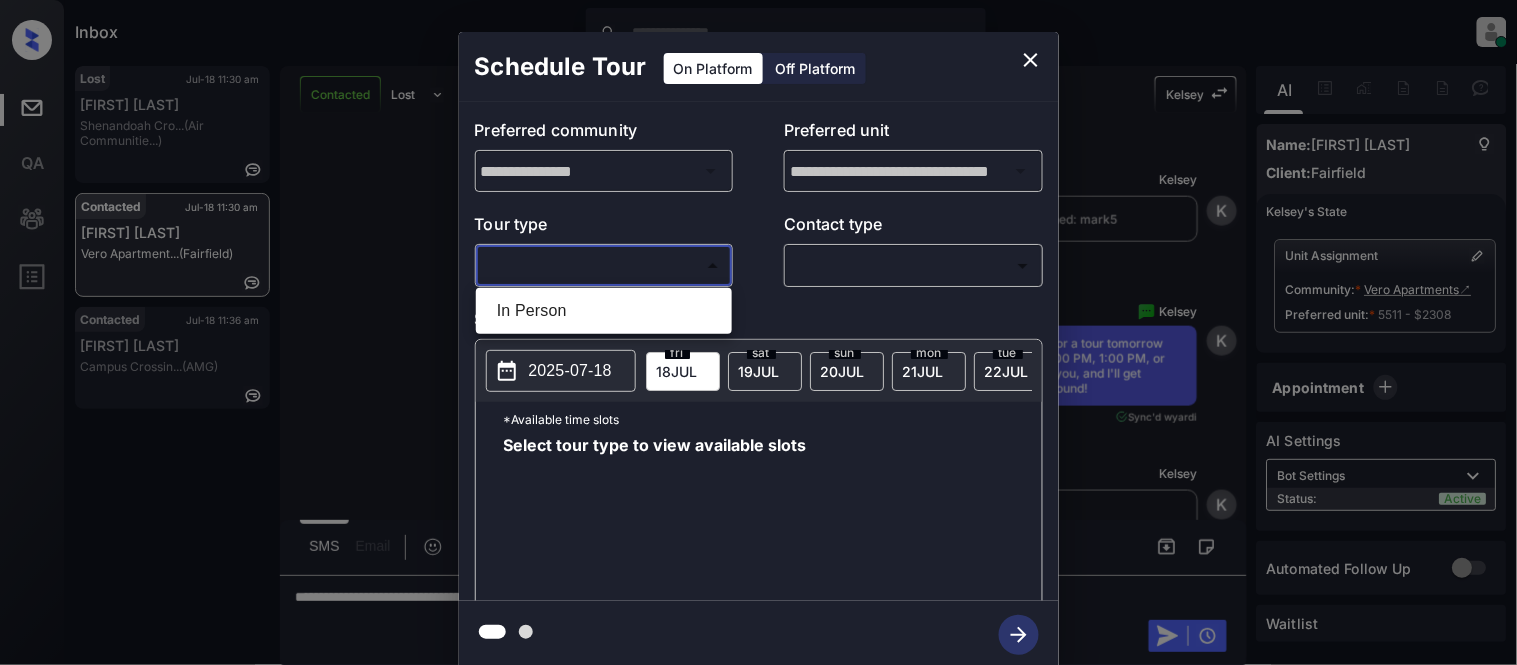 click on "In Person" at bounding box center (604, 311) 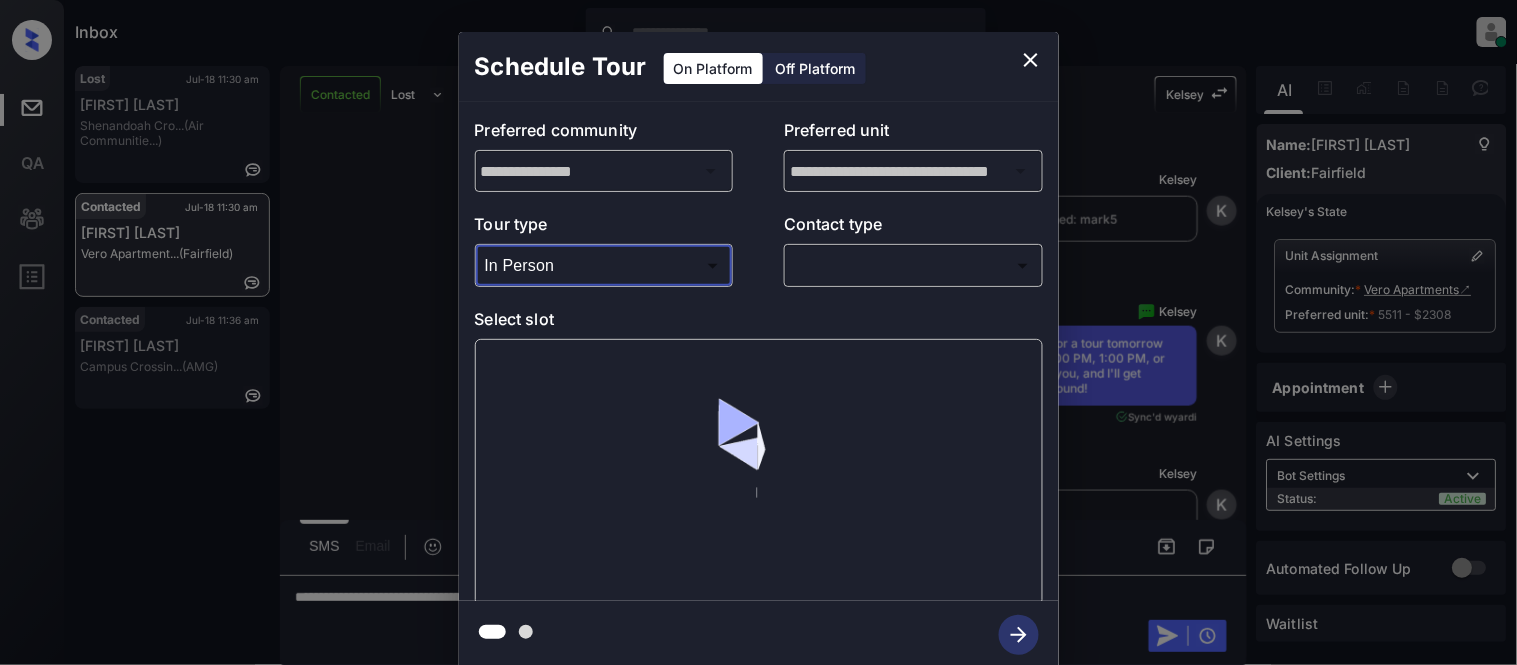 click on "Inbox Kristina Cataag Online Set yourself   offline Set yourself   on break Profile Switch to  light  mode Sign out Lost Jul-18 11:30 am   Luis Oblitas Shenandoah Cro...  (Air Communitie...) Contacted Jul-18 11:30 am   Stephen Murphy Vero Apartment...  (Fairfield) Contacted Jul-18 11:36 am   Rogrick Ray Campus Crossin...  (AMG) Contacted Lost Lead Sentiment: Angry Upon sliding the acknowledgement:  Lead will move to lost stage. * ​ SMS and call option will be set to opt out. AFM will be turned off for the lead. Kelsey New Message Kelsey Notes Note: https://conversation.getzuma.com/687a54d6c0037b5331e323f4 - Paste this link into your browser to view Kelsey’s conversation with the prospect Jul 18, 2025 07:06 am  Sync'd w  yardi K New Message Agent Lead created via leadPoller in Inbound stage. Jul 18, 2025 07:06 am A New Message Zuma Lead transferred to leasing agent: kelsey Jul 18, 2025 07:06 am  Sync'd w  yardi Z New Message Agent AFM Request sent to Kelsey. Jul 18, 2025 07:06 am A New Message Agent Notes" at bounding box center (758, 332) 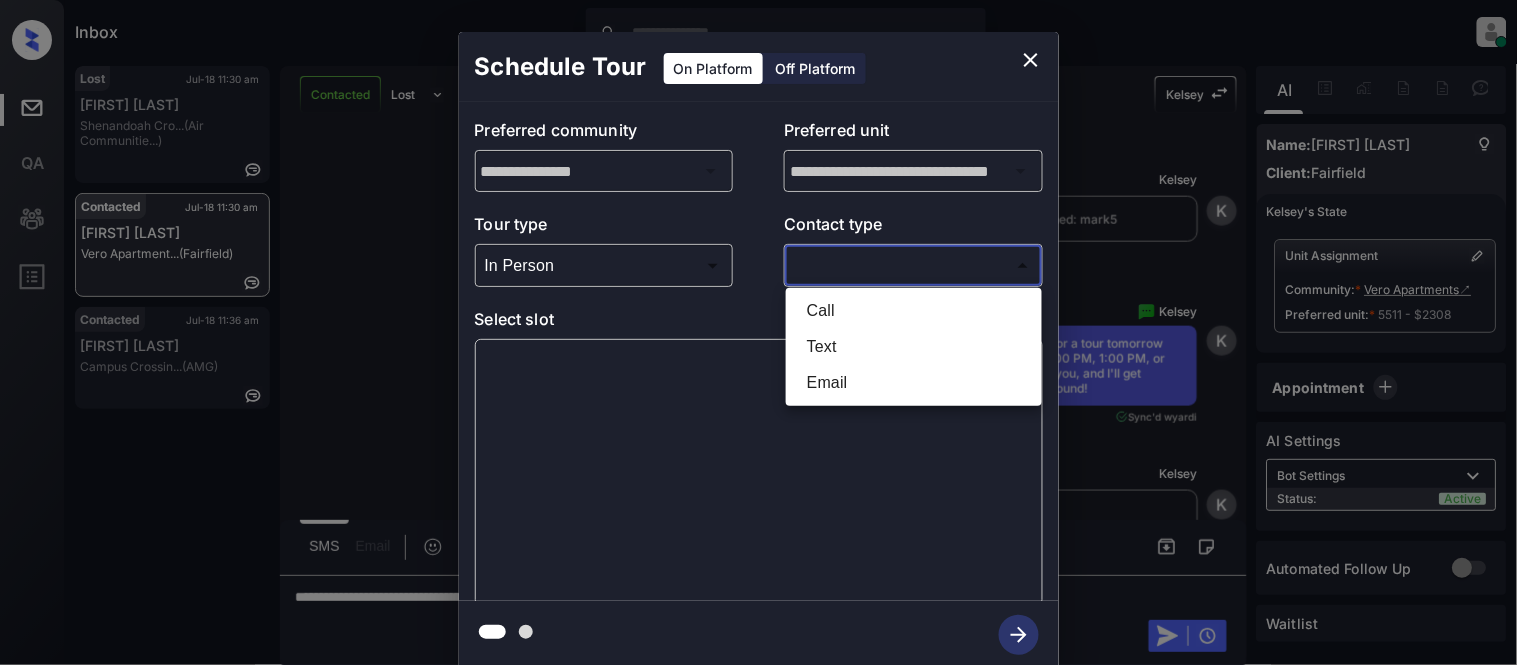 click on "Text" at bounding box center (914, 347) 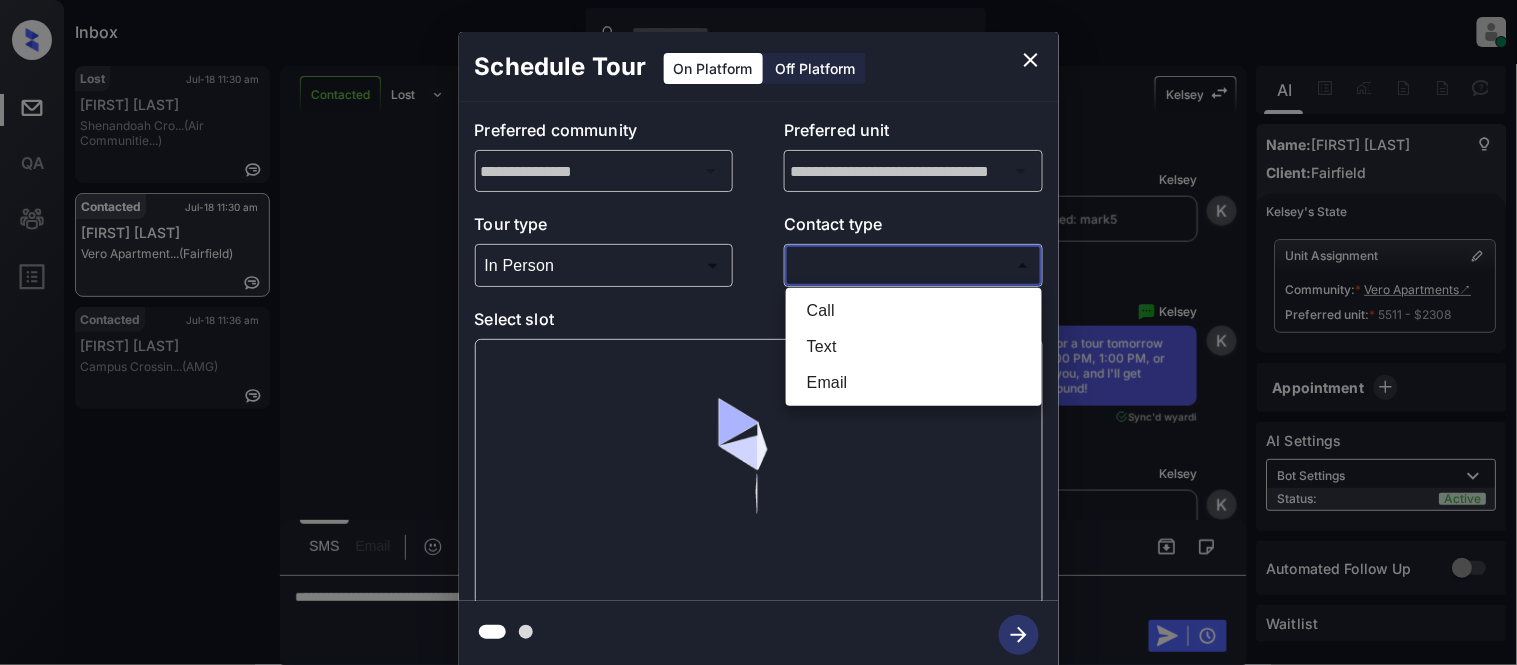 type on "****" 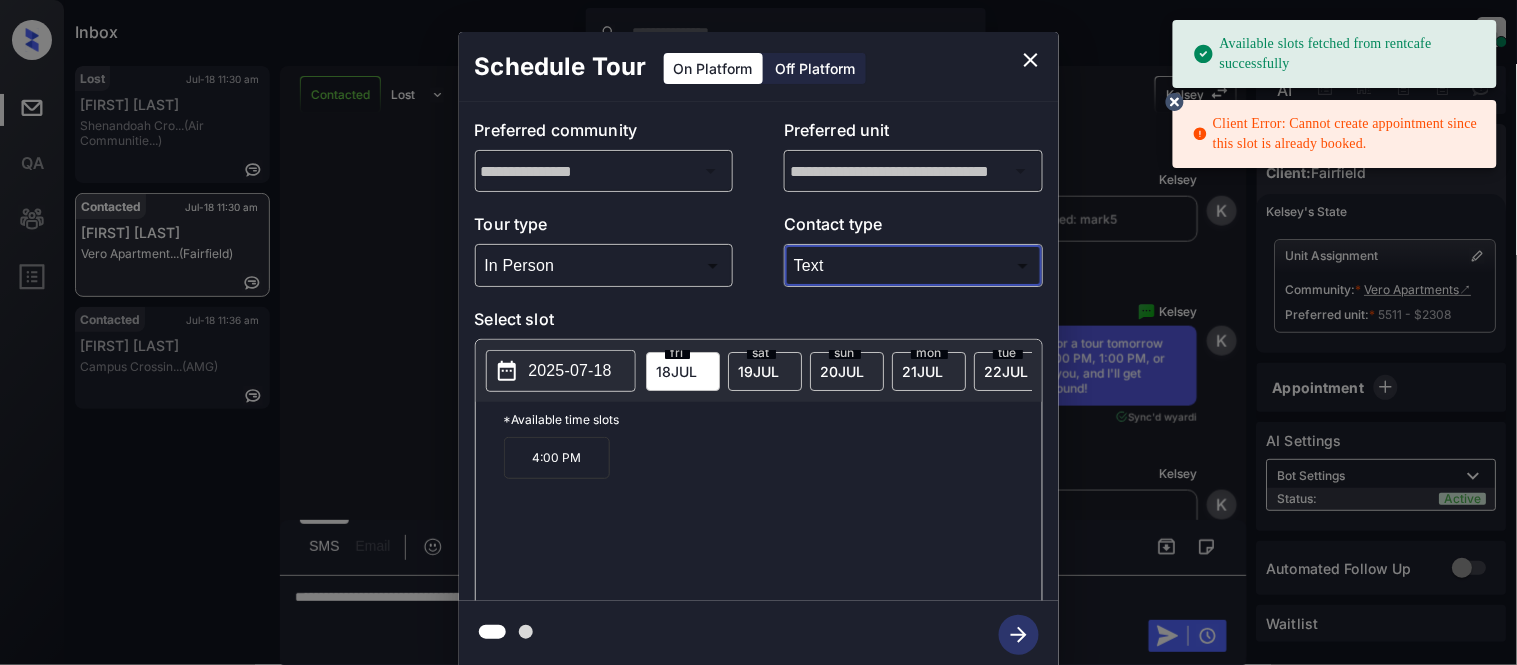 click on "19 JUL" at bounding box center (677, 371) 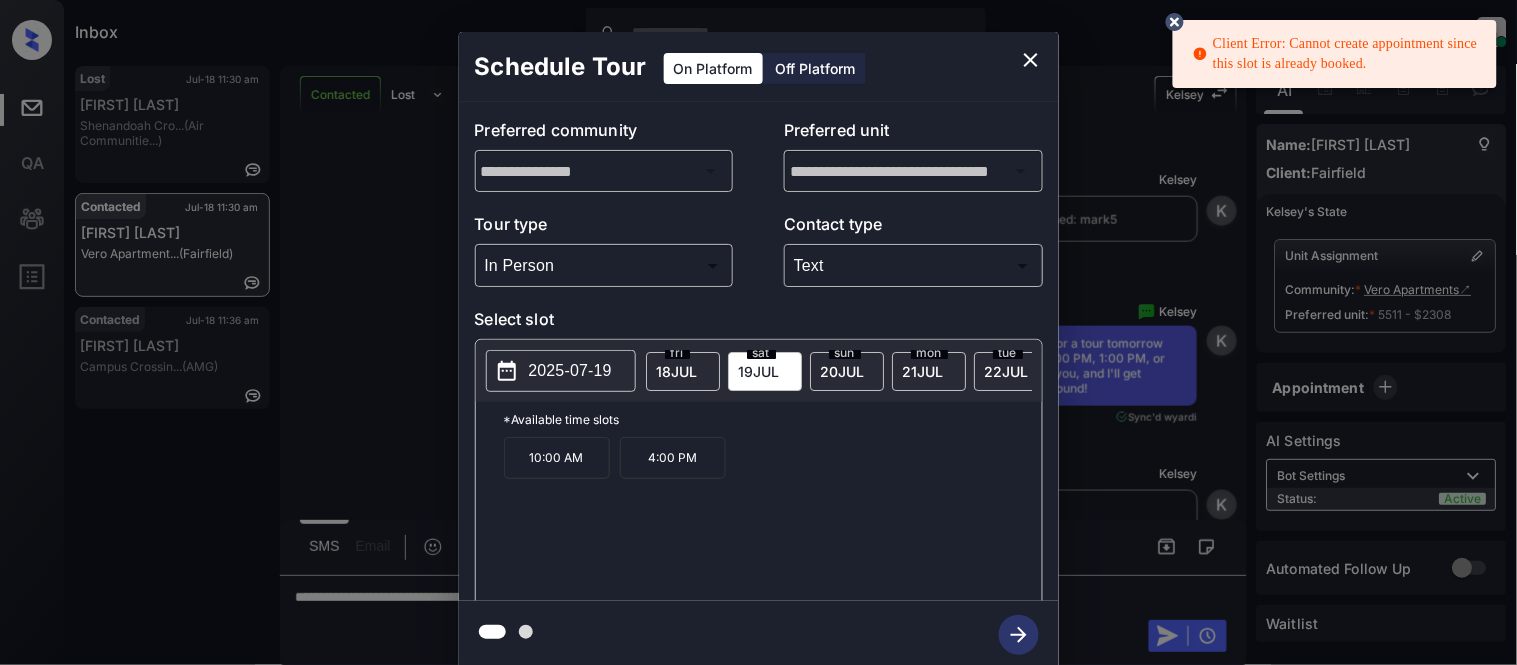 click on "10:00 AM" at bounding box center (557, 458) 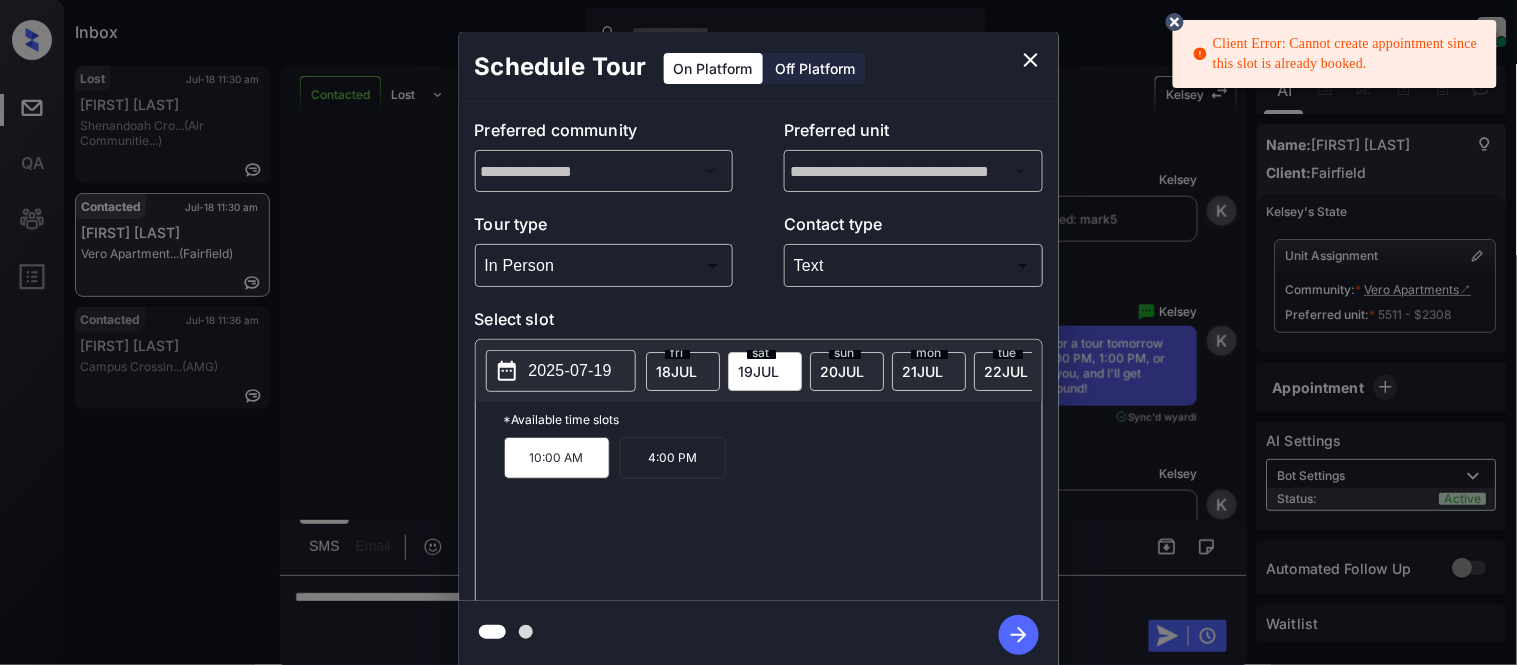 click 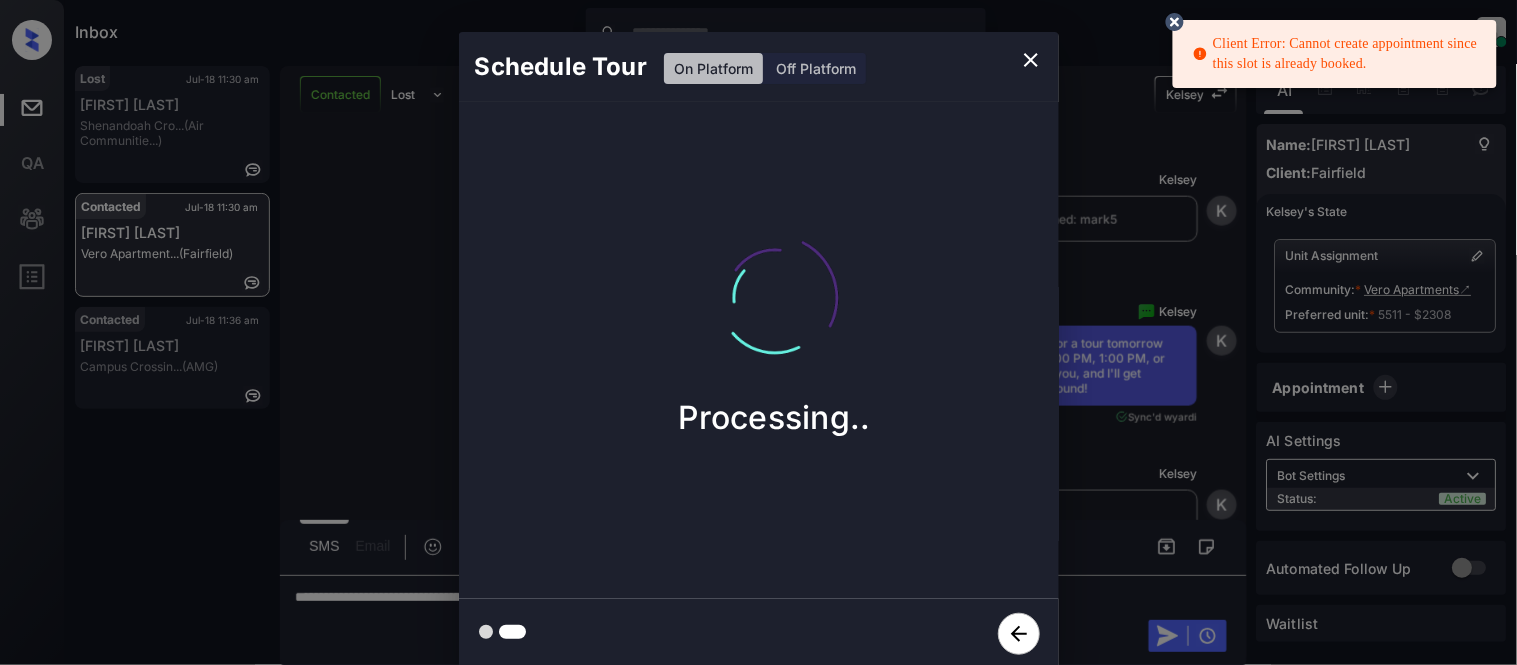 click 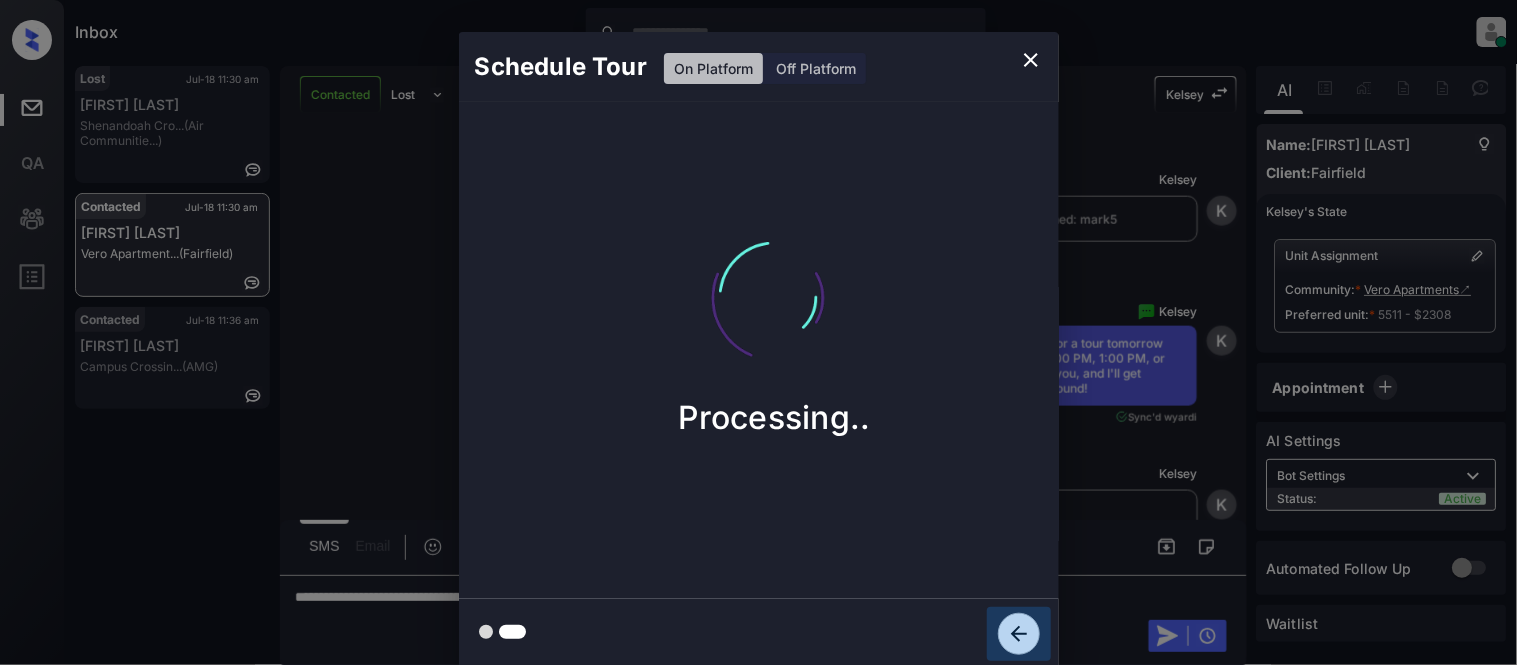 click 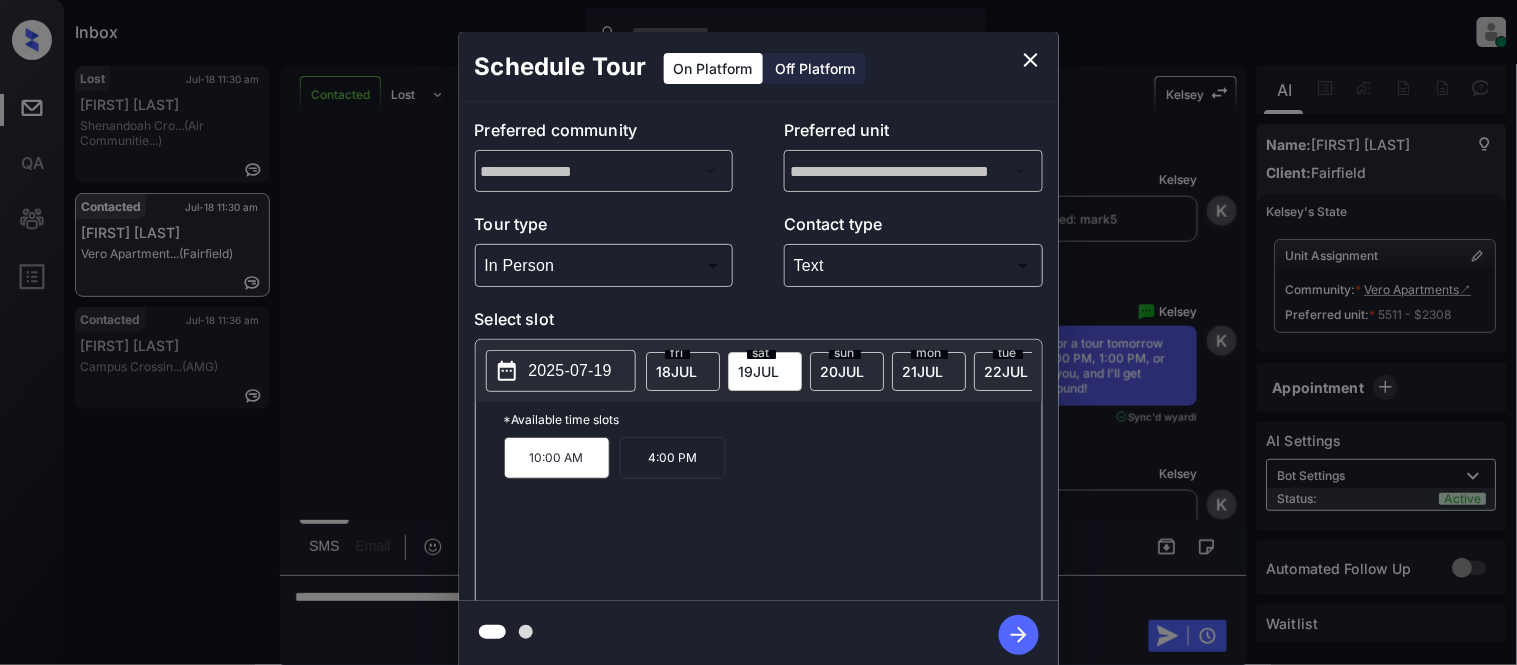 click on "4:00 PM" at bounding box center (673, 458) 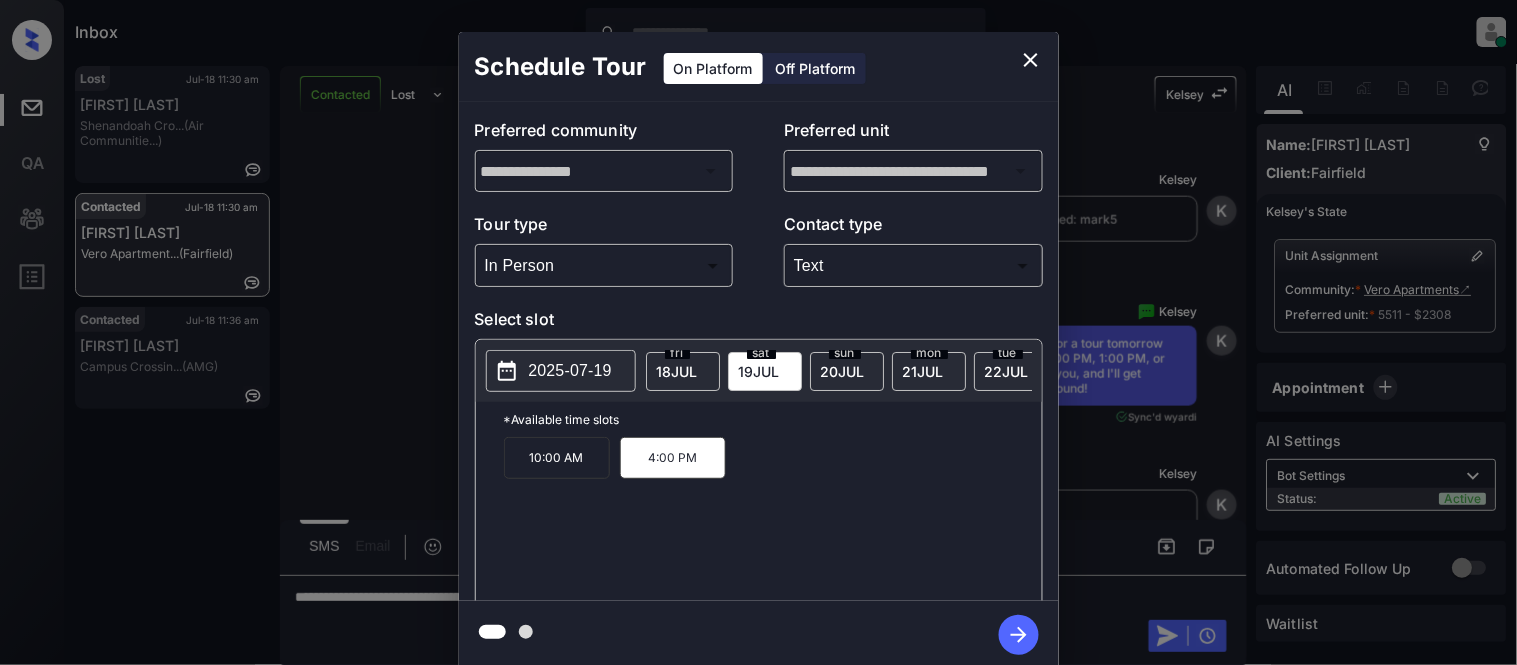 click 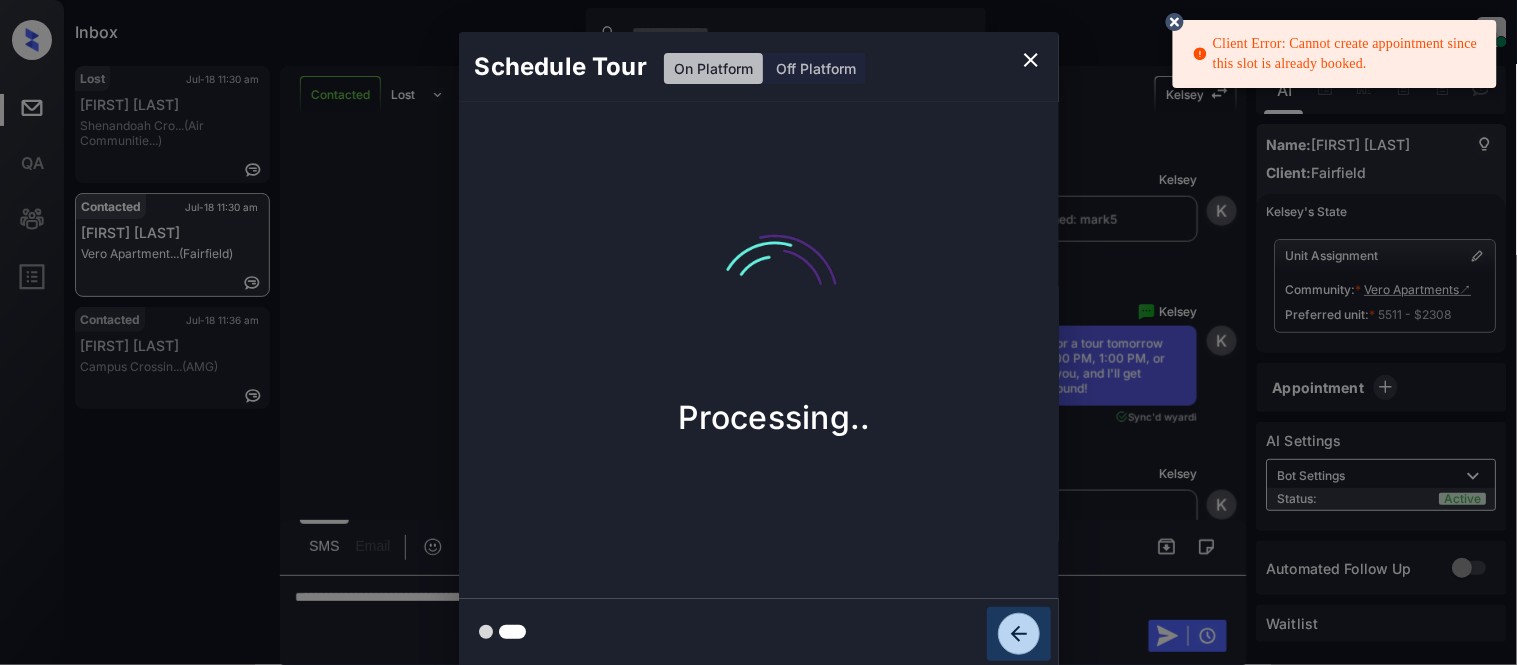 click 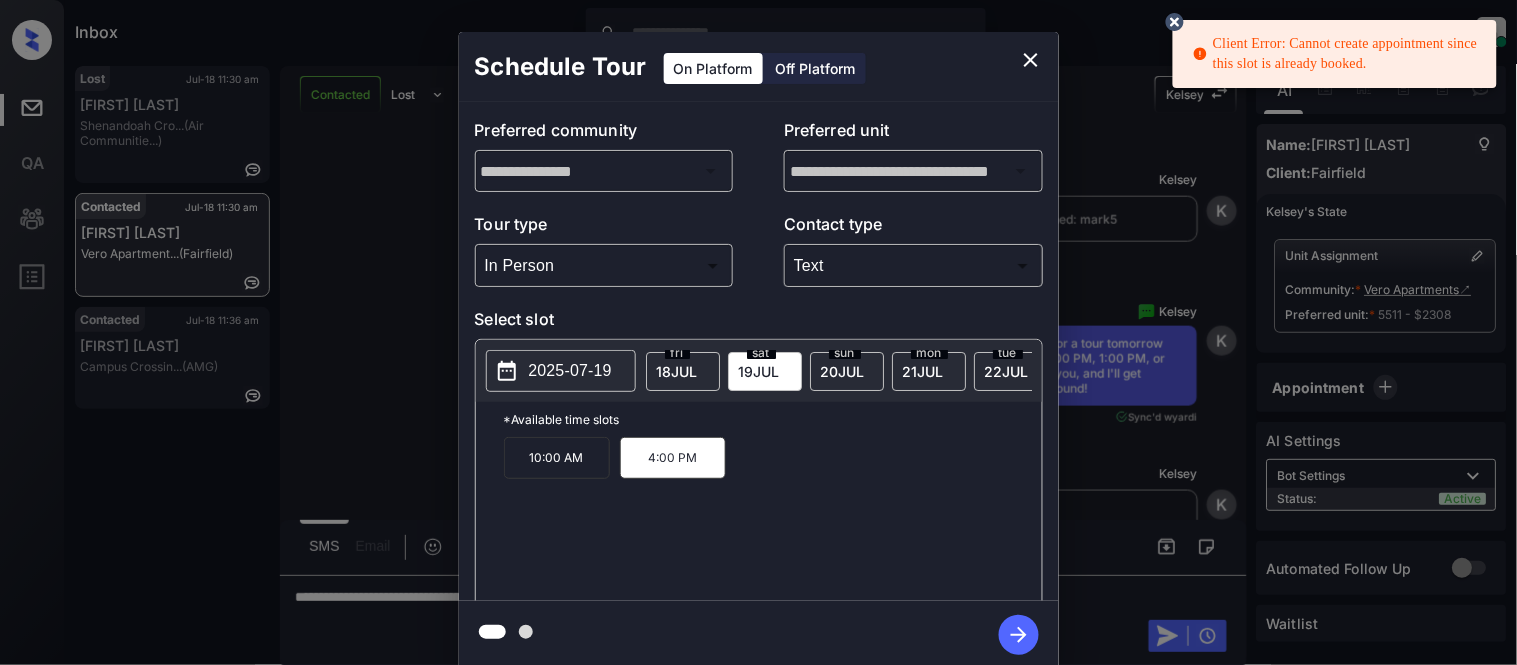 click on "fri" at bounding box center [677, 353] 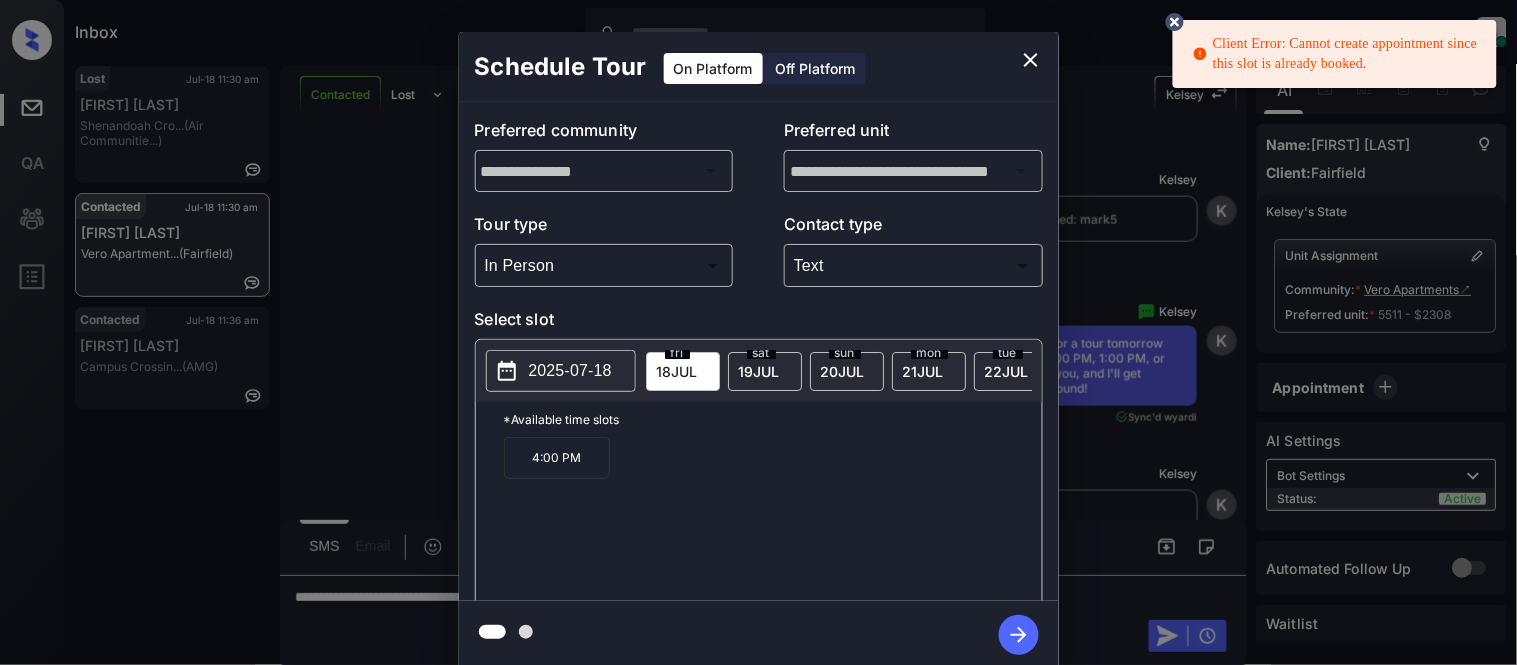 click on "2025-07-18" at bounding box center [570, 371] 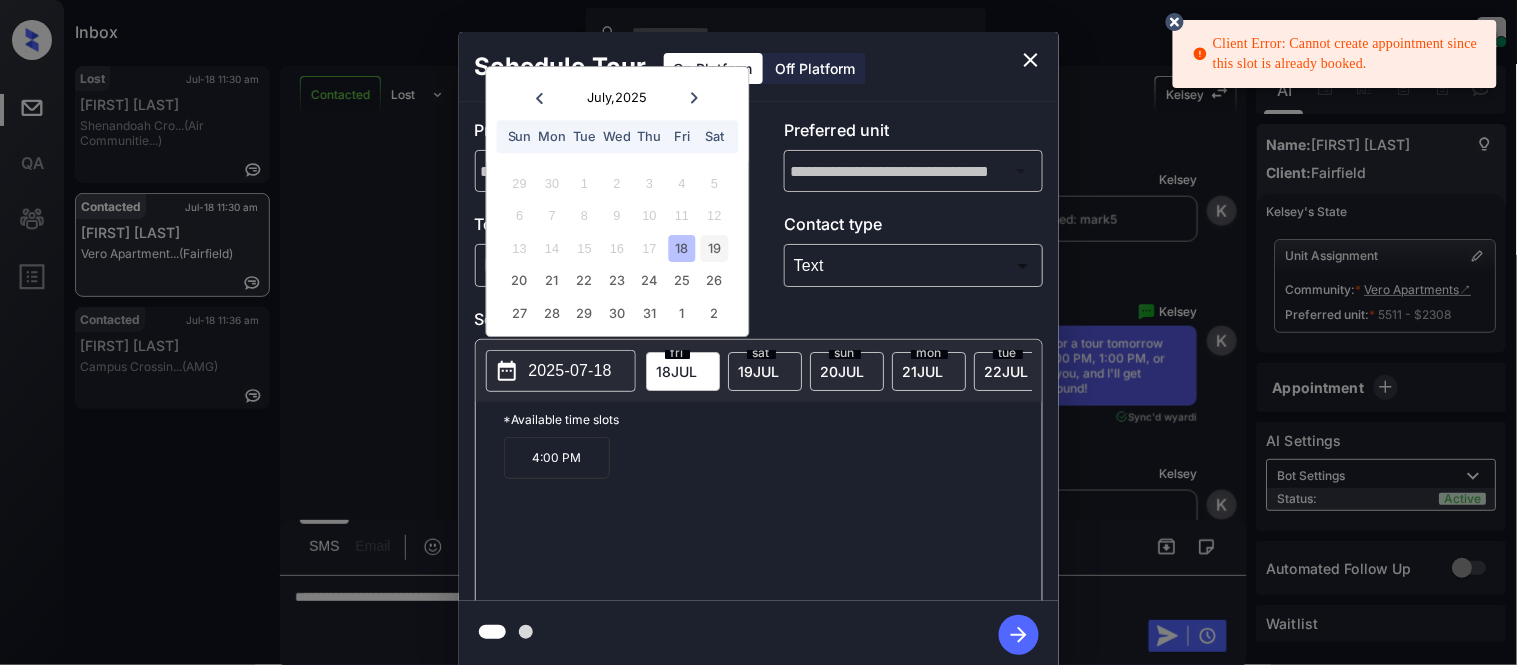 click on "19" at bounding box center [714, 248] 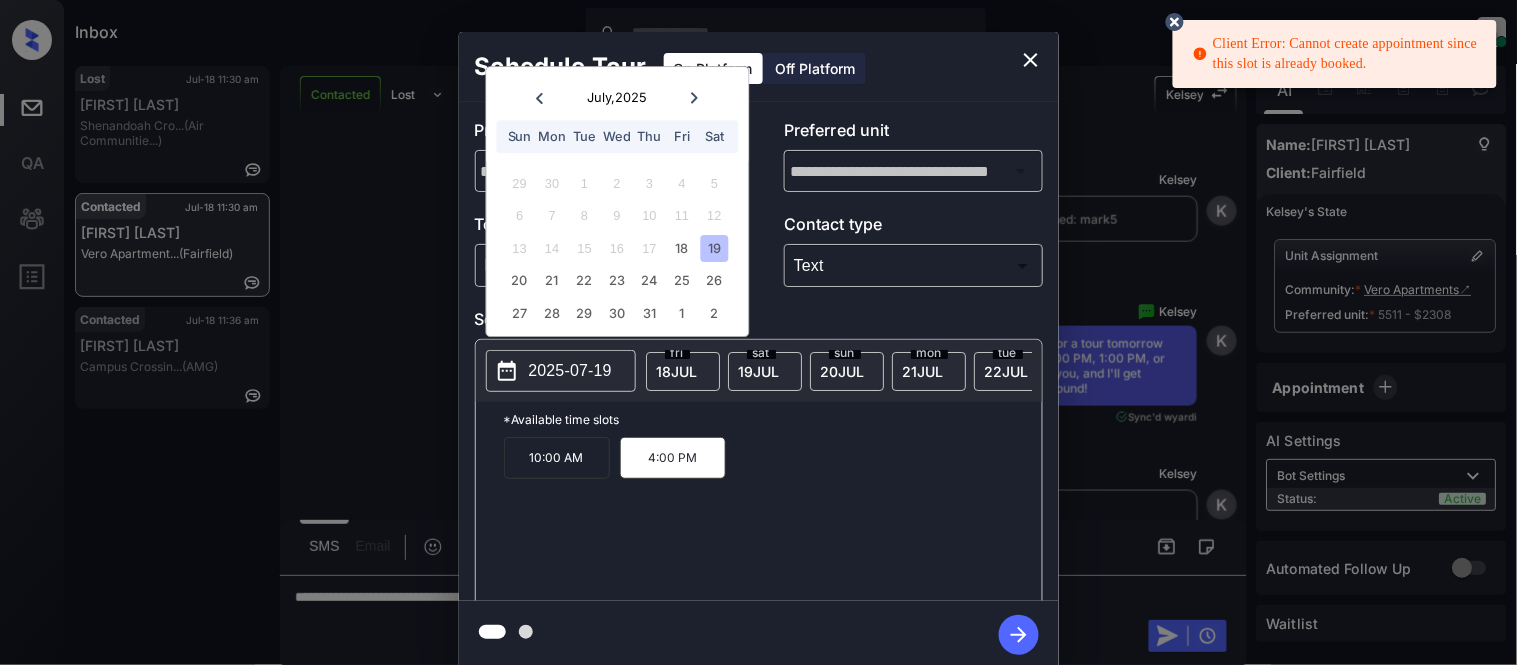 click on "10:00 AM" at bounding box center (557, 458) 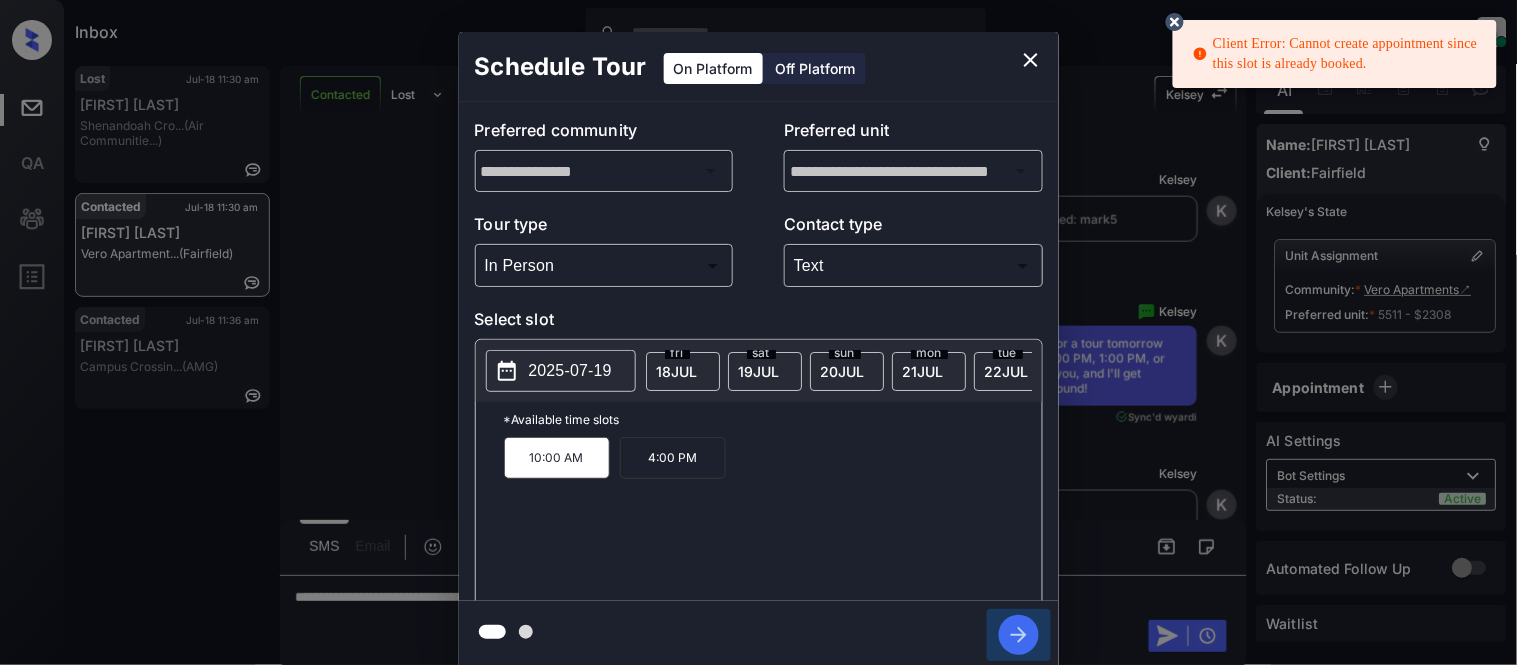 click 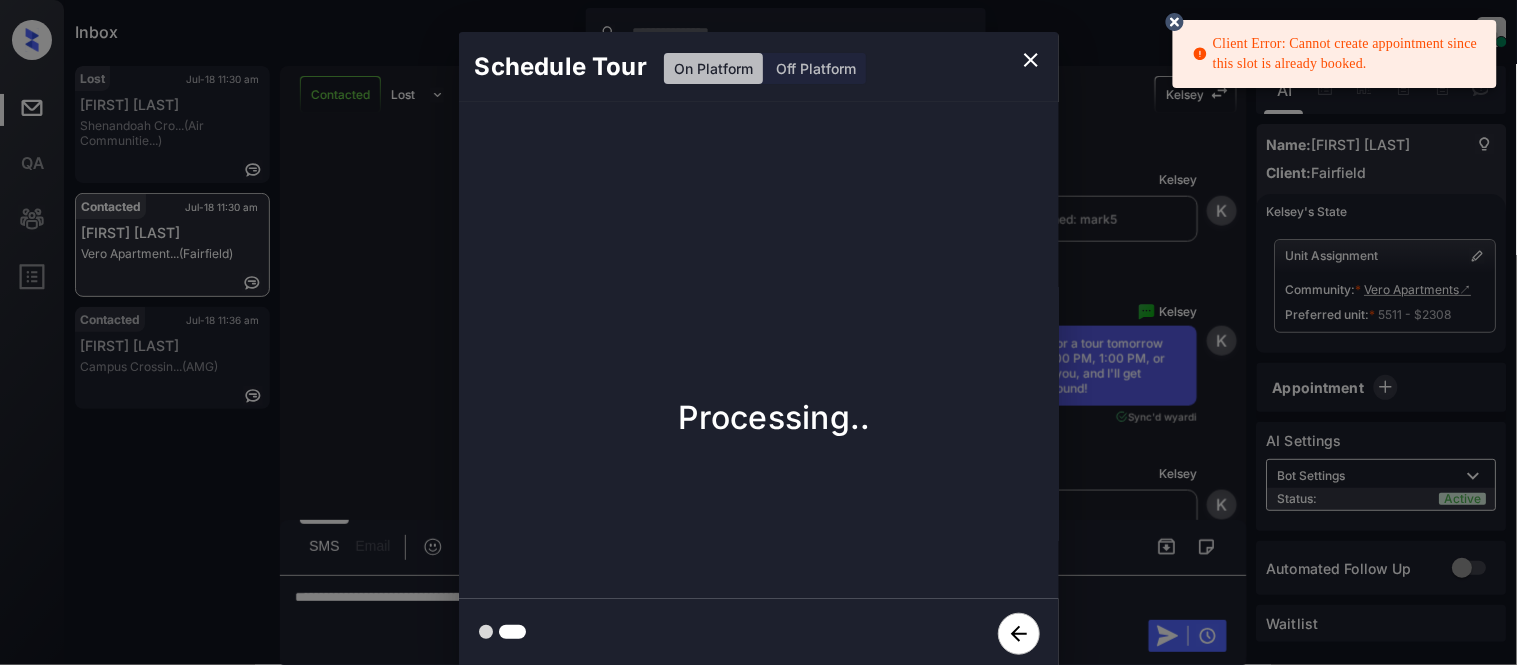 click 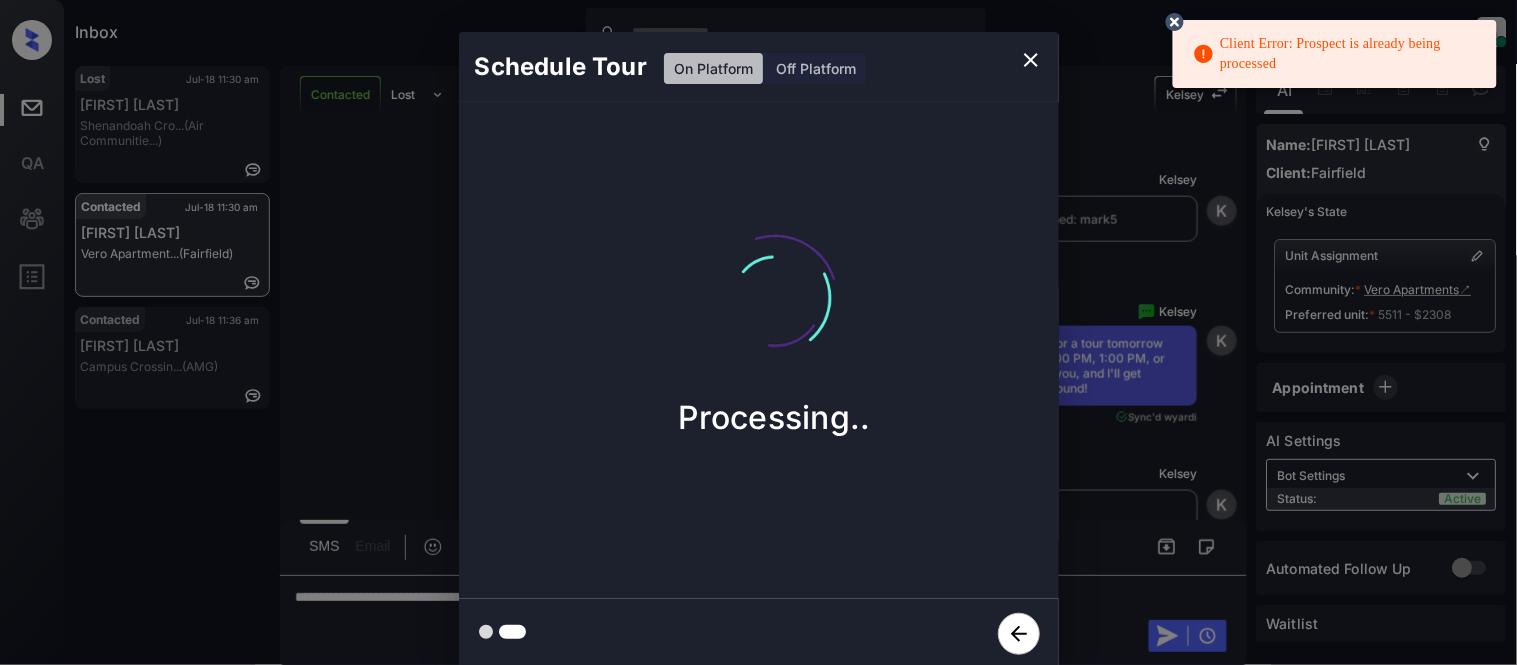 click 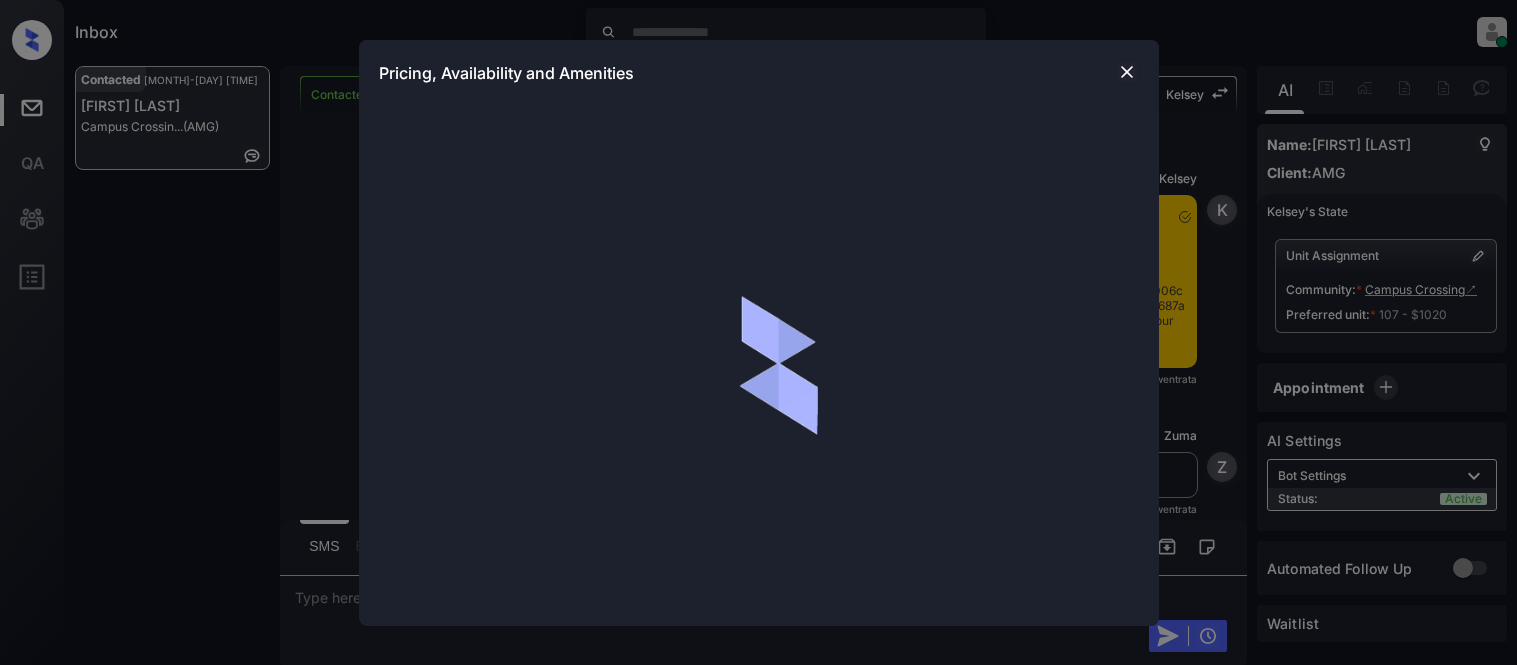 scroll, scrollTop: 0, scrollLeft: 0, axis: both 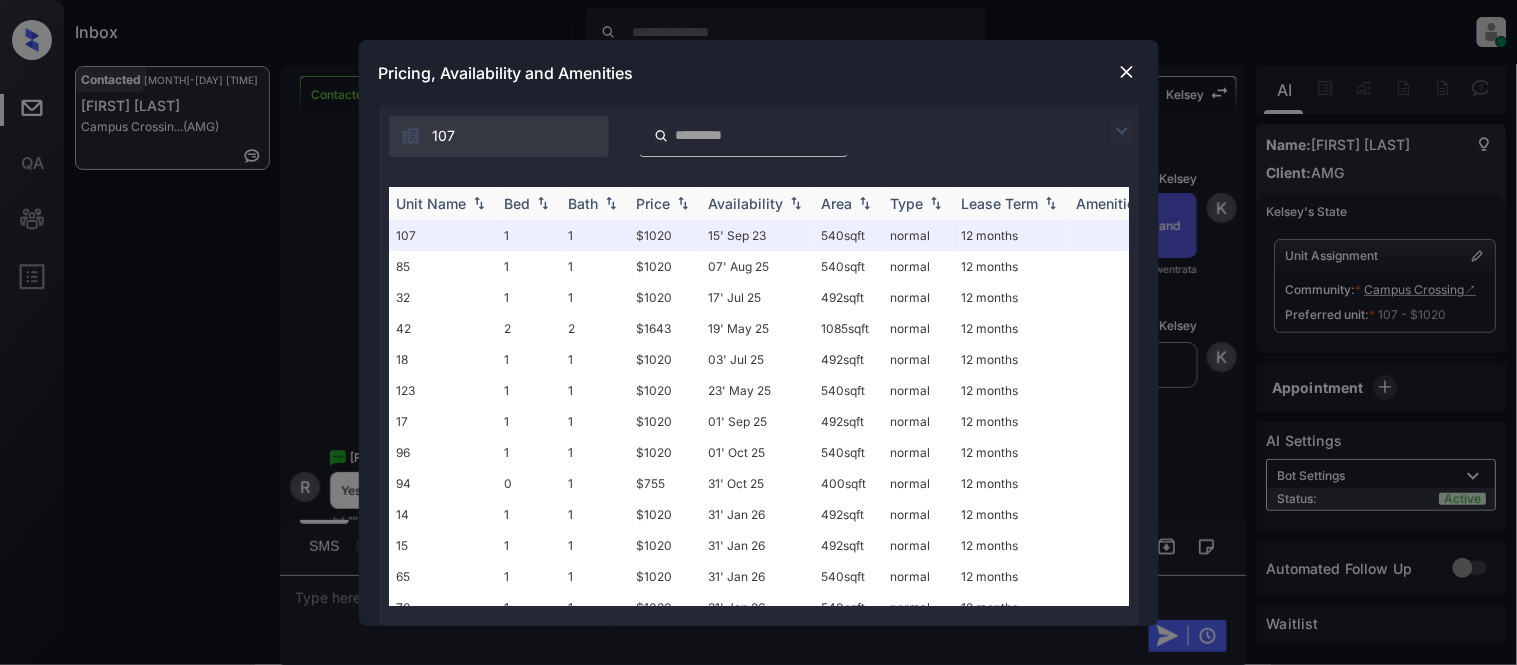 click on "Availability" at bounding box center (746, 203) 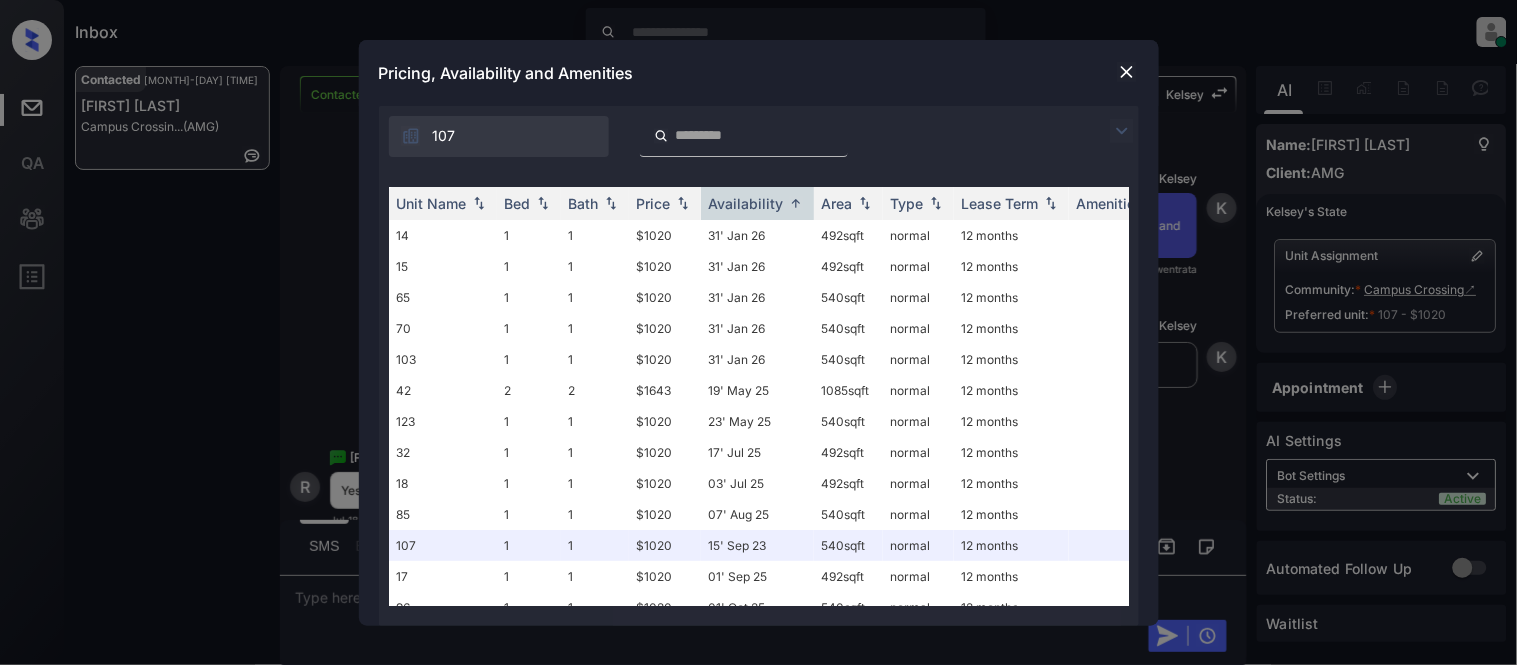 click at bounding box center (1127, 72) 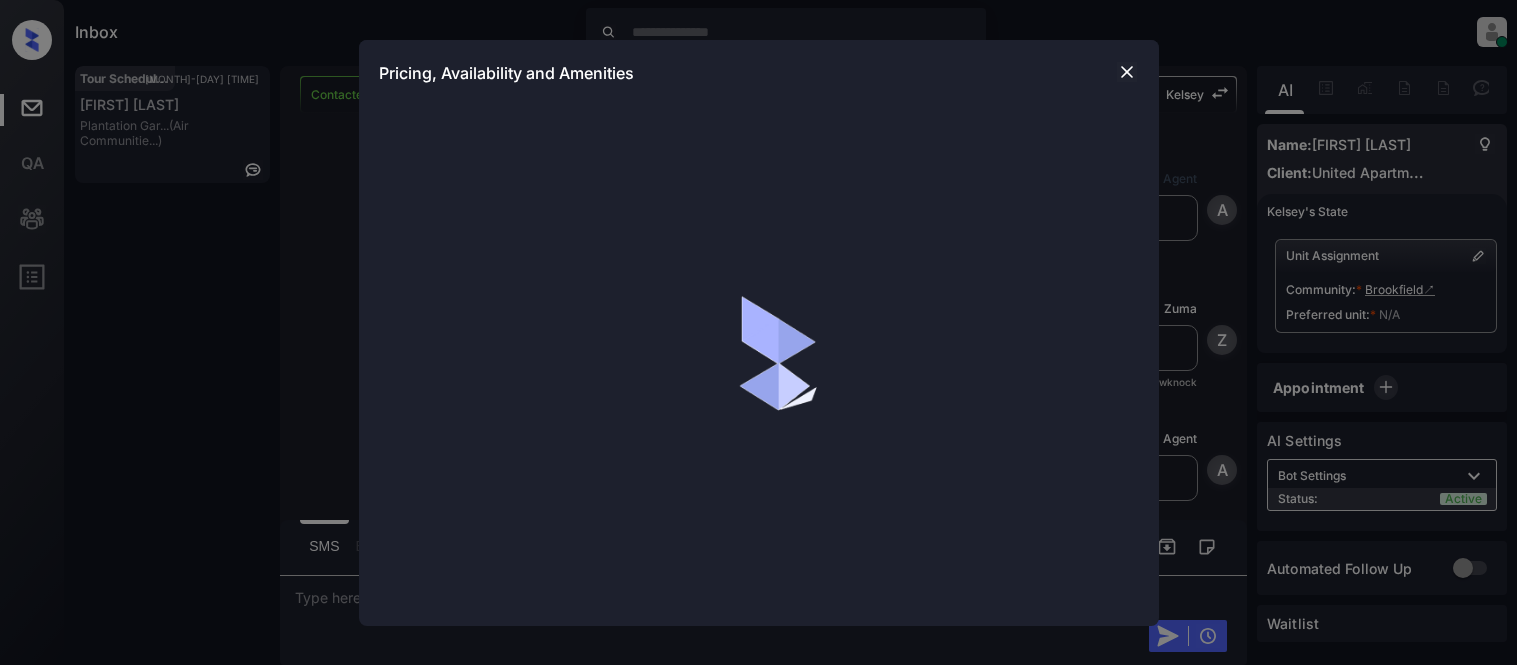 scroll, scrollTop: 0, scrollLeft: 0, axis: both 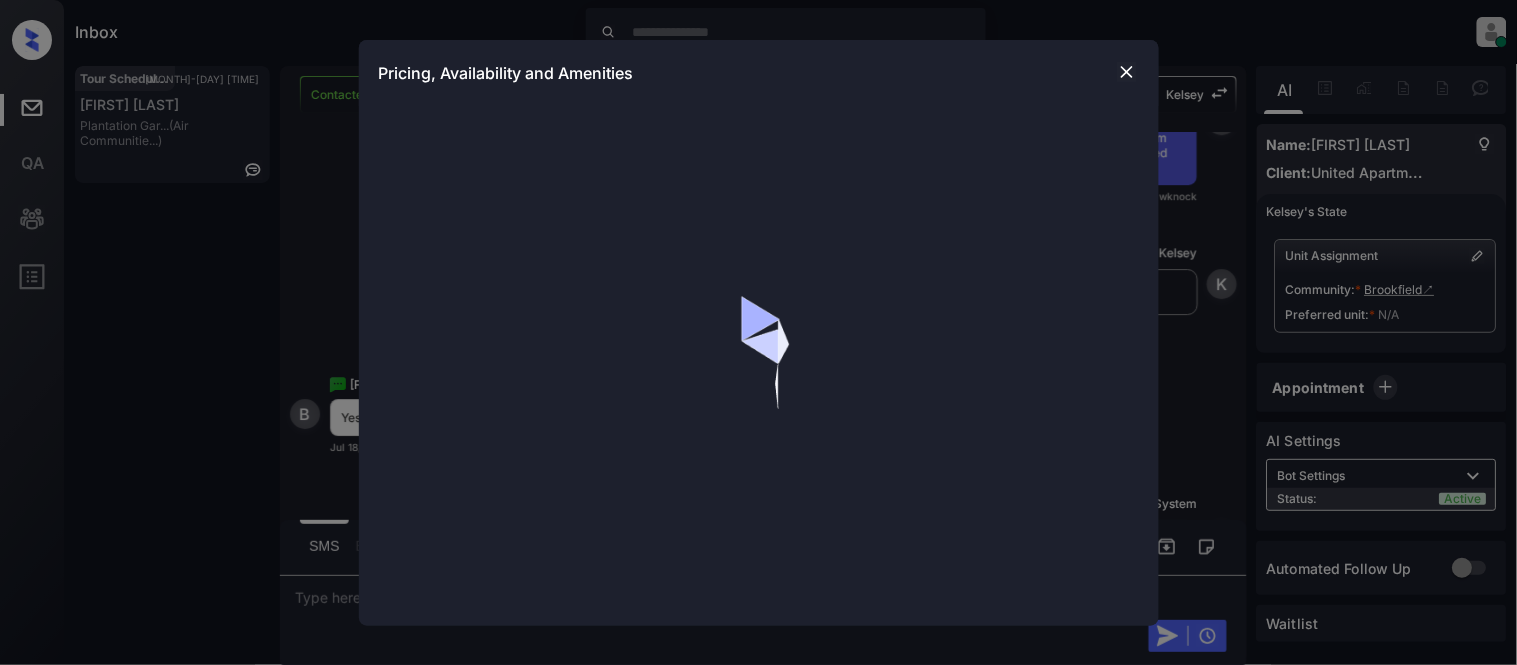 click at bounding box center [1127, 72] 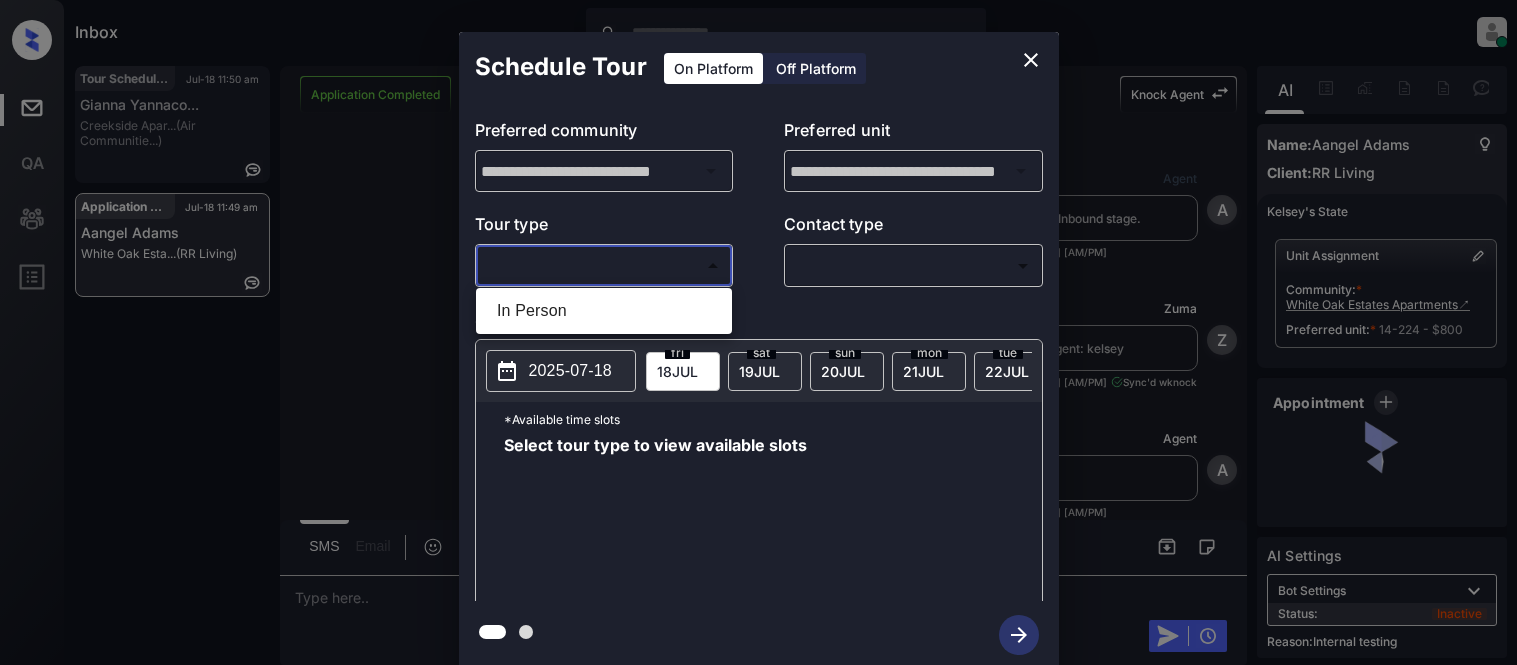 click on "Inbox [NAME] [LAST NAME] Online Set yourself   offline Set yourself   on break Profile Switch to  light  mode Sign out Tour Scheduled [MONTH]-[DAY] [HOUR]:[MINUTE] [AM/PM]   [NAME] [LAST NAME]... Creekside Apar...  (Air Communitie...) Application Completed [MONTH]-[DAY] [HOUR]:[MINUTE] [AM/PM]   [NAME] [LAST NAME] [NAME] [LAST NAME]...  (RR Living) Application Completed Lost Lead Sentiment: Angry Upon sliding the acknowledgement:  Lead will move to lost stage. * ​ SMS and call option will be set to opt out. AFM will be turned off for the lead. Knock Agent New Message Agent Lead created via webhook in Inbound stage. [MONTH] [DAY], [YEAR] [HOUR]:[MINUTE] [AM/PM] A New Message Zuma Lead transferred to leasing agent: [NAME] [MONTH] [DAY], [YEAR] [HOUR]:[MINUTE] [AM/PM]  Sync'd w  knock Z New Message Agent AFM Request sent to [NAME]. [MONTH] [DAY], [YEAR] [HOUR]:[MINUTE] [AM/PM] A New Message Agent Notes Note: Structured Note:
Move In Date: [YEAR]-[MONTH]-[DAY]
[MONTH] [DAY], [YEAR] [HOUR]:[MINUTE] [AM/PM] A New Message [NAME] Lead Details Updated
Move In Date:  [DAY]-[MONTH]-[YEAR]
[MONTH] [DAY], [YEAR] [HOUR]:[MINUTE] [AM/PM] [NAME] New Message [NAME] [MONTH] [DAY], [YEAR] [HOUR]:[MINUTE] [AM/PM]   | SmarterAFMV2Sms  Sync'd w  [NAME] [NAME]" at bounding box center [758, 332] 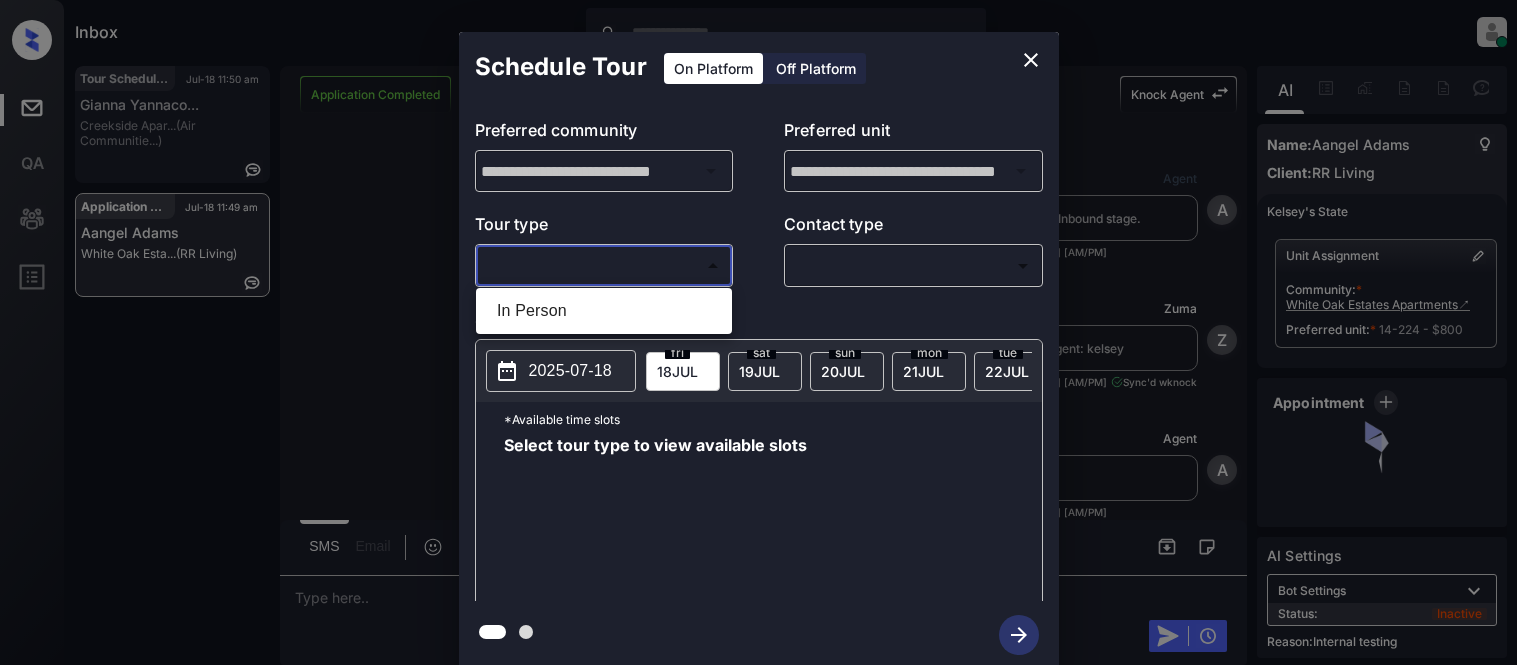 scroll, scrollTop: 0, scrollLeft: 0, axis: both 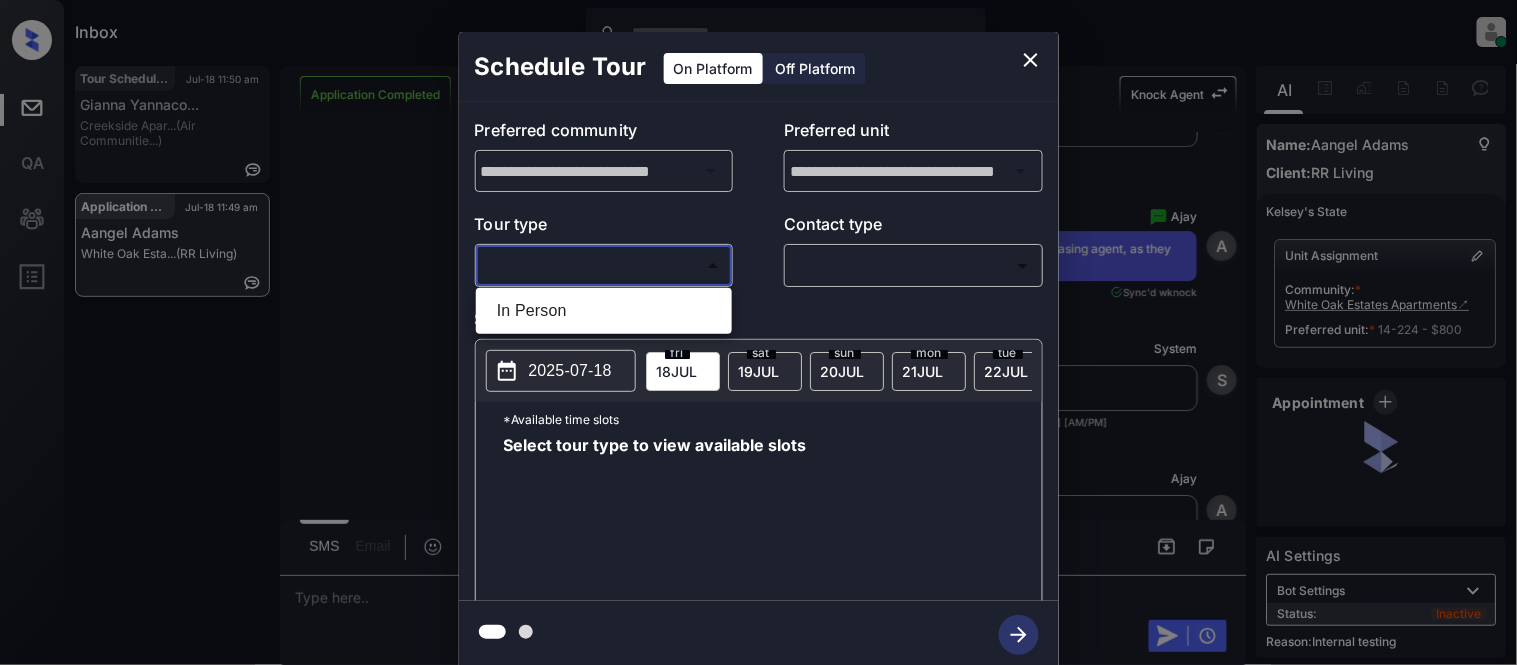 click on "In Person" at bounding box center (604, 311) 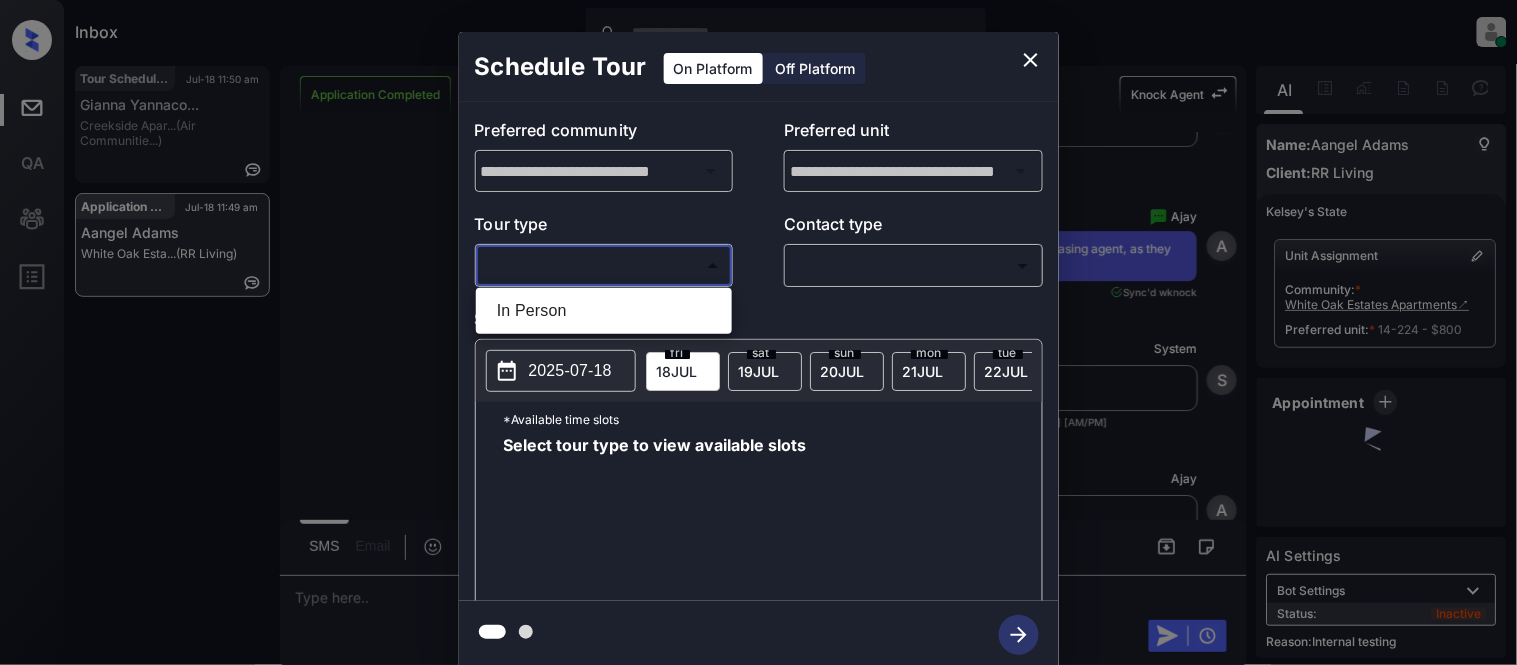 type on "********" 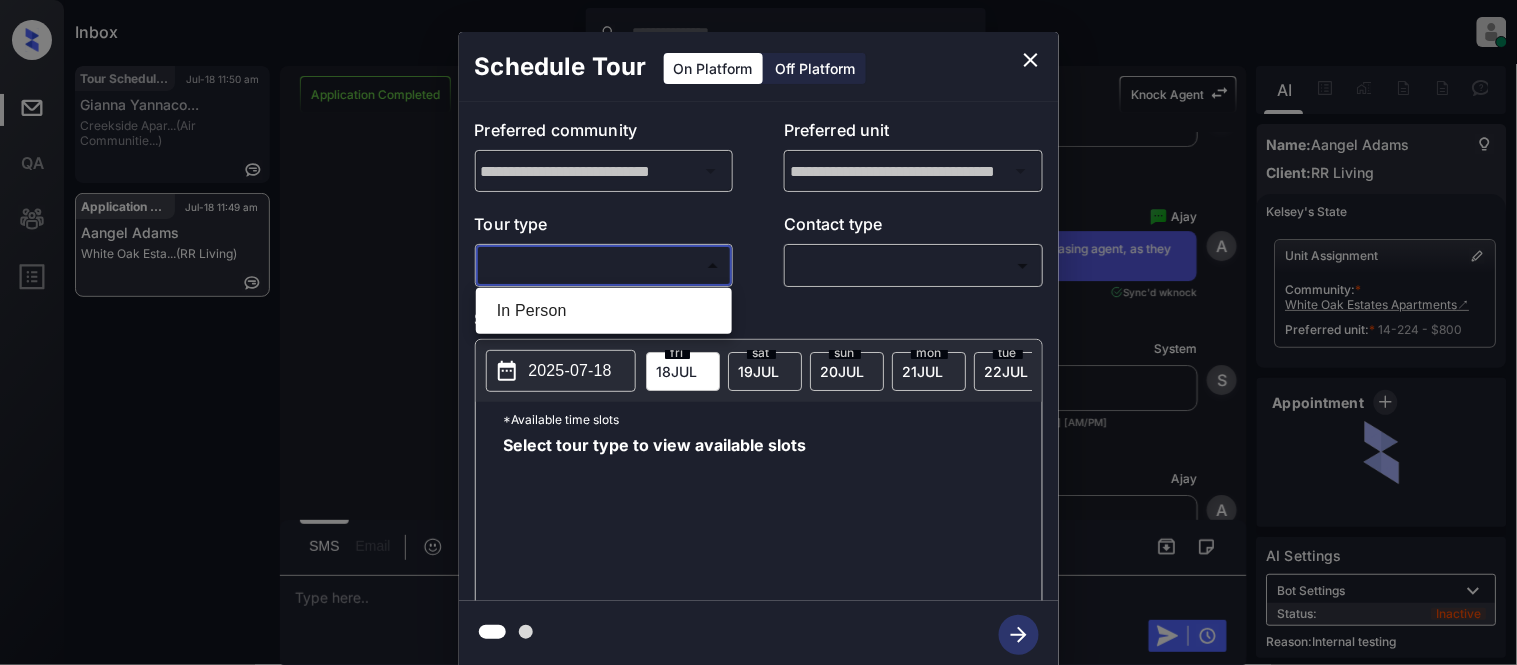 click at bounding box center [758, 332] 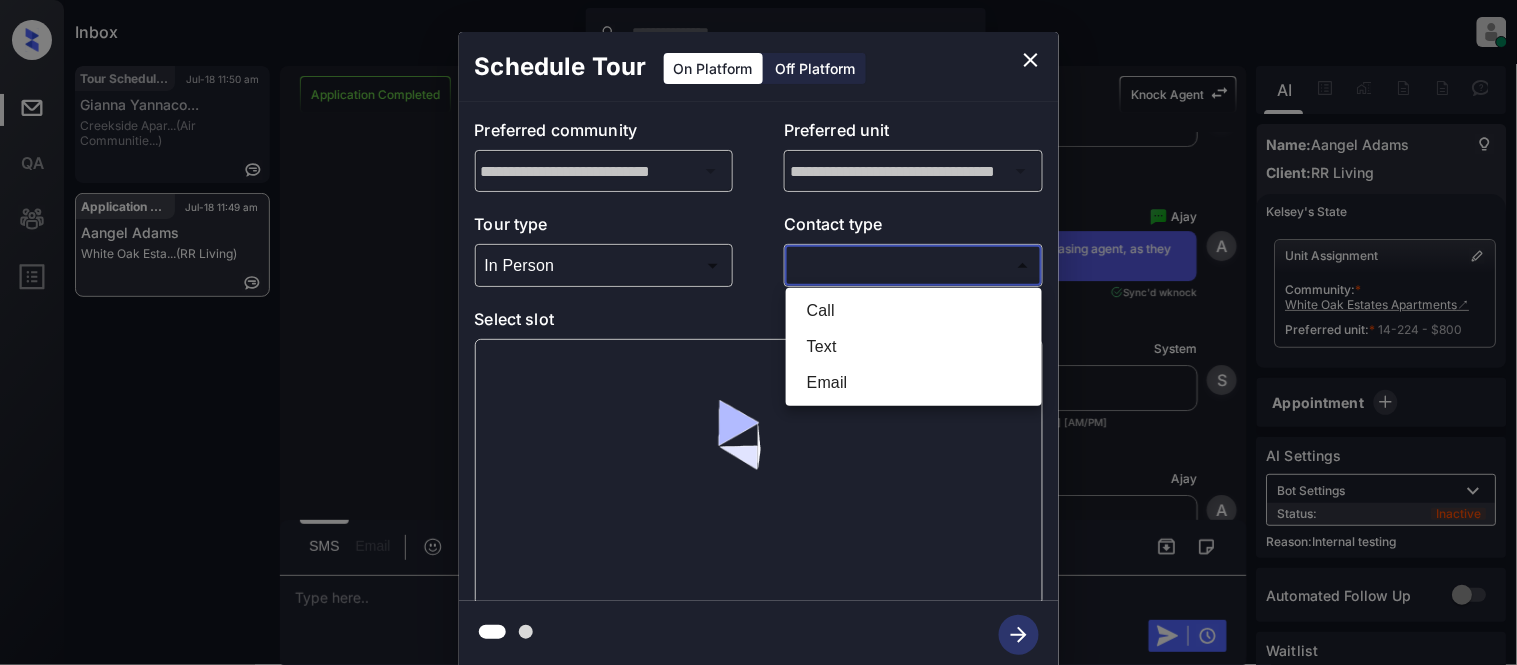 click on "Inbox Kristina Cataag Online Set yourself   offline Set yourself   on break Profile Switch to  light  mode Sign out Tour Scheduled Jul-18 11:50 am   Gianna Yannaco... Creekside Apar...  (Air Communitie...) Application Completed Jul-18 11:49 am   Aangel Adams White Oak Esta...  (RR Living) Application Completed Lost Lead Sentiment: Angry Upon sliding the acknowledgement:  Lead will move to lost stage. * ​ SMS and call option will be set to opt out. AFM will be turned off for the lead. Knock Agent New Message Agent Lead created via webhook in Inbound stage. Jul 08, 2025 01:41 am A New Message Zuma Lead transferred to leasing agent: kelsey Jul 08, 2025 01:41 am  Sync'd w  knock Z New Message Agent AFM Request sent to Kelsey. Jul 08, 2025 01:41 am A New Message Agent Notes Note: Structured Note:
Move In Date: 2025-07-09
Jul 08, 2025 01:41 am A New Message Kelsey Lead Details Updated
Move In Date:  9-7-2025
Jul 08, 2025 01:41 am K New Message Kelsey Jul 08, 2025 01:41 am   | SmarterAFMV2Sms  Sync'd w  K K" at bounding box center (758, 332) 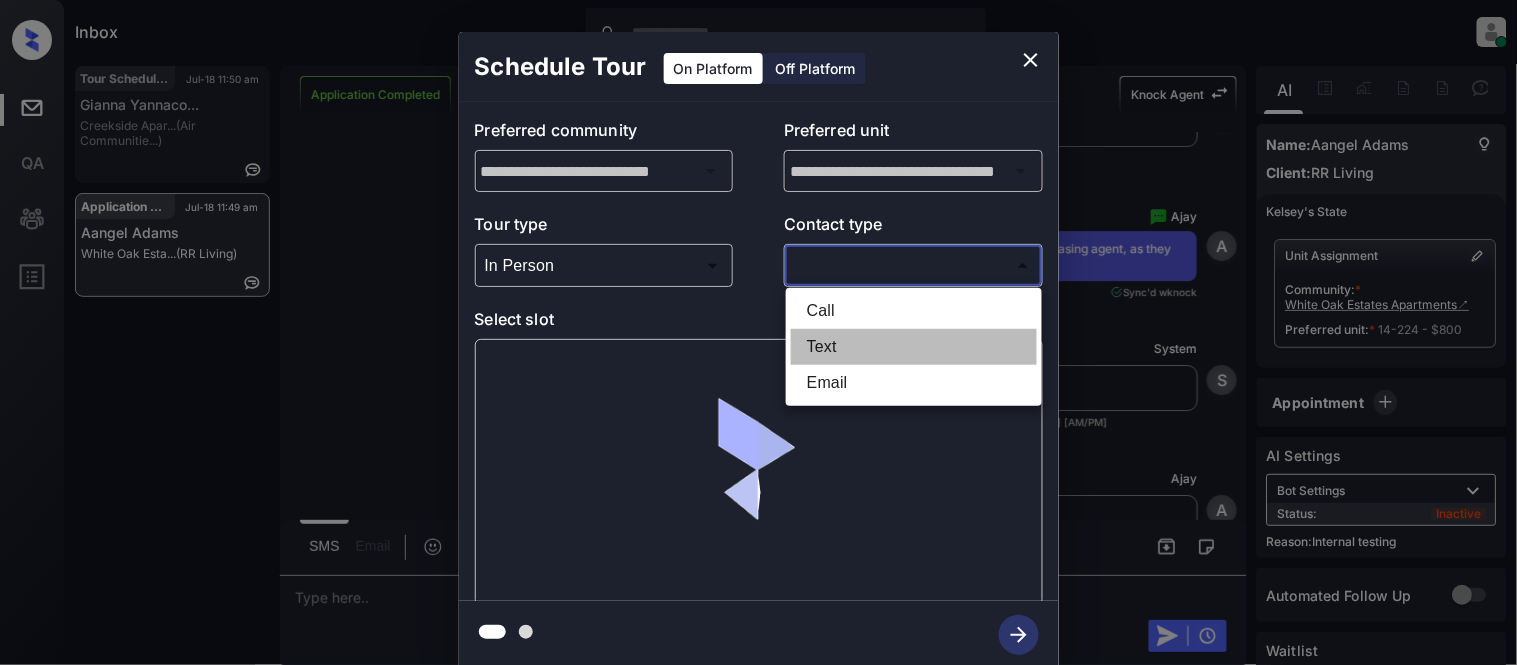 click on "Text" at bounding box center (914, 347) 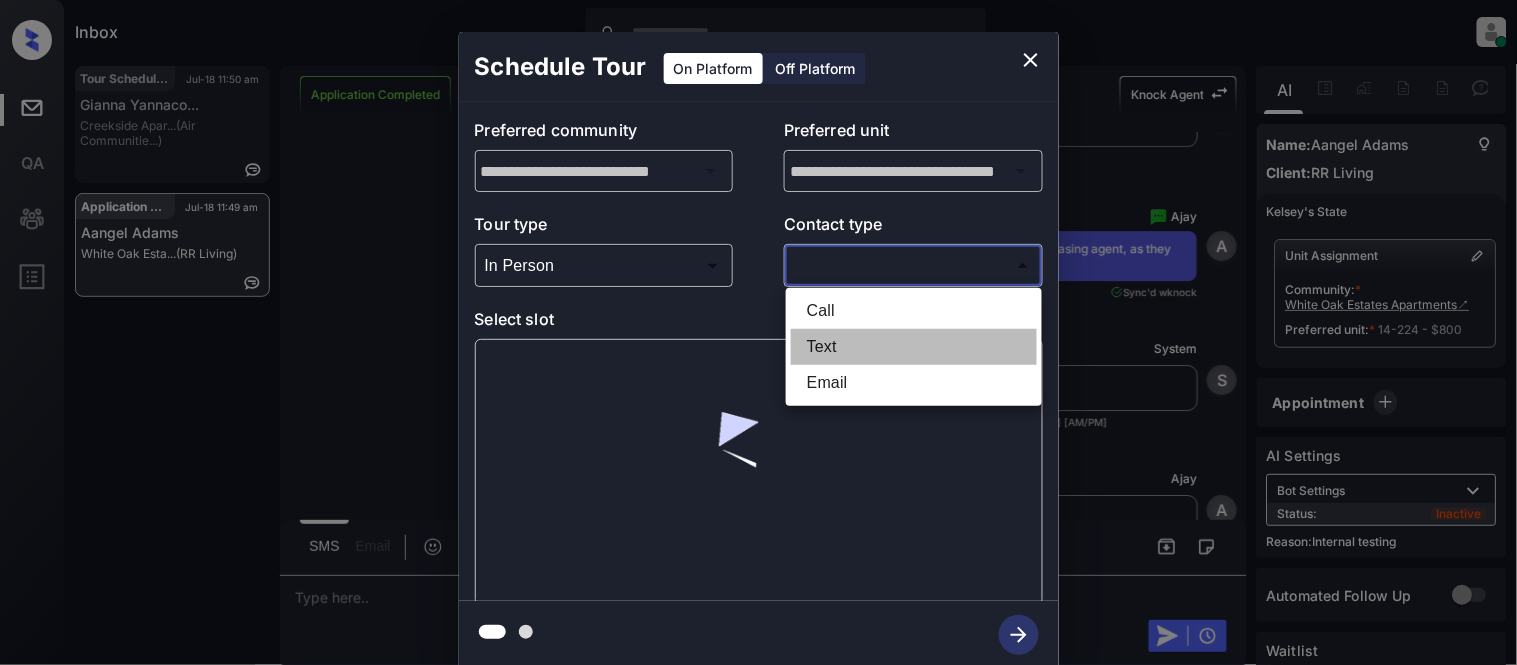 type on "****" 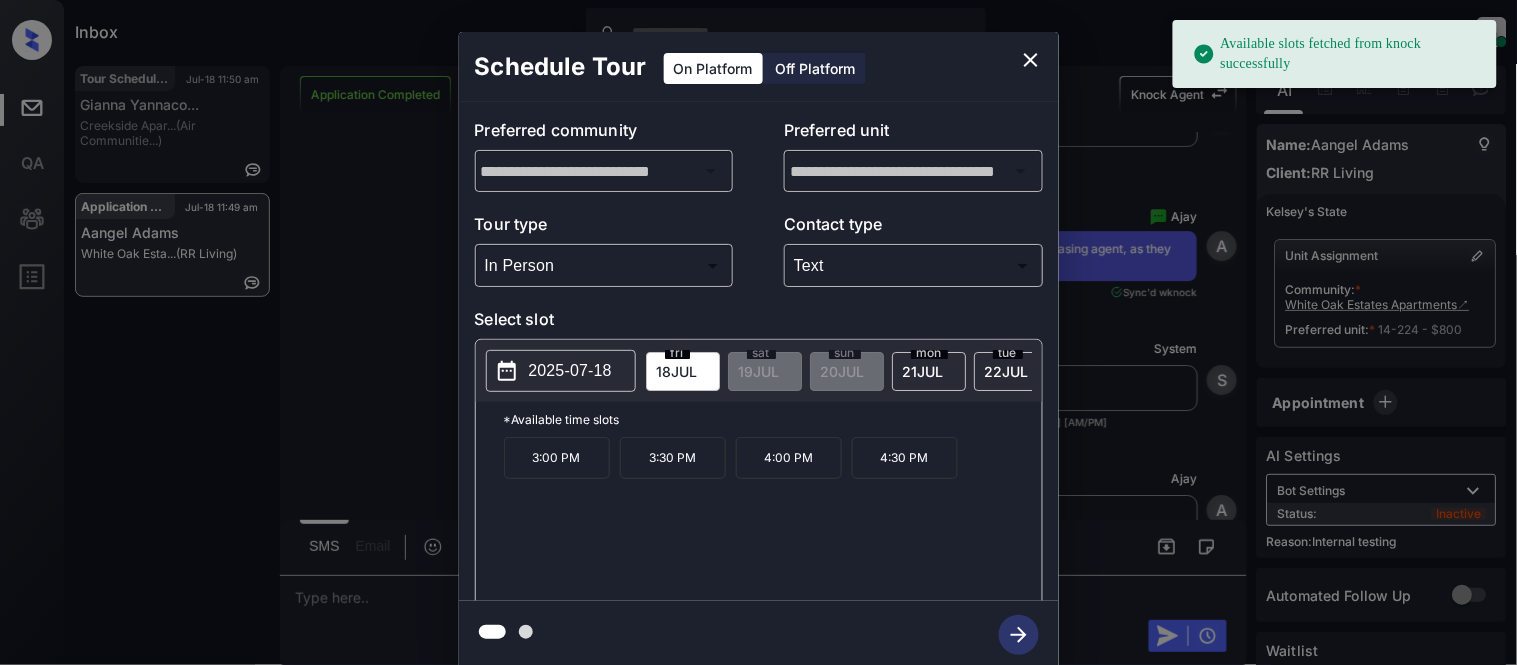 click on "fri 18 JUL" at bounding box center (683, 371) 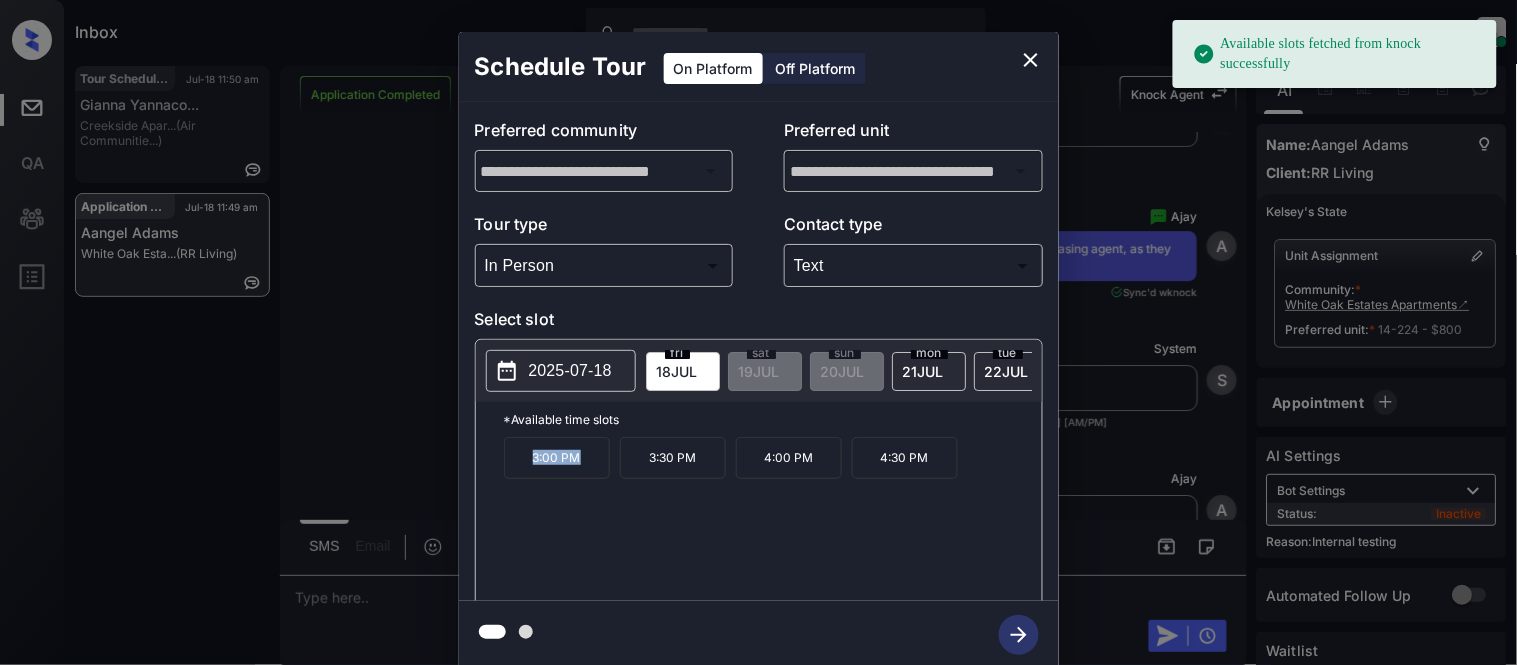 drag, startPoint x: 527, startPoint y: 480, endPoint x: 585, endPoint y: 480, distance: 58 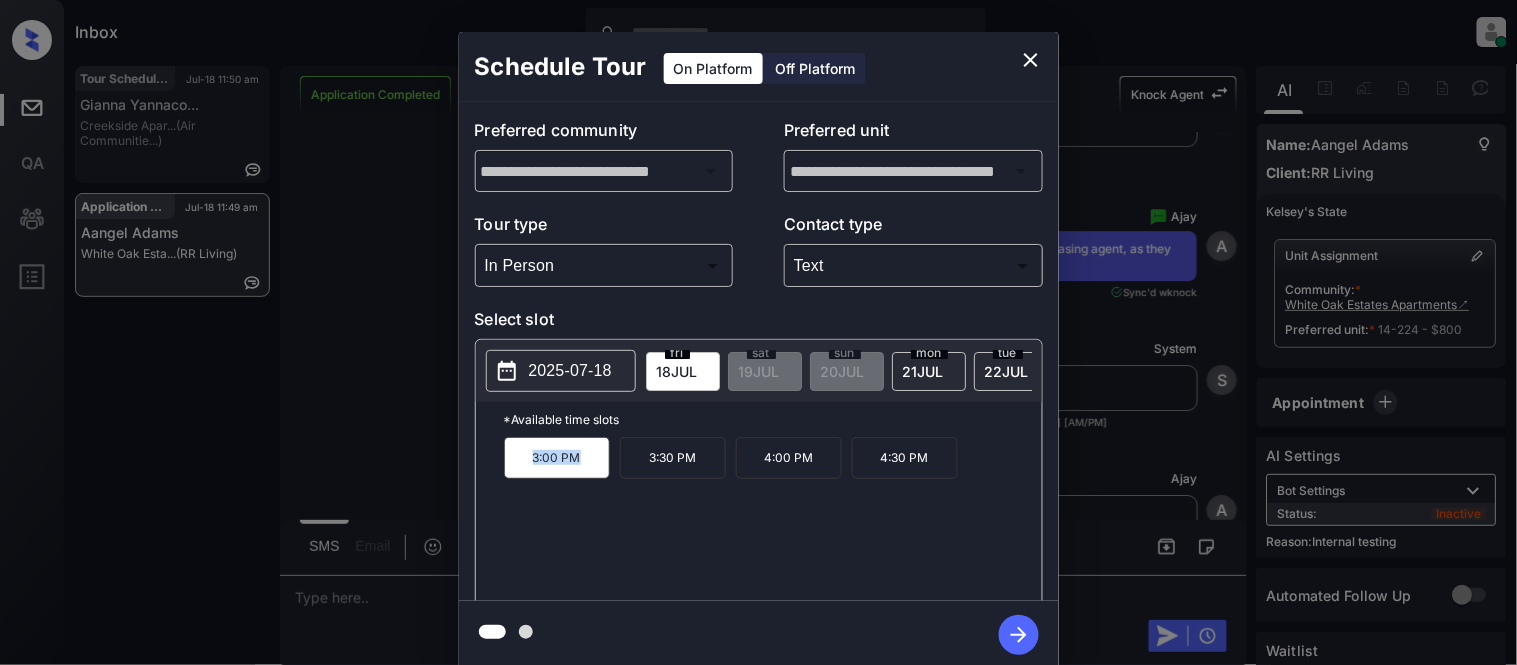 copy on "3:00 PM" 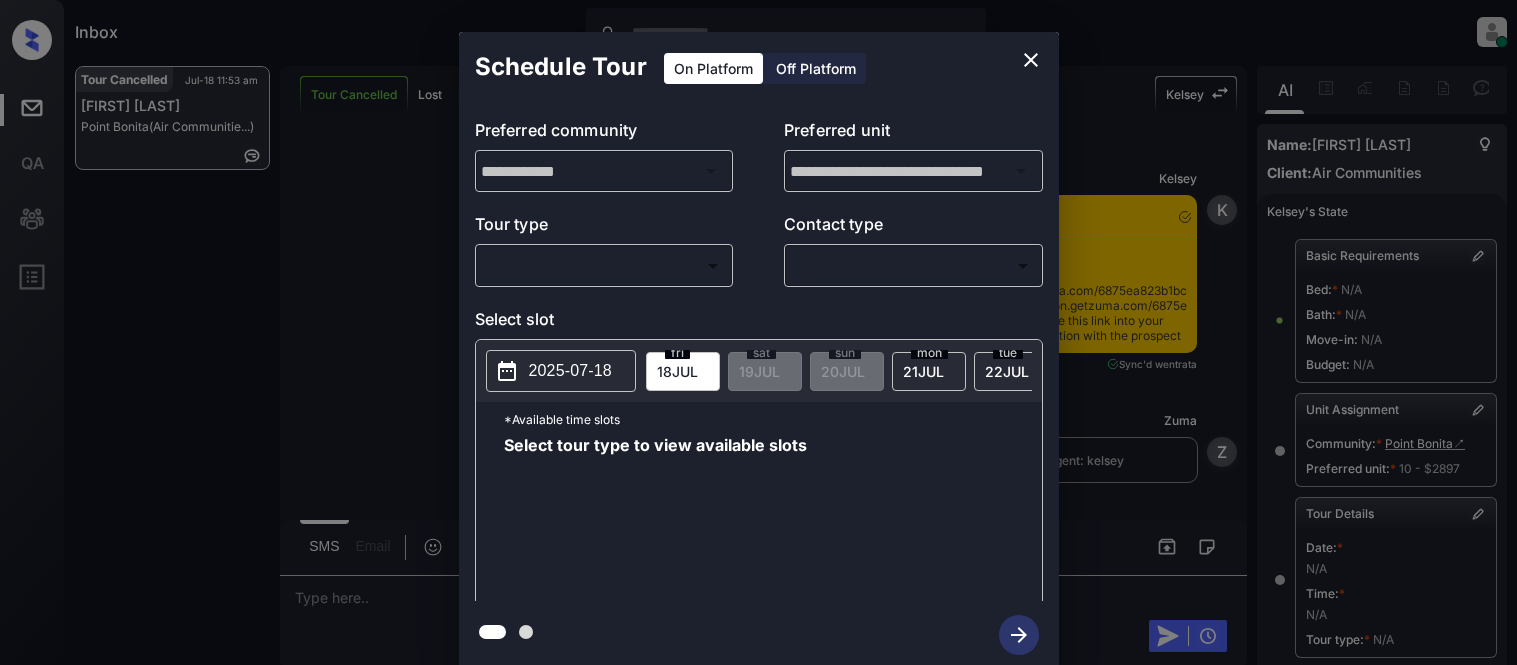 scroll, scrollTop: 0, scrollLeft: 0, axis: both 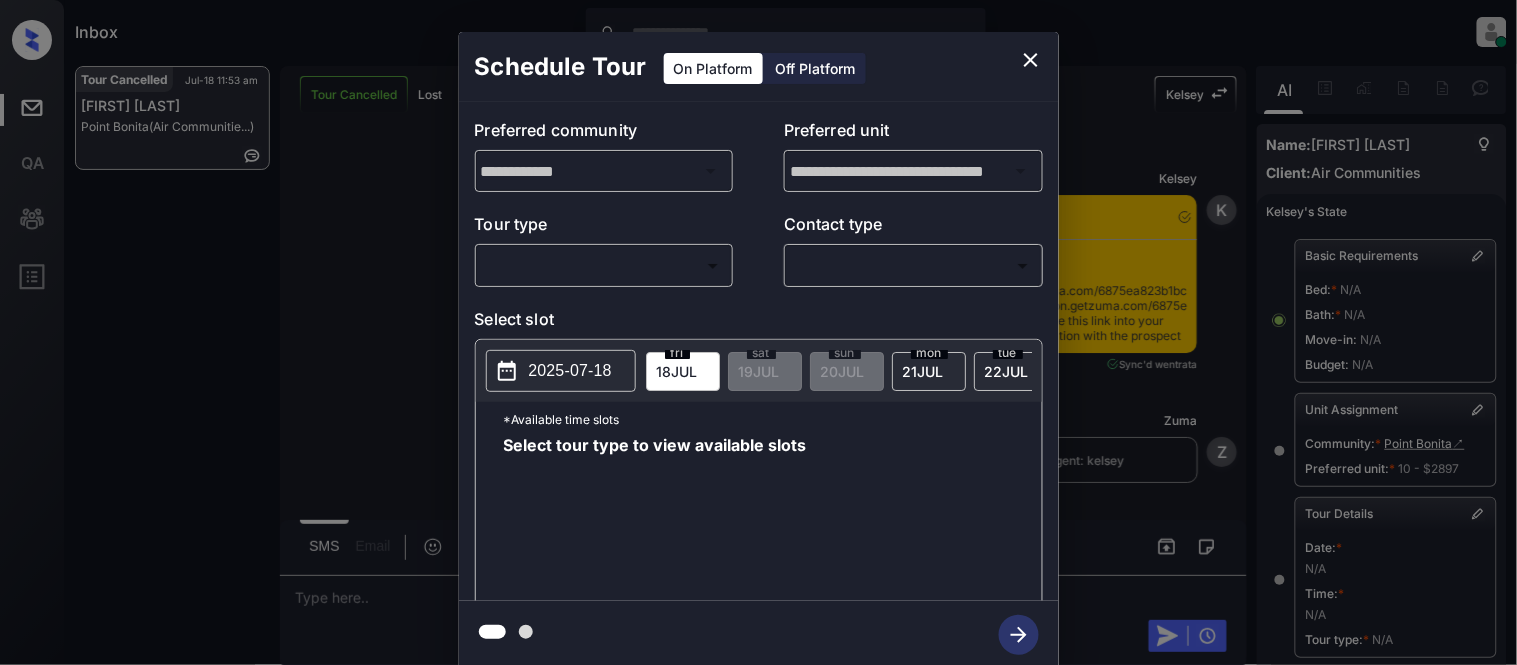 click on "Inbox Kristina Cataag Online Set yourself   offline Set yourself   on break Profile Switch to  light  mode Sign out Tour Cancelled Jul-18 11:53 am   Madison Beck Point Bonita  (Air Communitie...) Tour Cancelled Lost Lead Sentiment: Angry Upon sliding the acknowledgement:  Lead will move to lost stage. * ​ SMS and call option will be set to opt out. AFM will be turned off for the lead. Kelsey New Message Kelsey Notes Note: <a href="https://conversation.getzuma.com/6875ea823b1bc7a2eb8a84bb">https://conversation.getzuma.com/6875ea823b1bc7a2eb8a84bb</a> - Paste this link into your browser to view Kelsey’s conversation with the prospect Jul 14, 2025 10:43 pm  Sync'd w  entrata K New Message Zuma Lead transferred to leasing agent: kelsey Jul 14, 2025 10:43 pm Z New Message Agent Lead created via ilsWebhook in Inbound stage. Jul 14, 2025 10:43 pm A New Message Kelsey Due to the activation of disableLeadTransfer feature flag, Kelsey will no longer transfer ownership of this CRM guest card Jul 14, 2025 10:43 pm K" at bounding box center [758, 332] 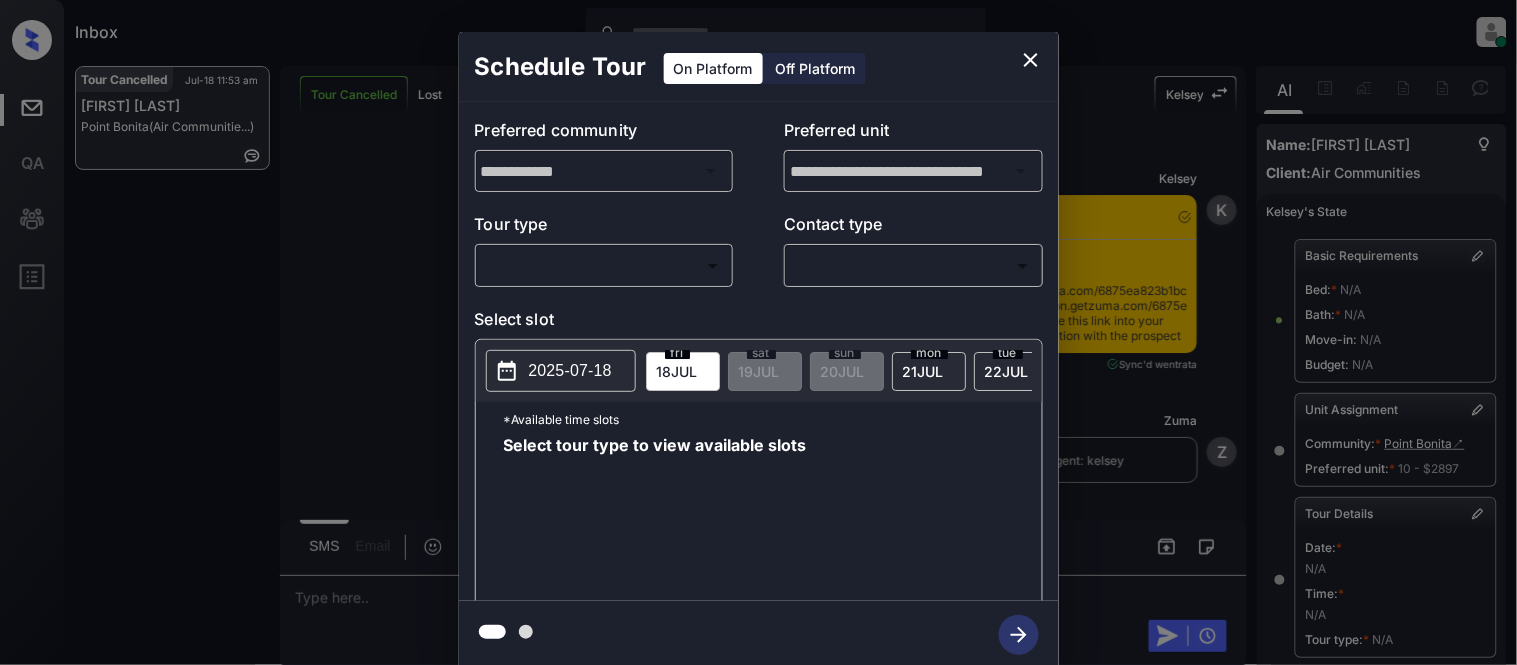 scroll, scrollTop: 9730, scrollLeft: 0, axis: vertical 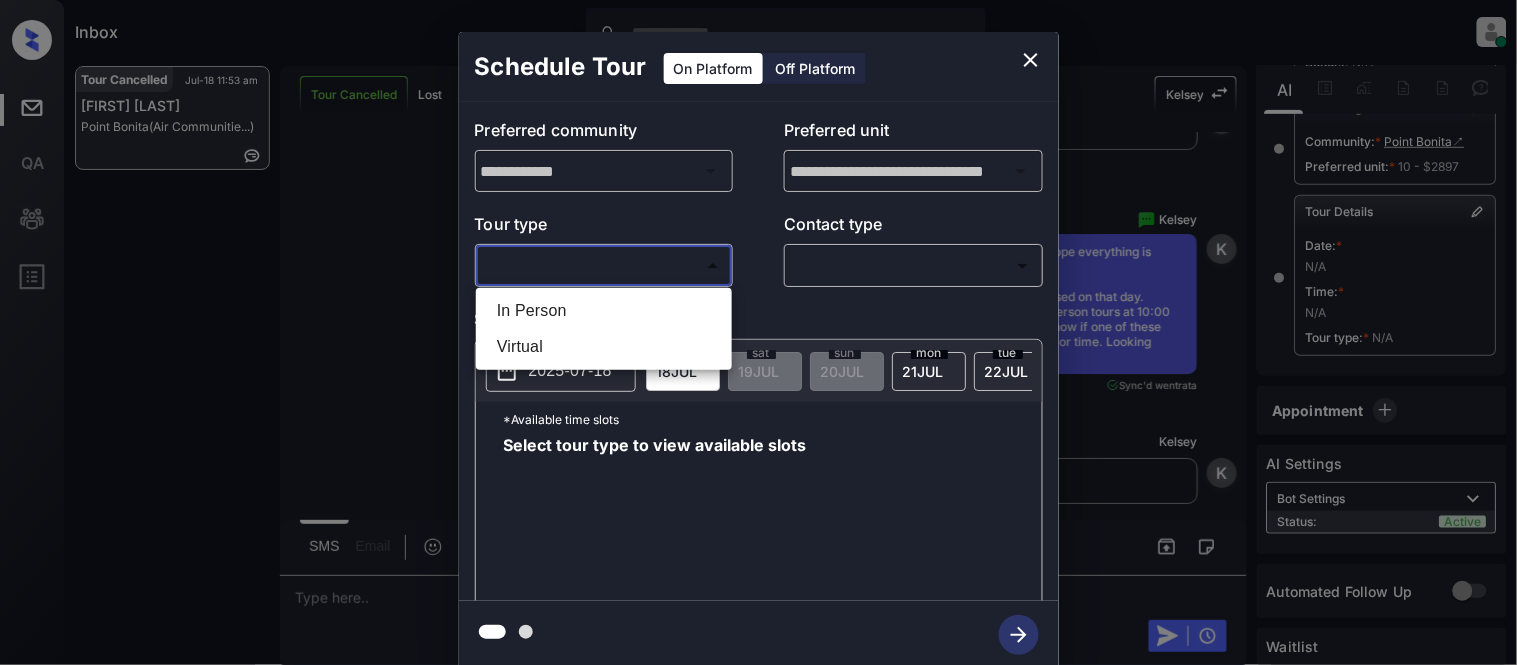 click on "In Person Virtual" at bounding box center [604, 329] 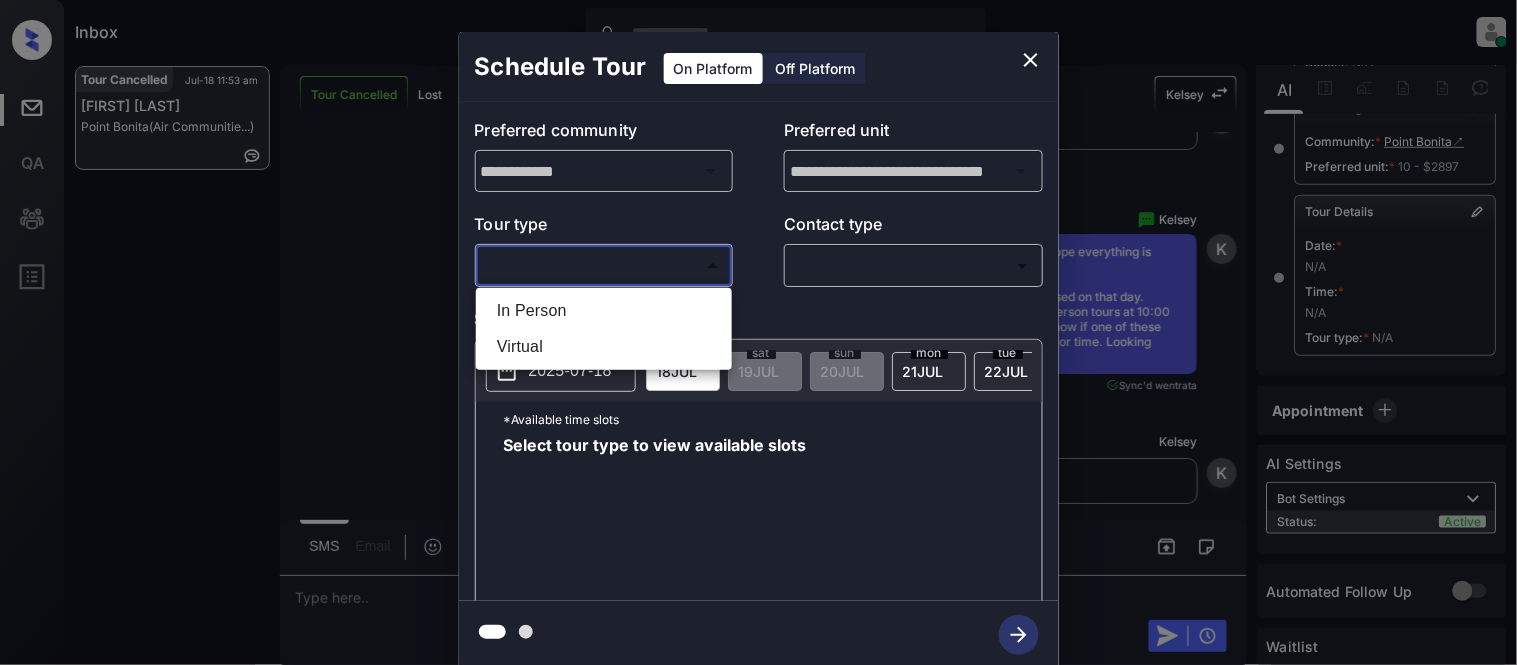 click on "In Person" at bounding box center (604, 311) 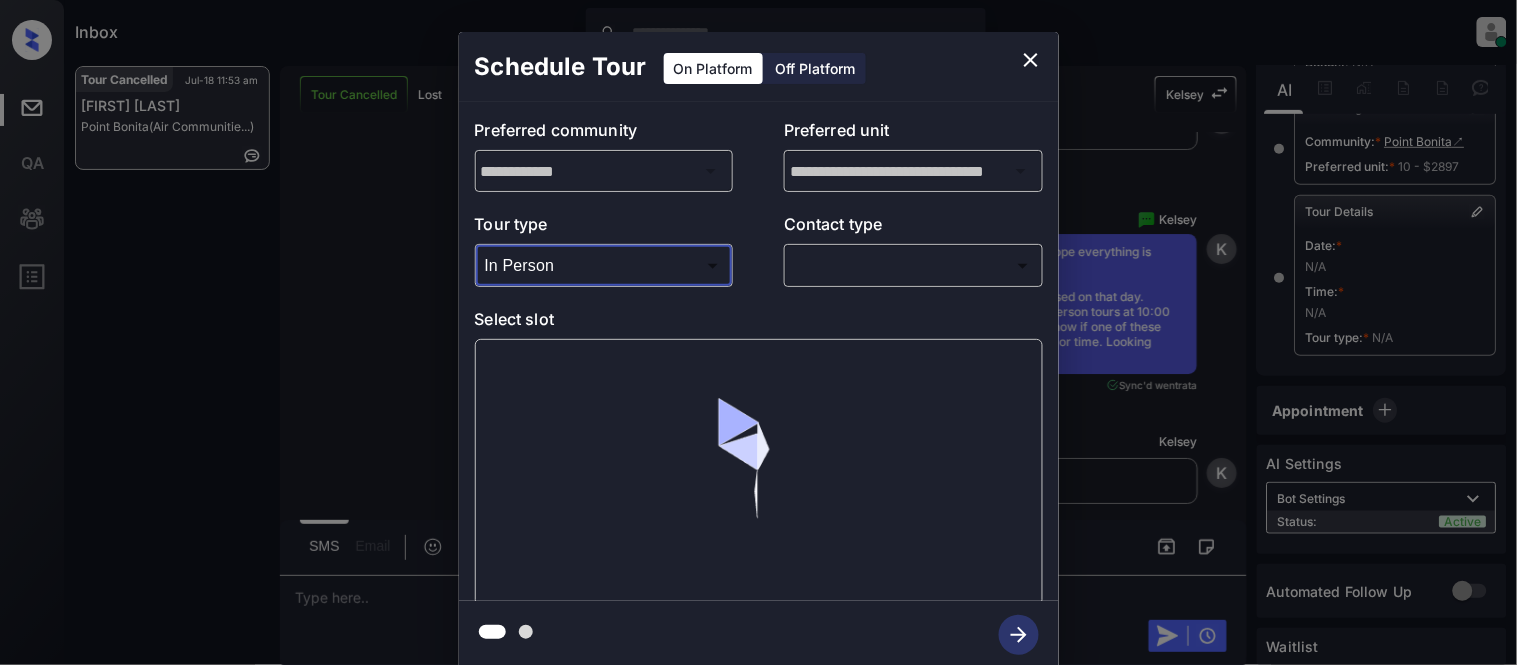 click on "Inbox Kristina Cataag Online Set yourself   offline Set yourself   on break Profile Switch to  light  mode Sign out Tour Cancelled Jul-18 11:53 am   Madison Beck Point Bonita  (Air Communitie...) Tour Cancelled Lost Lead Sentiment: Angry Upon sliding the acknowledgement:  Lead will move to lost stage. * ​ SMS and call option will be set to opt out. AFM will be turned off for the lead. Kelsey New Message Kelsey Notes Note: <a href="https://conversation.getzuma.com/6875ea823b1bc7a2eb8a84bb">https://conversation.getzuma.com/6875ea823b1bc7a2eb8a84bb</a> - Paste this link into your browser to view Kelsey’s conversation with the prospect Jul 14, 2025 10:43 pm  Sync'd w  entrata K New Message Zuma Lead transferred to leasing agent: kelsey Jul 14, 2025 10:43 pm Z New Message Agent Lead created via ilsWebhook in Inbound stage. Jul 14, 2025 10:43 pm A New Message Kelsey Due to the activation of disableLeadTransfer feature flag, Kelsey will no longer transfer ownership of this CRM guest card Jul 14, 2025 10:43 pm K" at bounding box center (758, 332) 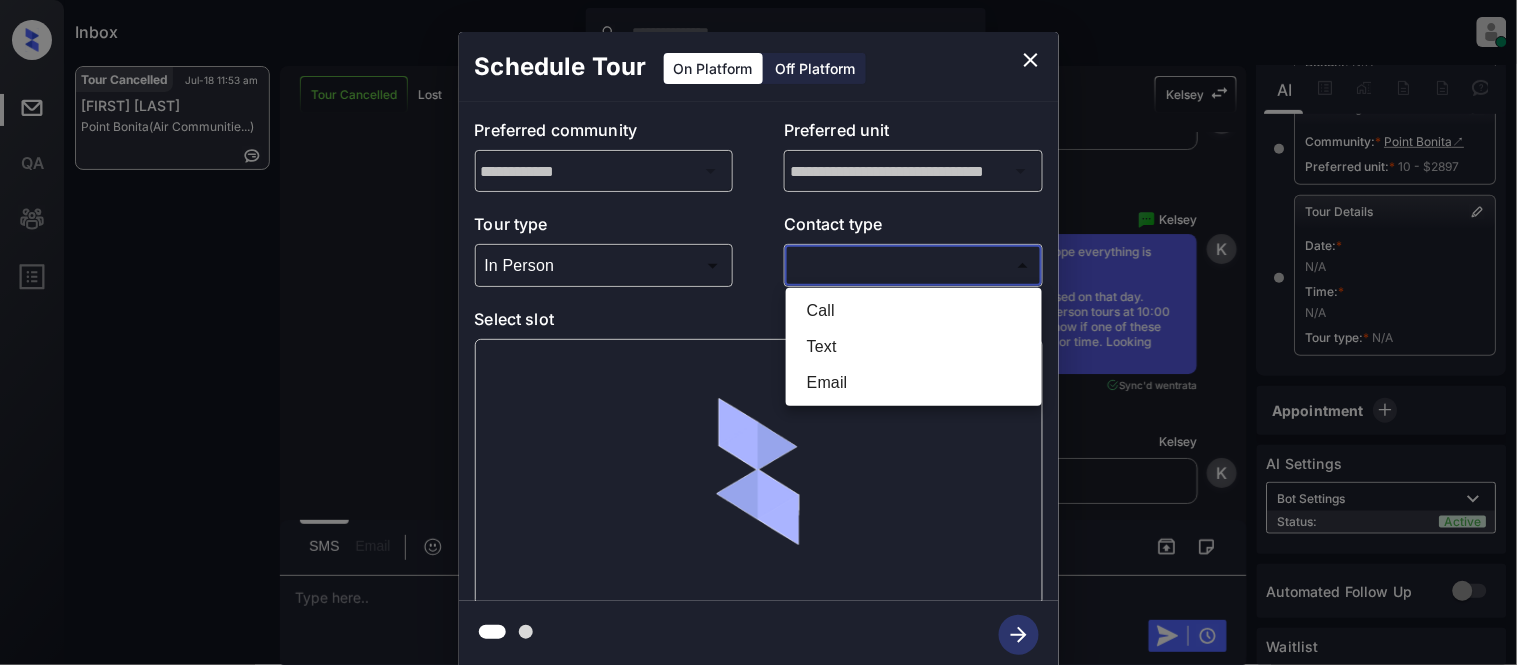 click on "Text" at bounding box center (914, 347) 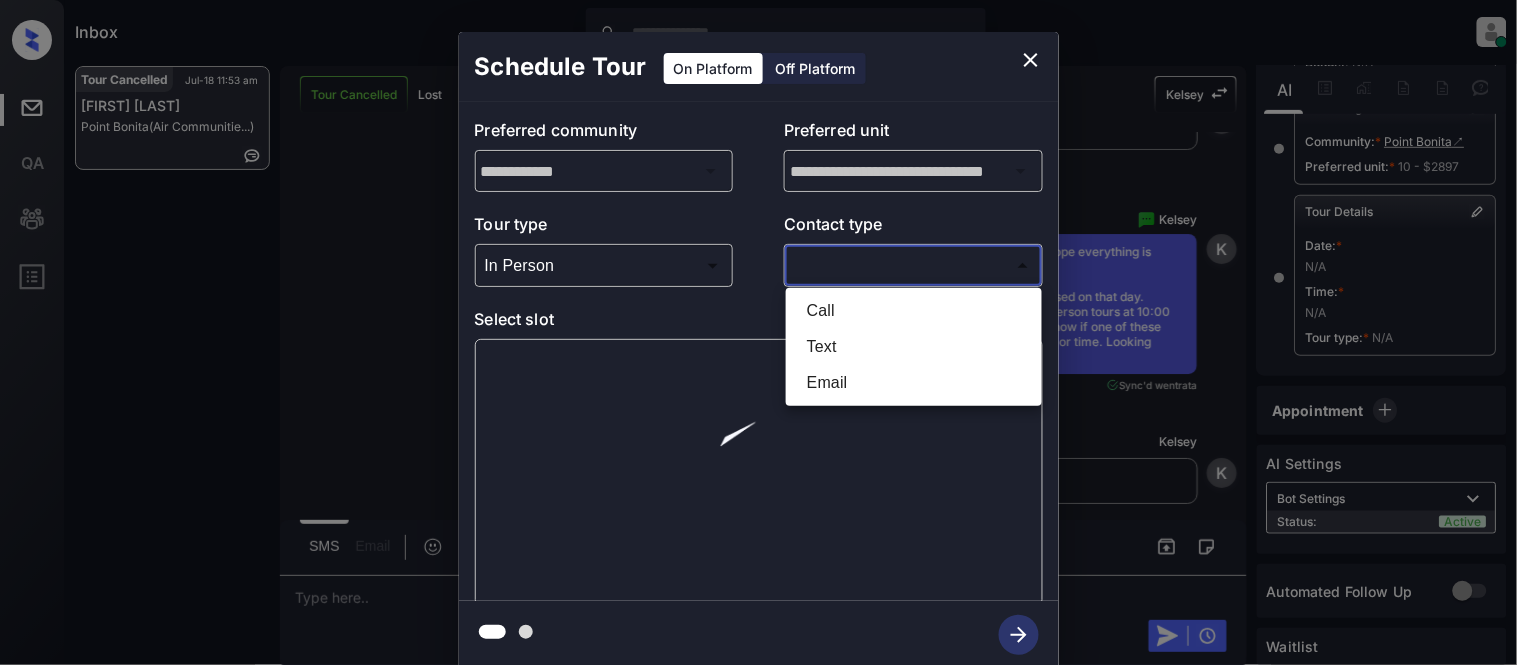 type on "****" 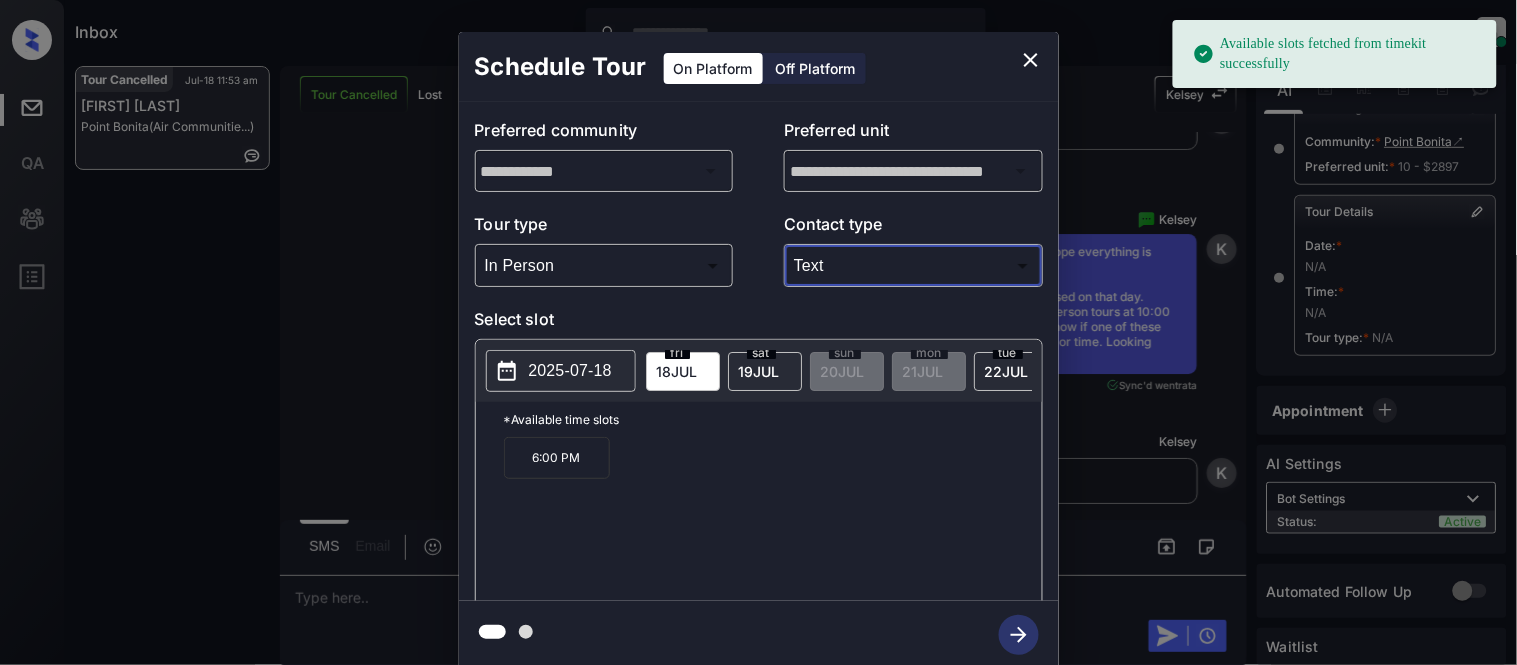 click on "2025-07-18" at bounding box center [570, 371] 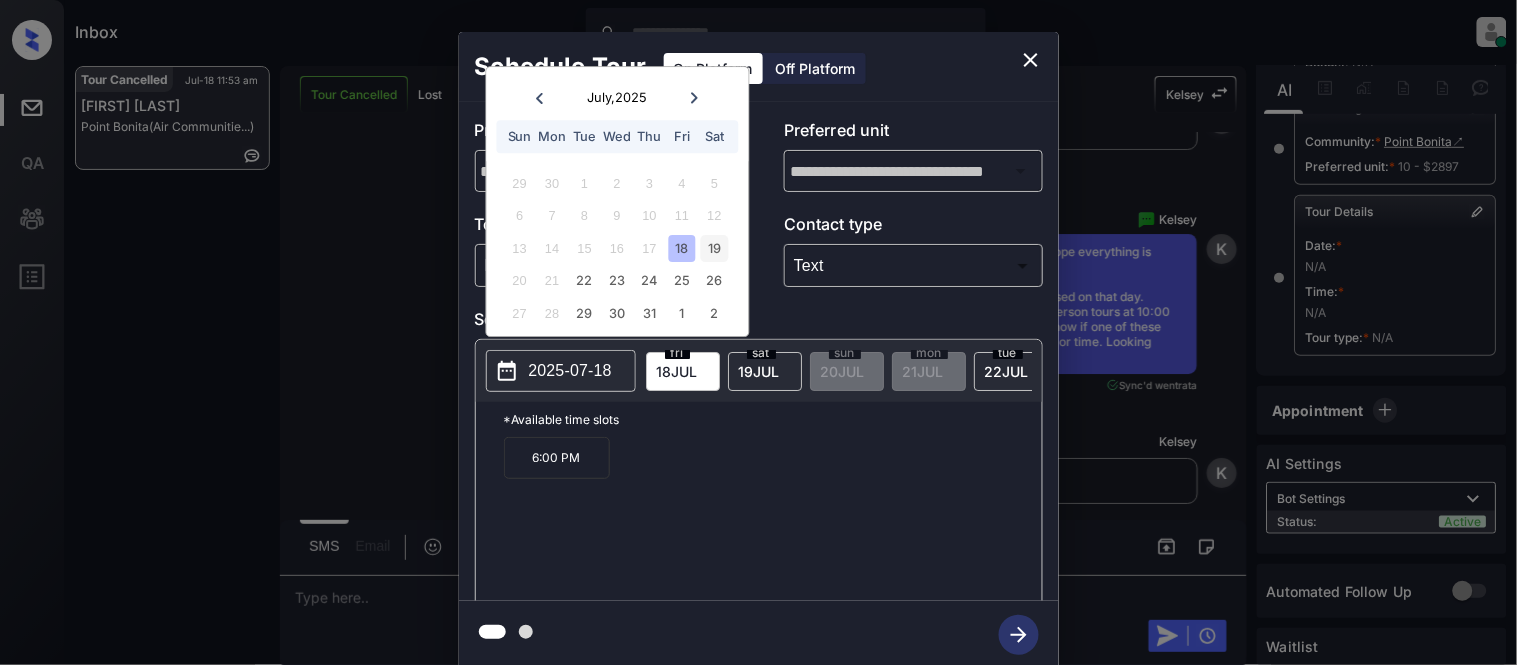 click on "19" at bounding box center (714, 248) 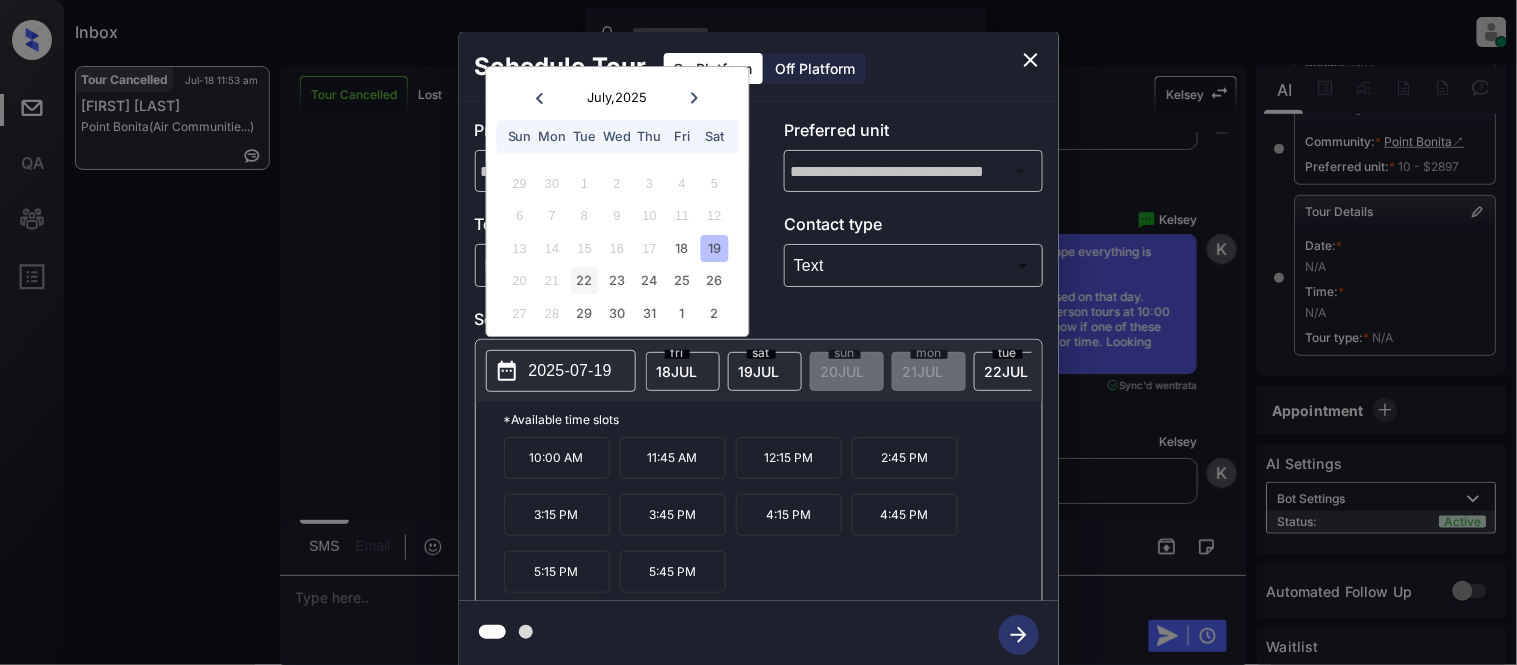 click on "22" at bounding box center (584, 281) 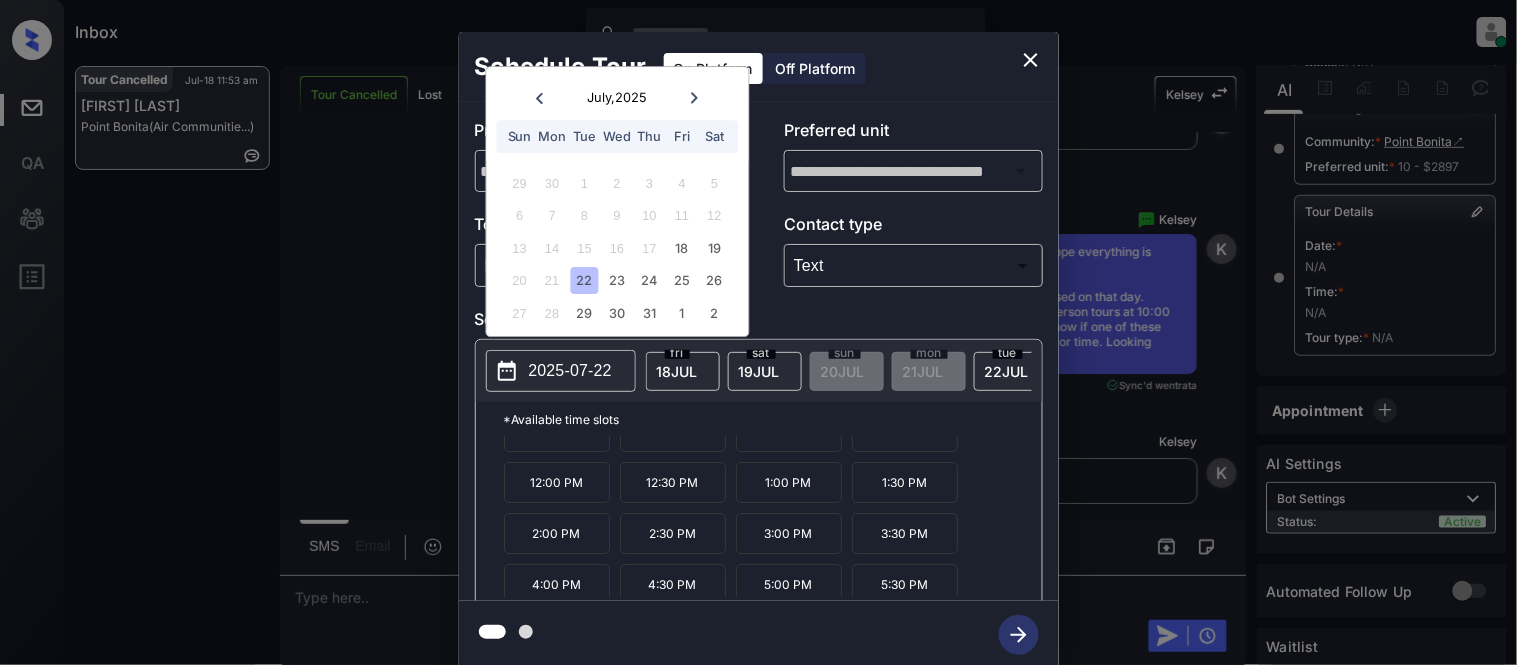 scroll, scrollTop: 34, scrollLeft: 0, axis: vertical 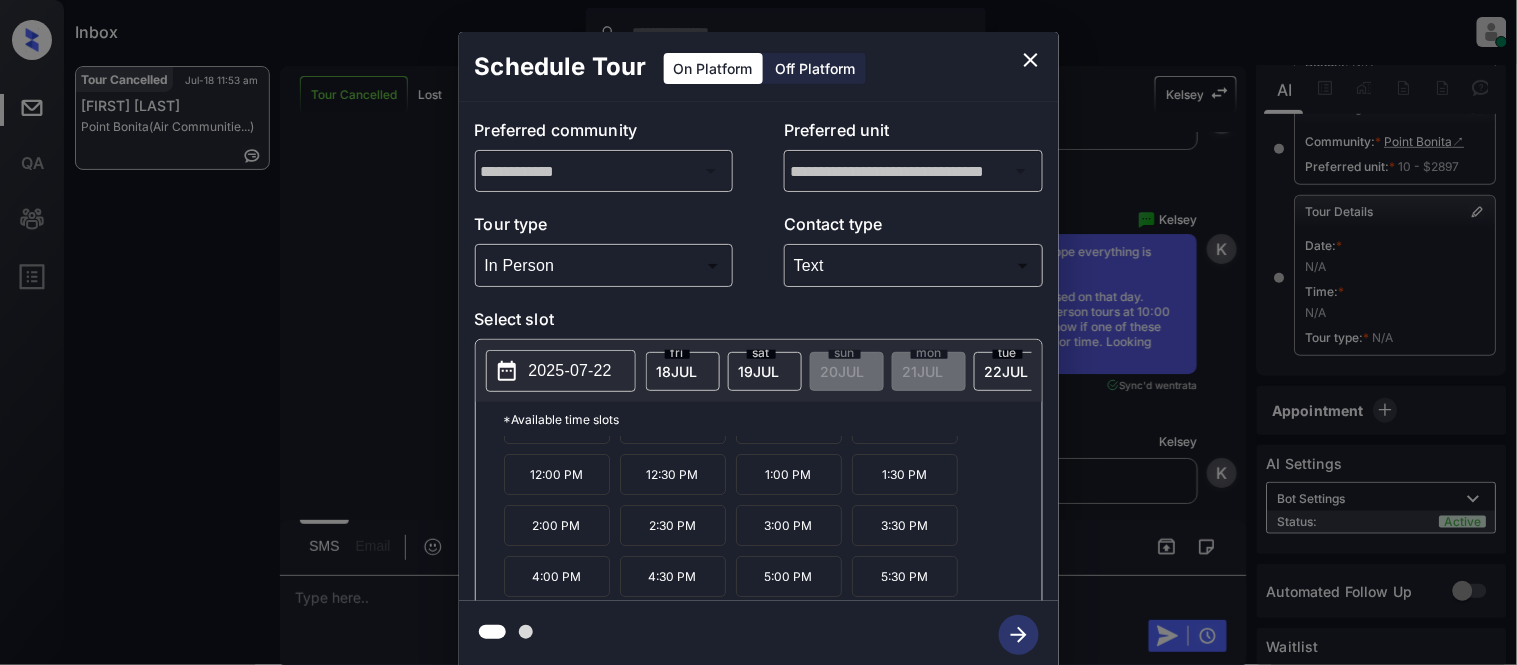 click on "2025-07-22" at bounding box center (570, 371) 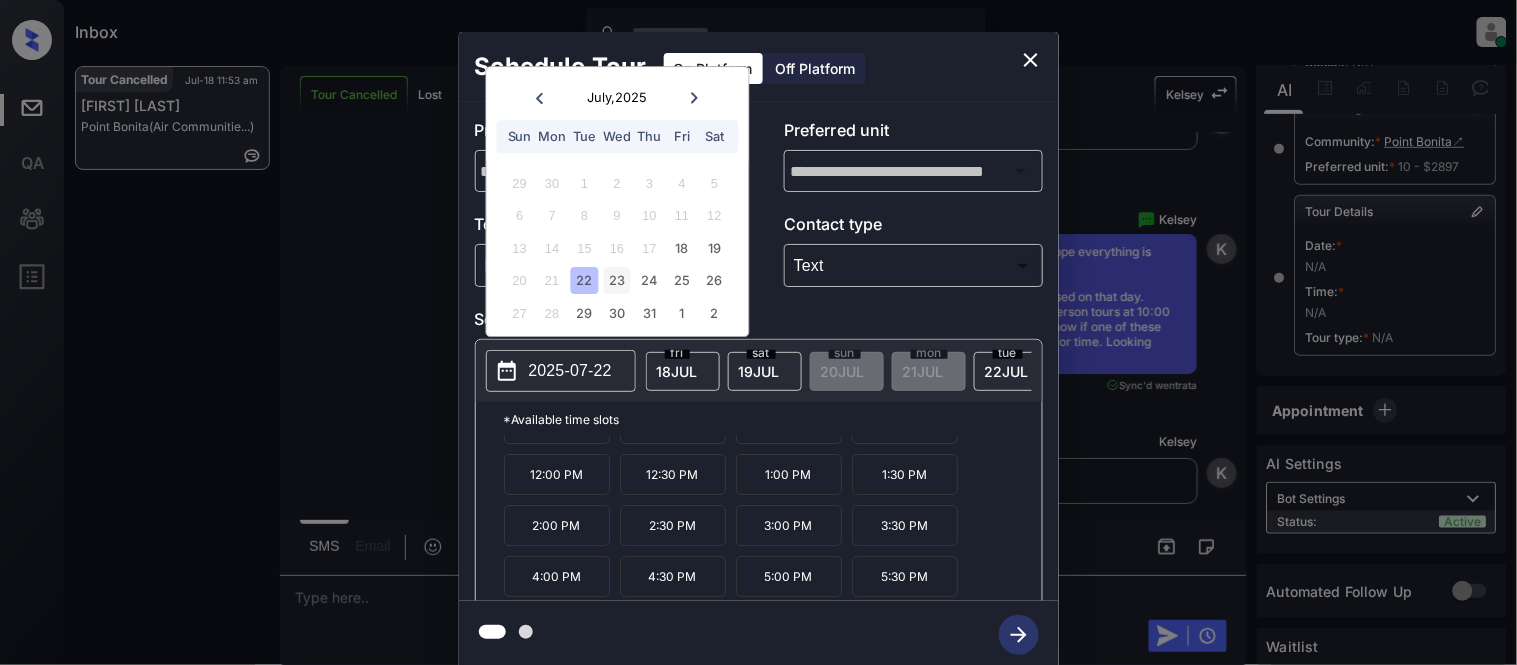 click on "23" at bounding box center [617, 281] 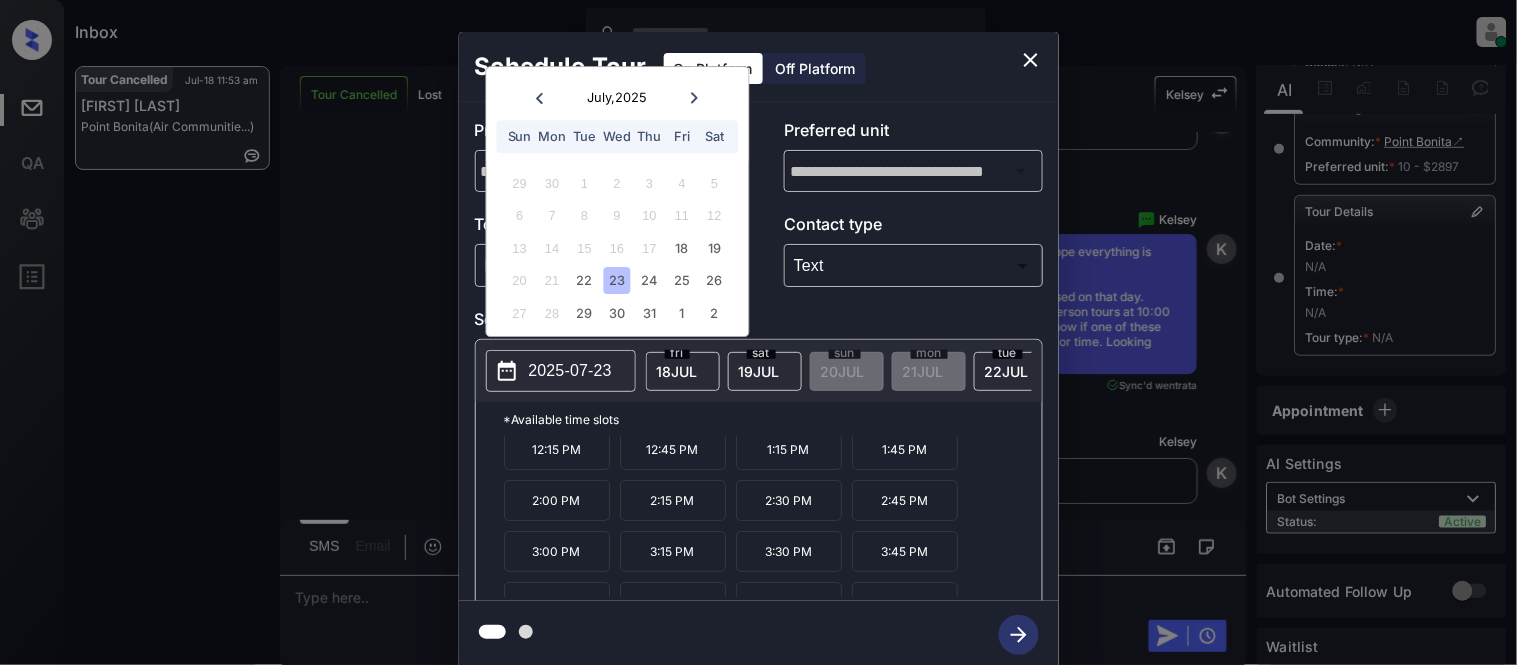 scroll, scrollTop: 238, scrollLeft: 0, axis: vertical 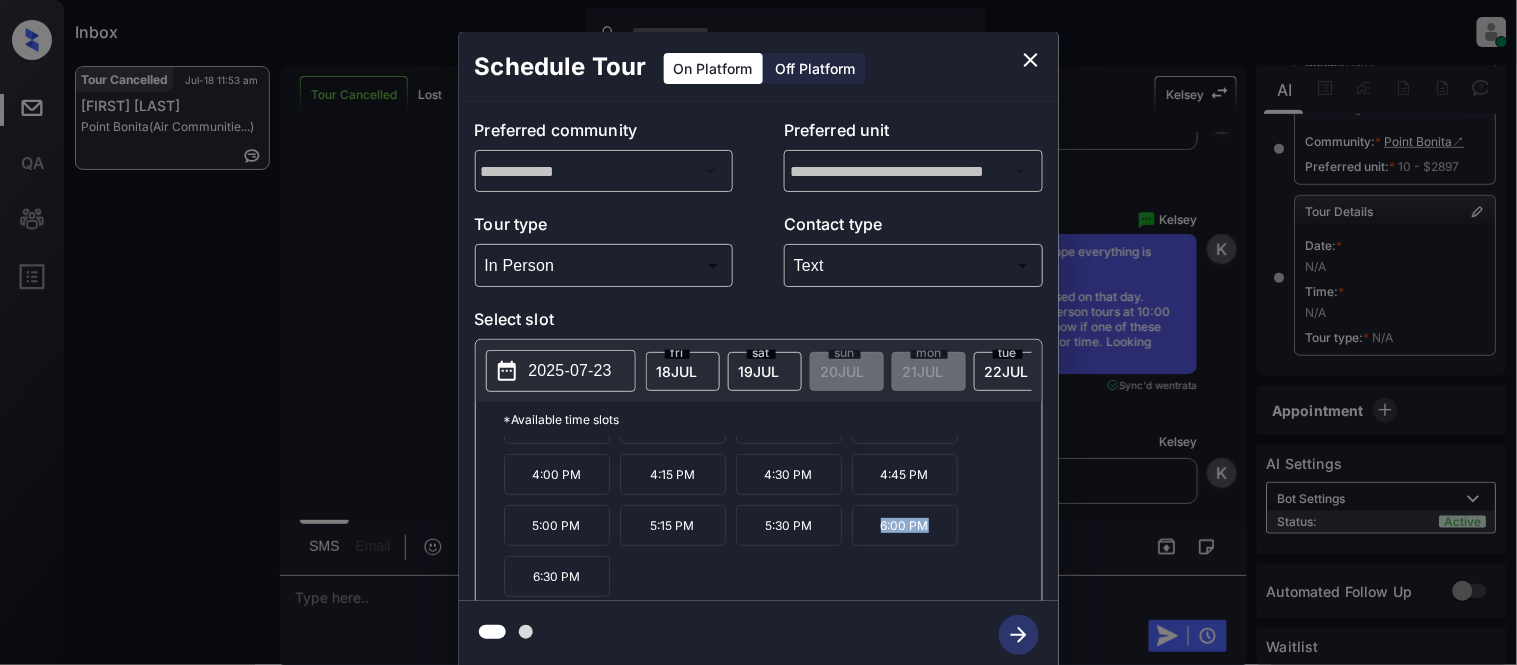 drag, startPoint x: 873, startPoint y: 554, endPoint x: 925, endPoint y: 554, distance: 52 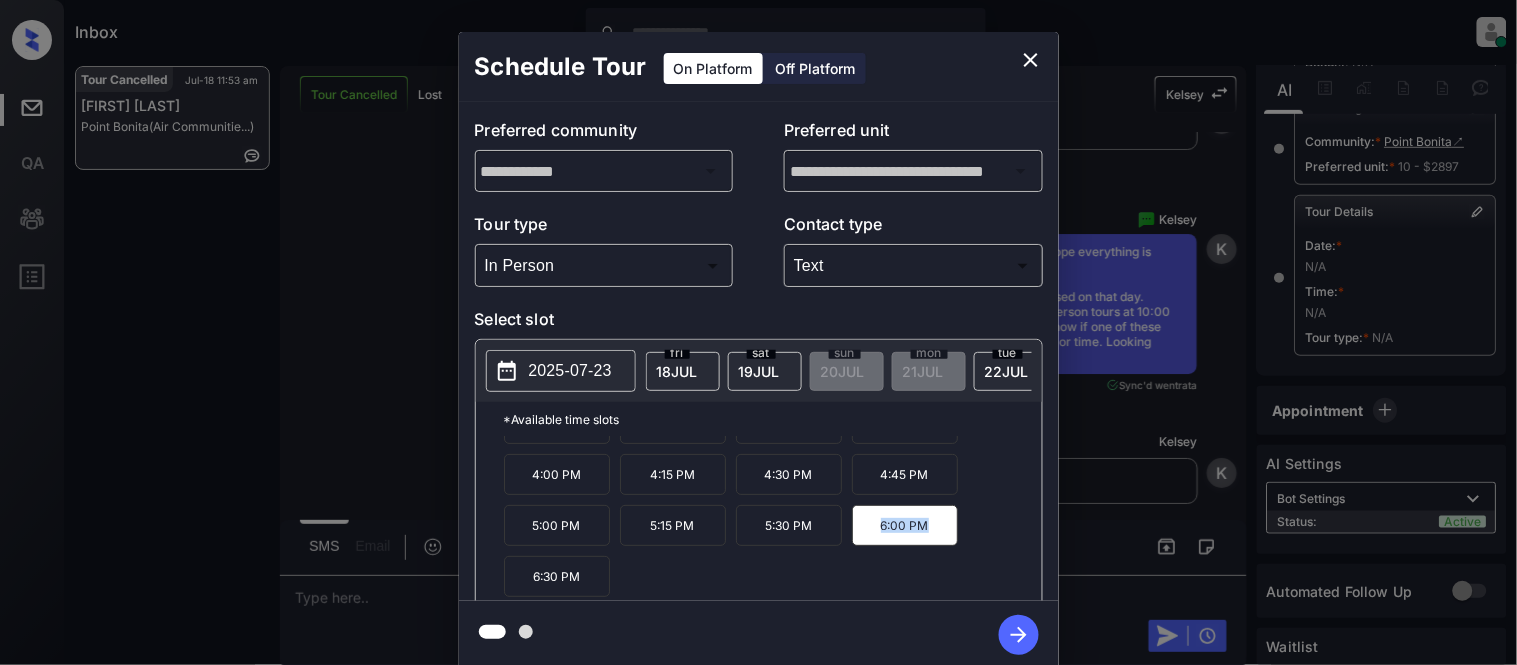 copy on "6:00 PM" 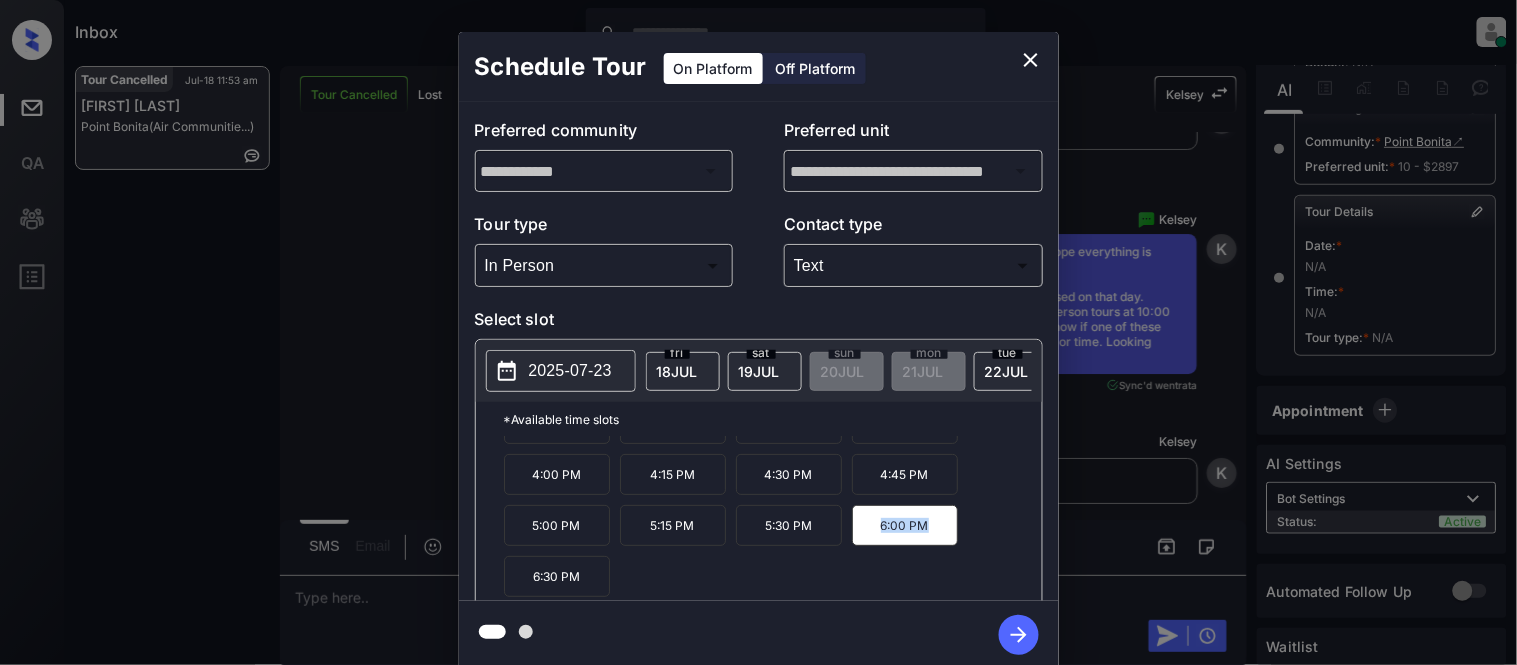 click on "2025-07-23" at bounding box center [561, 371] 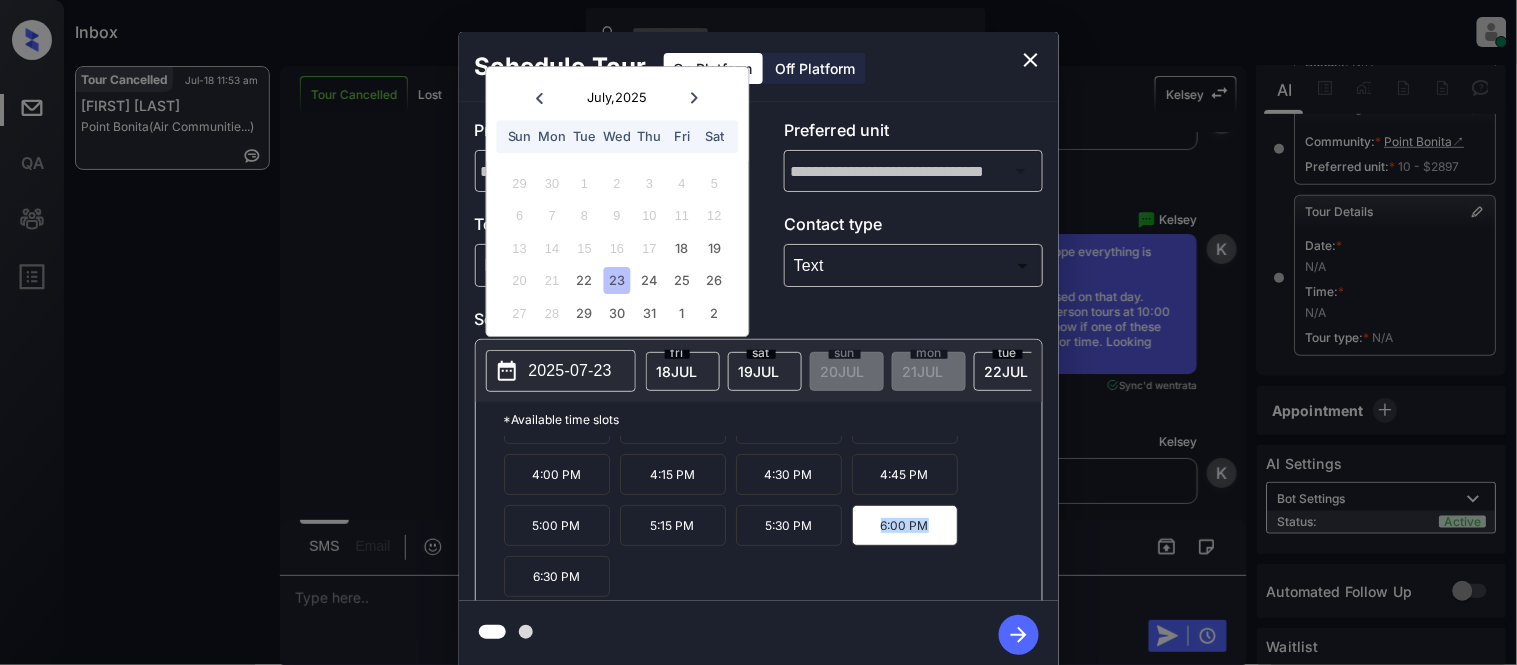 click 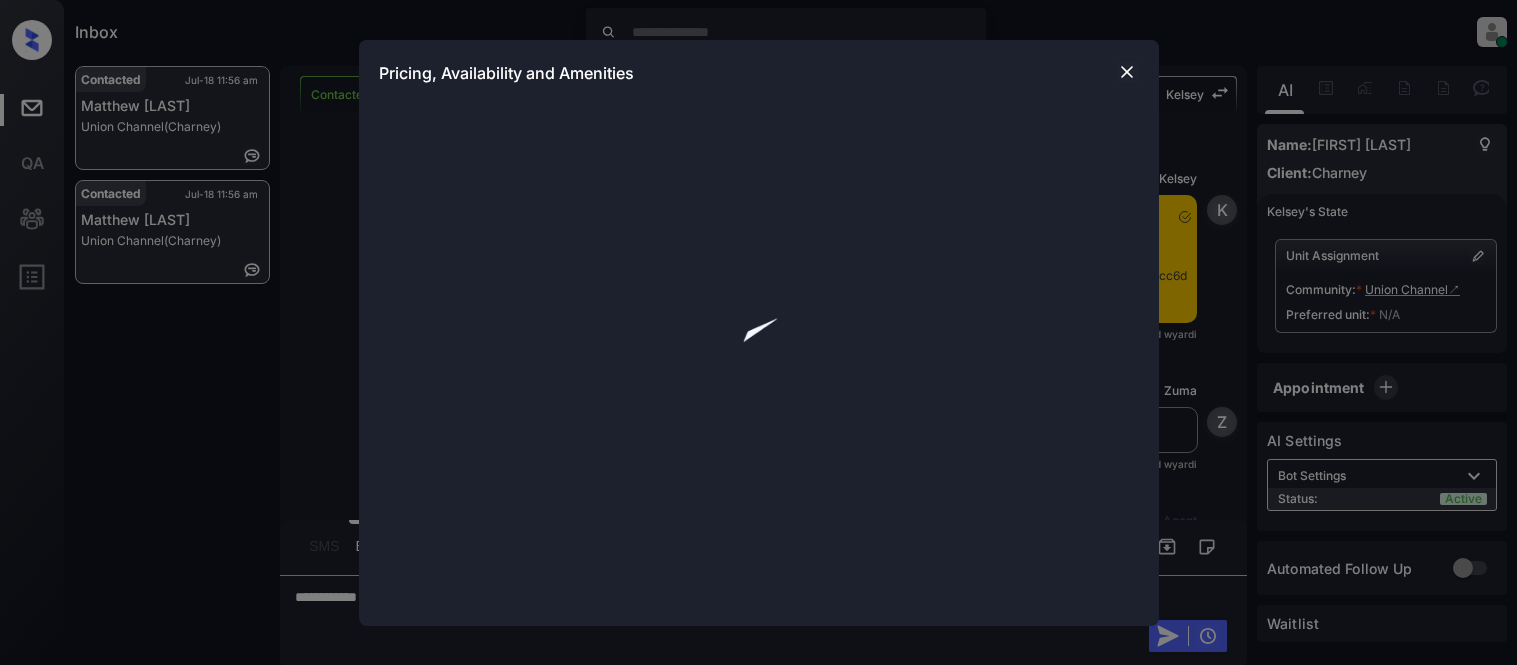 scroll, scrollTop: 0, scrollLeft: 0, axis: both 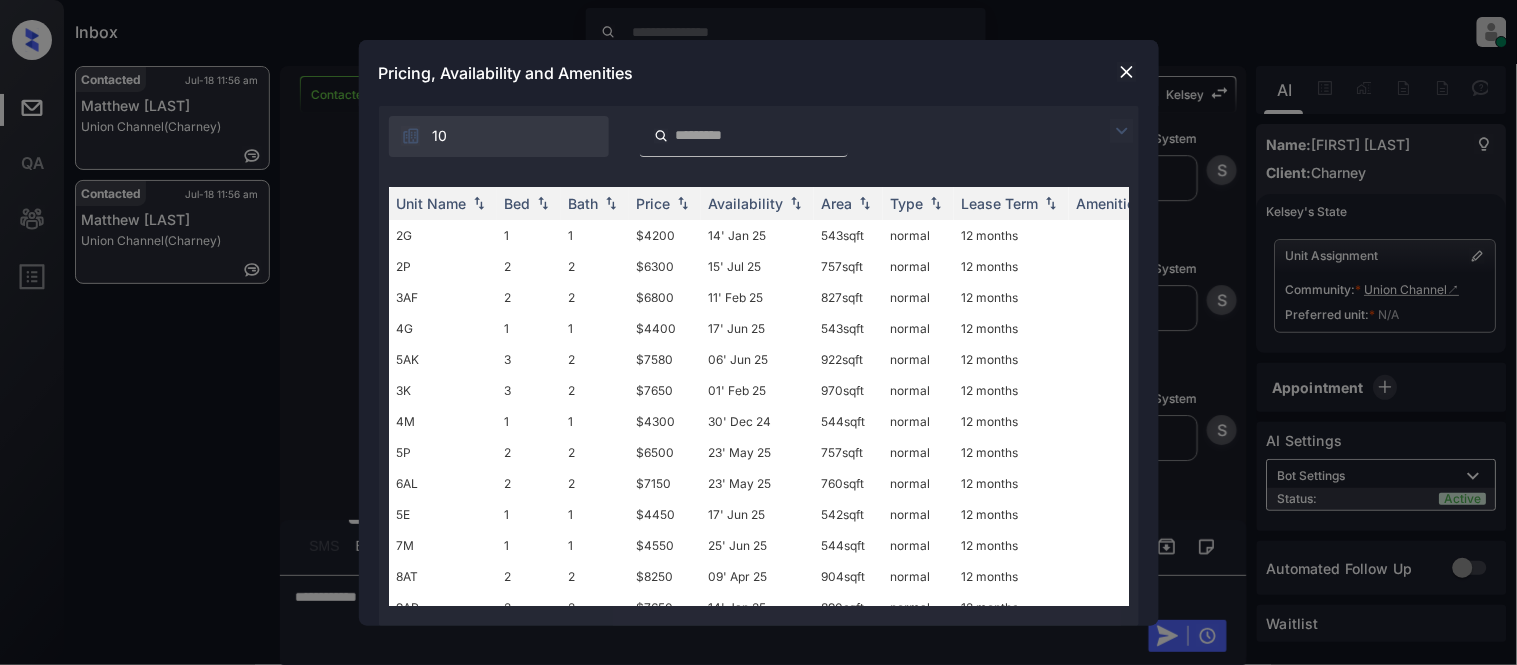 click at bounding box center (1122, 131) 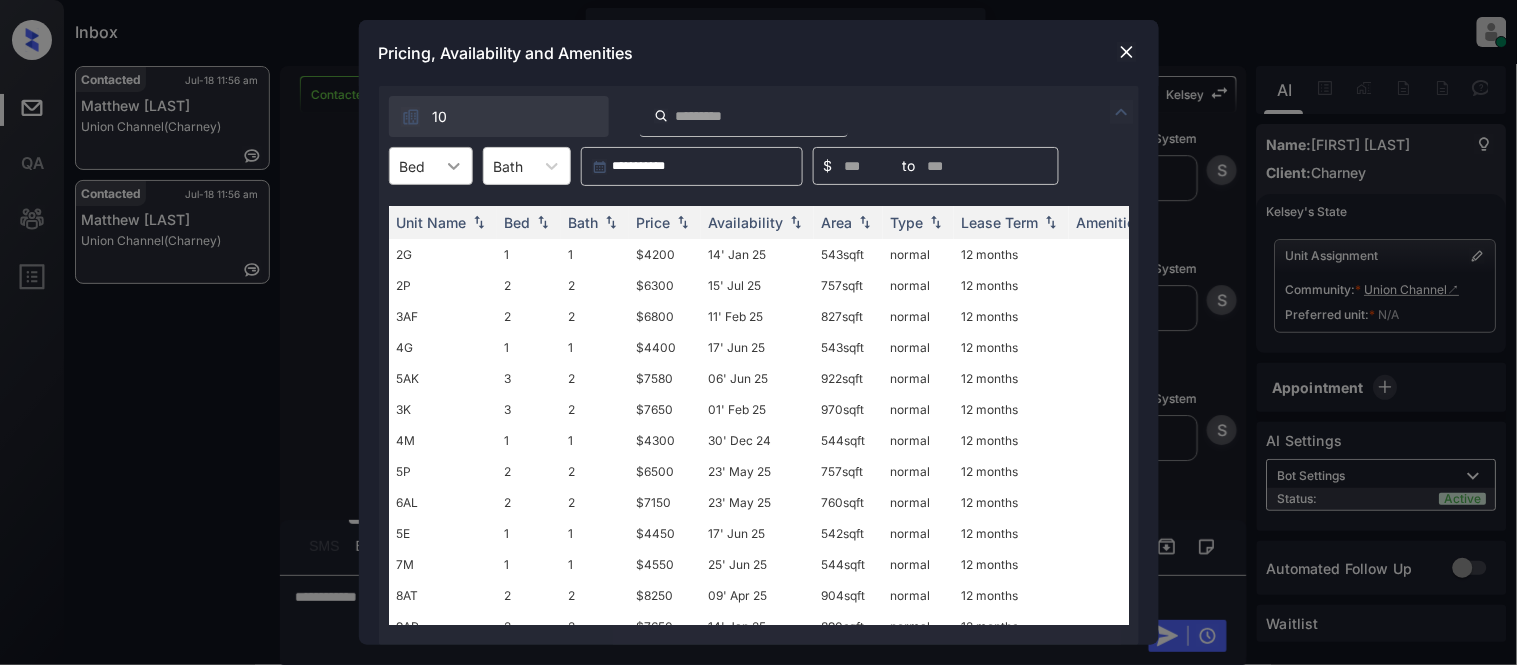 click 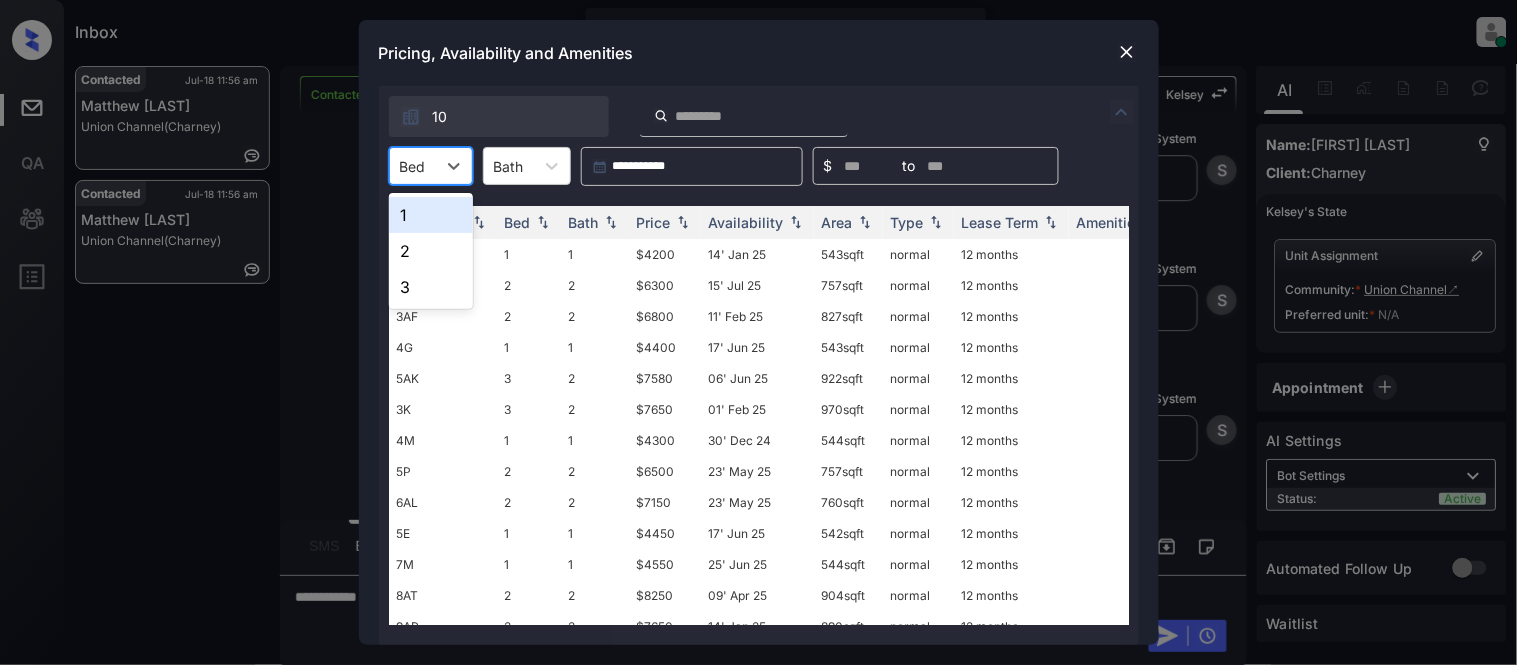 click on "1" at bounding box center [431, 215] 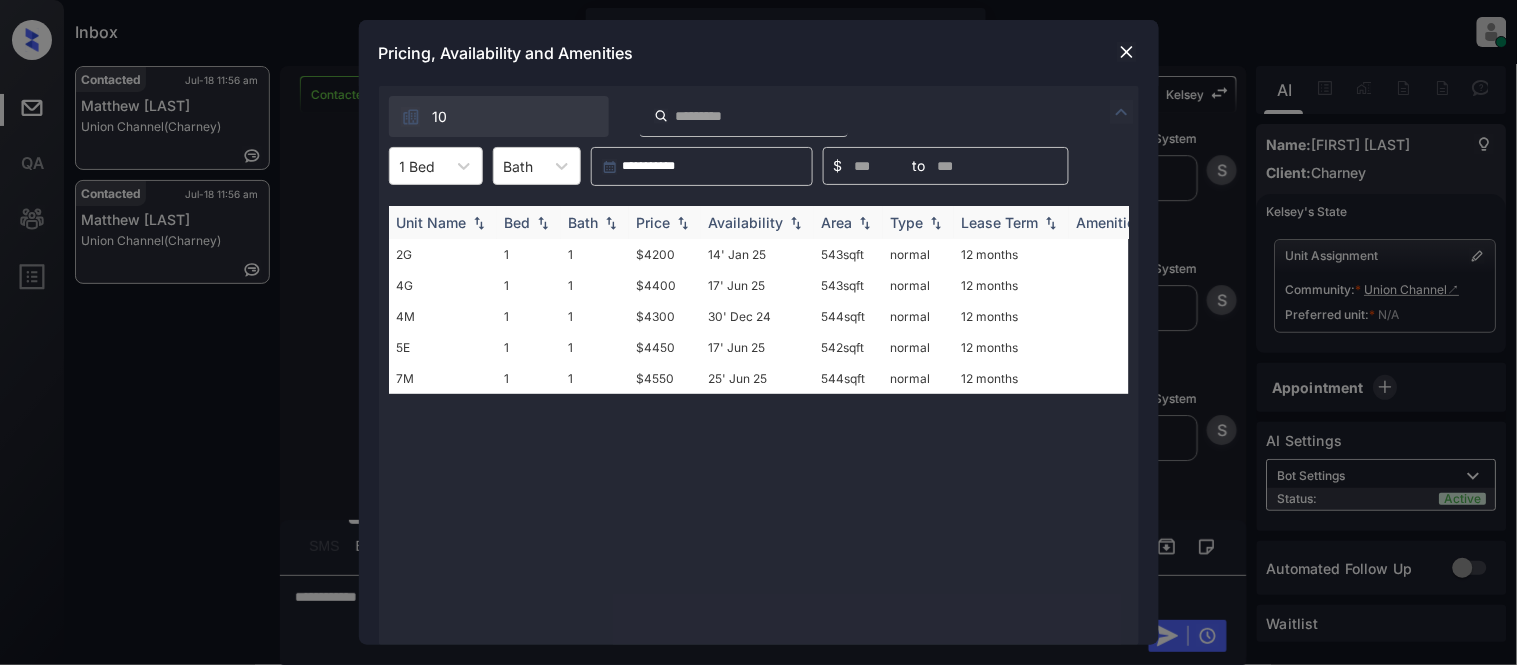 click on "Price" at bounding box center (654, 222) 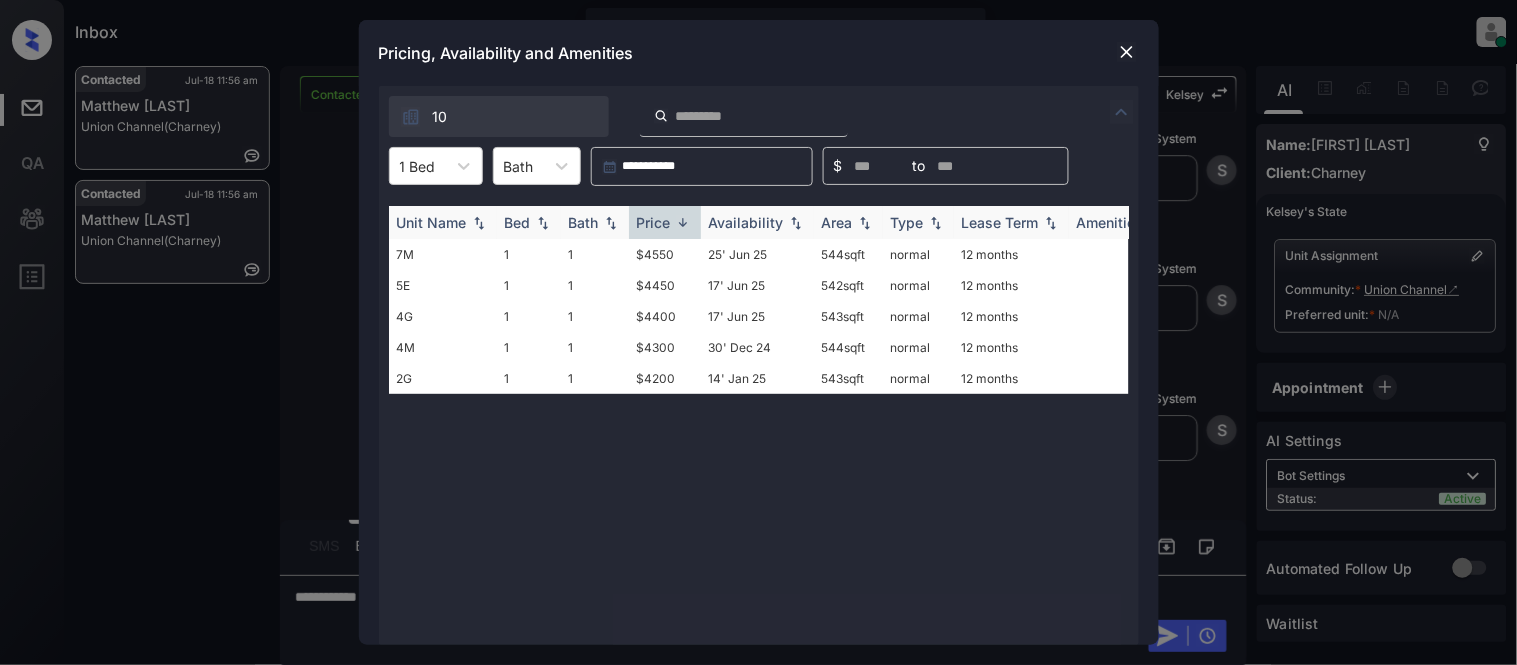 click on "Price" at bounding box center [654, 222] 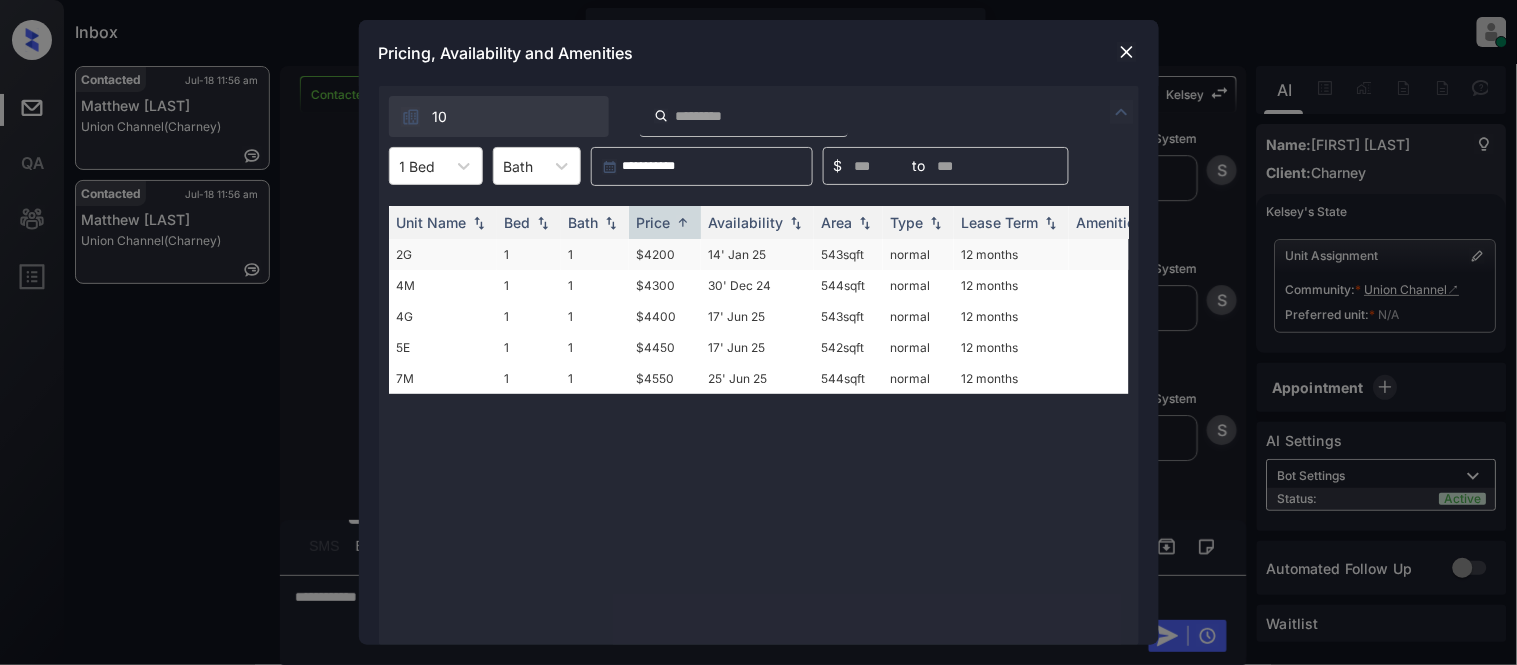 click on "$4200" at bounding box center (665, 254) 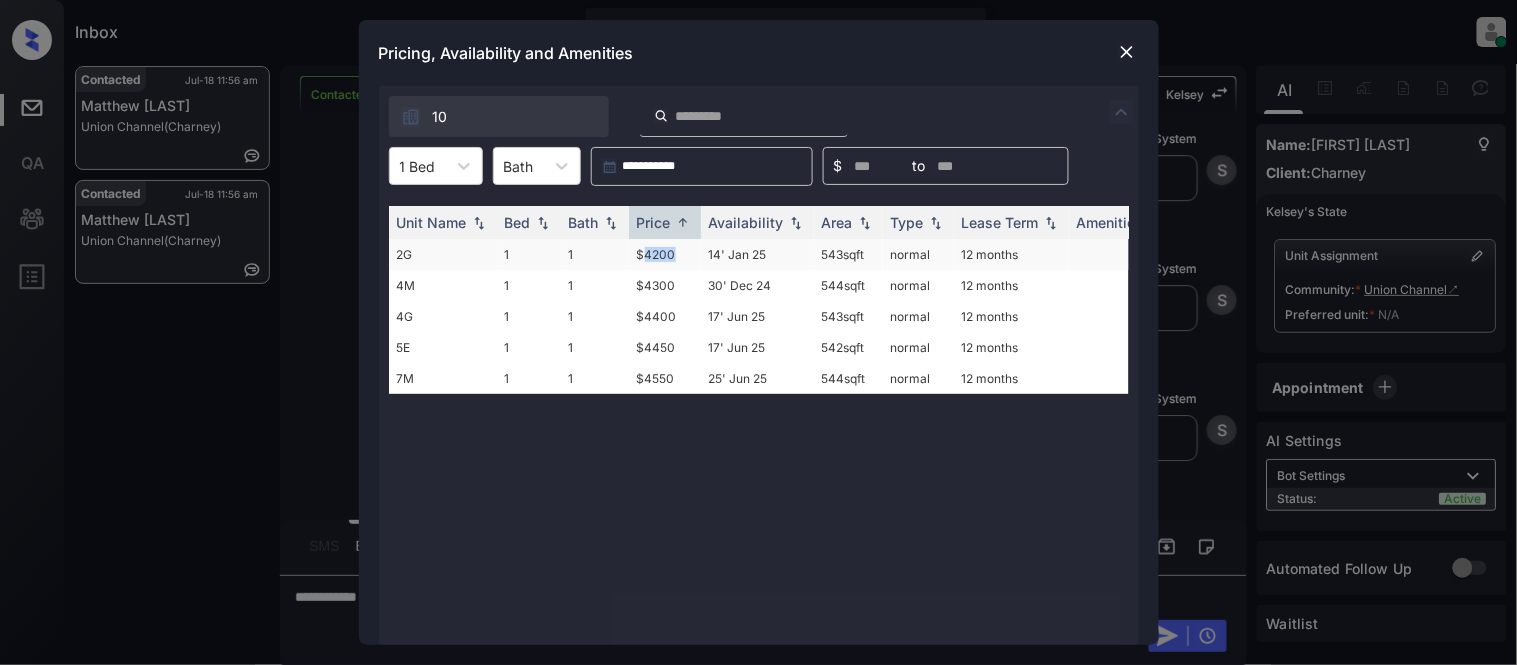 click on "$4200" at bounding box center (665, 254) 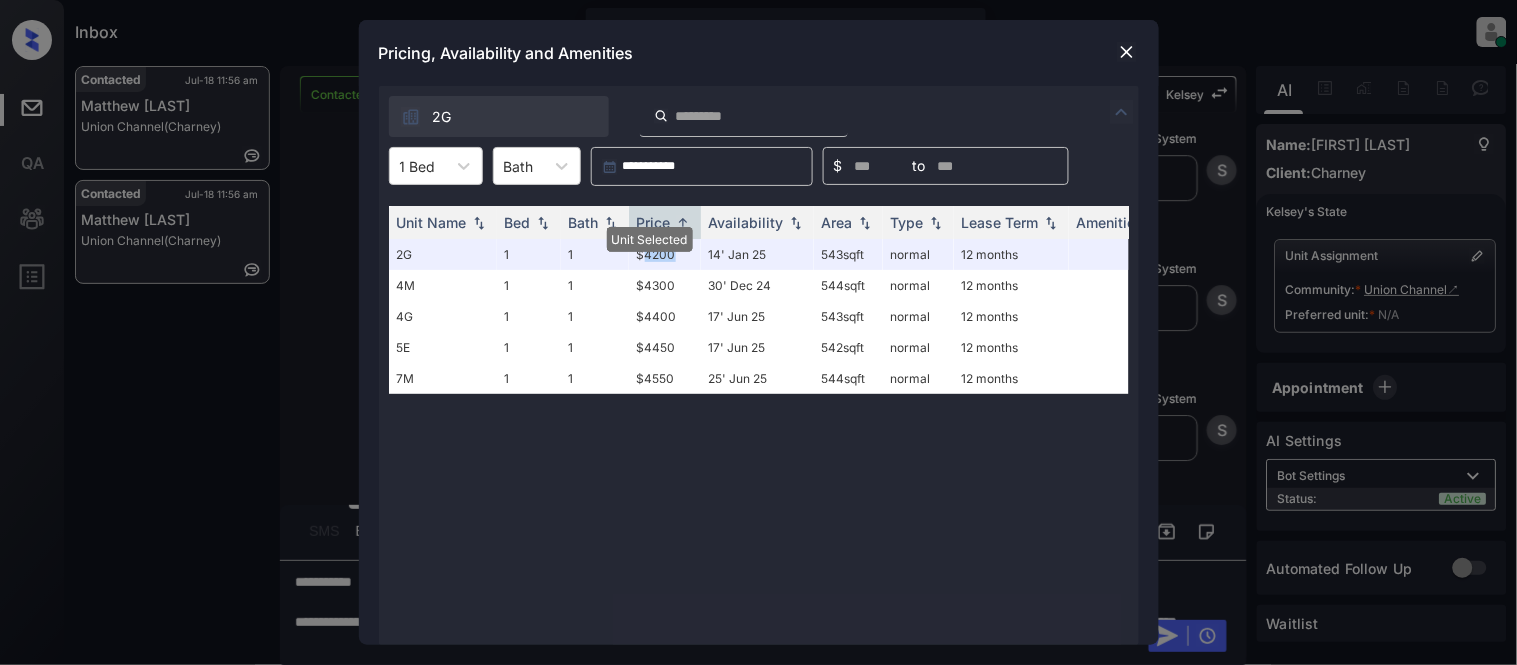 click at bounding box center (1127, 52) 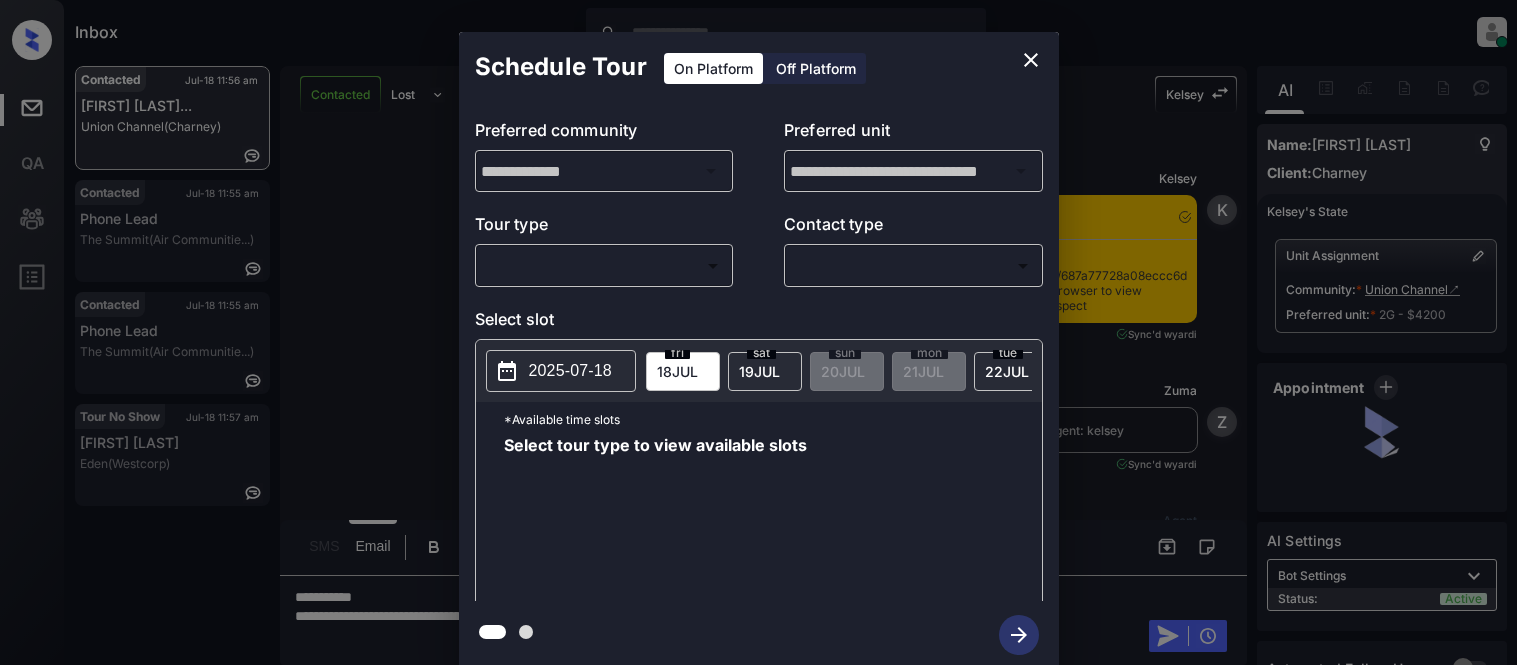 click on "Inbox Kristina Cataag Online Set yourself   offline Set yourself   on break Profile Switch to  light  mode Sign out Contacted Jul-18 11:56 am   Matthew Blaisd... Union Channel  (Charney) Contacted Jul-18 11:55 am   Phone Lead The Summit  (Air Communitie...) Contacted Jul-18 11:55 am   Phone Lead The Summit  (Air Communitie...) Tour No Show Jul-18 11:57 am   Jasmin Lopez Eden  (Westcorp) Contacted Lost Lead Sentiment: Angry Upon sliding the acknowledgement:  Lead will move to lost stage. * ​ SMS and call option will be set to opt out. AFM will be turned off for the lead. Kelsey New Message Kelsey Notes Note: https://conversation.getzuma.com/687a77728a08eccc6dda98b9 - Paste this link into your browser to view Kelsey’s conversation with the prospect Jul 18, 2025 09:33 am  Sync'd w  yardi K New Message Zuma Lead transferred to leasing agent: kelsey Jul 18, 2025 09:33 am  Sync'd w  yardi Z New Message Agent Lead created via emailParser in Inbound stage. Jul 18, 2025 09:33 am A New Message Agent A New Message A" at bounding box center [758, 332] 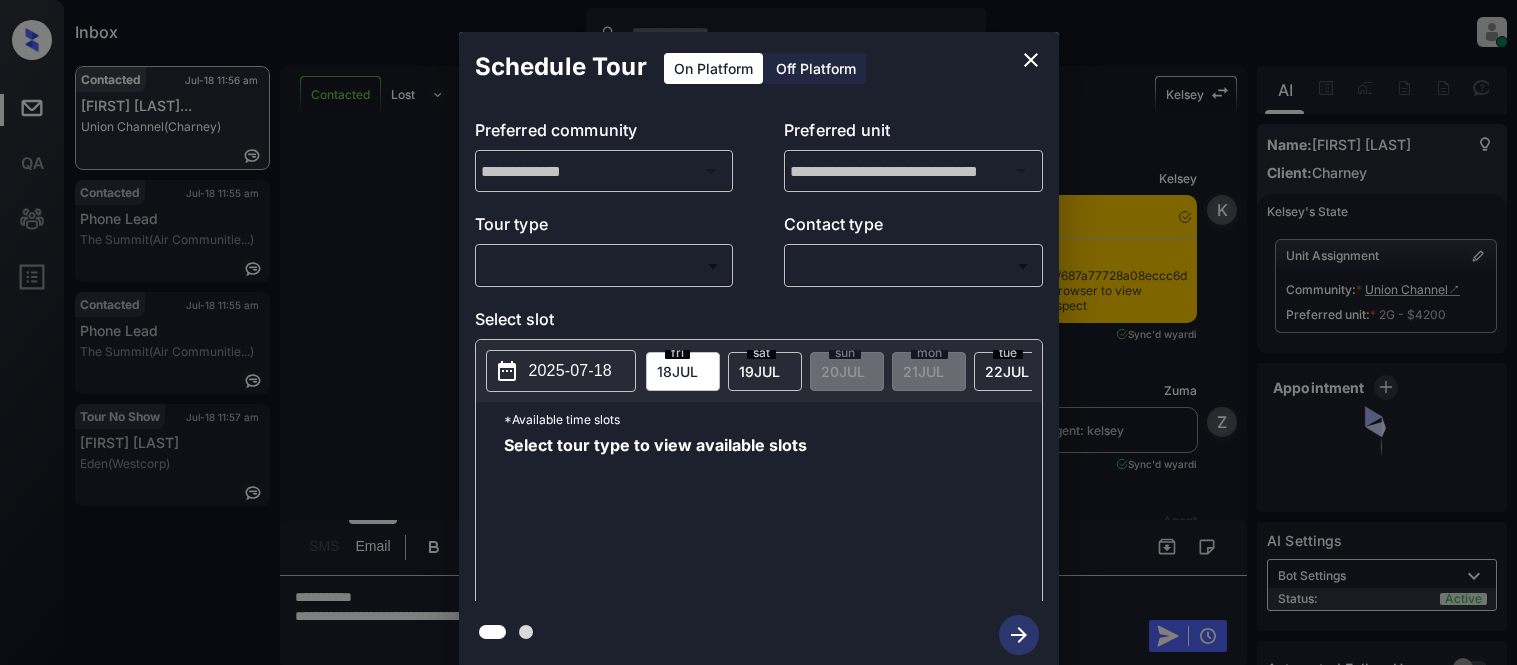 scroll, scrollTop: 0, scrollLeft: 0, axis: both 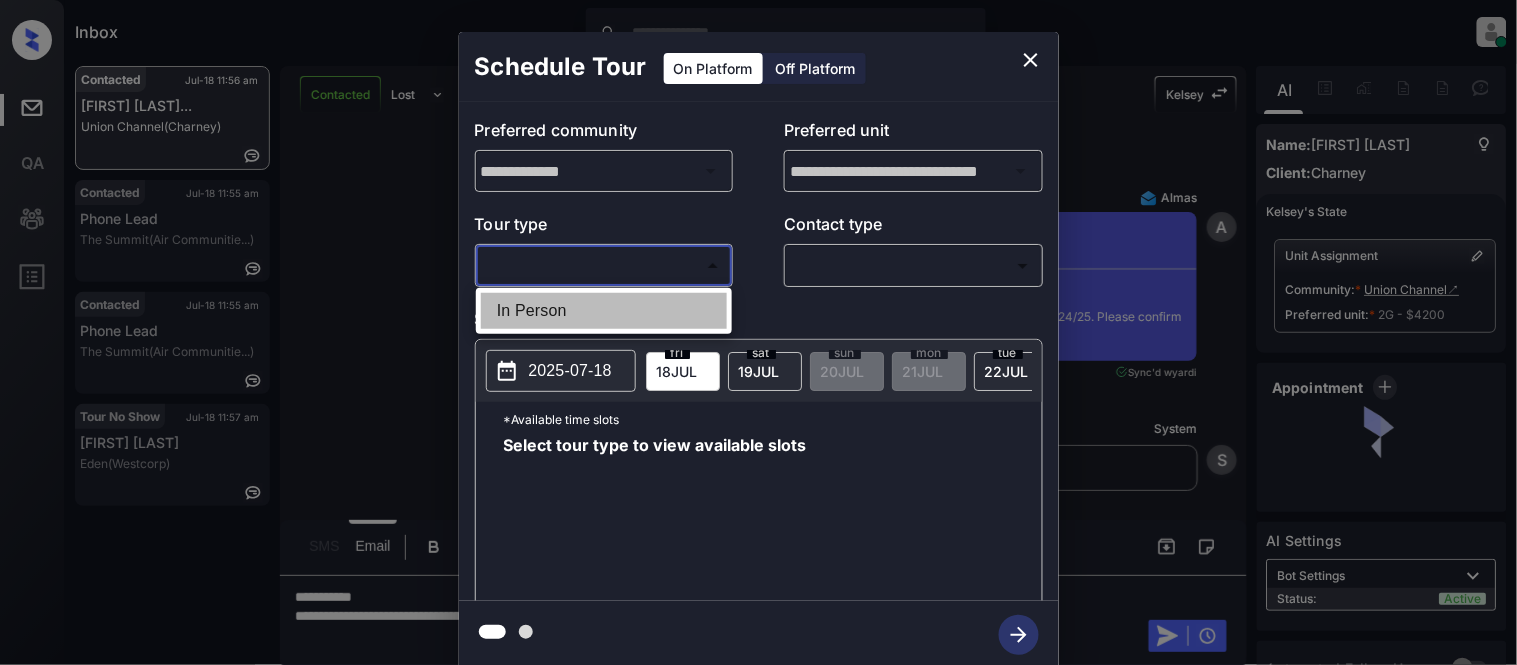 click on "In Person" at bounding box center [604, 311] 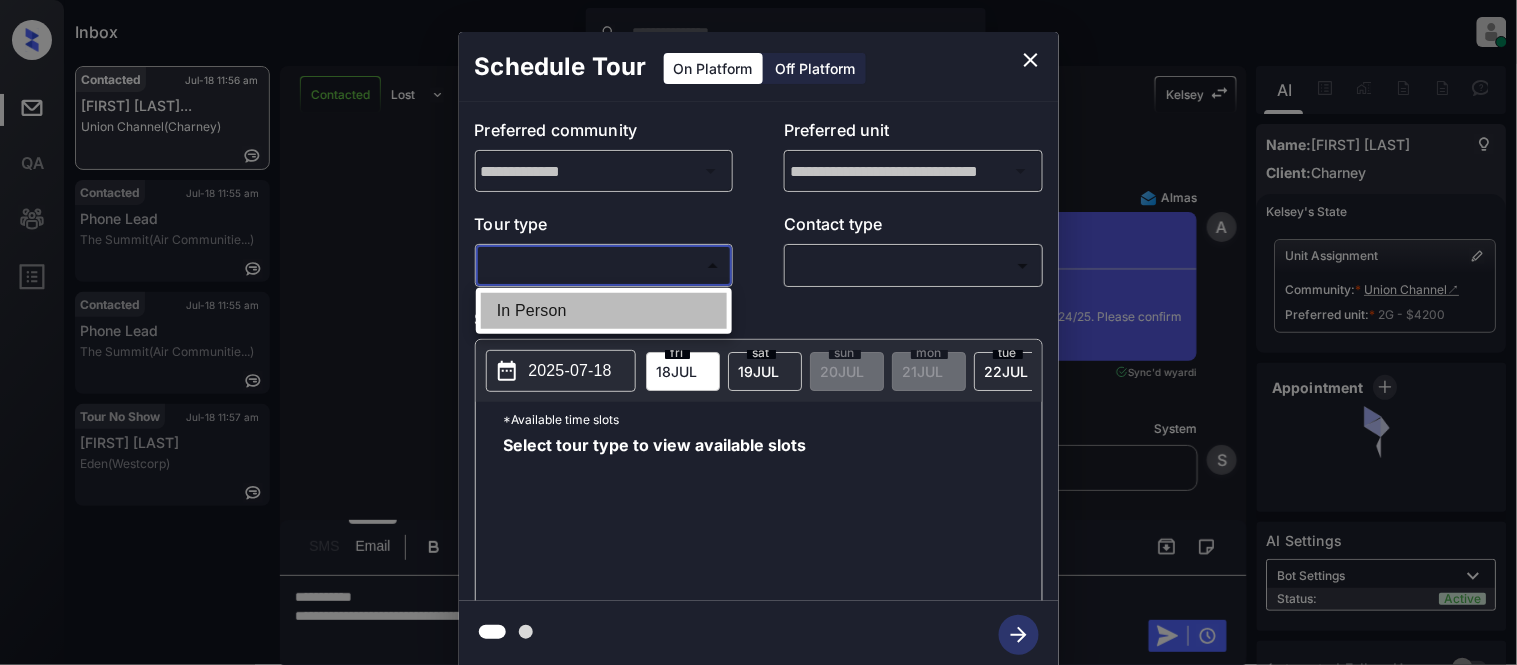 type on "********" 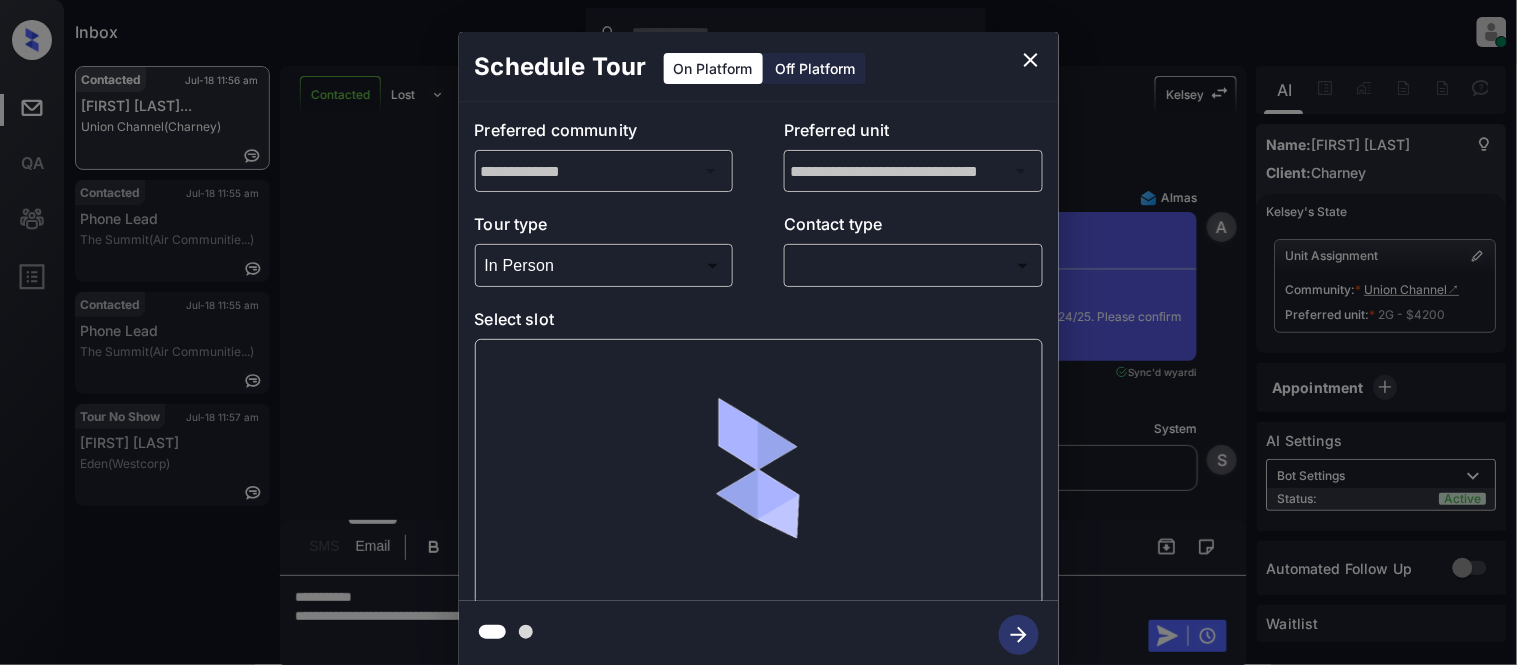 click on "Inbox Kristina Cataag Online Set yourself   offline Set yourself   on break Profile Switch to  light  mode Sign out Contacted Jul-18 11:56 am   Matthew Blaisd... Union Channel  (Charney) Contacted Jul-18 11:55 am   Phone Lead The Summit  (Air Communitie...) Contacted Jul-18 11:55 am   Phone Lead The Summit  (Air Communitie...) Tour No Show Jul-18 11:57 am   Jasmin Lopez Eden  (Westcorp) Contacted Lost Lead Sentiment: Angry Upon sliding the acknowledgement:  Lead will move to lost stage. * ​ SMS and call option will be set to opt out. AFM will be turned off for the lead. Kelsey New Message Kelsey Notes Note: https://conversation.getzuma.com/687a77728a08eccc6dda98b9 - Paste this link into your browser to view Kelsey’s conversation with the prospect Jul 18, 2025 09:33 am  Sync'd w  yardi K New Message Zuma Lead transferred to leasing agent: kelsey Jul 18, 2025 09:33 am  Sync'd w  yardi Z New Message Agent Lead created via emailParser in Inbound stage. Jul 18, 2025 09:33 am A New Message Agent A New Message A" at bounding box center (758, 332) 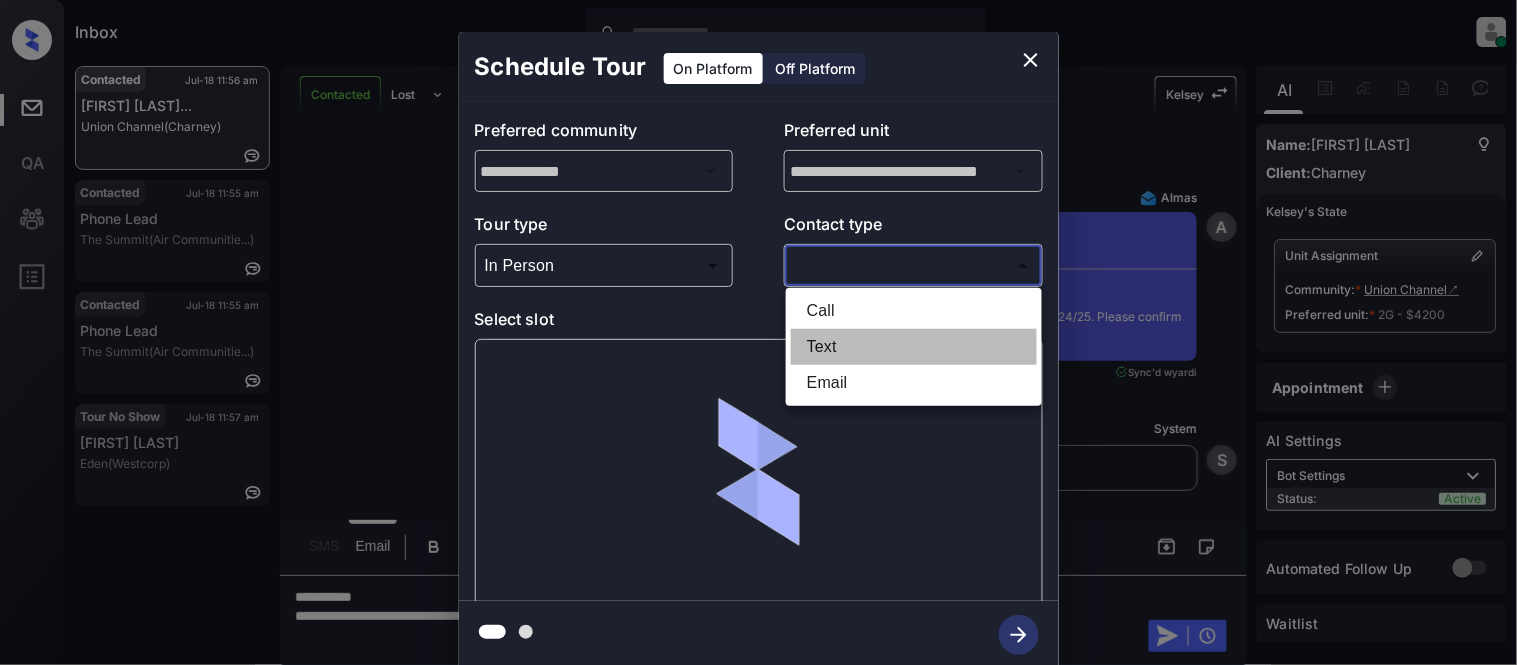 click on "Text" at bounding box center [914, 347] 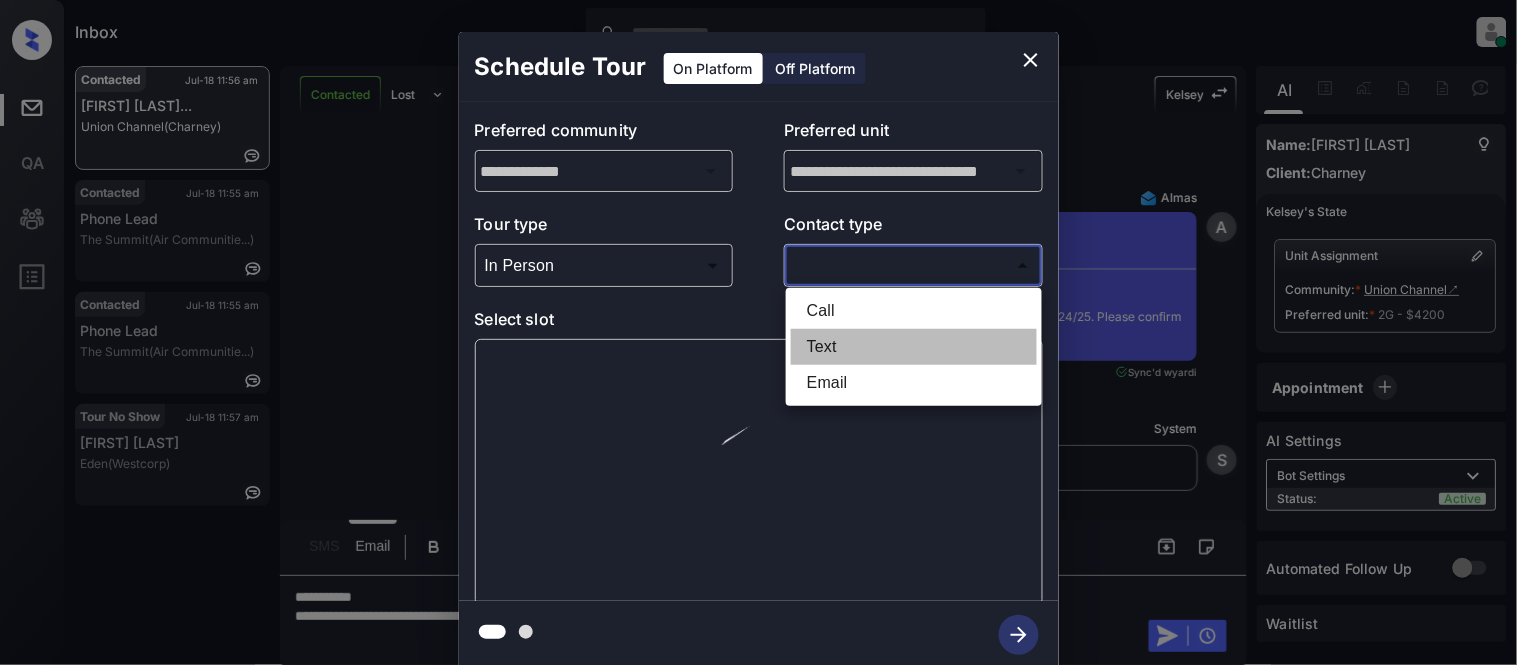 type on "****" 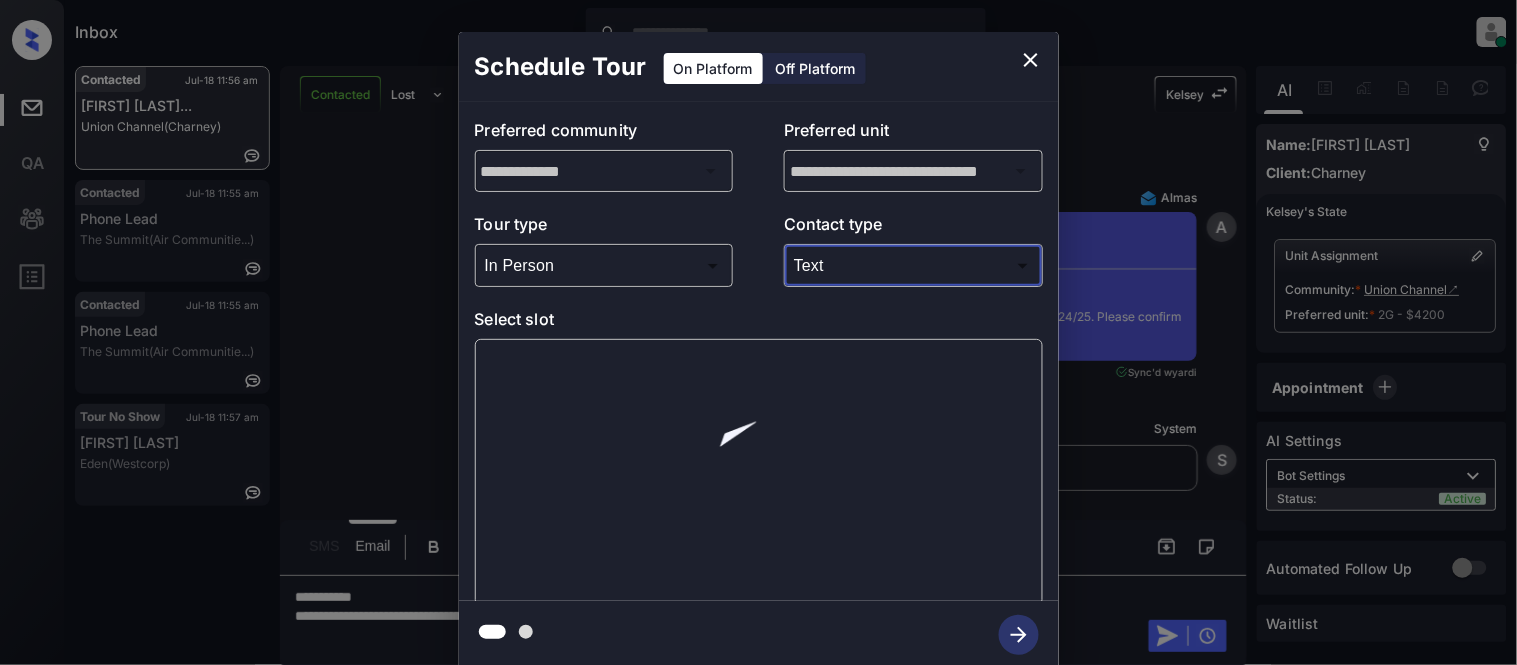click on "Select slot" at bounding box center (759, 323) 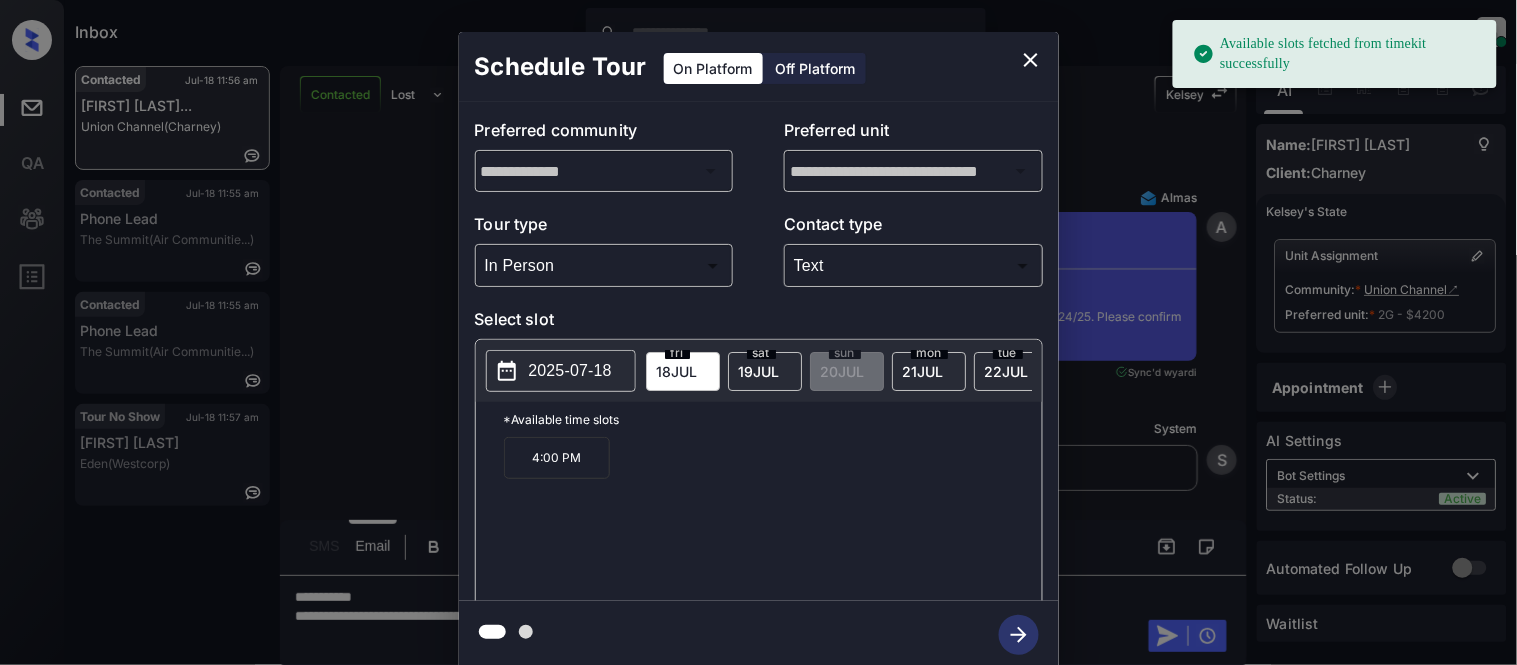 click on "2025-07-18" at bounding box center [570, 371] 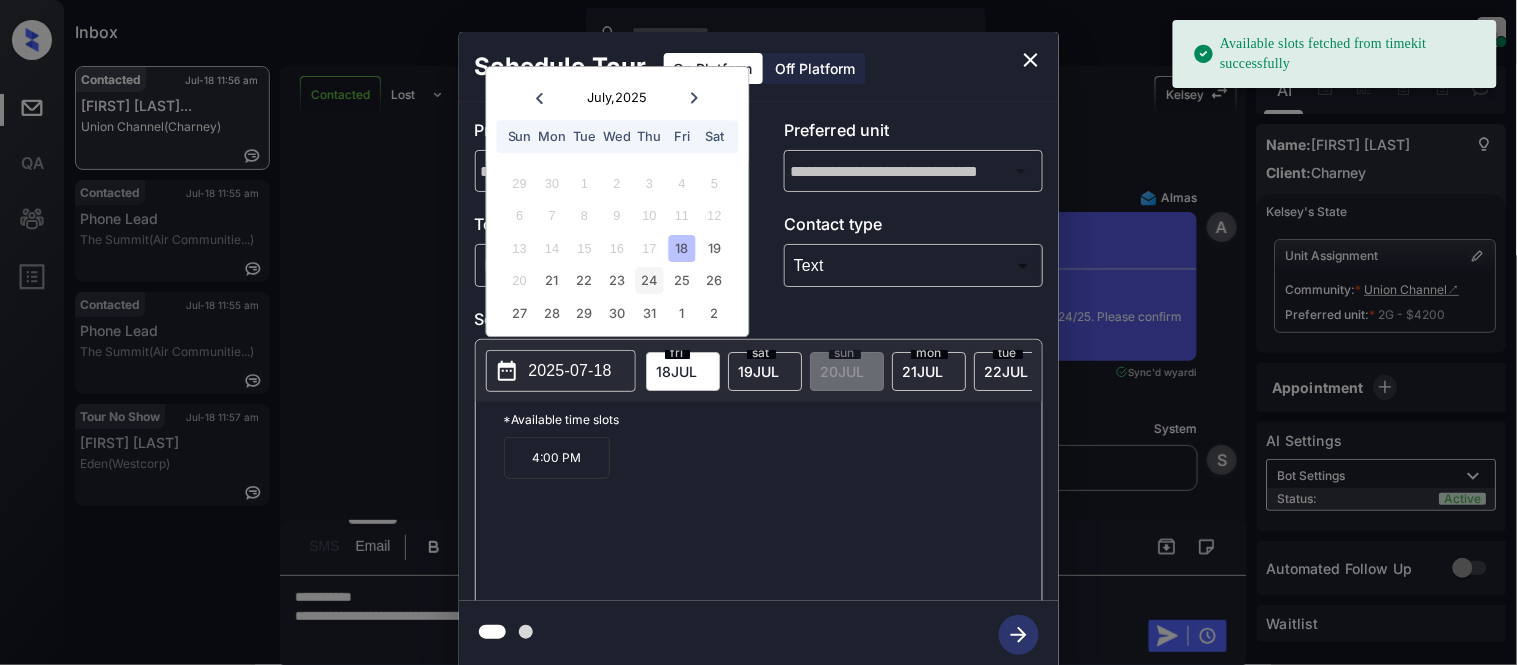 click on "24" at bounding box center [649, 281] 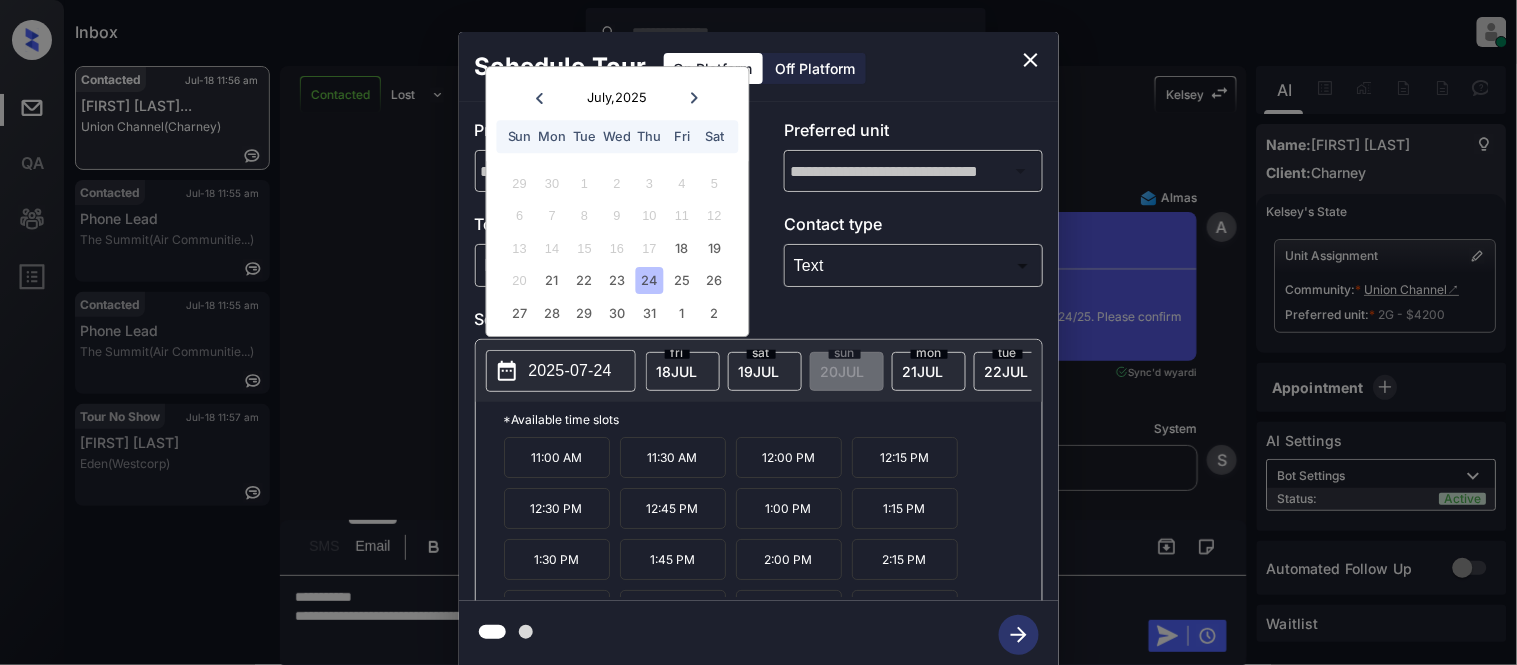 click on "2:00 PM" at bounding box center [789, 559] 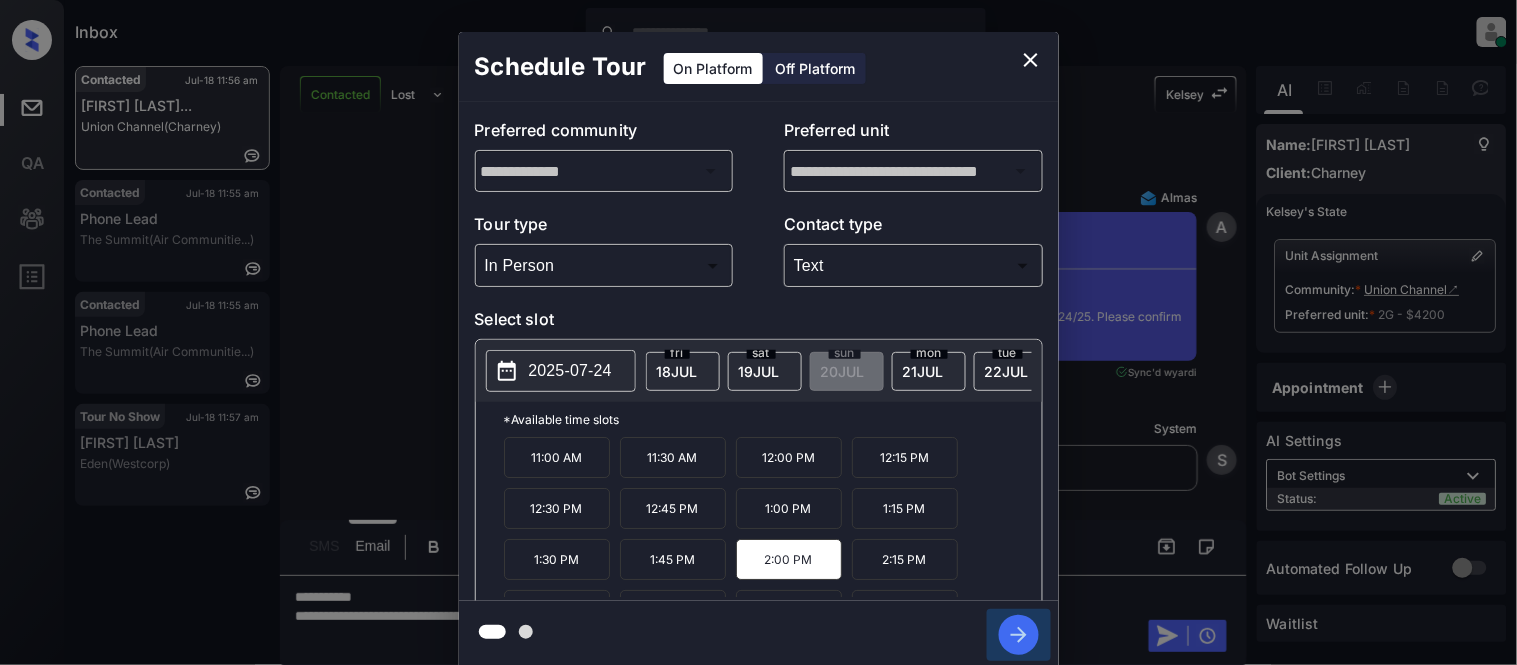 click 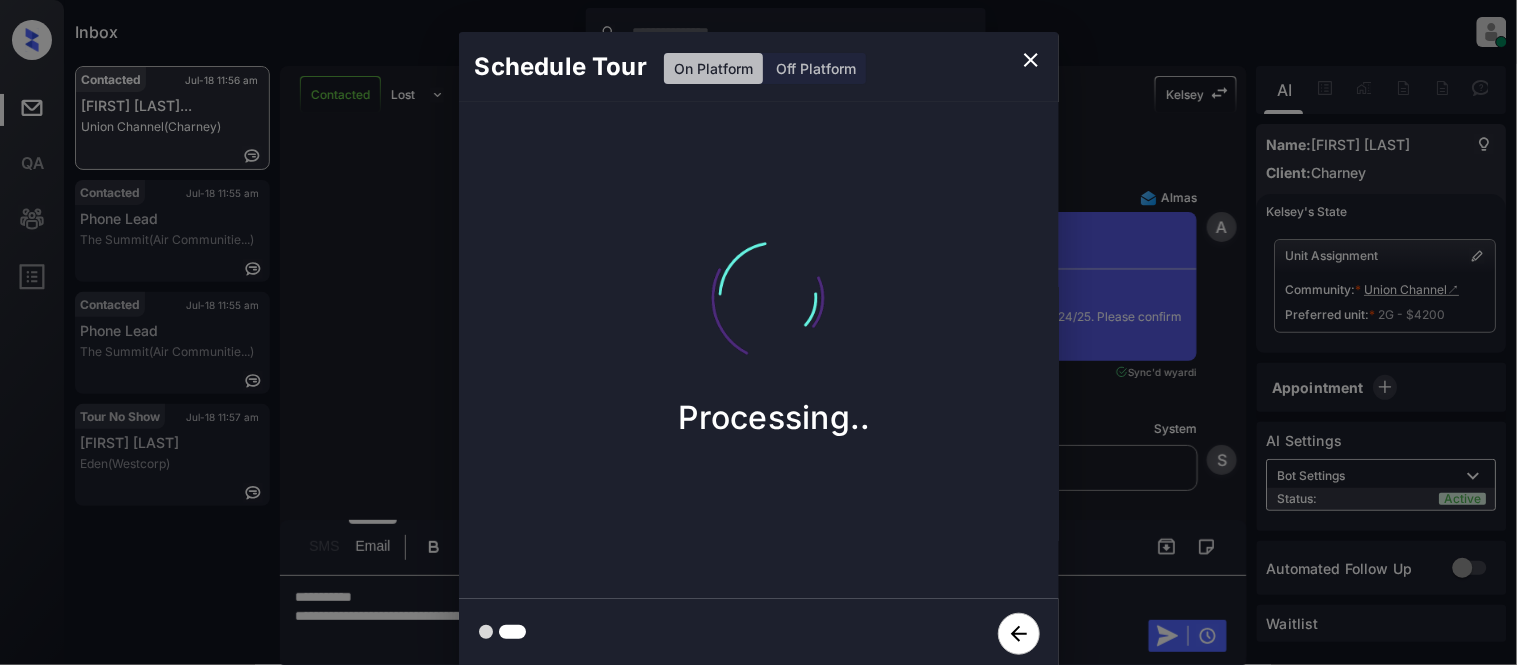 click on "Schedule Tour On Platform Off Platform Processing.." at bounding box center [758, 350] 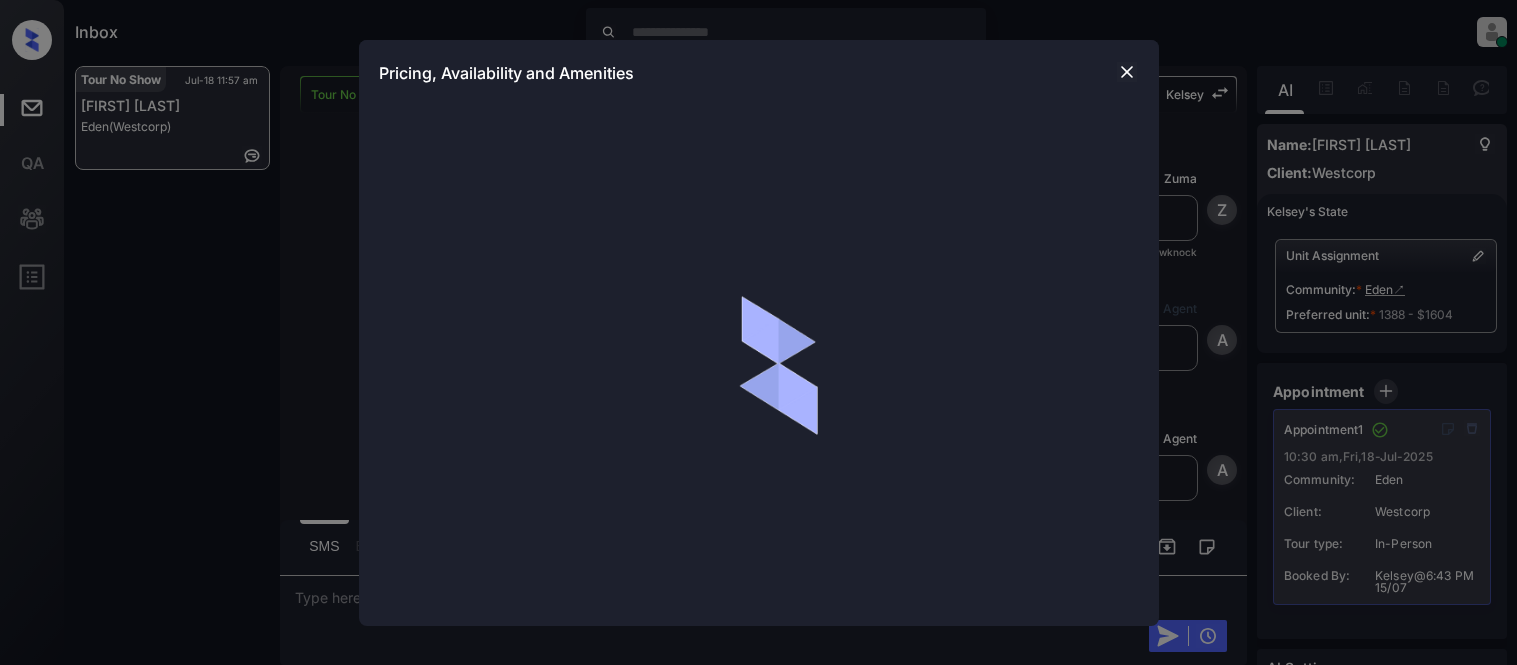 scroll, scrollTop: 0, scrollLeft: 0, axis: both 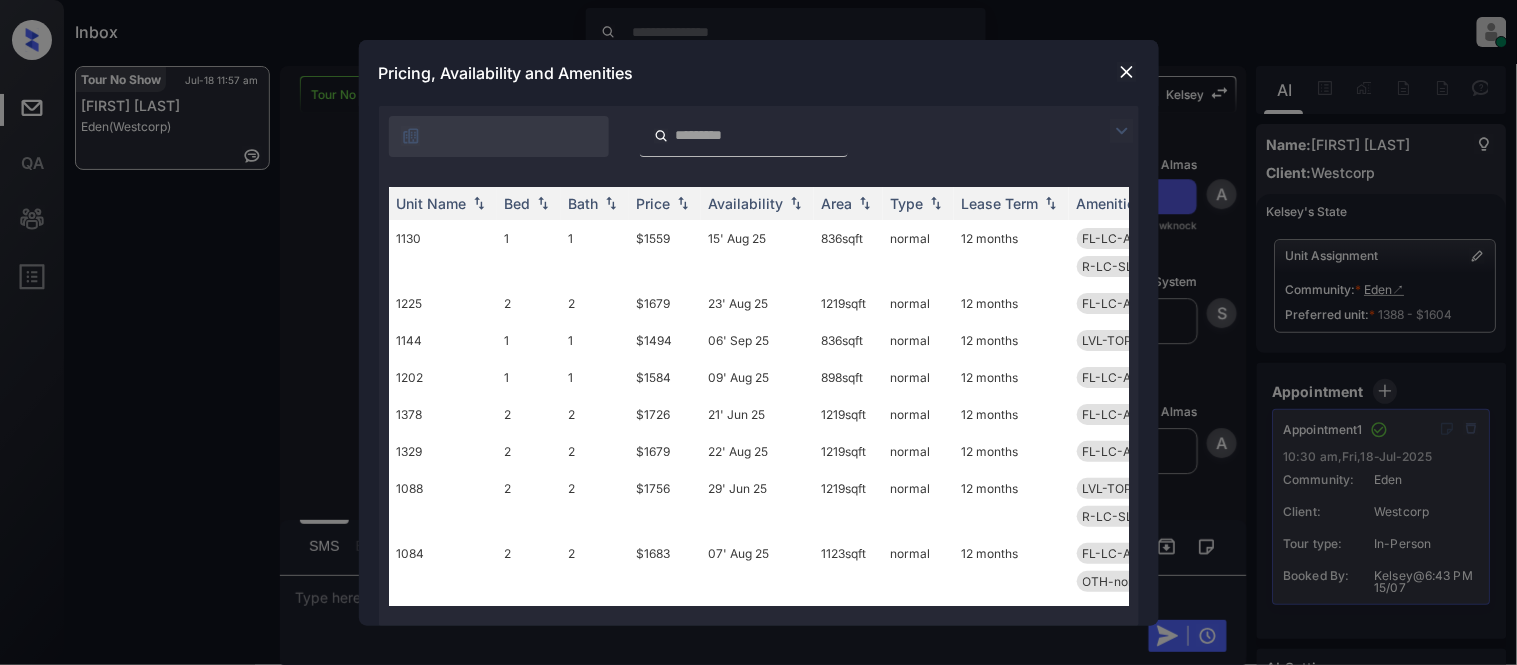 click at bounding box center (744, 136) 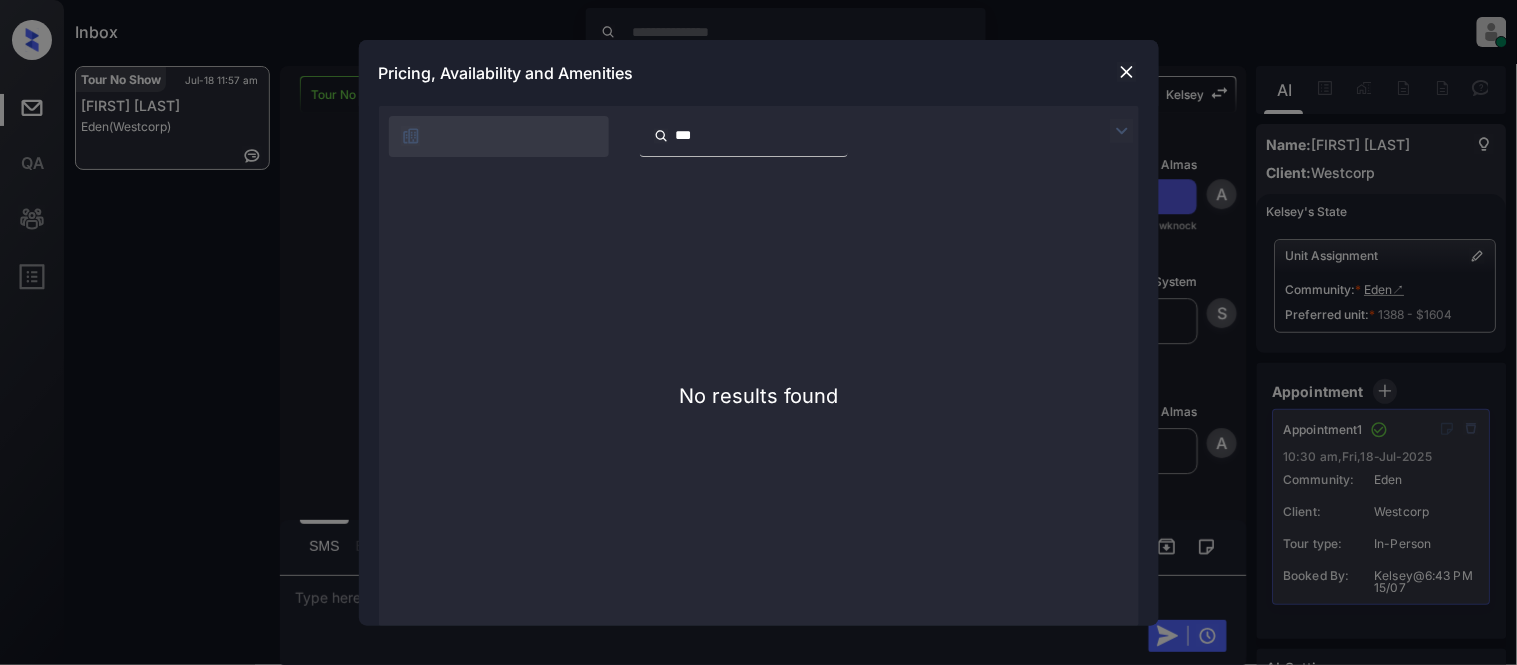 type on "****" 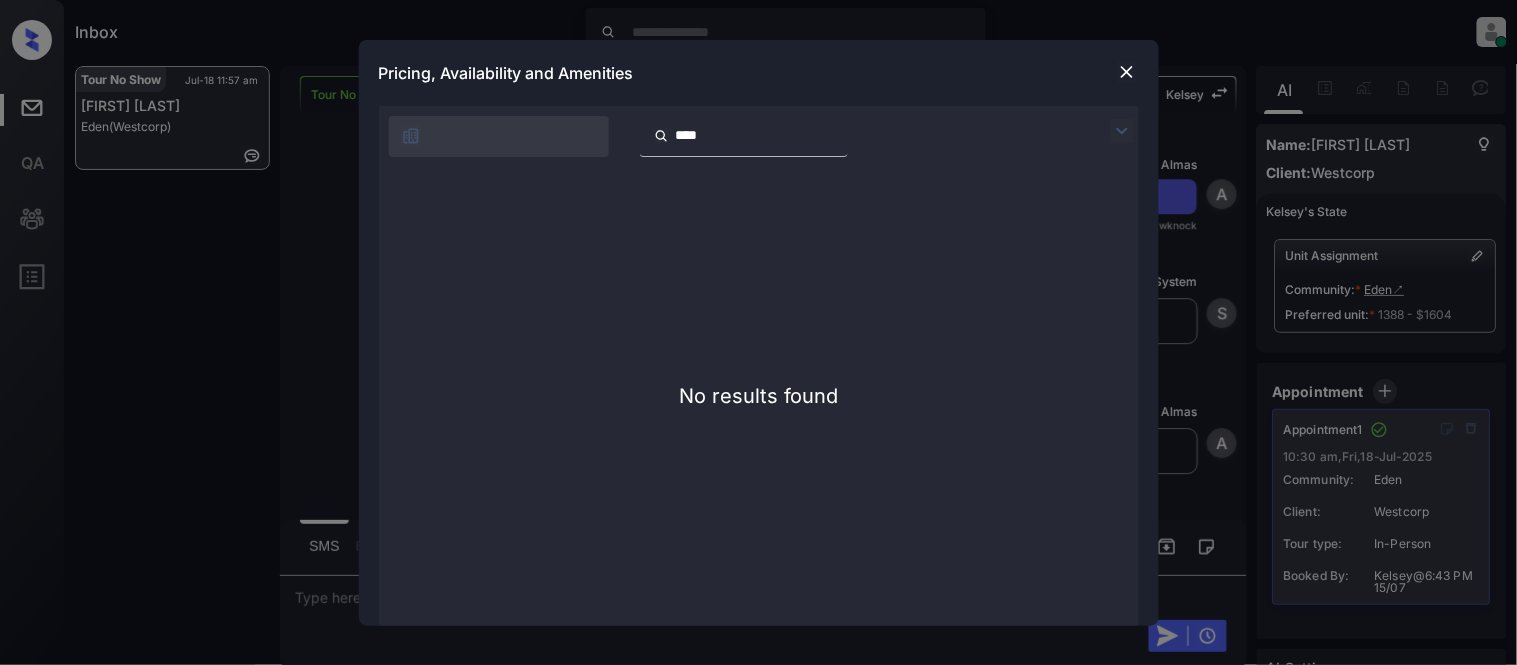 click on "****" at bounding box center (756, 135) 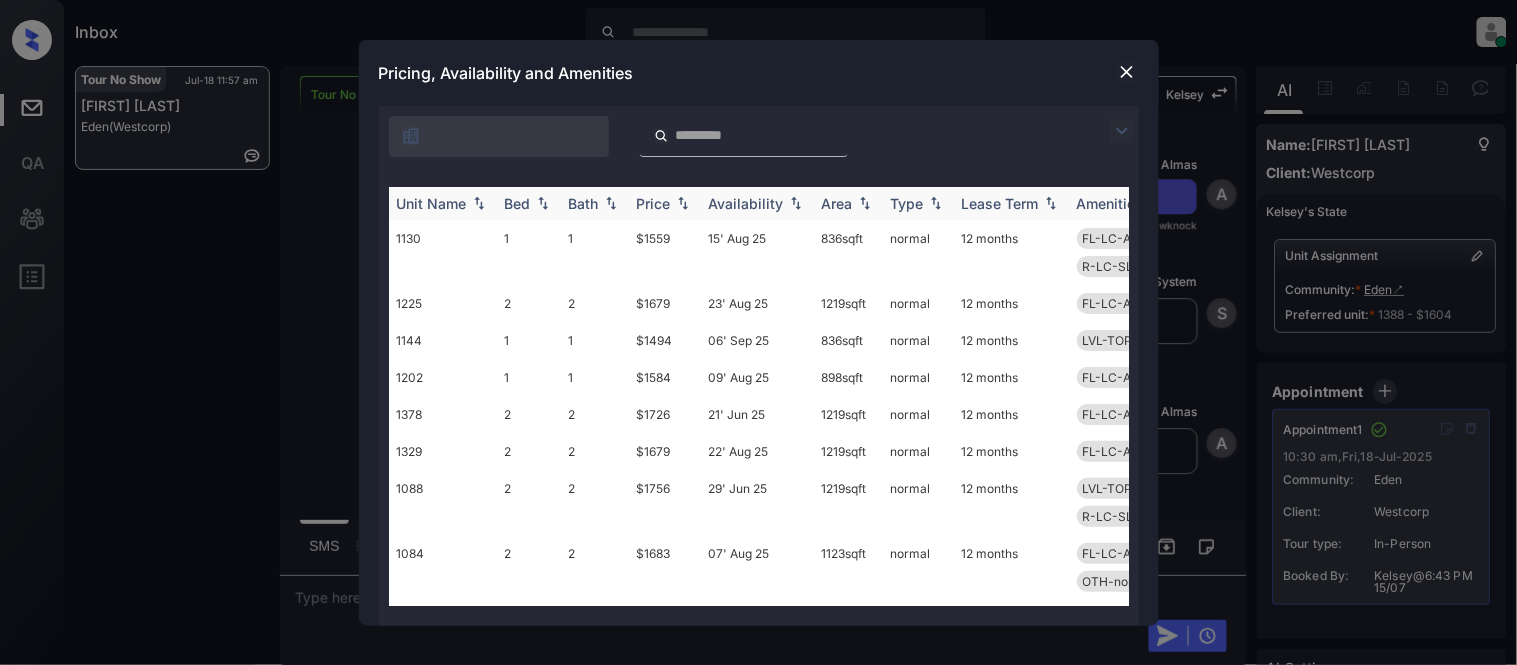 click on "Price" at bounding box center (654, 203) 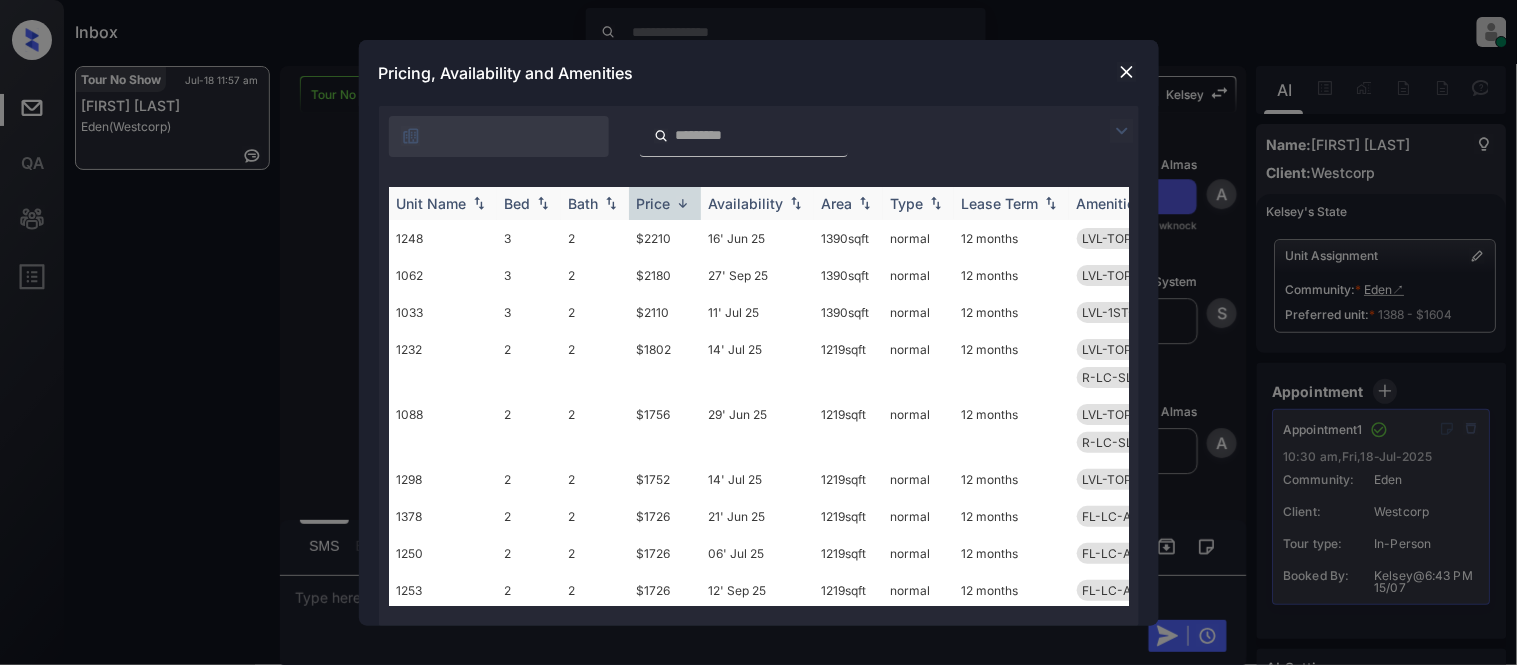 click on "Price" at bounding box center (654, 203) 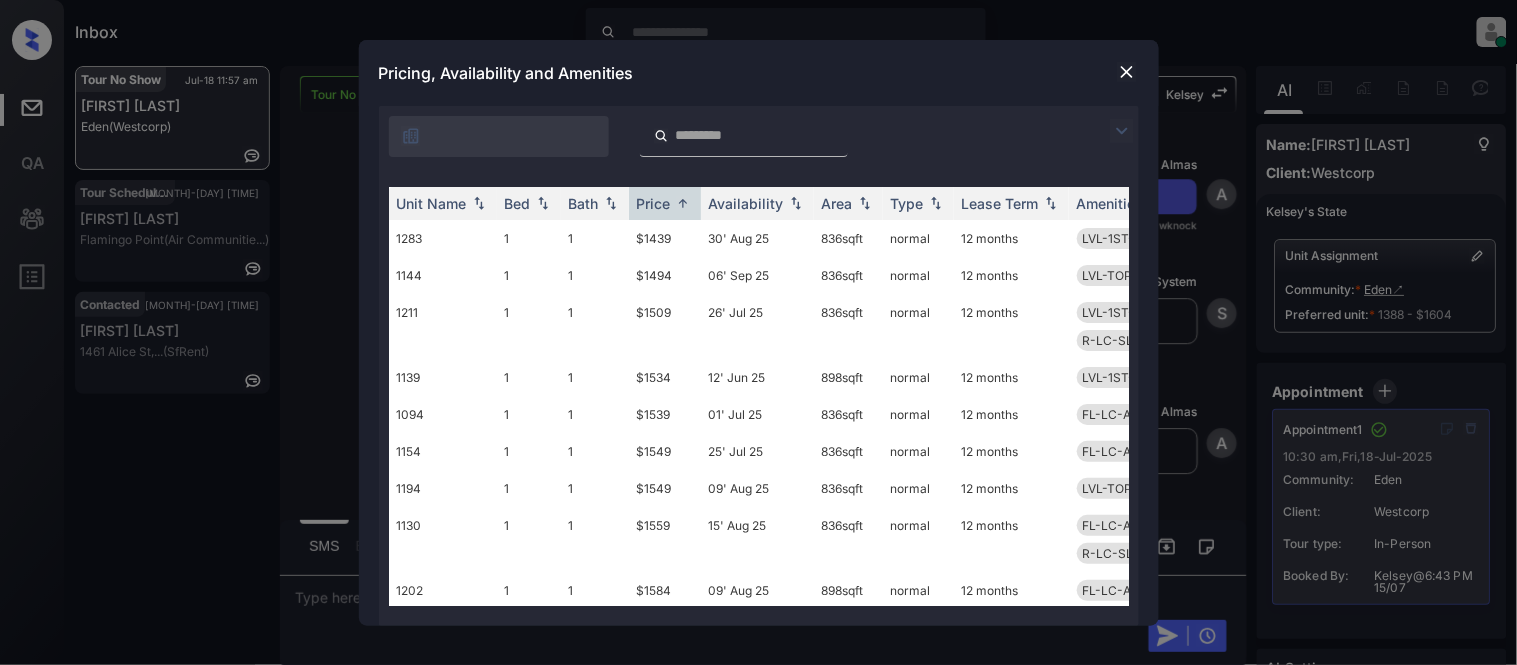 click at bounding box center [1127, 72] 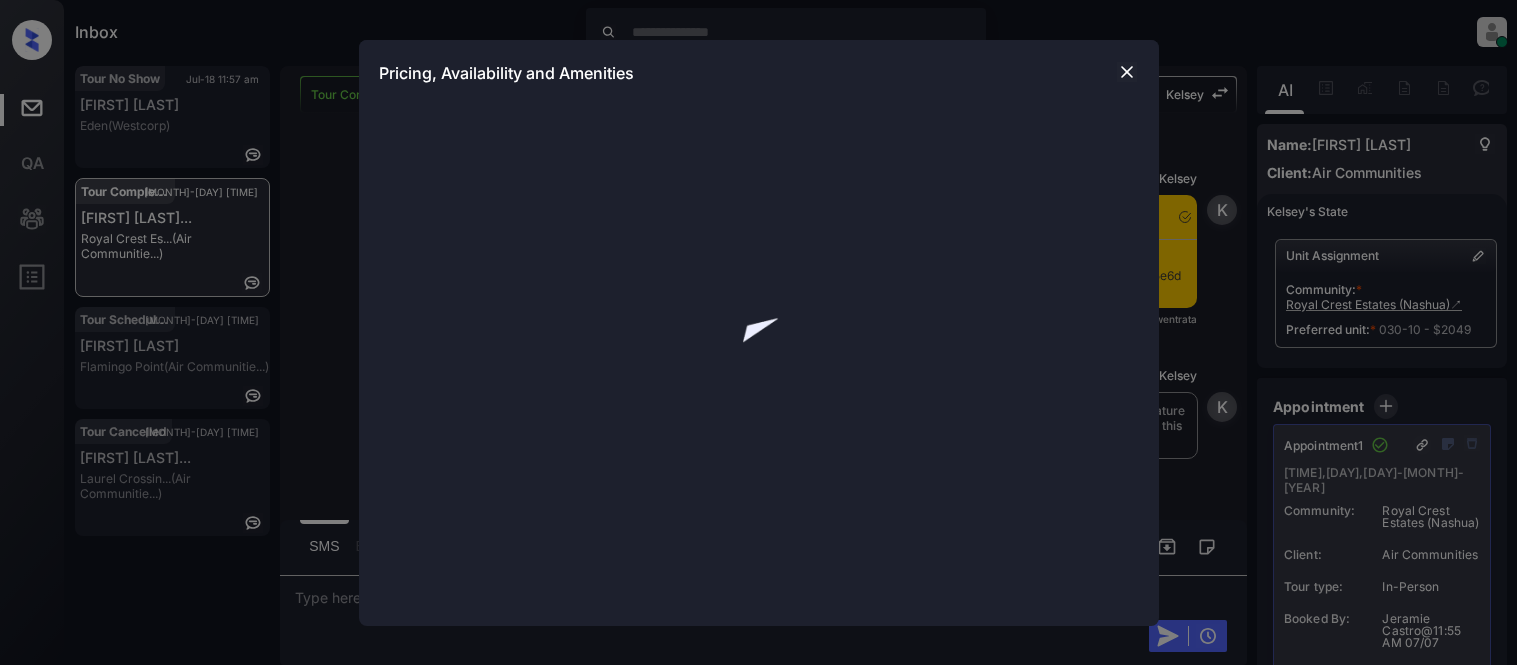scroll, scrollTop: 0, scrollLeft: 0, axis: both 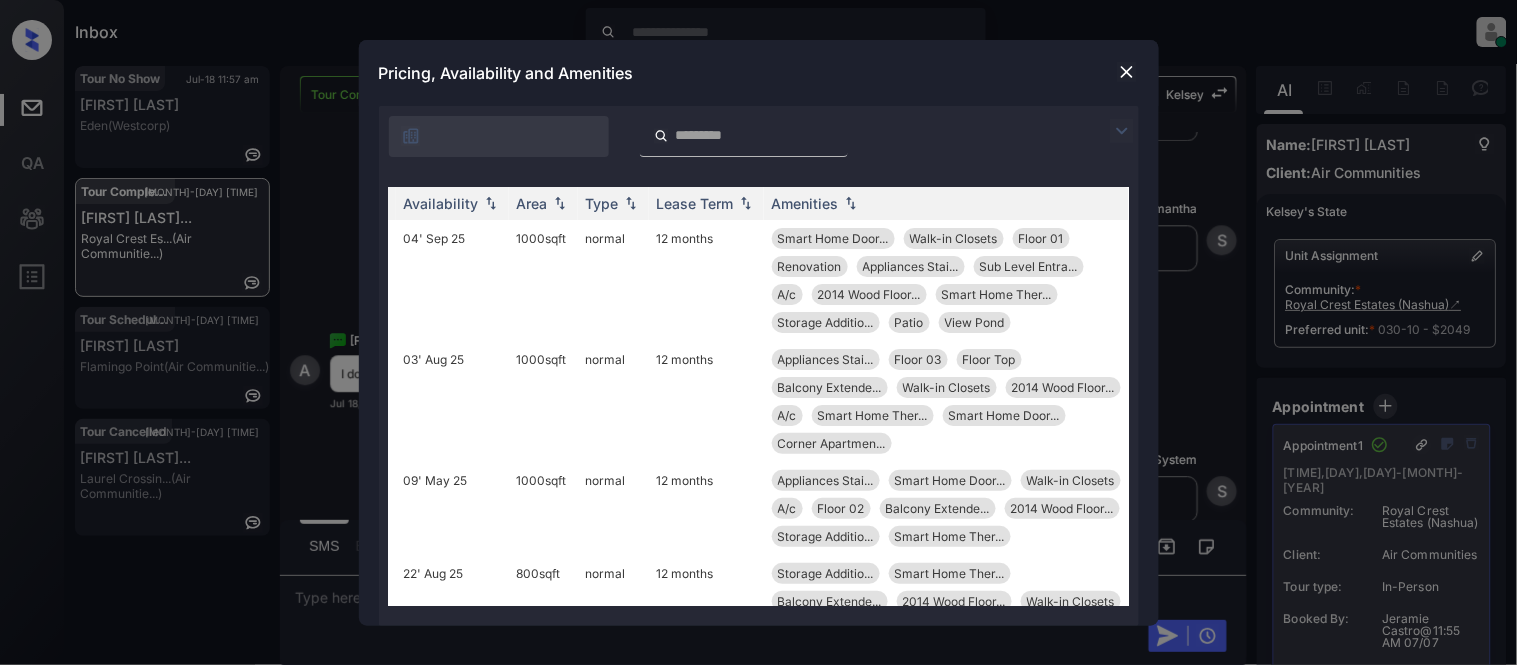 click at bounding box center (1127, 72) 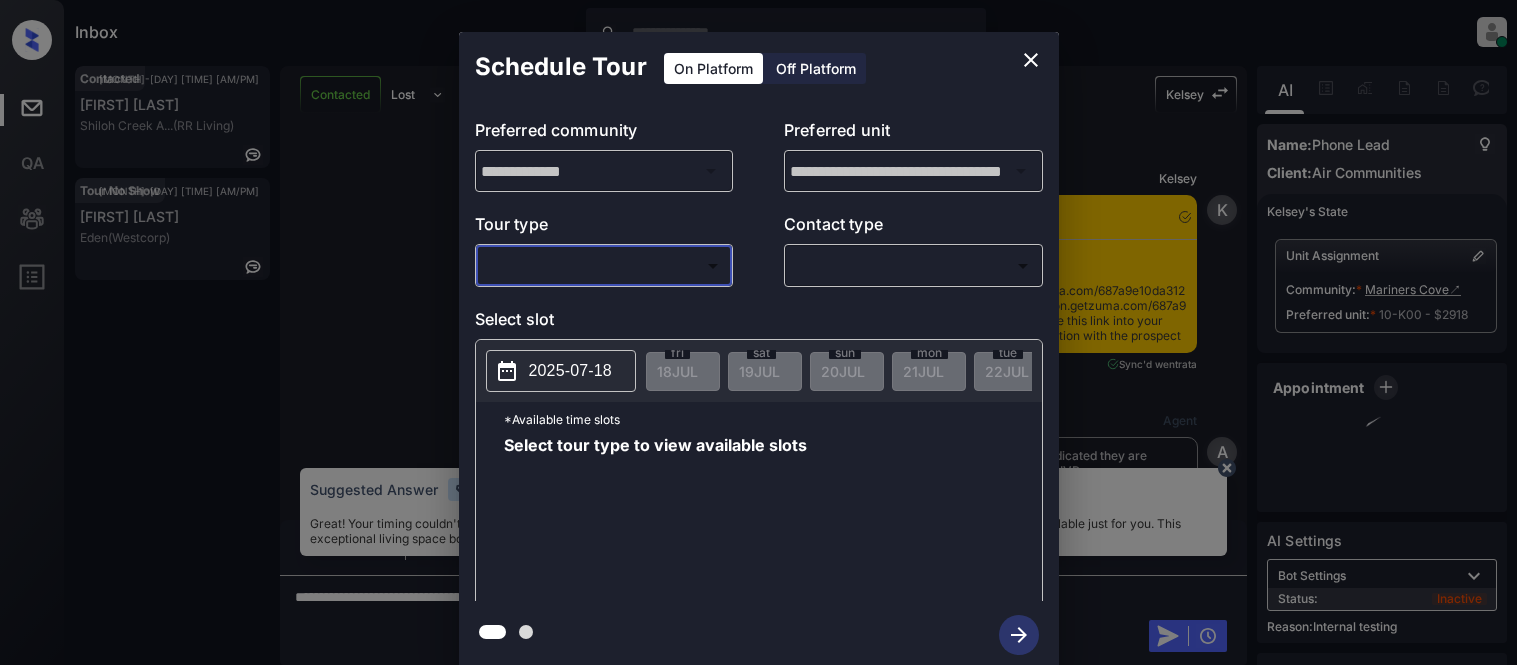 scroll, scrollTop: 0, scrollLeft: 0, axis: both 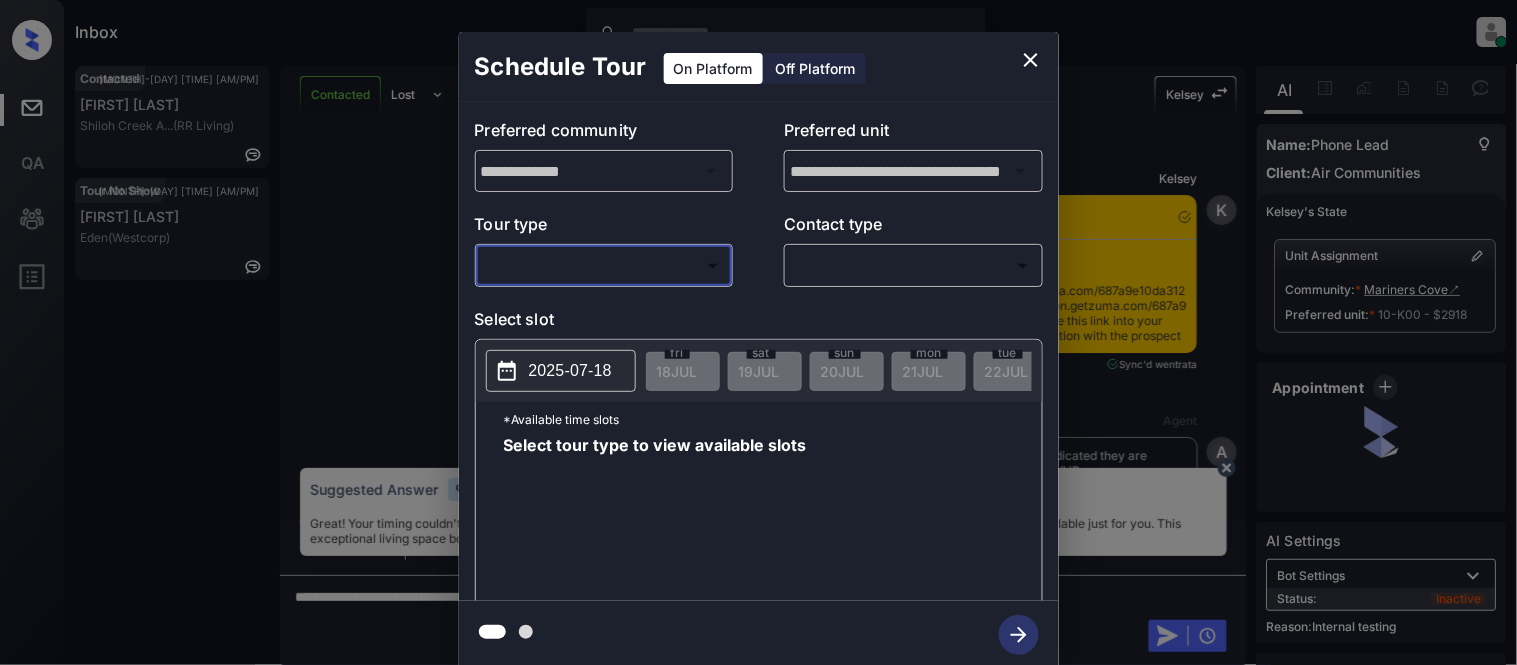 click on "Inbox Kristina Cataag Online Set yourself   offline Set yourself   on break Profile Switch to  light  mode Sign out Contacted Jul-18 12:14 pm   Tamara Orosco Shiloh Creek A...  (RR Living) Tour No Show Jul-18 12:17 pm   Jasmin Lopez Eden  (Westcorp) Contacted Lost Lead Sentiment: Angry Upon sliding the acknowledgement:  Lead will move to lost stage. * ​ SMS and call option will be set to opt out. AFM will be turned off for the lead. Kelsey New Message Kelsey Notes Note: <a href="https://conversation.getzuma.com/687a9e10da312d1a478a845b">https://conversation.getzuma.com/687a9e10da312d1a478a845b</a> - Paste this link into your browser to view Kelsey’s conversation with the prospect Jul 18, 2025 12:18 pm  Sync'd w  entrata K New Message Agent Lead created because they indicated they are interested in leasing via Zuma IVR. Jul 18, 2025 12:18 pm A New Message Kelsey Due to the activation of disableLeadTransfer feature flag, Kelsey will no longer transfer ownership of this CRM guest card Jul 18, 2025 12:18 pm K" at bounding box center (758, 332) 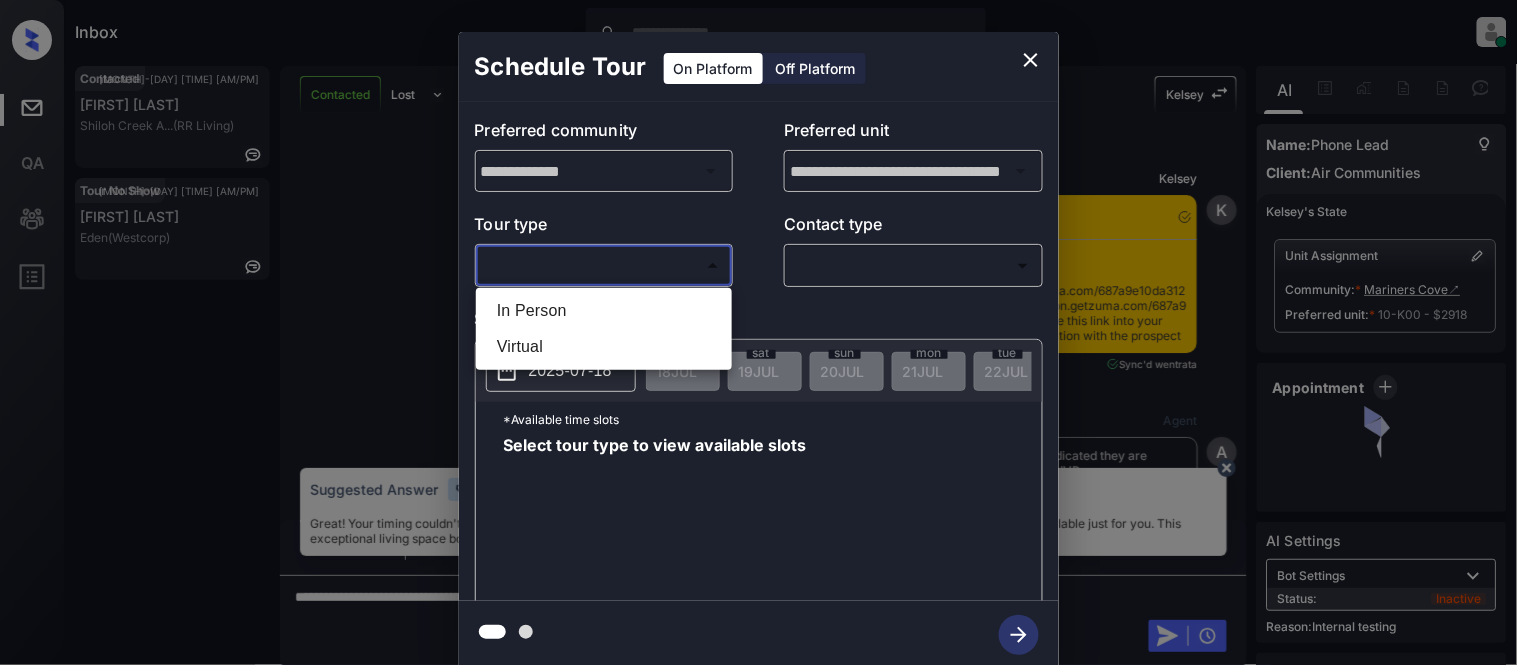 scroll, scrollTop: 2408, scrollLeft: 0, axis: vertical 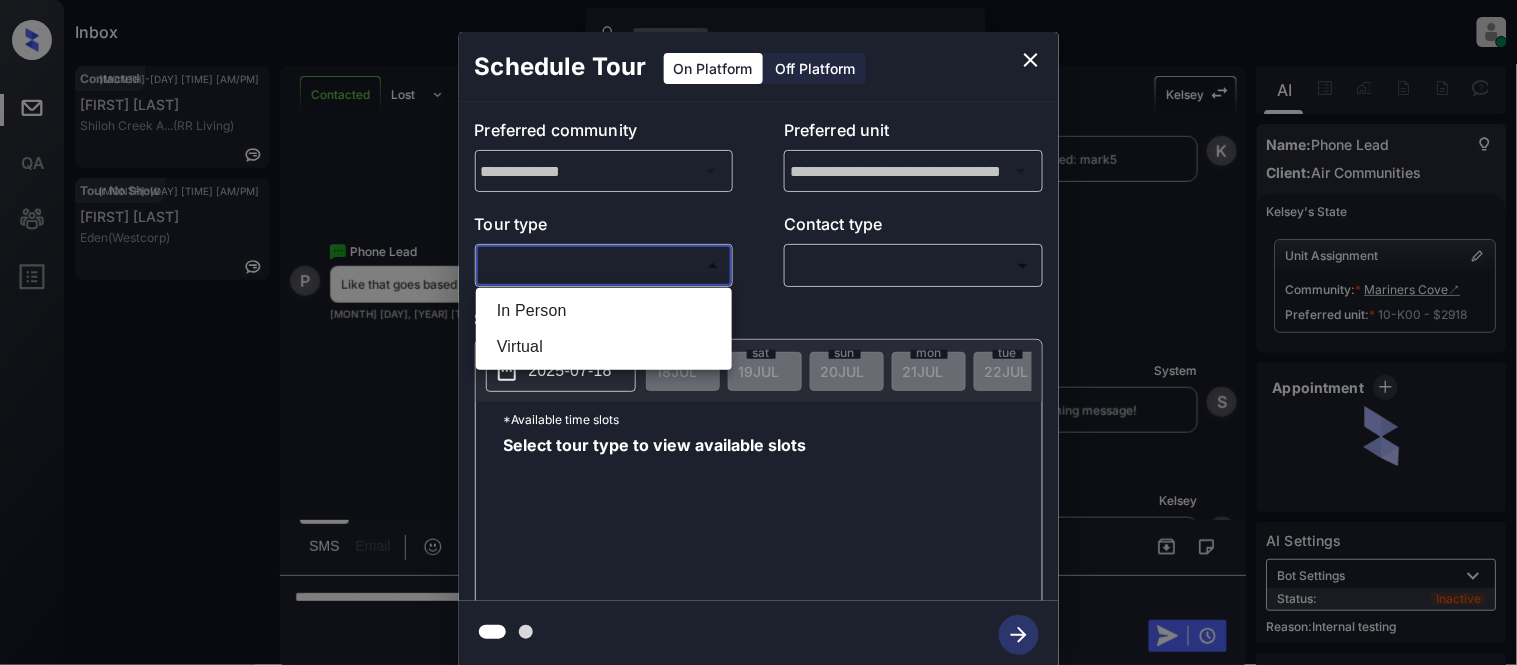 click on "In Person" at bounding box center [604, 311] 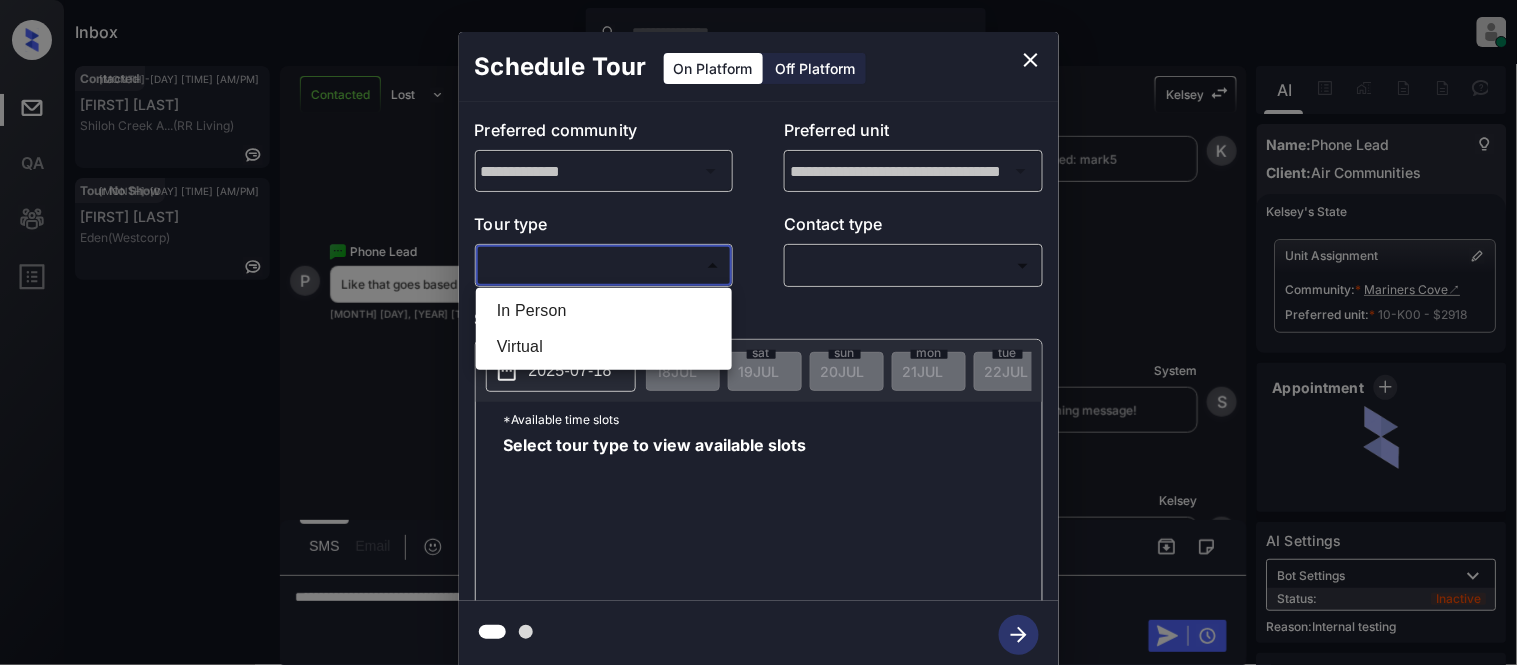 type on "********" 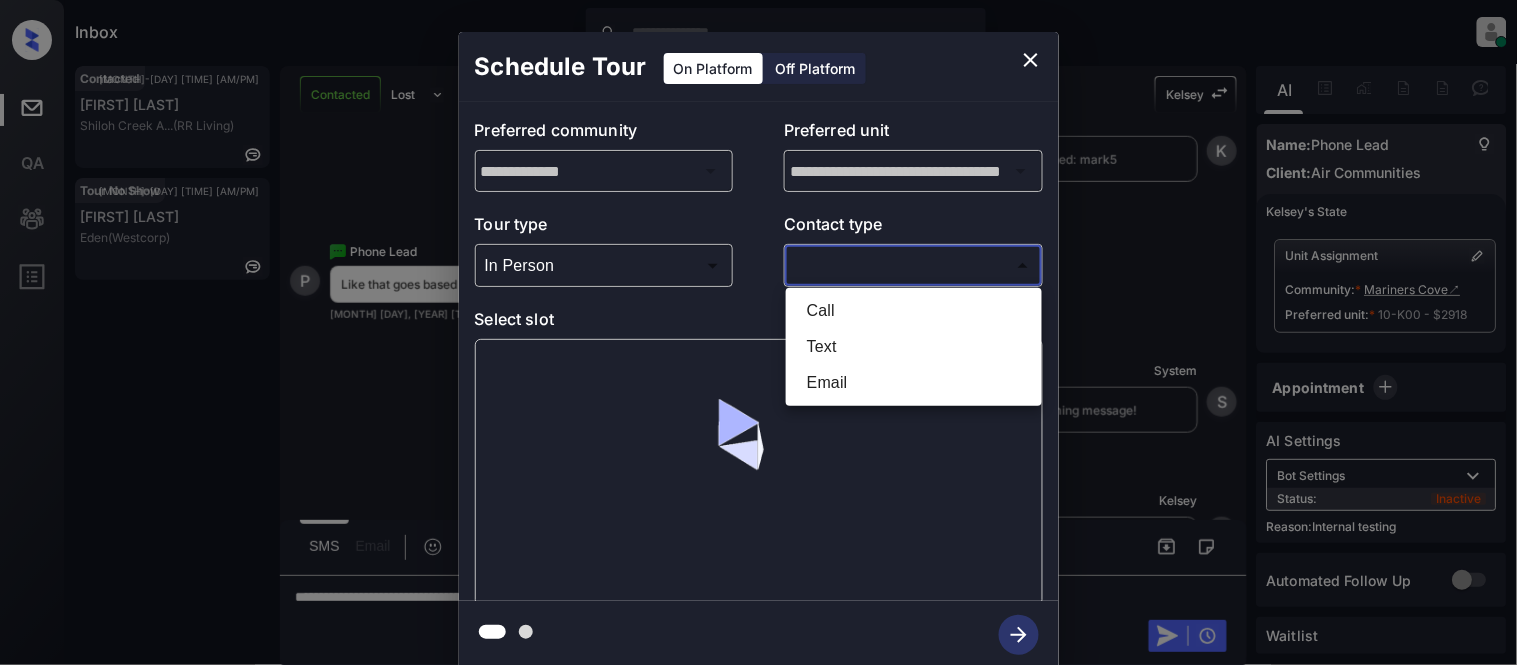 click on "Inbox Kristina Cataag Online Set yourself   offline Set yourself   on break Profile Switch to  light  mode Sign out Contacted Jul-18 12:14 pm   Tamara Orosco Shiloh Creek A...  (RR Living) Tour No Show Jul-18 12:17 pm   Jasmin Lopez Eden  (Westcorp) Contacted Lost Lead Sentiment: Angry Upon sliding the acknowledgement:  Lead will move to lost stage. * ​ SMS and call option will be set to opt out. AFM will be turned off for the lead. Kelsey New Message Kelsey Notes Note: <a href="https://conversation.getzuma.com/687a9e10da312d1a478a845b">https://conversation.getzuma.com/687a9e10da312d1a478a845b</a> - Paste this link into your browser to view Kelsey’s conversation with the prospect Jul 18, 2025 12:18 pm  Sync'd w  entrata K New Message Agent Lead created because they indicated they are interested in leasing via Zuma IVR. Jul 18, 2025 12:18 pm A New Message Kelsey Due to the activation of disableLeadTransfer feature flag, Kelsey will no longer transfer ownership of this CRM guest card Jul 18, 2025 12:18 pm K" at bounding box center [758, 332] 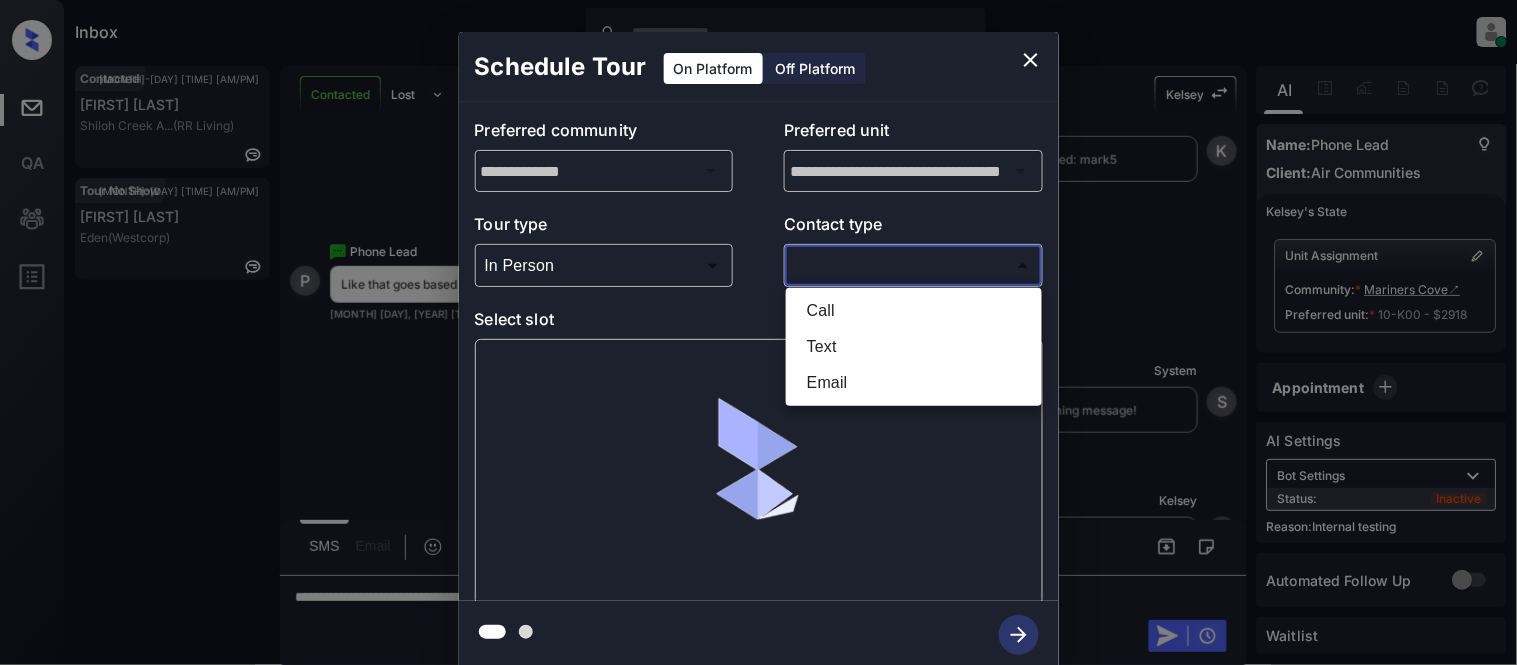 click on "Text" at bounding box center (914, 347) 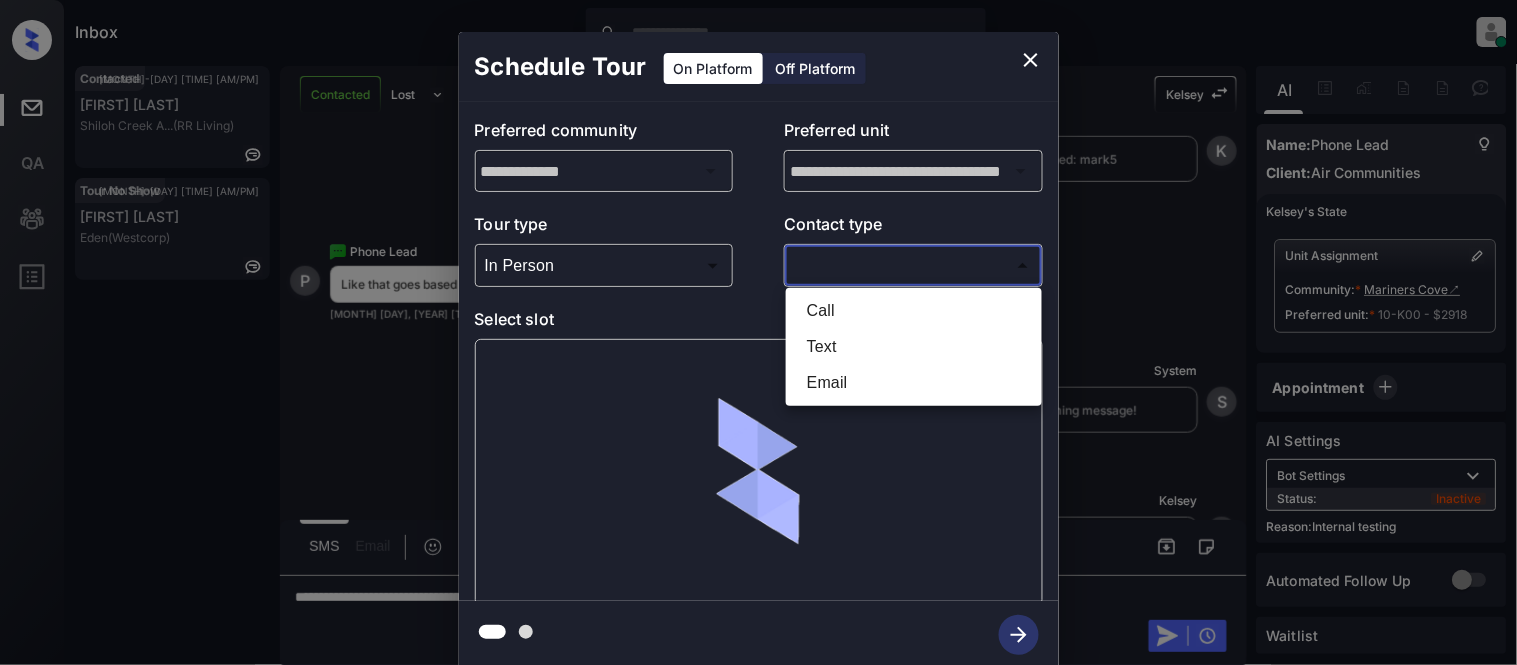 type on "****" 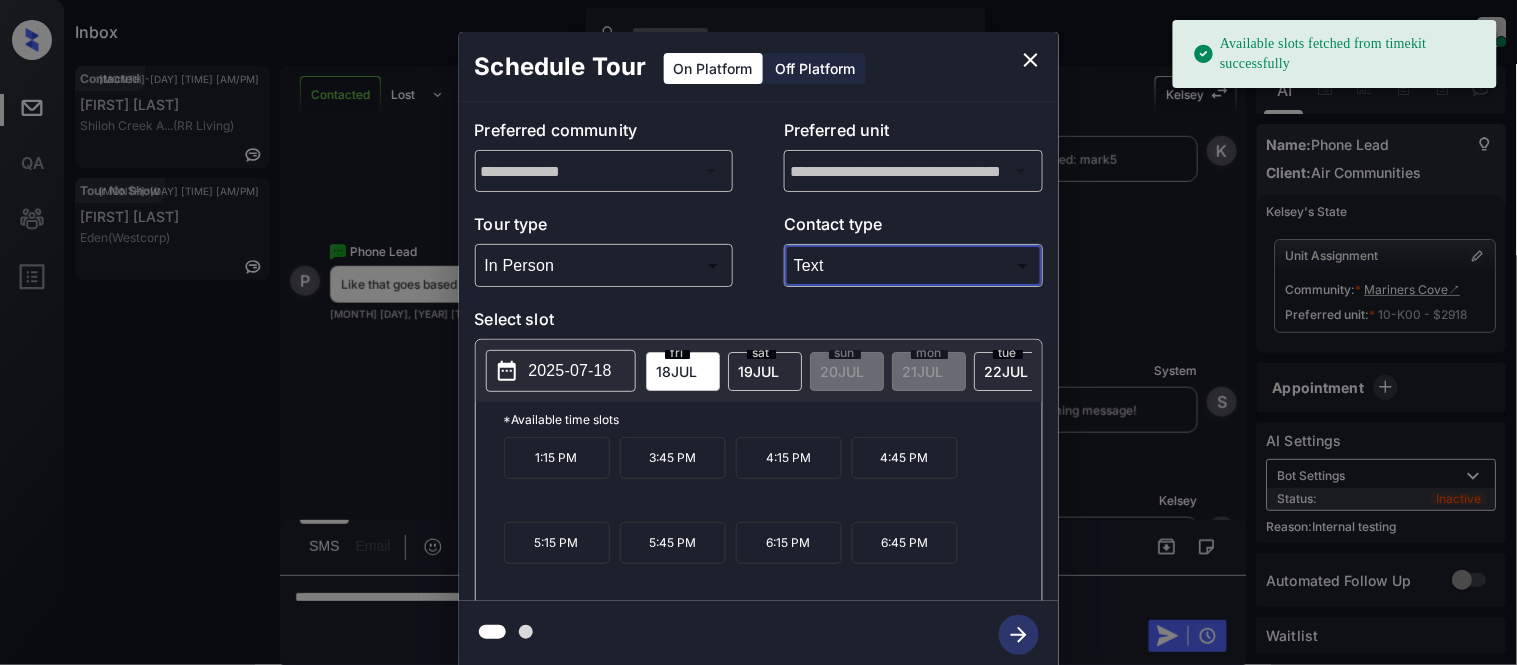 click 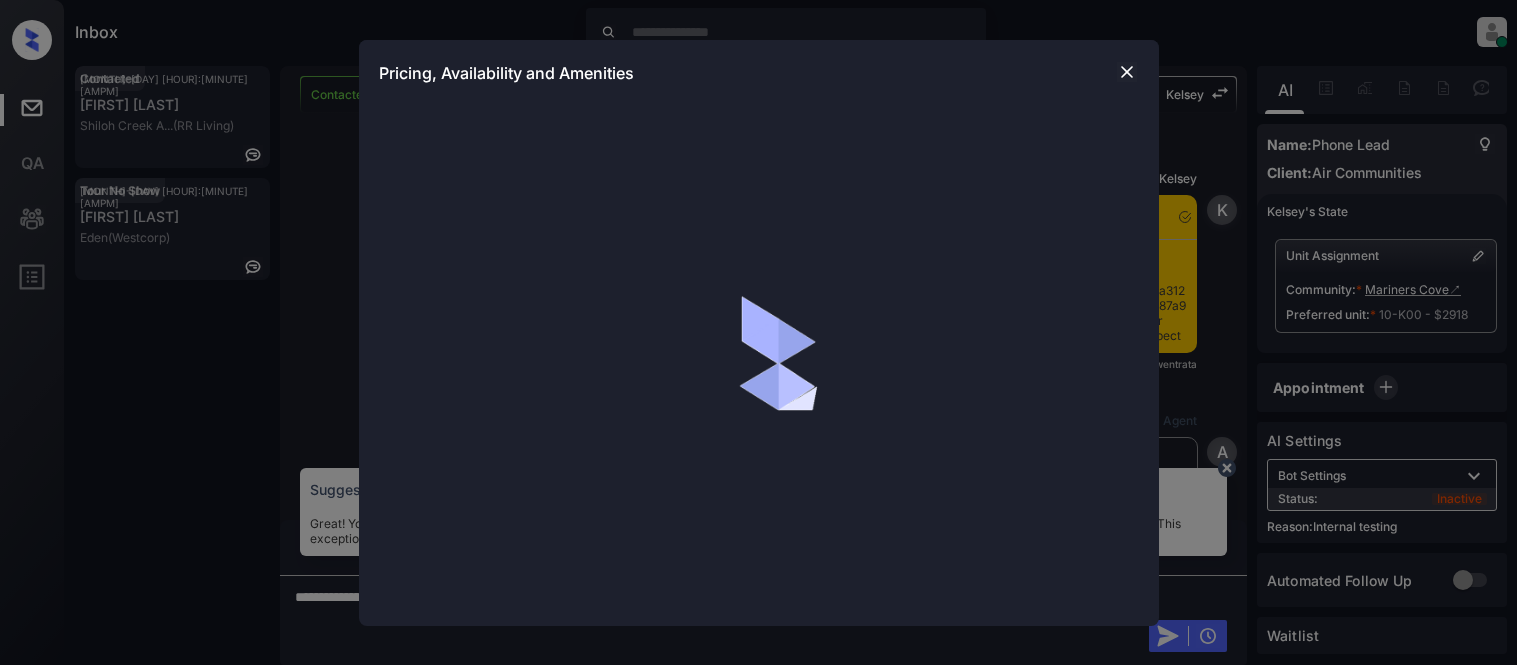 scroll, scrollTop: 0, scrollLeft: 0, axis: both 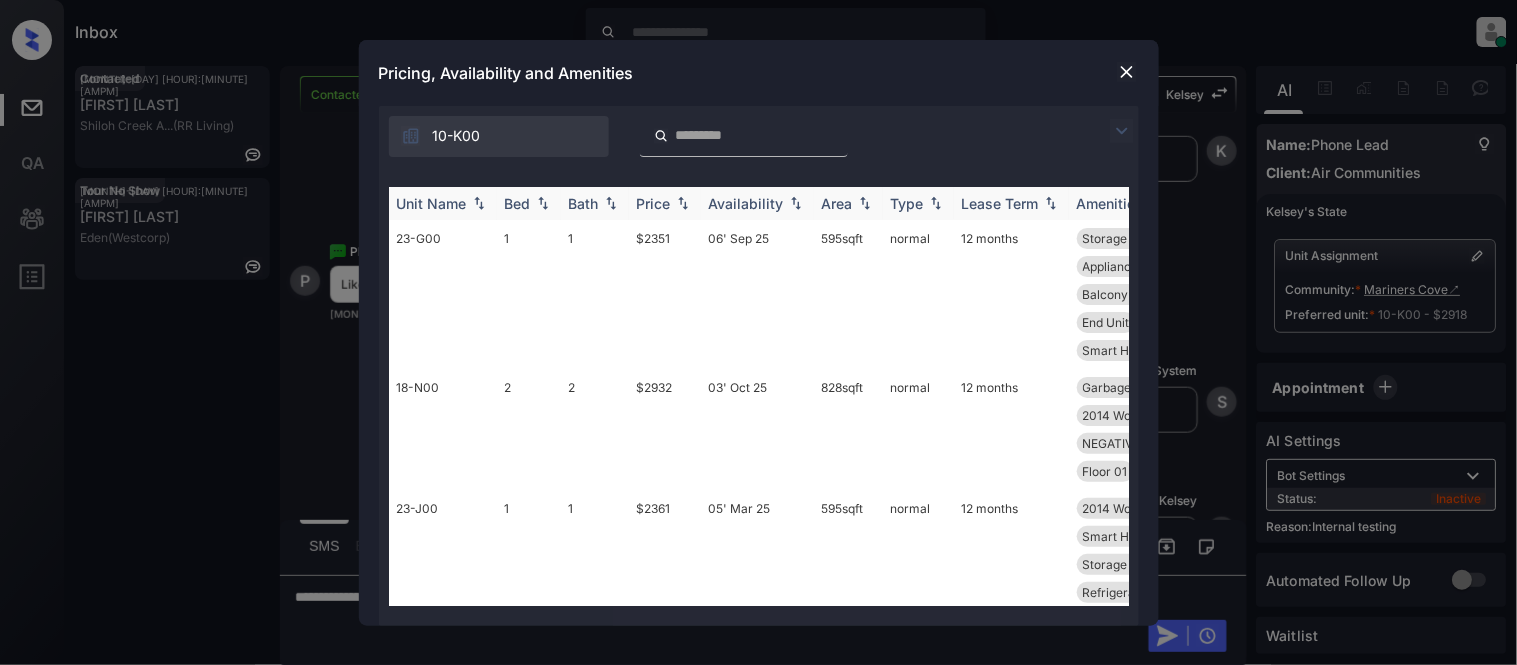click on "Availability" at bounding box center [757, 203] 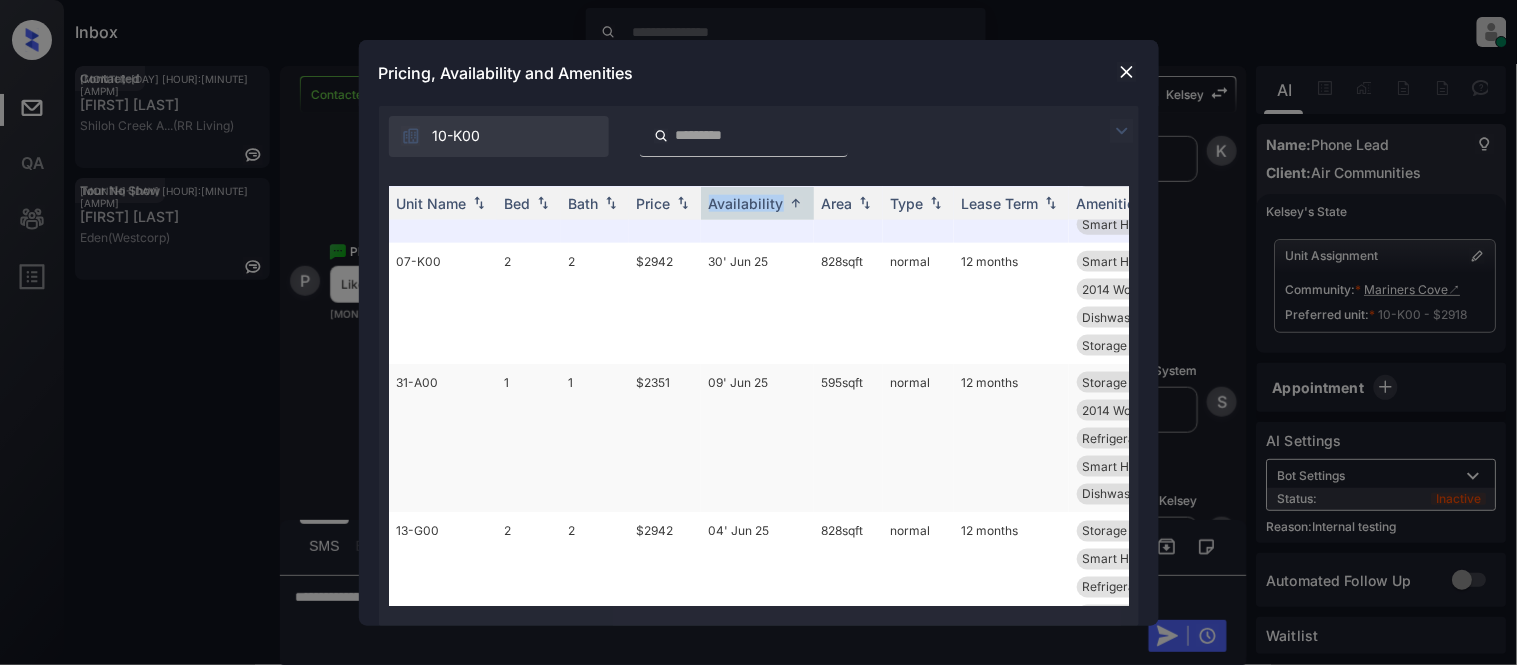 scroll, scrollTop: 555, scrollLeft: 0, axis: vertical 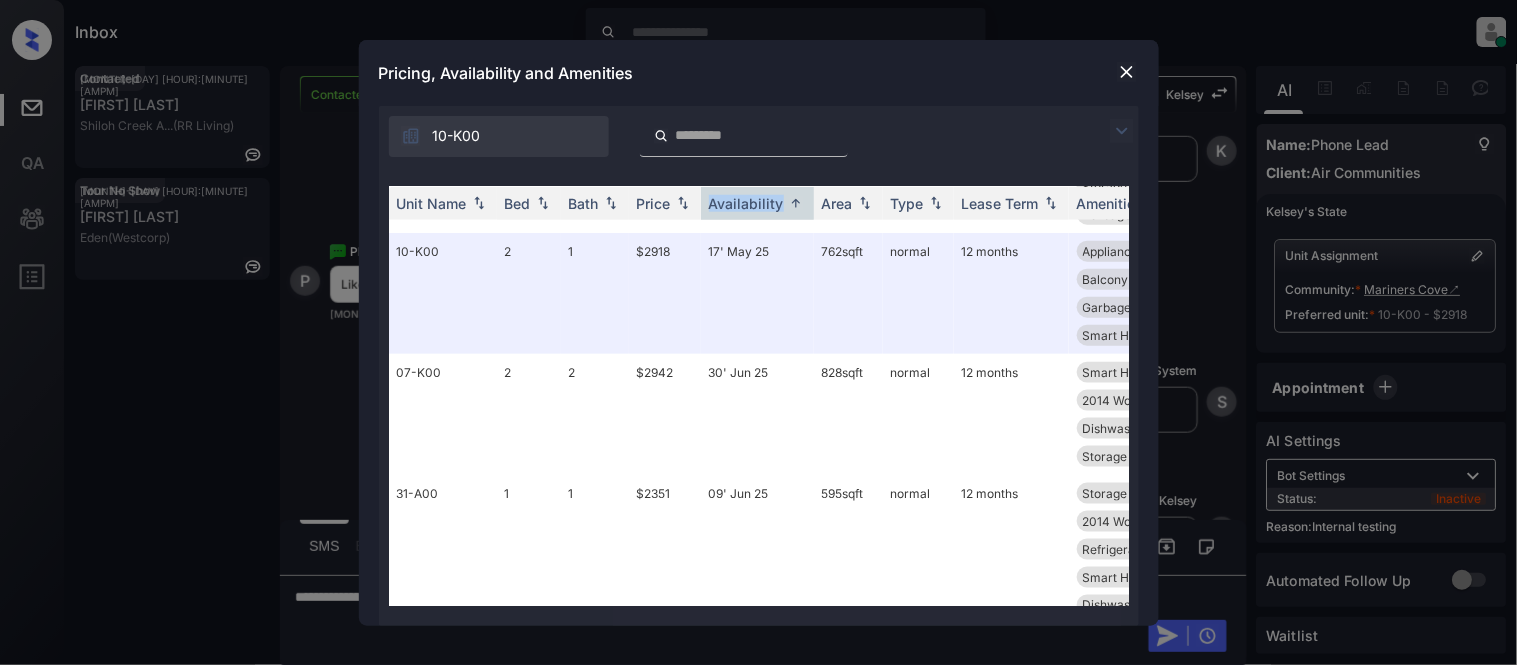 click at bounding box center (1127, 72) 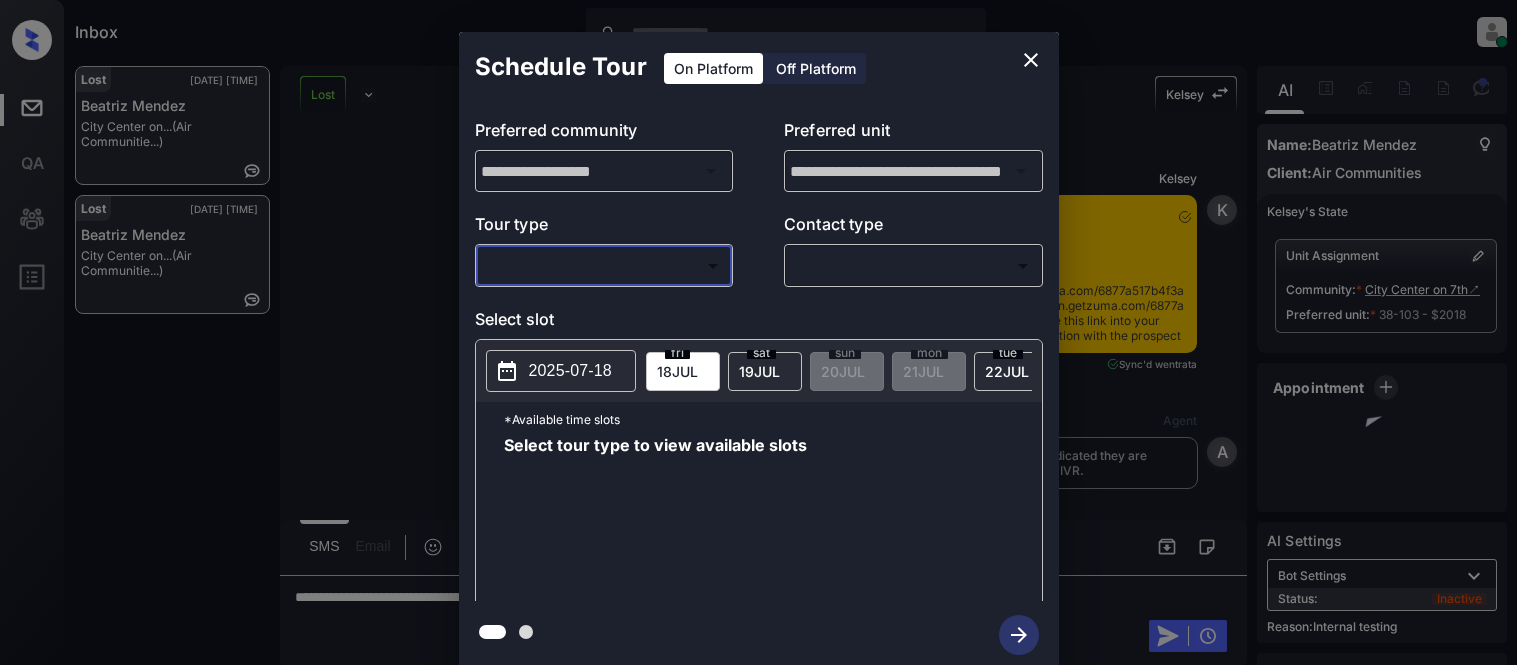 click on "Inbox Kristina Cataag Online Set yourself   offline Set yourself   on break Profile Switch to  light  mode Sign out Lost Jul-18 12:30 pm   Beatriz Mendez City Center on...  (Air Communitie...) Lost Jul-18 12:30 pm   Beatriz Mendez City Center on...  (Air Communitie...) Lost Lead Sentiment: Angry Upon sliding the acknowledgement:  Lead will move to lost stage. * ​ SMS and call option will be set to opt out. AFM will be turned off for the lead. Kelsey New Message Kelsey Notes Note: <a href="https://conversation.getzuma.com/6877a517b4f3a5991eac69e7">https://conversation.getzuma.com/6877a517b4f3a5991eac69e7</a> - Paste this link into your browser to view Kelsey’s conversation with the prospect Jul 16, 2025 06:11 am  Sync'd w  entrata K New Message Agent Lead created because they indicated they are interested in leasing via Zuma IVR. Jul 16, 2025 06:11 am A New Message Kelsey Due to the activation of disableLeadTransfer feature flag, Kelsey will no longer transfer ownership of this CRM guest card K New Message" at bounding box center (758, 332) 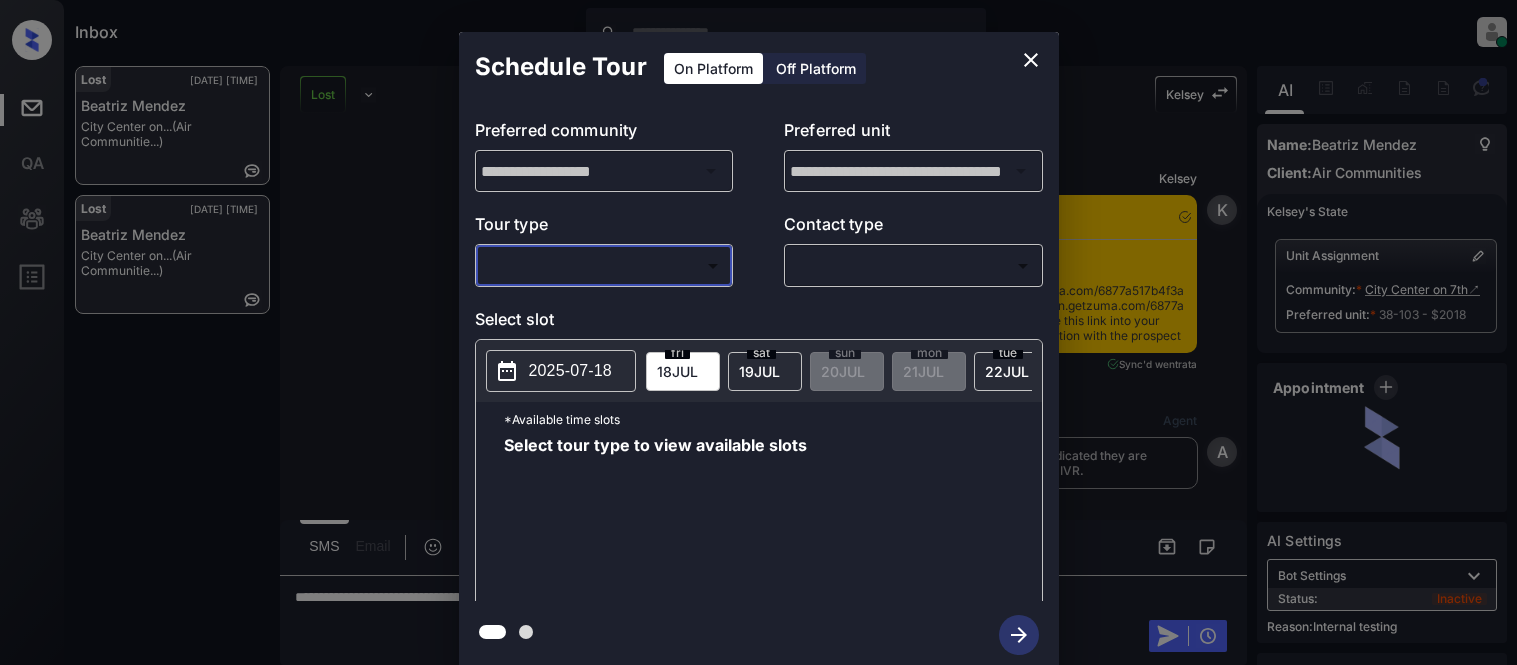 scroll, scrollTop: 0, scrollLeft: 0, axis: both 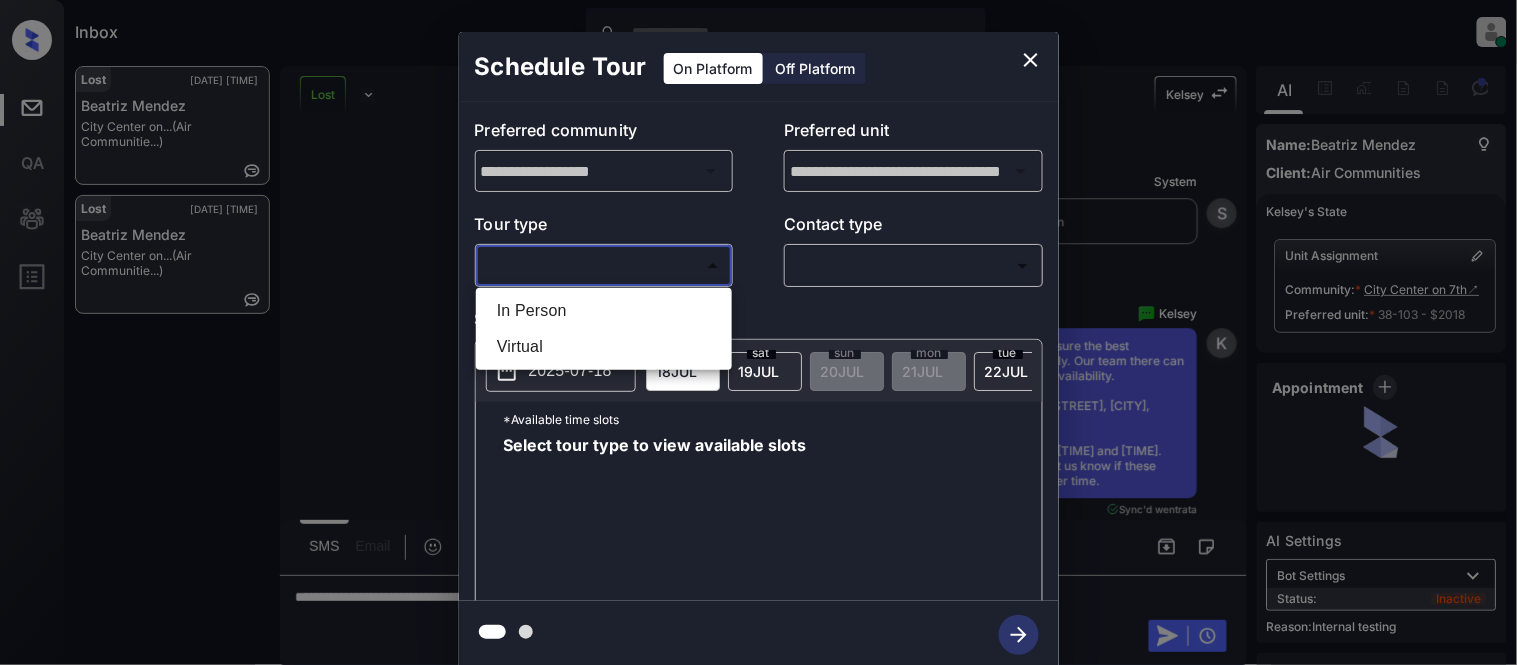 click on "In Person" at bounding box center (604, 311) 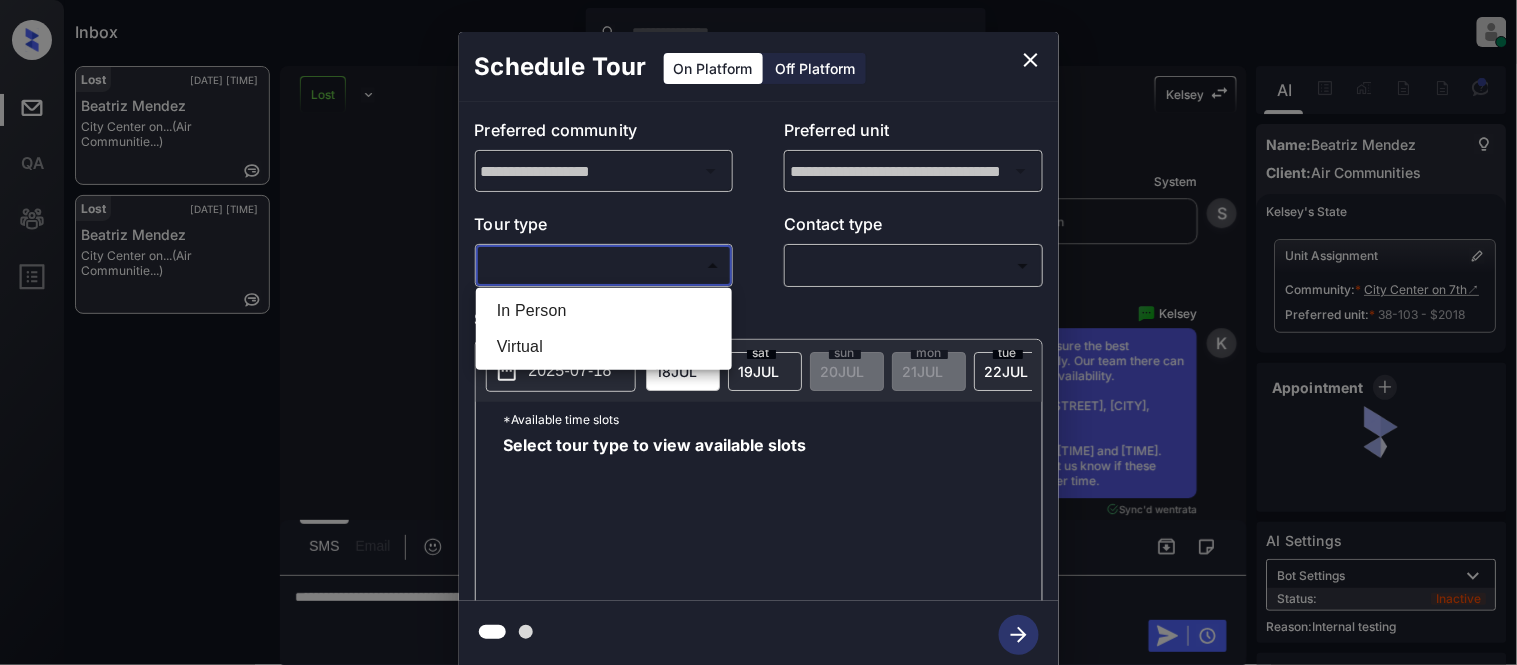 click at bounding box center [758, 332] 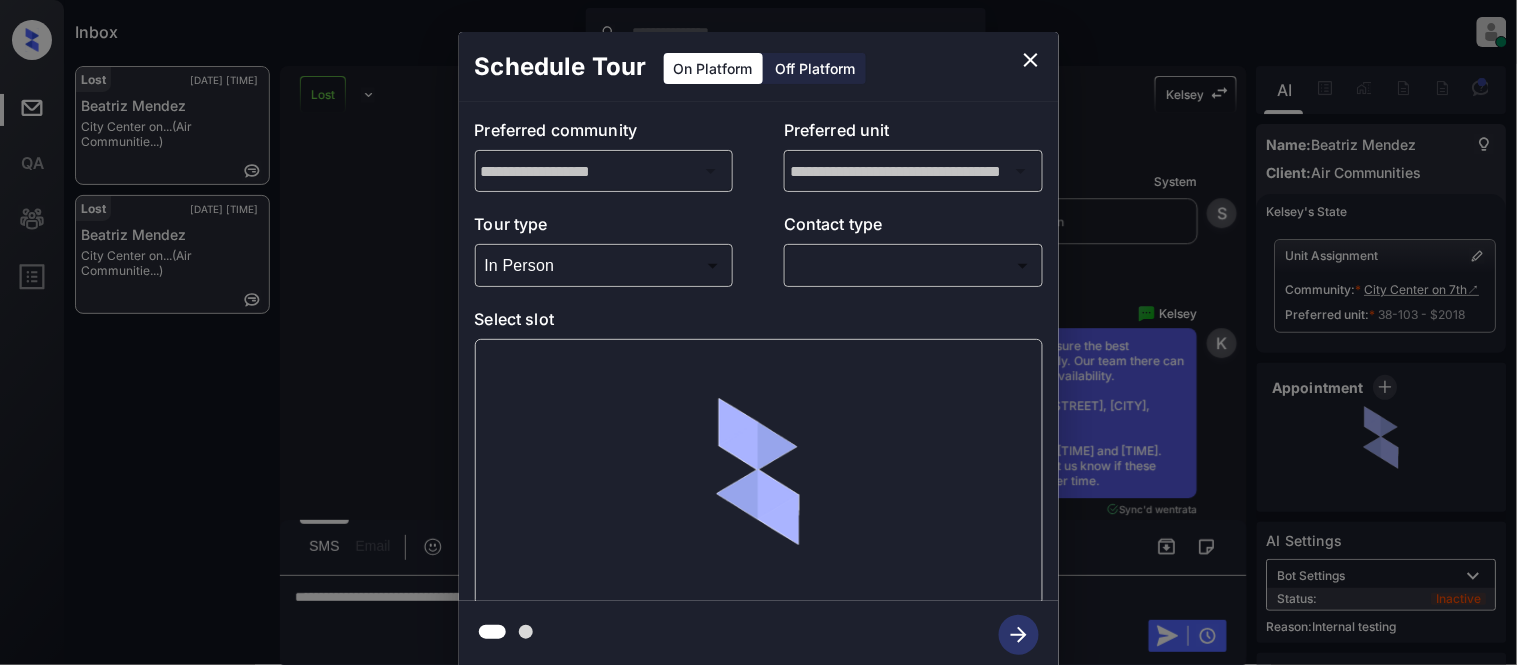 type on "********" 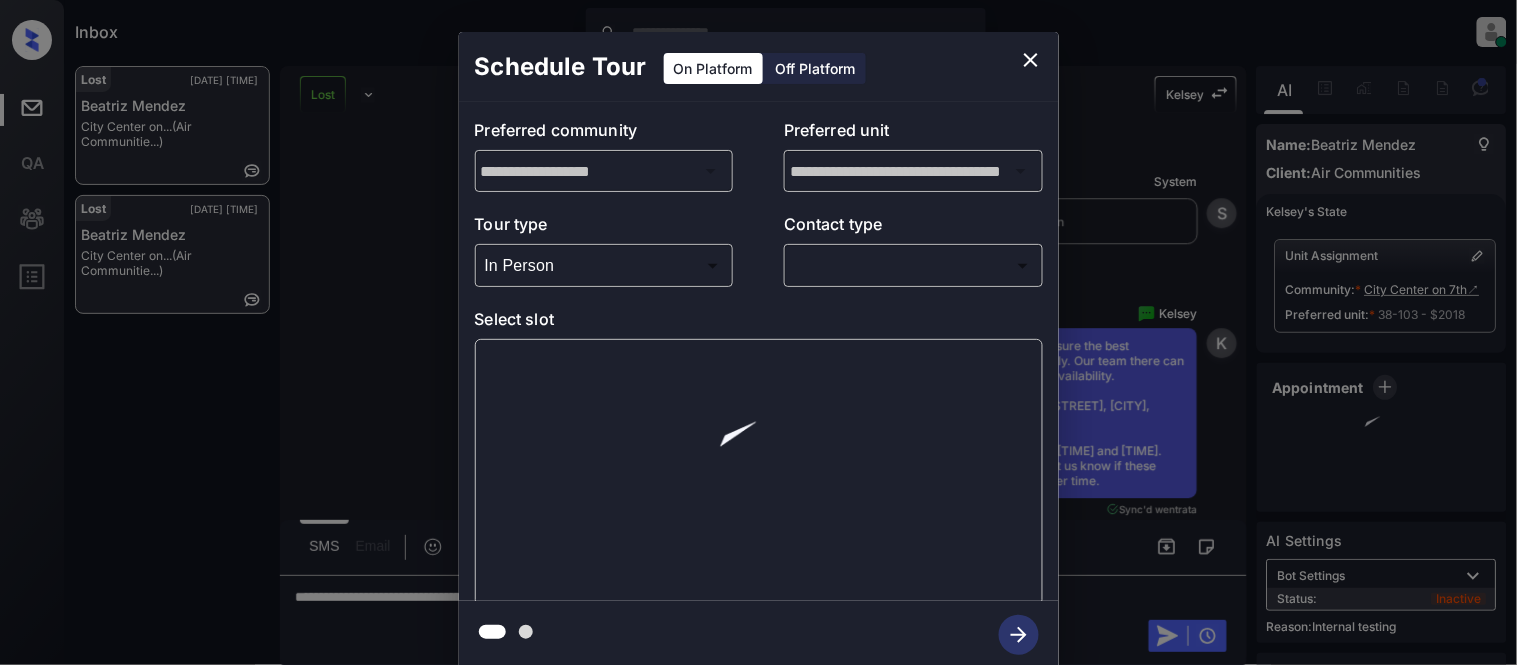 click at bounding box center [758, 332] 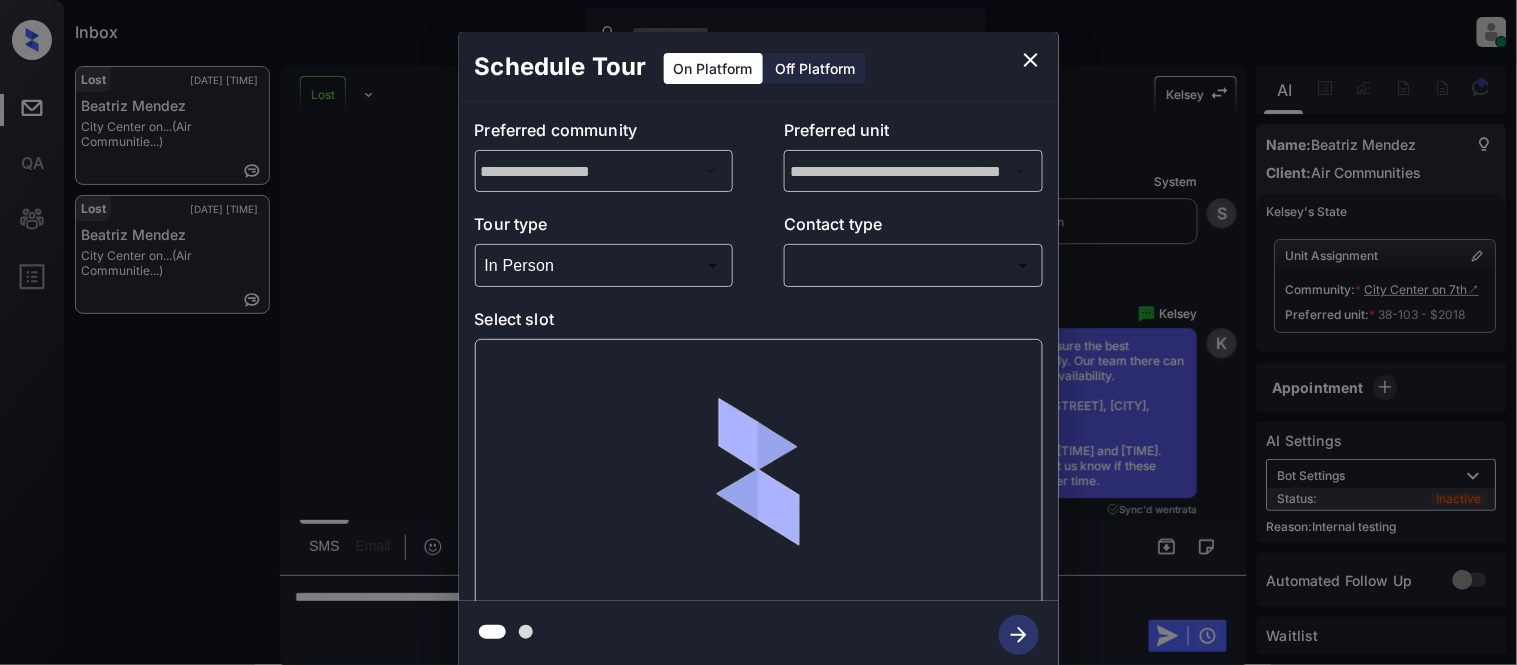 click on "Inbox Kristina Cataag Online Set yourself   offline Set yourself   on break Profile Switch to  light  mode Sign out Lost Jul-18 12:30 pm   Beatriz Mendez City Center on...  (Air Communitie...) Lost Jul-18 12:30 pm   Beatriz Mendez City Center on...  (Air Communitie...) Lost Lead Sentiment: Angry Upon sliding the acknowledgement:  Lead will move to lost stage. * ​ SMS and call option will be set to opt out. AFM will be turned off for the lead. Kelsey New Message Kelsey Notes Note: <a href="https://conversation.getzuma.com/6877a517b4f3a5991eac69e7">https://conversation.getzuma.com/6877a517b4f3a5991eac69e7</a> - Paste this link into your browser to view Kelsey’s conversation with the prospect Jul 16, 2025 06:11 am  Sync'd w  entrata K New Message Agent Lead created because they indicated they are interested in leasing via Zuma IVR. Jul 16, 2025 06:11 am A New Message Kelsey Due to the activation of disableLeadTransfer feature flag, Kelsey will no longer transfer ownership of this CRM guest card K New Message" at bounding box center (758, 332) 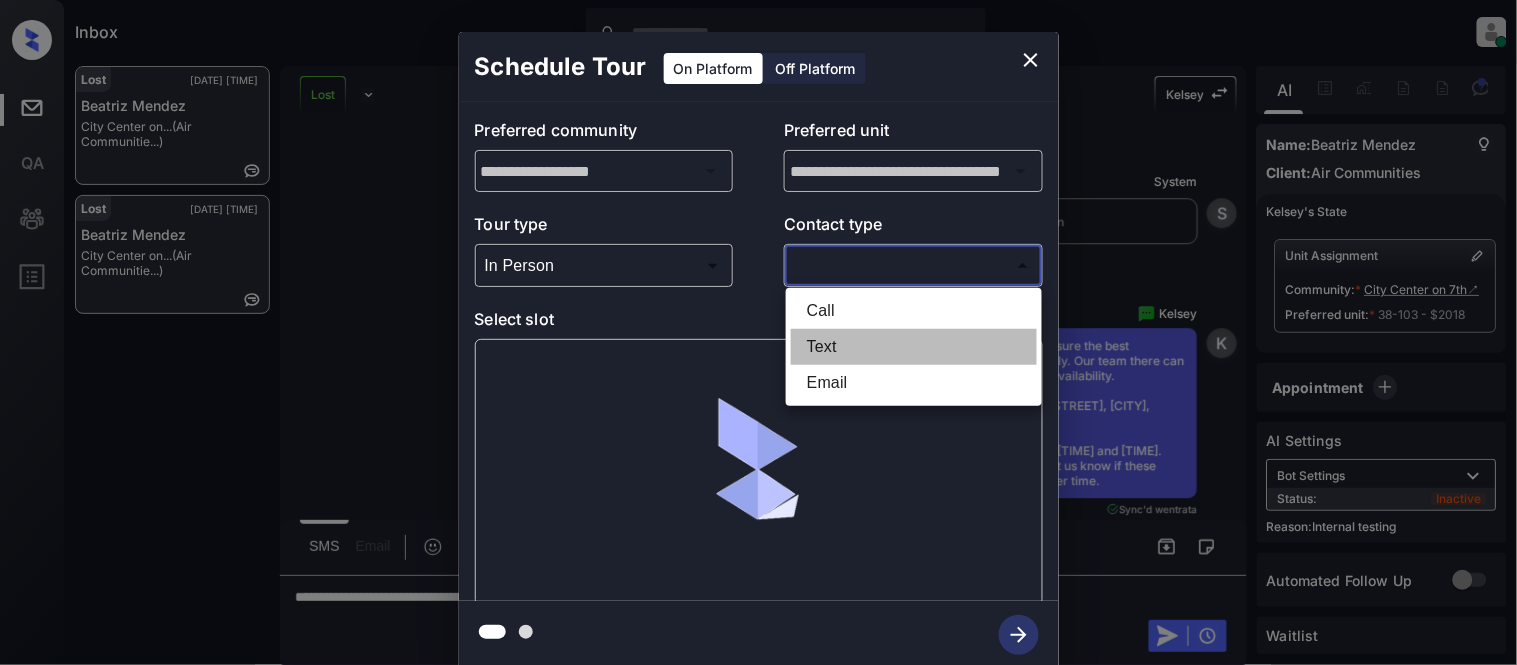 click on "Text" at bounding box center (914, 347) 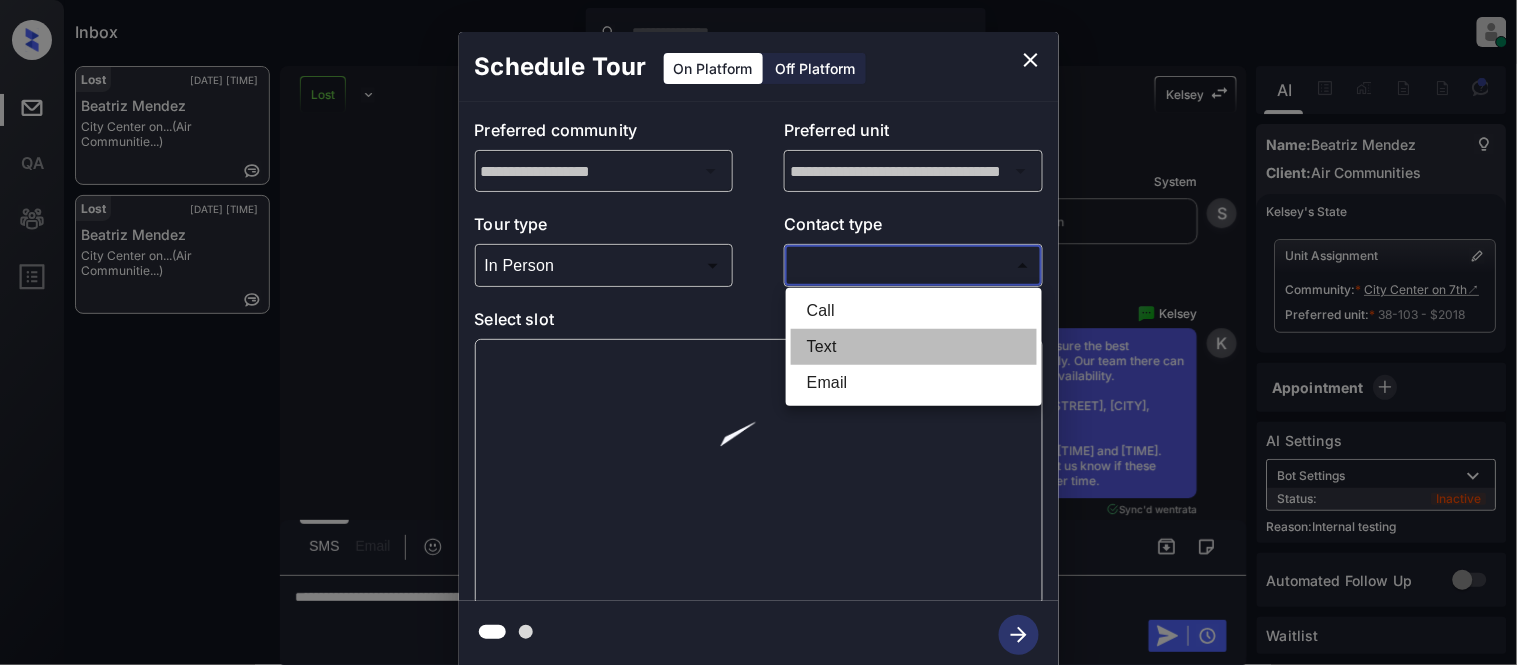 type on "****" 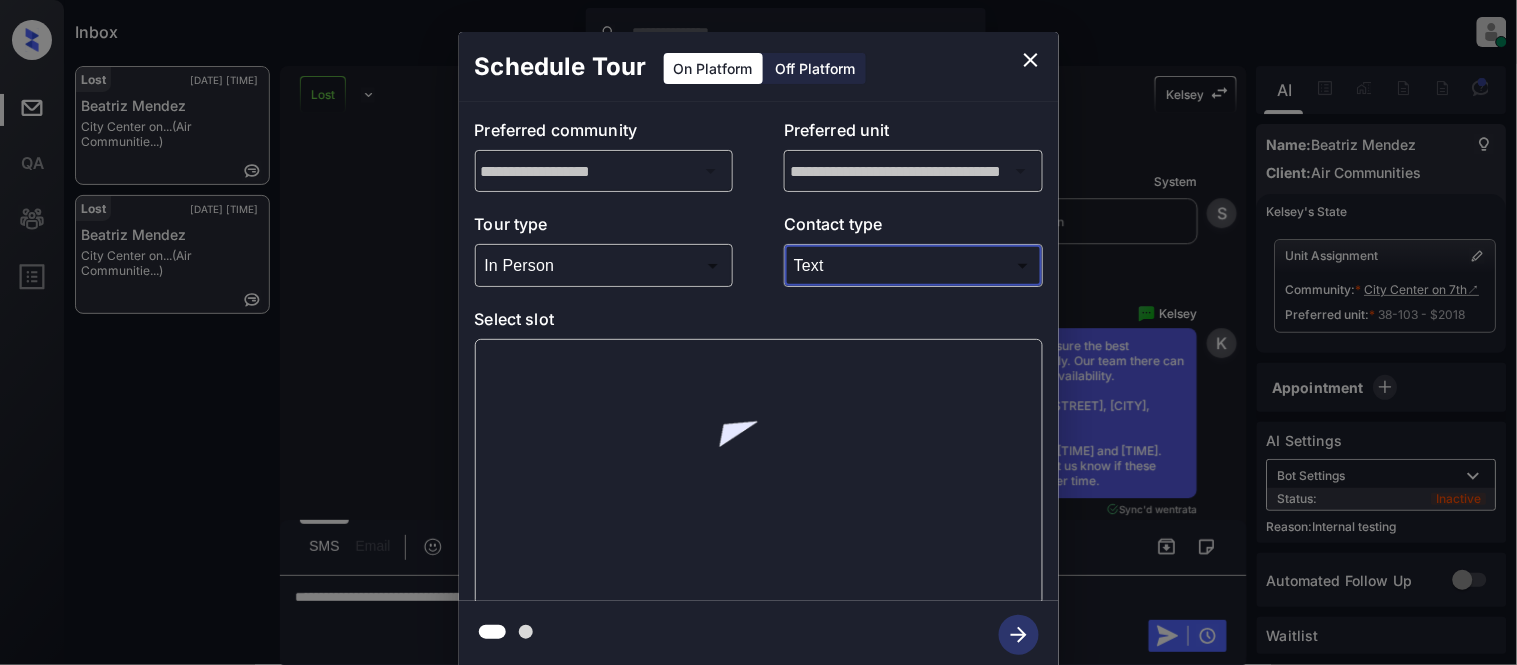 click at bounding box center (758, 332) 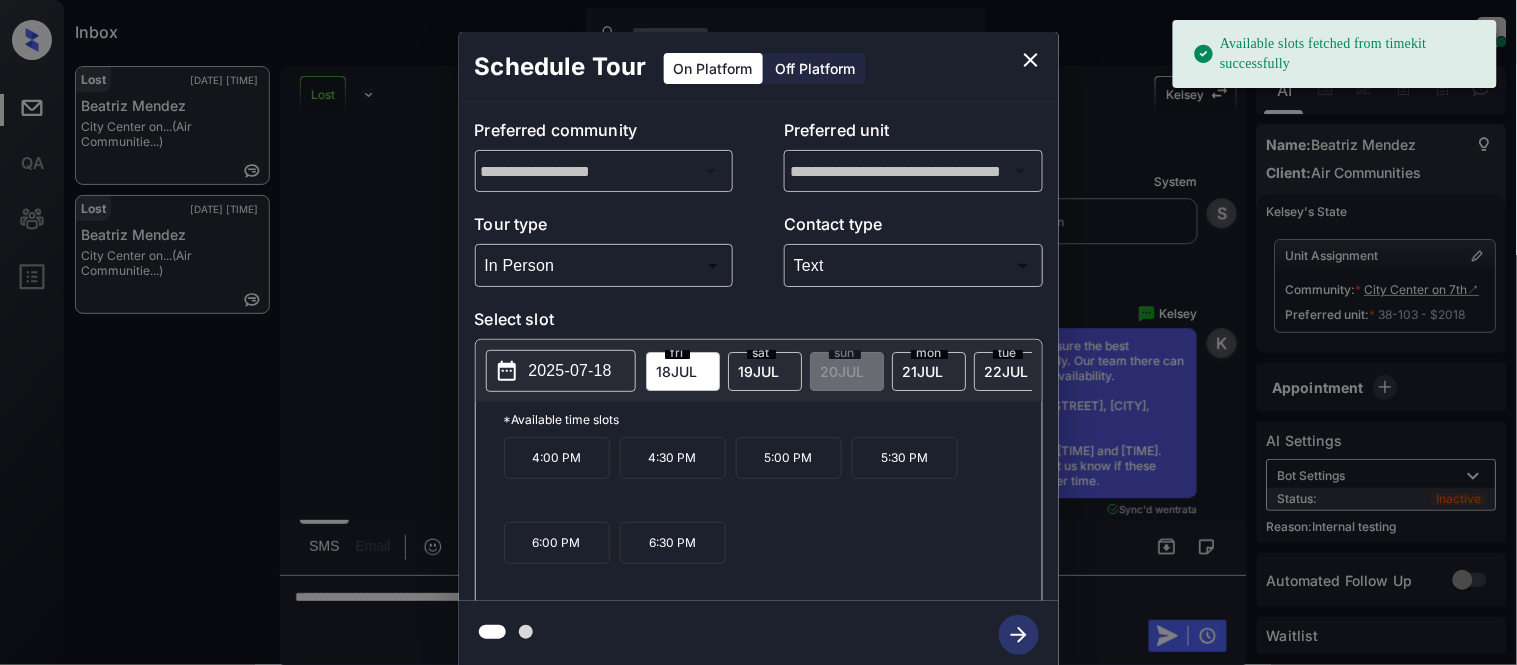click on "4:00 PM" at bounding box center [557, 458] 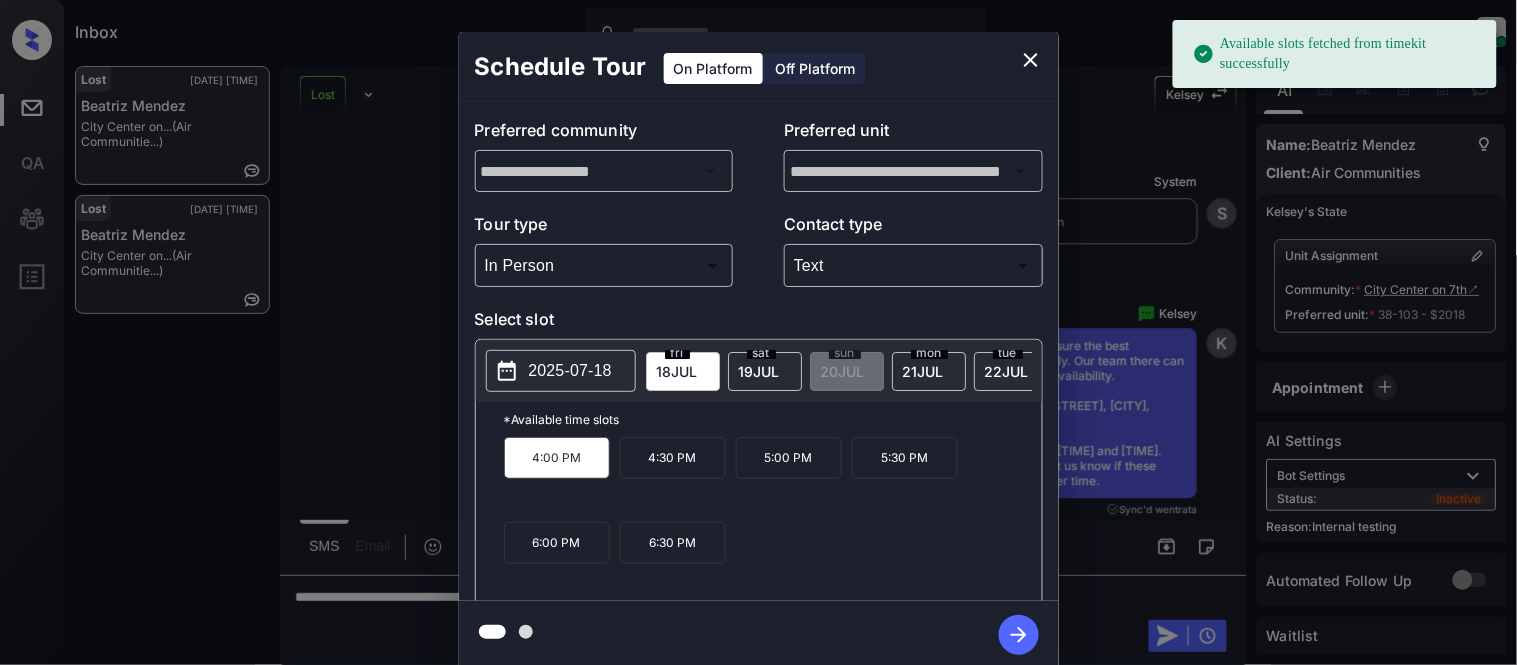 click 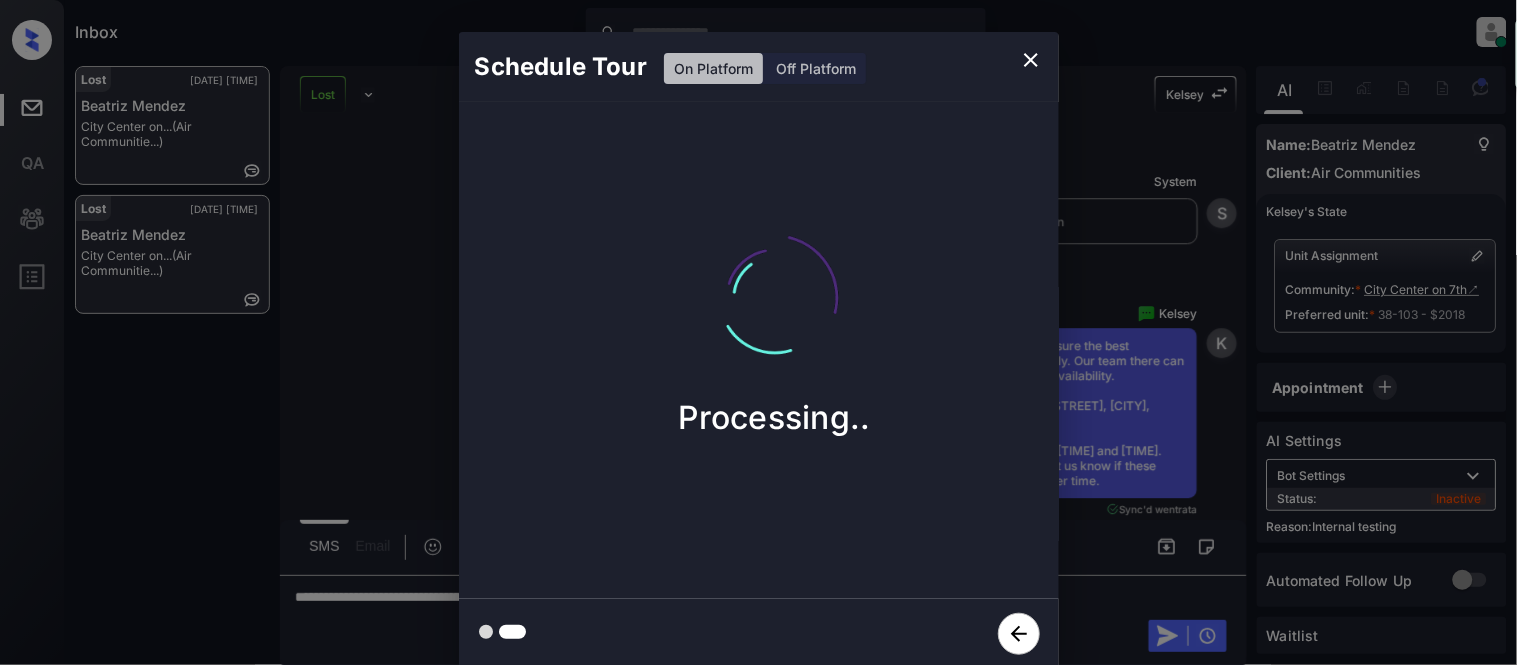 click on "Processing.." at bounding box center (775, 350) 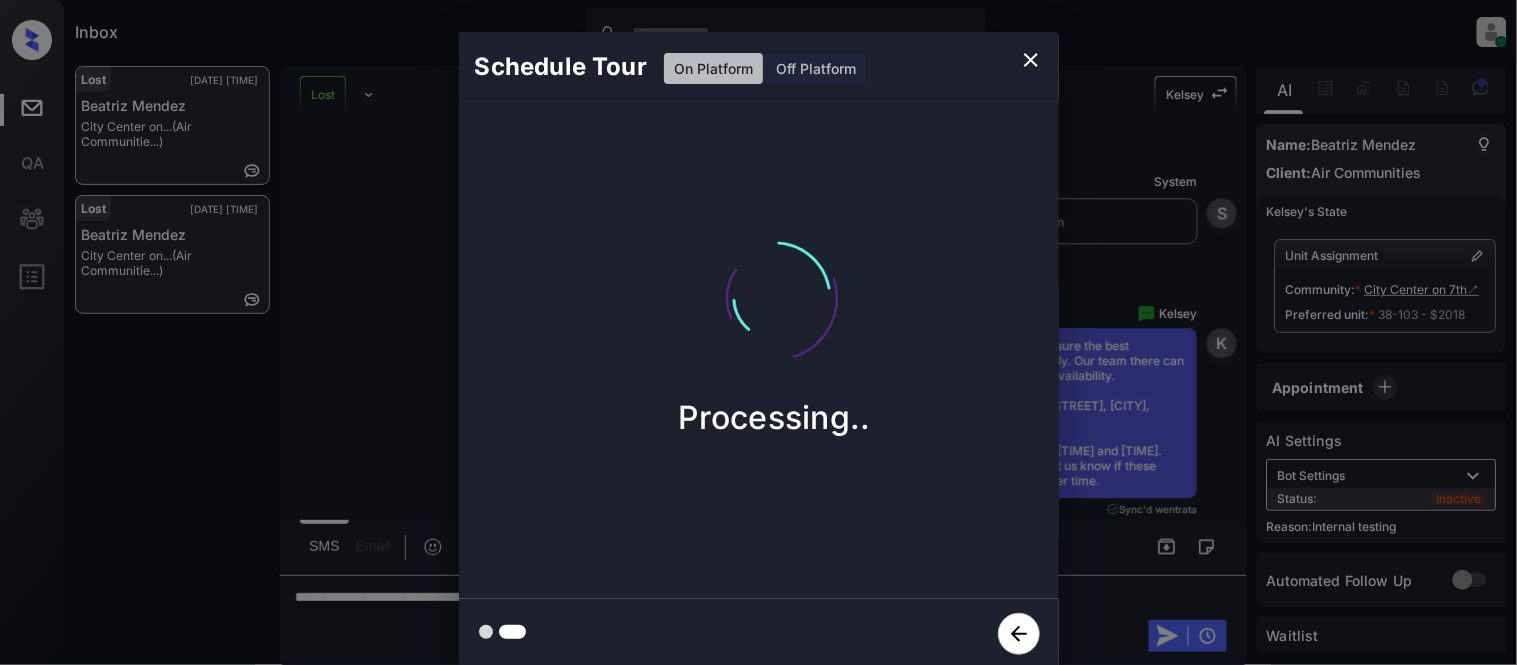 click on "Schedule Tour On Platform Off Platform Processing.." at bounding box center [758, 350] 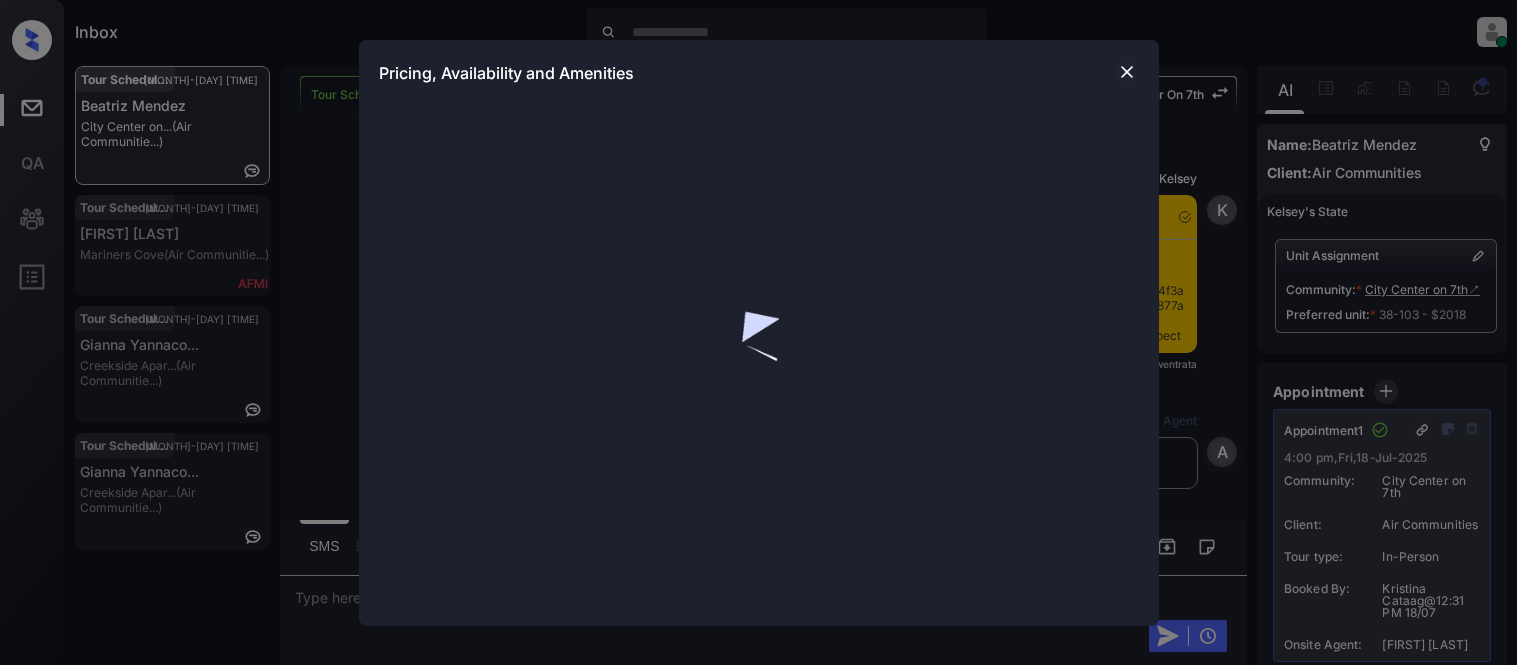 scroll, scrollTop: 0, scrollLeft: 0, axis: both 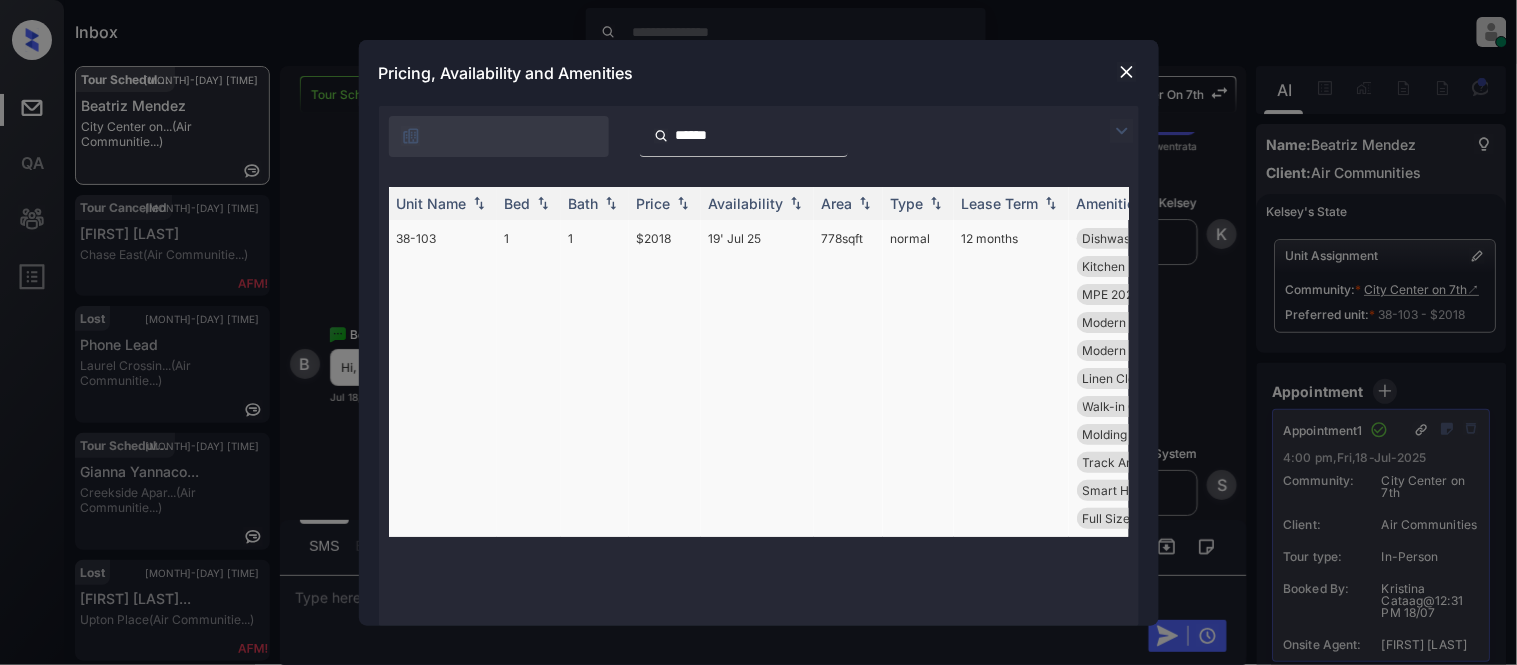 type on "******" 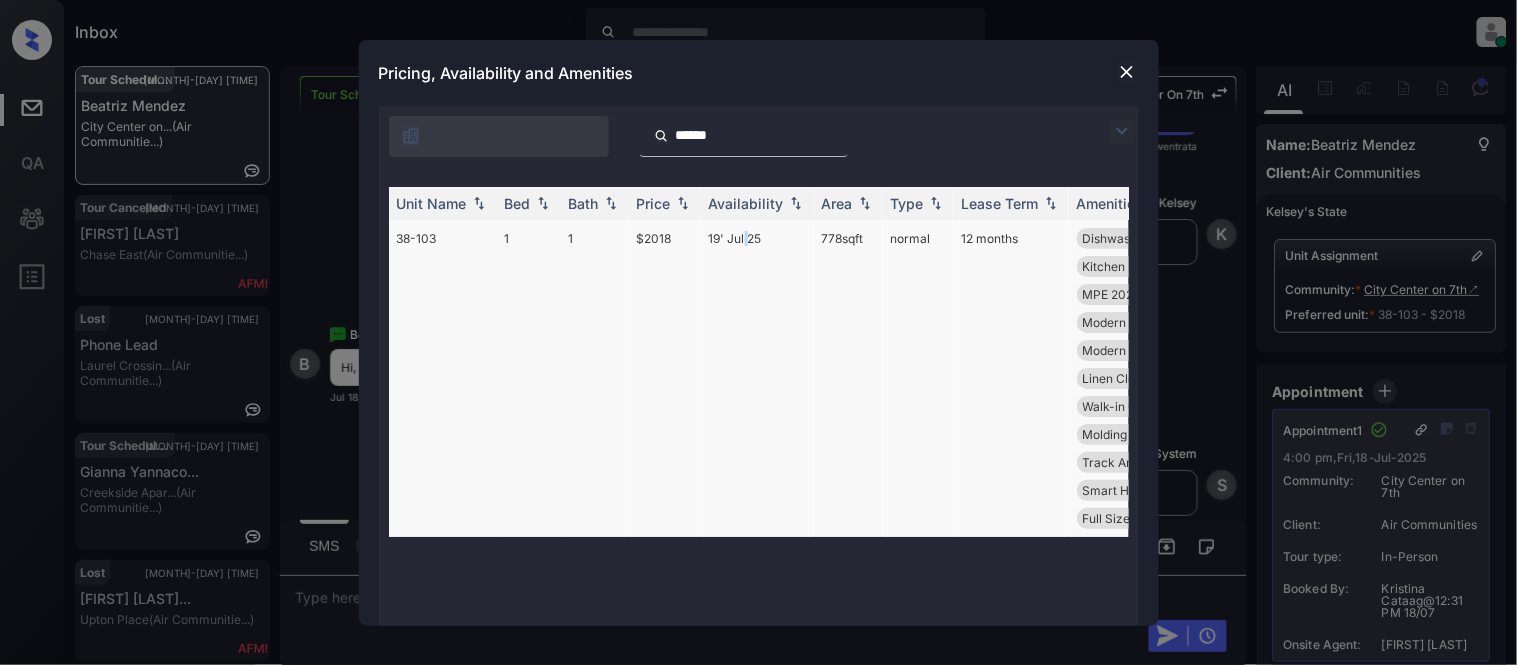 click on "19' Jul 25" at bounding box center (757, 378) 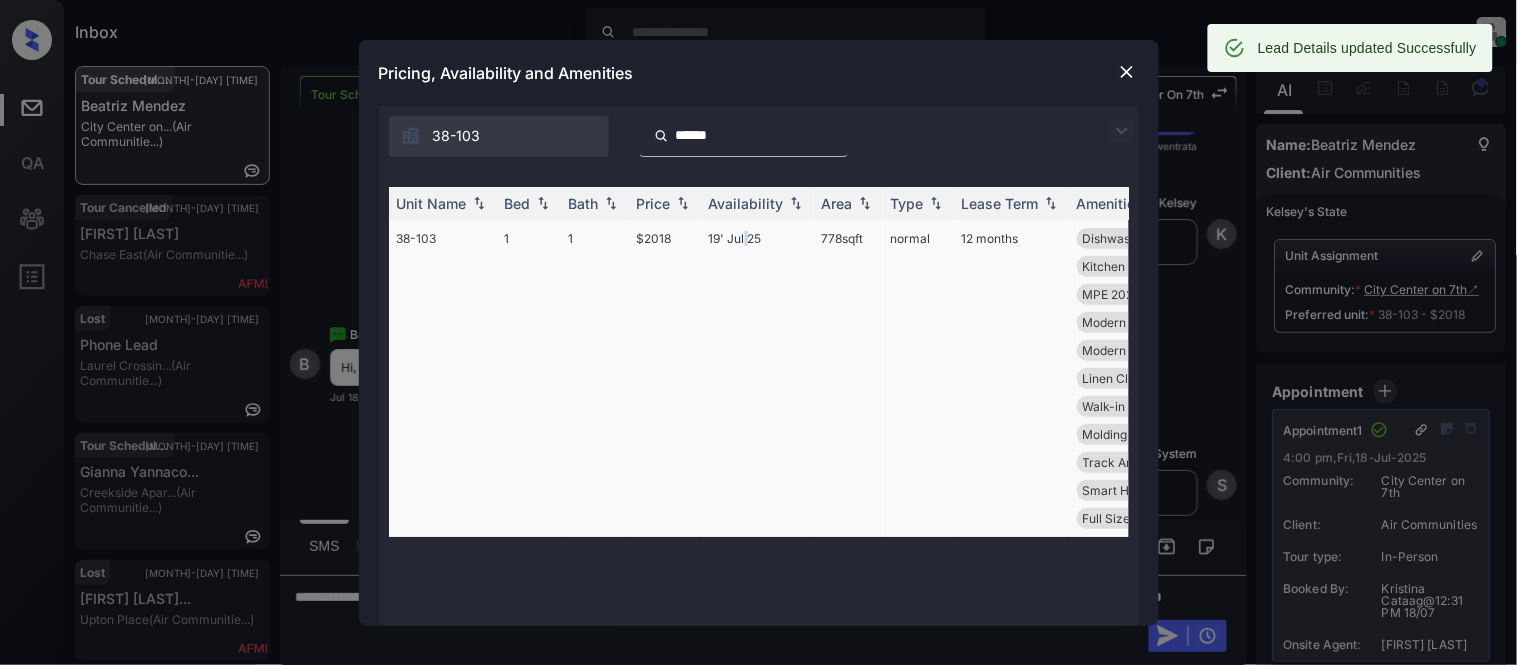 drag, startPoint x: 807, startPoint y: 232, endPoint x: 868, endPoint y: 235, distance: 61.073727 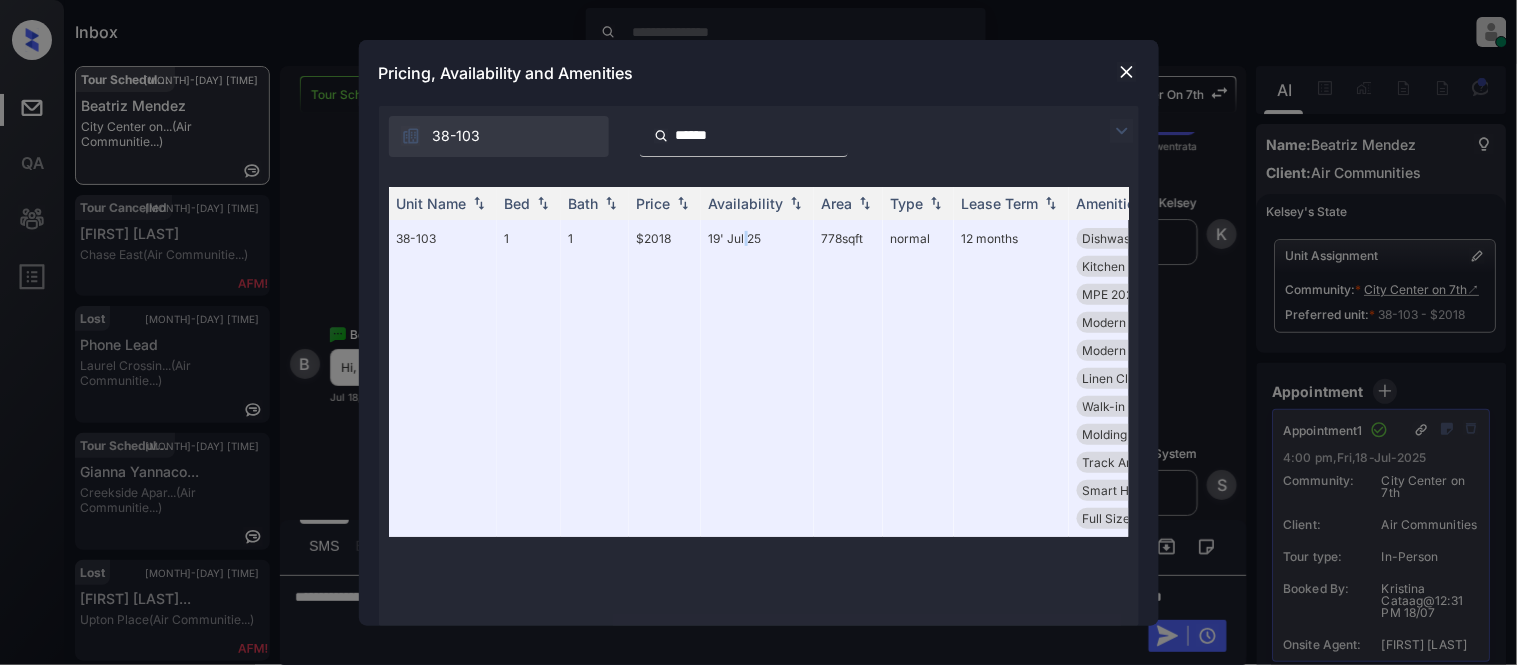 click at bounding box center [1127, 72] 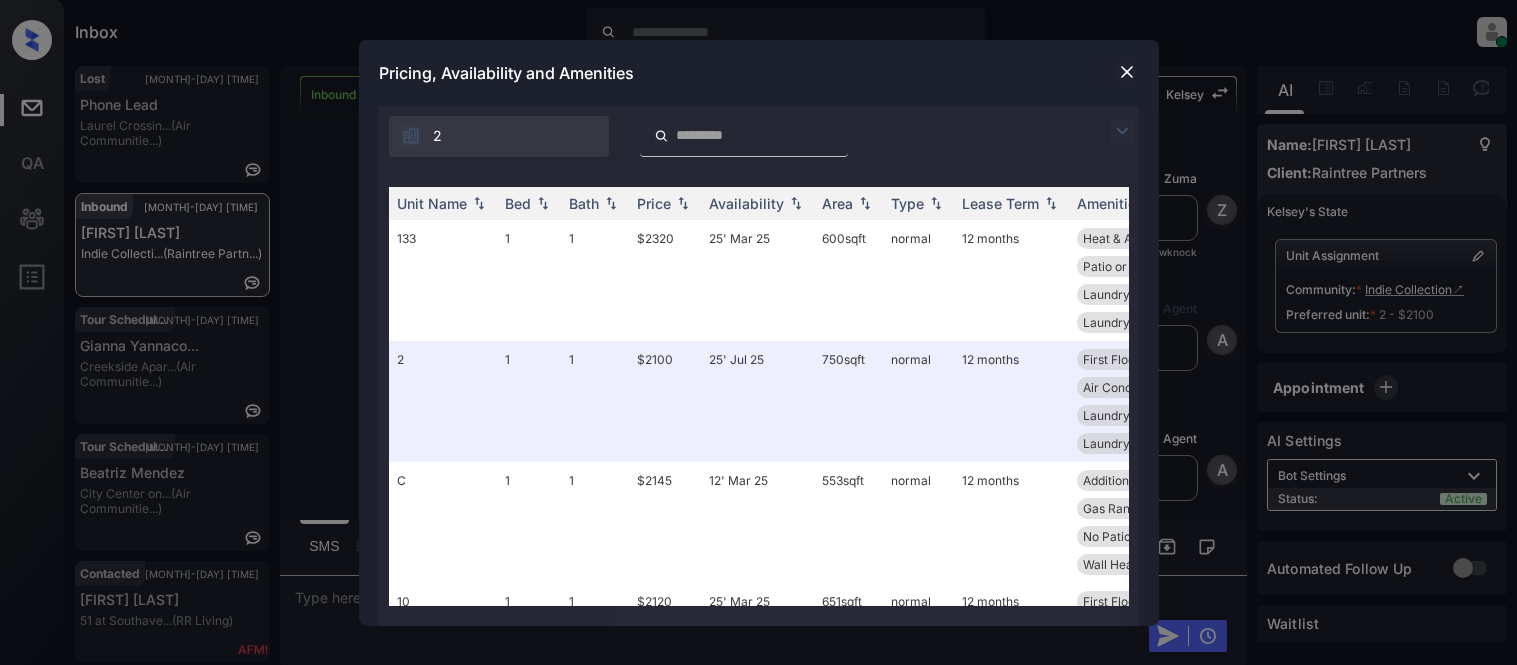 scroll, scrollTop: 0, scrollLeft: 0, axis: both 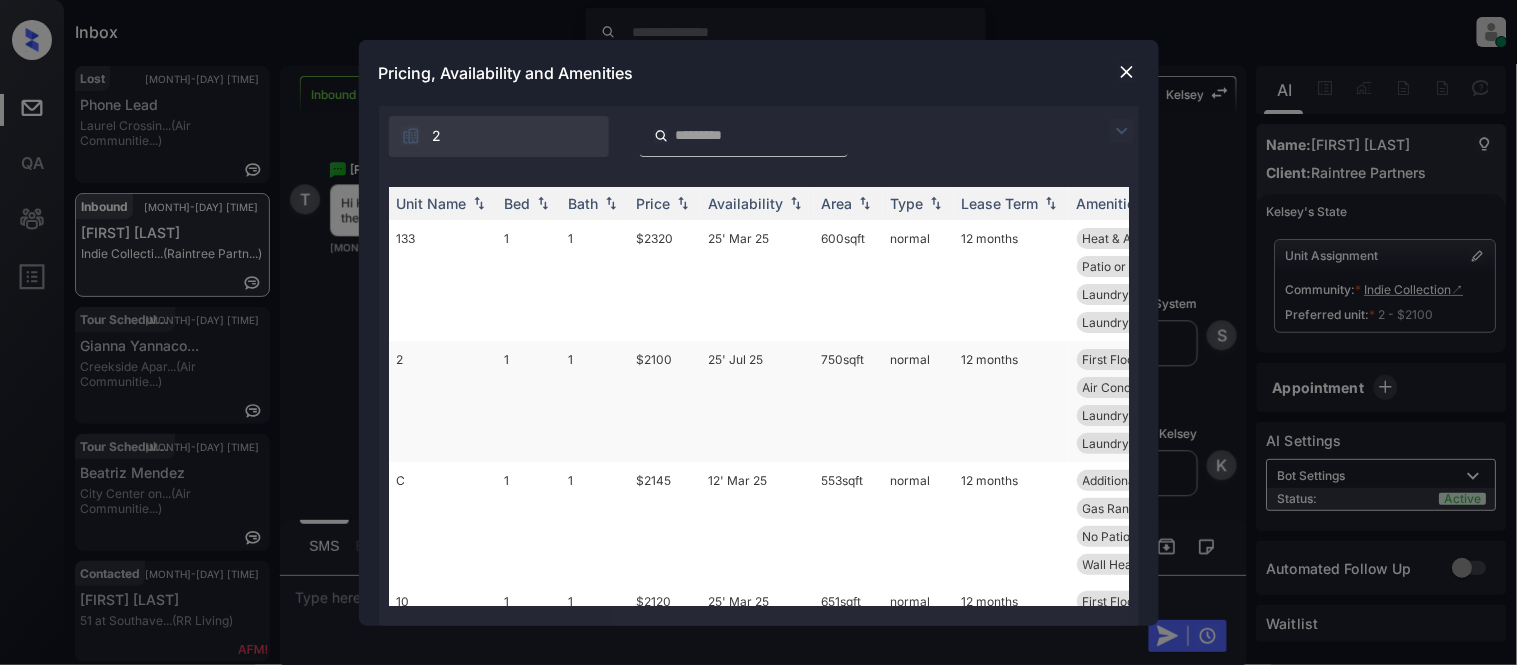 click on "25' Jul 25" at bounding box center (757, 401) 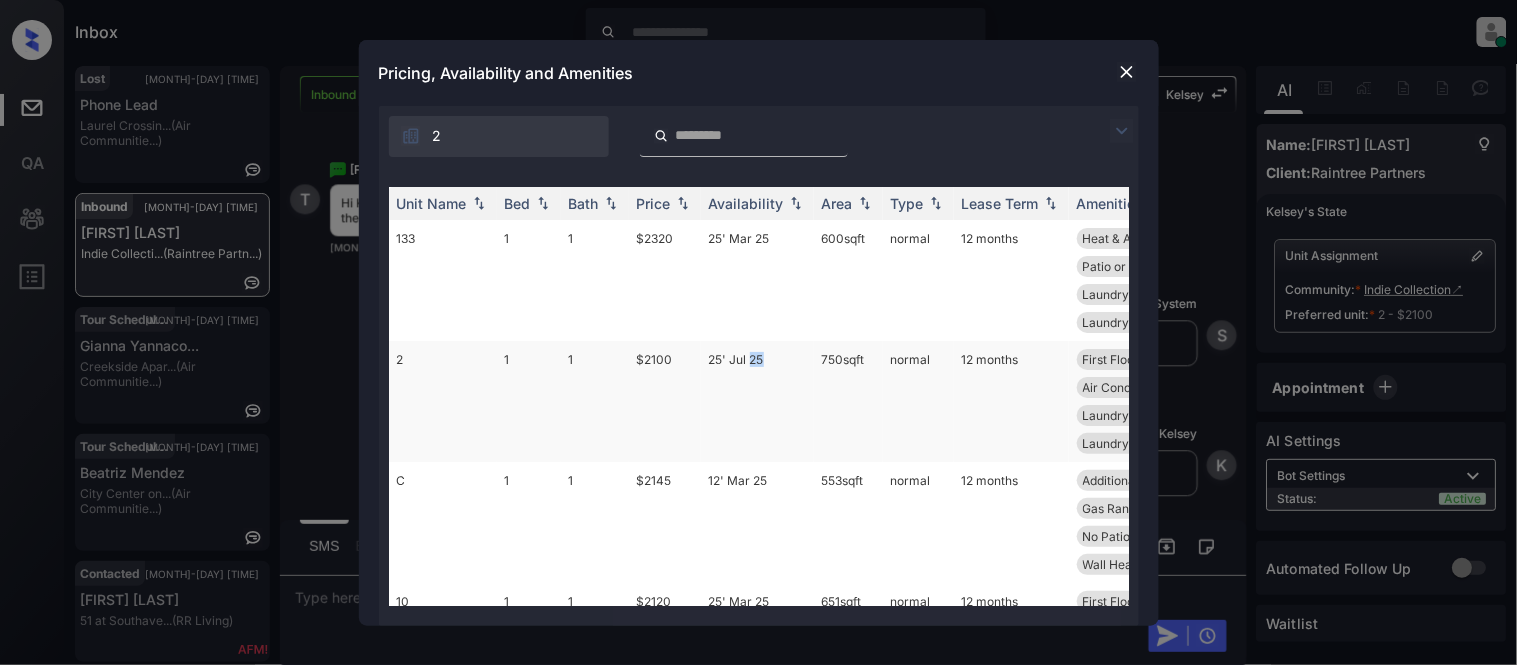 click on "25' Jul 25" at bounding box center [757, 401] 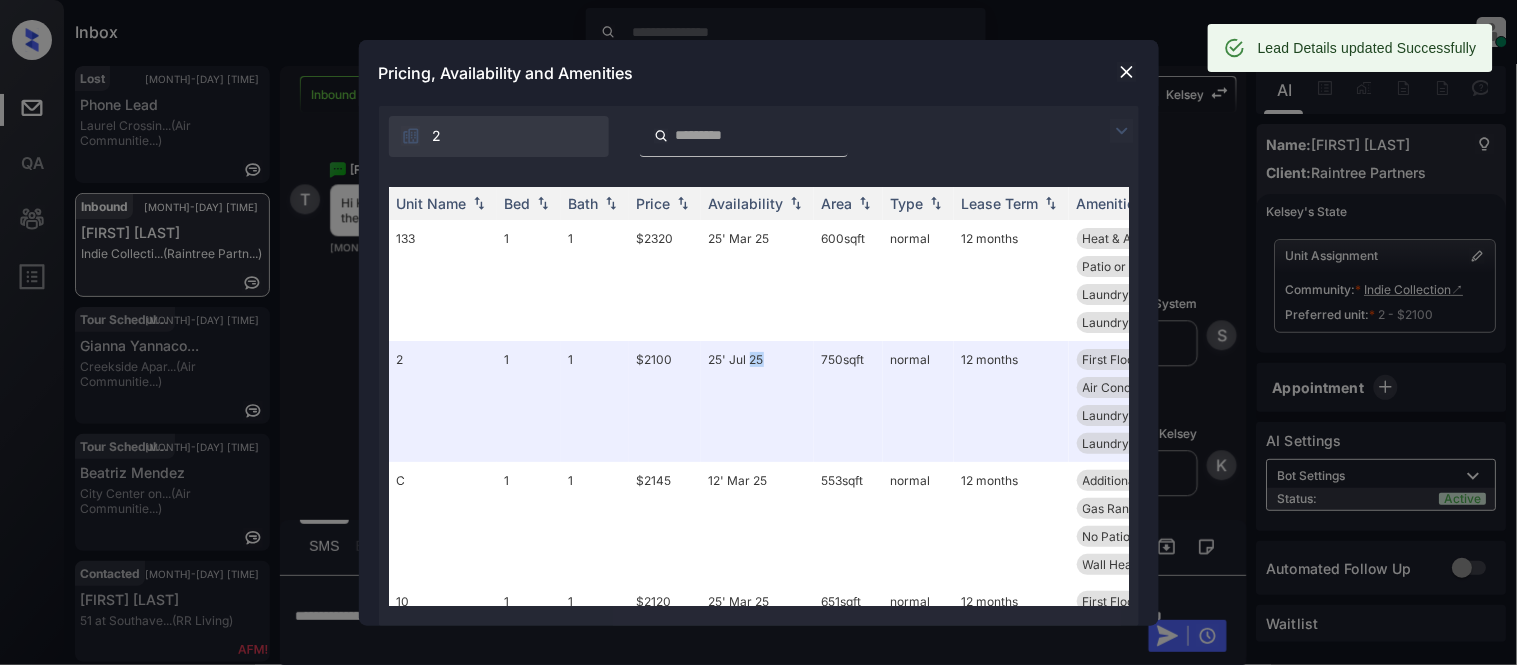 click at bounding box center [1127, 72] 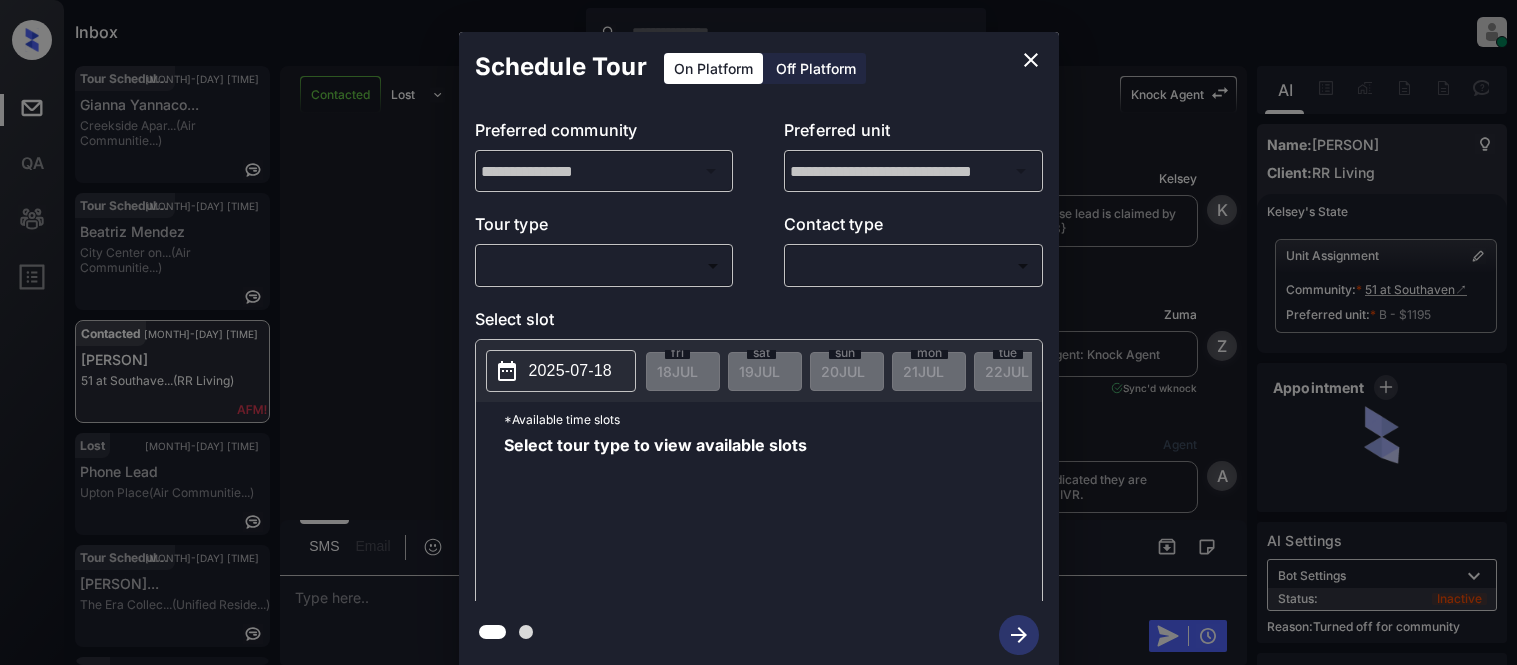 click on "Inbox [PERSON] Online Set yourself   offline Set yourself   on break Profile Switch to  light  mode Sign out Tour Scheduled [MONTH]-[DAY] [TIME]   [PERSON]...  (Air Communitie...) Tour Scheduled [MONTH]-[DAY] [TIME]   [PERSON] [CITY]...  (Air Communitie...) Contacted [MONTH]-[DAY] [TIME]   [PERSON] [NUMBER] at [CITY]...  (RR Living) Lost [MONTH]-[DAY] [TIME]   Phone Lead Upton Place  (Air Communitie...) Tour Scheduled [MONTH]-[DAY] [TIME]   [PERSON]... The Era Collec...  (Unified Reside...) Lost [MONTH]-[DAY] [TIME]   Phone Lead Bay Parc  (Air Communitie...) Contacted Lost Lead Sentiment: Angry Upon sliding the acknowledgement:  Lead will move to lost stage. * ​ SMS and call option will be set to opt out. AFM will be turned off for the lead. Knock Agent New Message Kelsey Skipping agent transfer because lead is claimed by On site Agent: {"agentInUIF":3} [MONTH] [DAY], [YEAR] [TIME] K New Message Zuma Lead transferred to leasing agent: Knock Agent [MONTH] [DAY], [YEAR] [TIME]  Sync'd w  knock Z Agent" at bounding box center (758, 332) 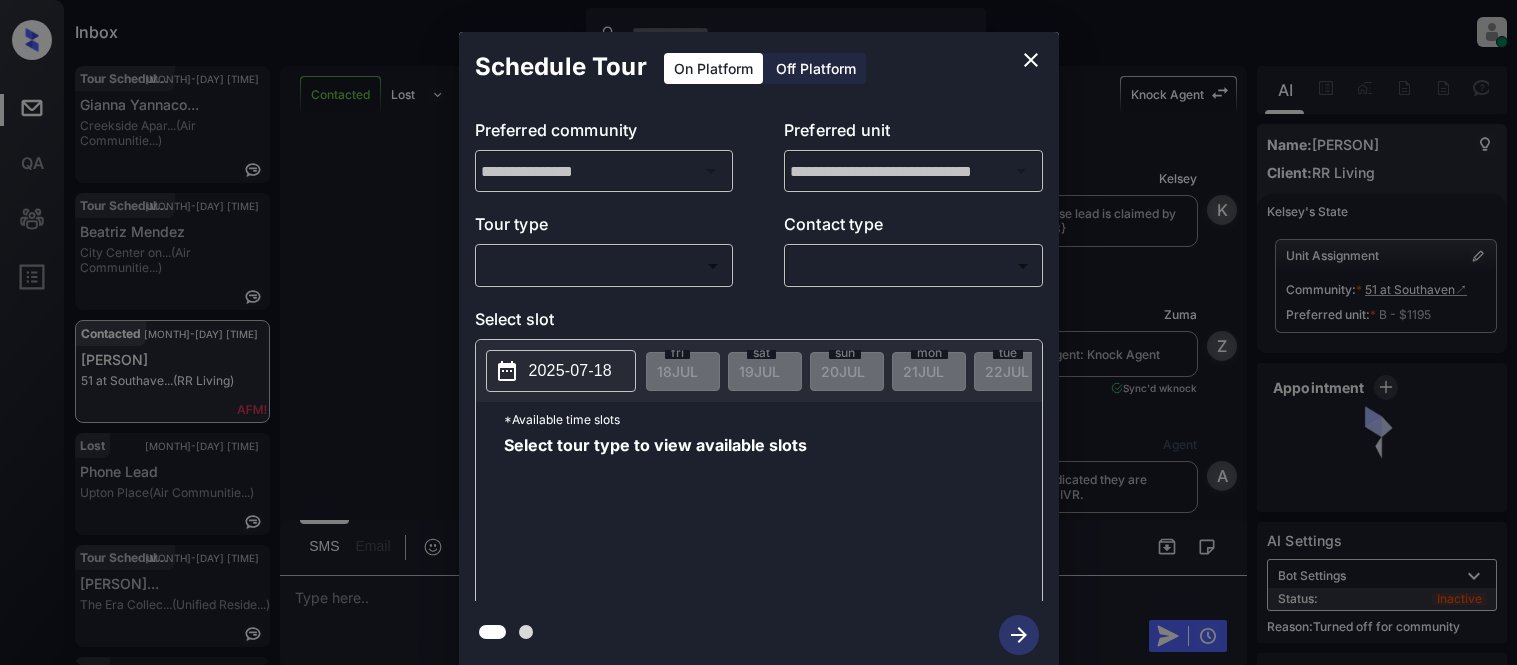 scroll, scrollTop: 0, scrollLeft: 0, axis: both 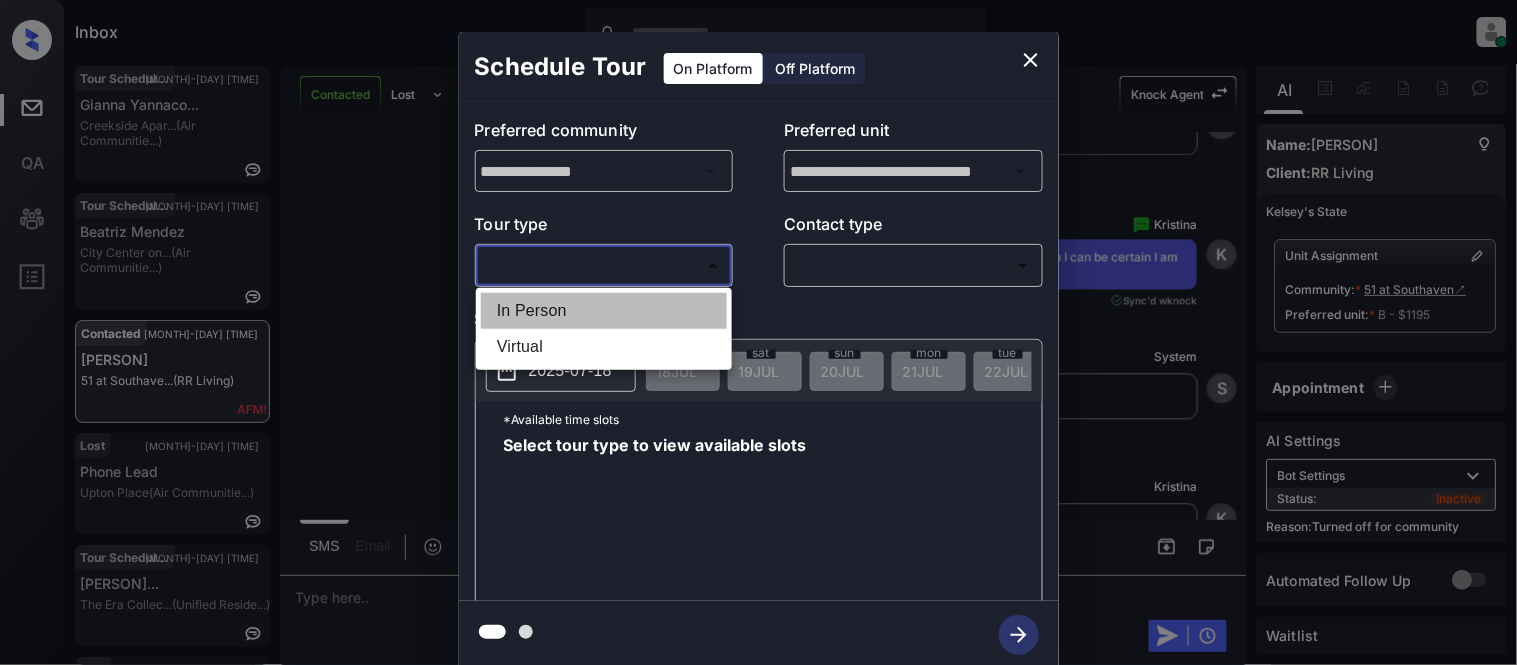 click on "In Person" at bounding box center [604, 311] 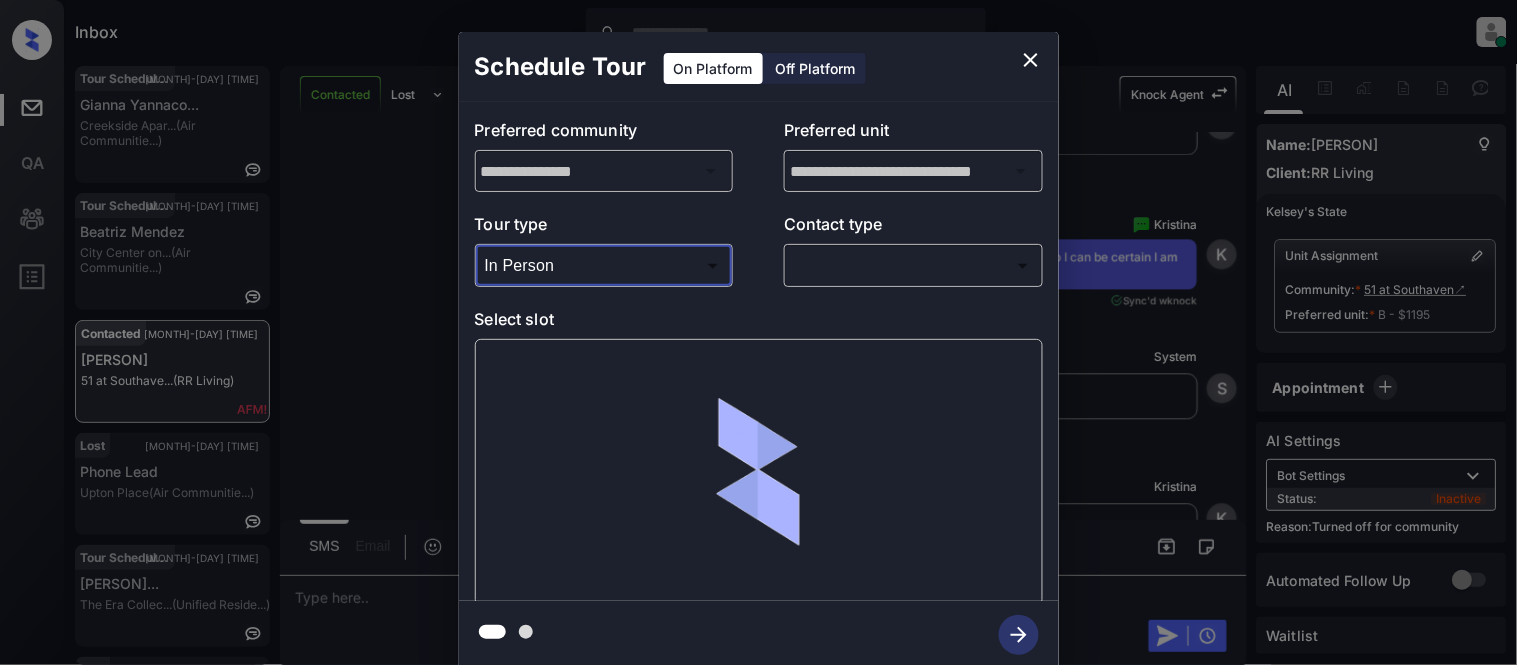 click on "Inbox Kristina Cataag Online Set yourself   offline Set yourself   on break Profile Switch to  light  mode Sign out Tour Scheduled Jul-18 12:34 pm   Gianna Yannaco... Creekside Apar...  (Air Communitie...) Tour Scheduled Jul-18 12:37 pm   Beatriz Mendez City Center on...  (Air Communitie...) Contacted Jul-18 12:37 pm   Shaneka Frost 51 at Southave...  (RR Living) Lost Jul-18 12:40 pm   Phone Lead Upton Place  (Air Communitie...) Tour Scheduled Jul-18 12:41 pm   Cheyenne Gentr... The Era Collec...  (Unified Reside...) Lost Jul-18 12:43 pm   Phone Lead Bay Parc  (Air Communitie...) Contacted Lost Lead Sentiment: Angry Upon sliding the acknowledgement:  Lead will move to lost stage. * ​ SMS and call option will be set to opt out. AFM will be turned off for the lead. Knock Agent New Message Kelsey Skipping agent transfer because lead is claimed by On site Agent: {"agentInUIF":3} Jul 18, 2025 11:43 am K New Message Zuma Lead transferred to leasing agent: Knock Agent Jul 18, 2025 11:43 am  Sync'd w  knock Z Agent" at bounding box center [758, 332] 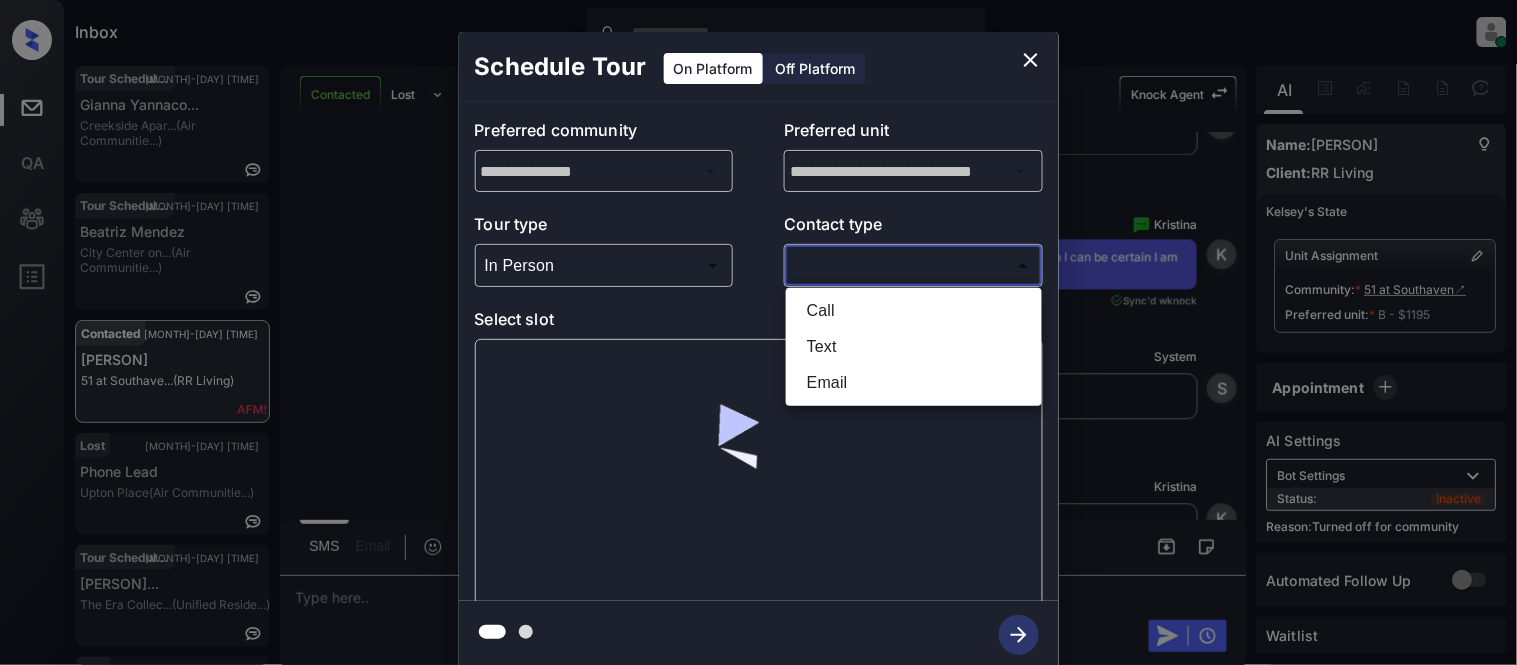 click on "Text" at bounding box center (914, 347) 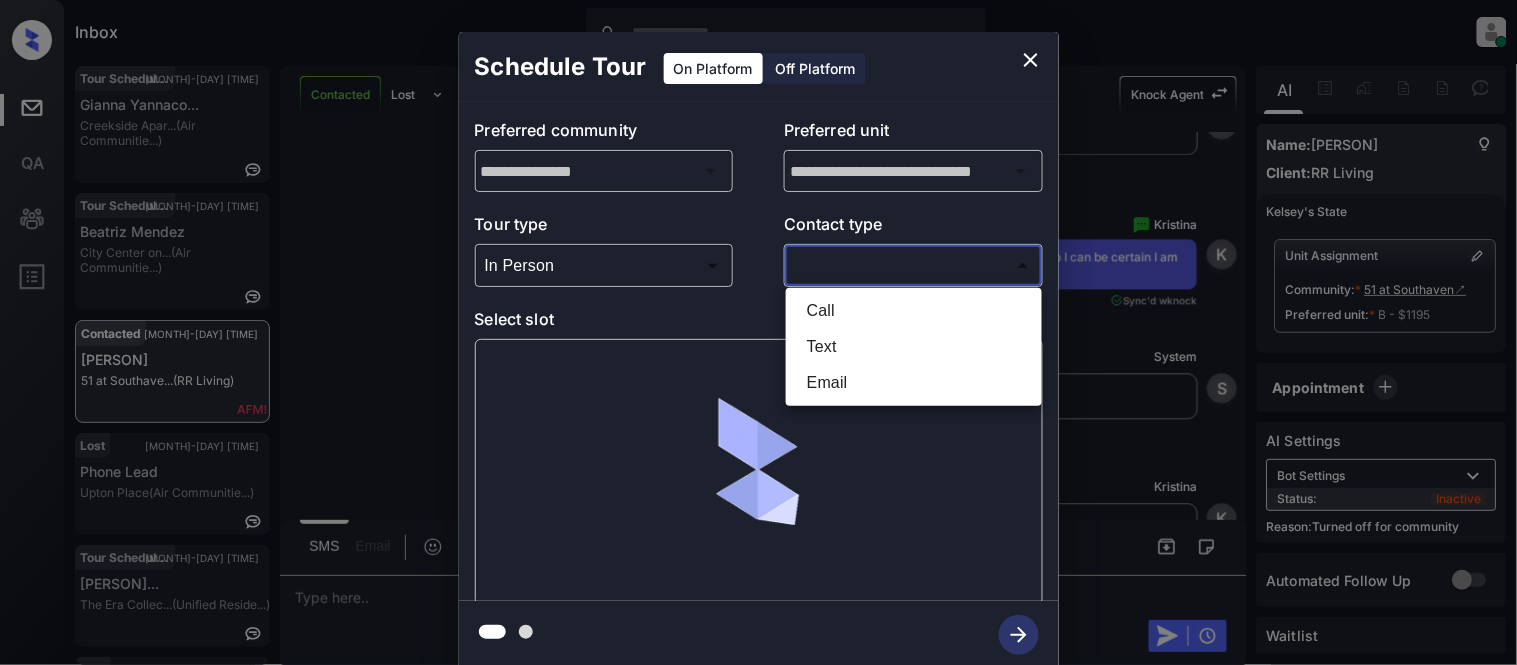 type on "****" 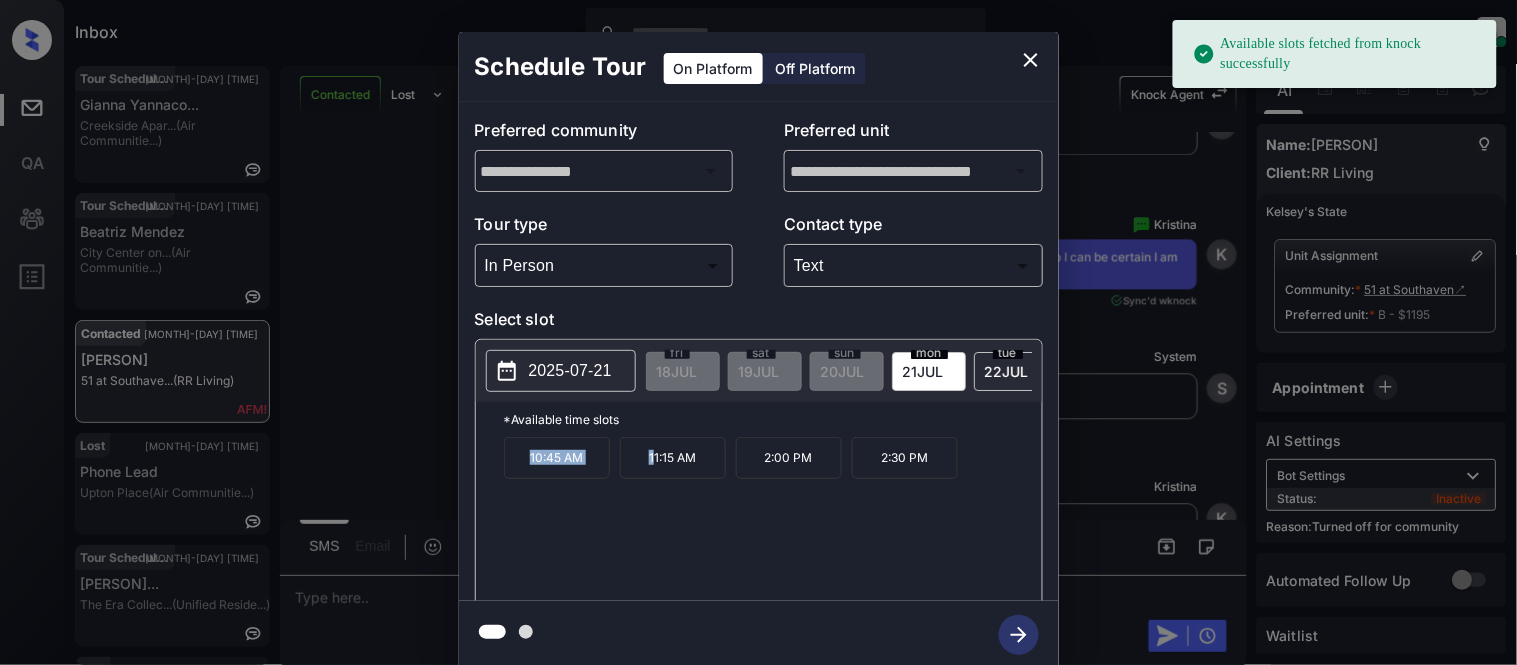 drag, startPoint x: 525, startPoint y: 465, endPoint x: 655, endPoint y: 474, distance: 130.31117 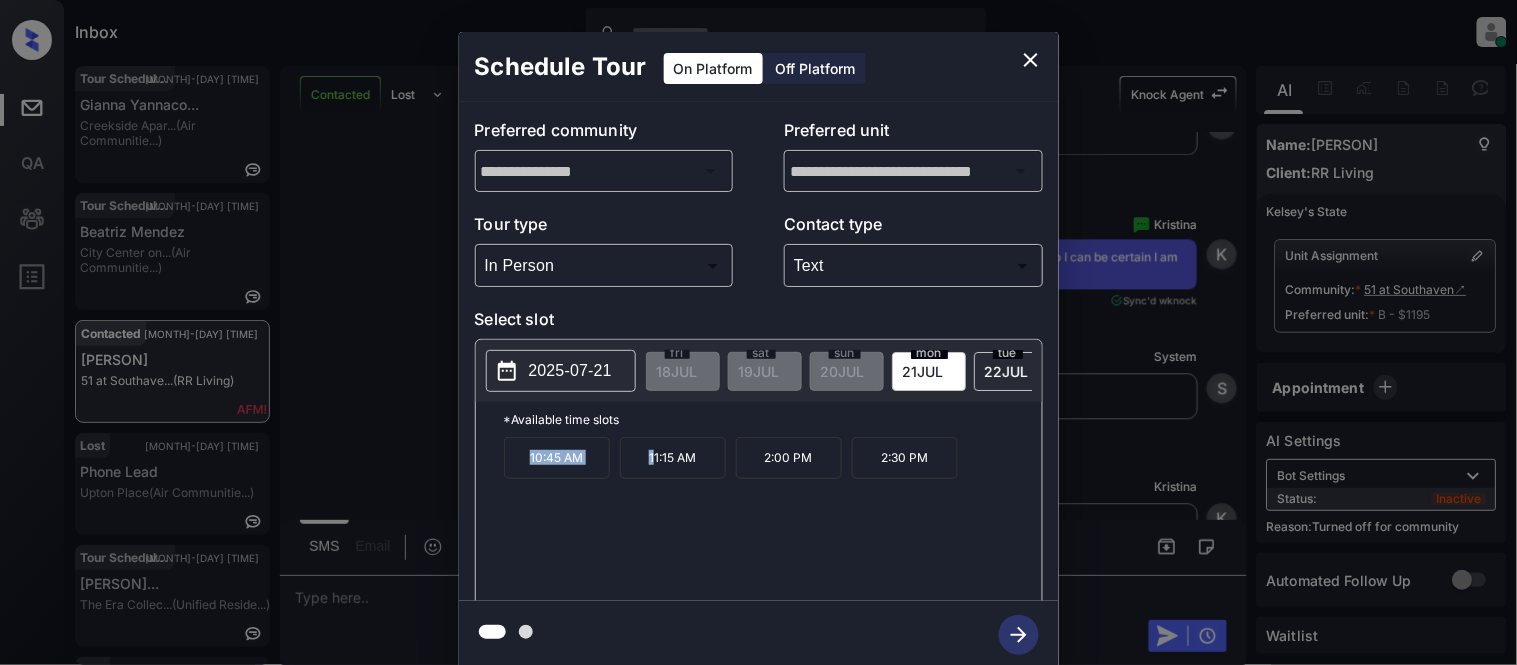 click on "10:45 AM" at bounding box center [557, 458] 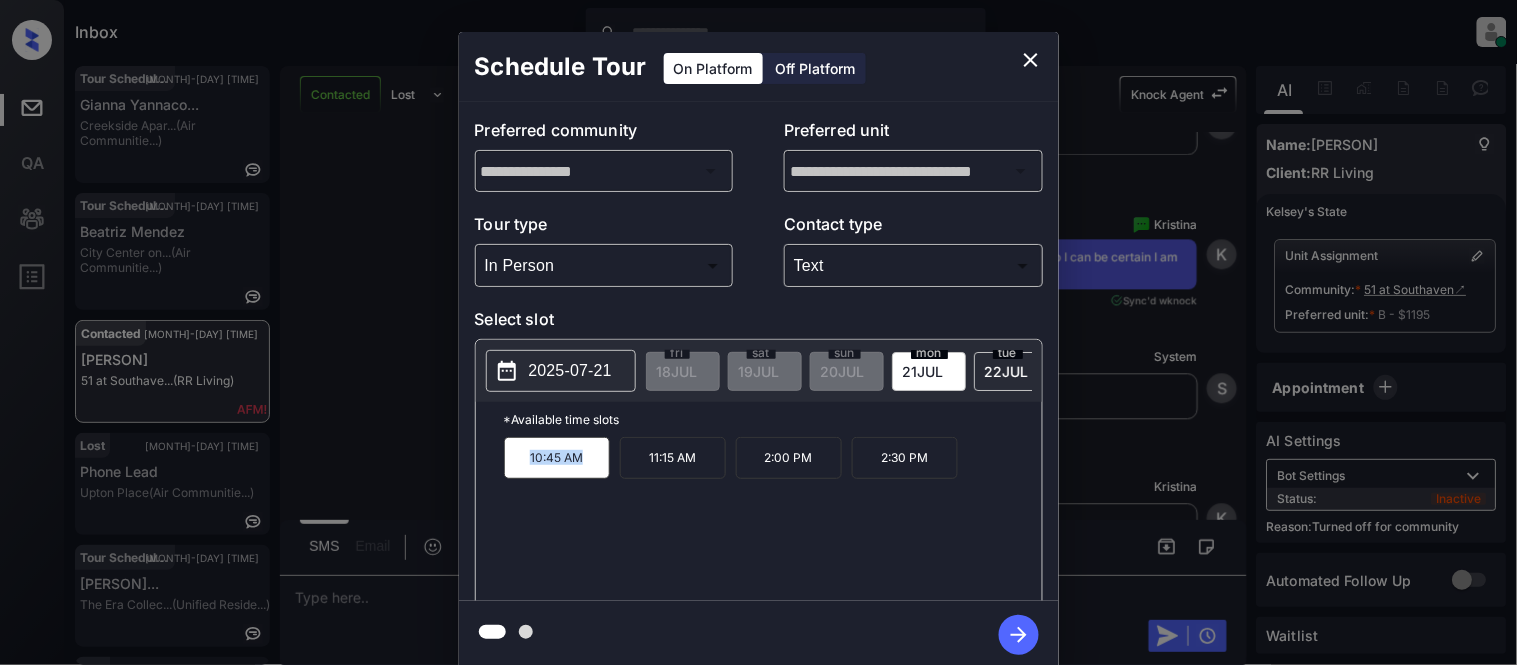 drag, startPoint x: 601, startPoint y: 473, endPoint x: 507, endPoint y: 466, distance: 94.26028 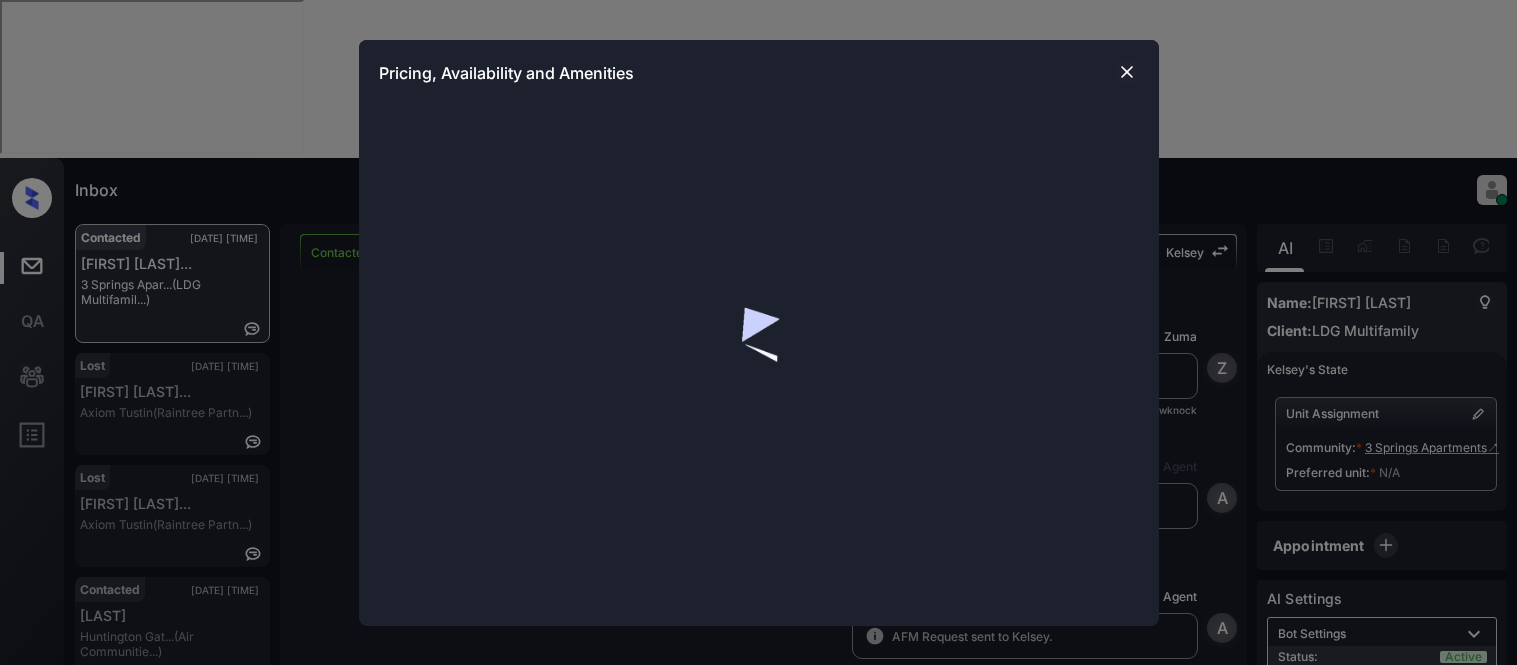 scroll, scrollTop: 0, scrollLeft: 0, axis: both 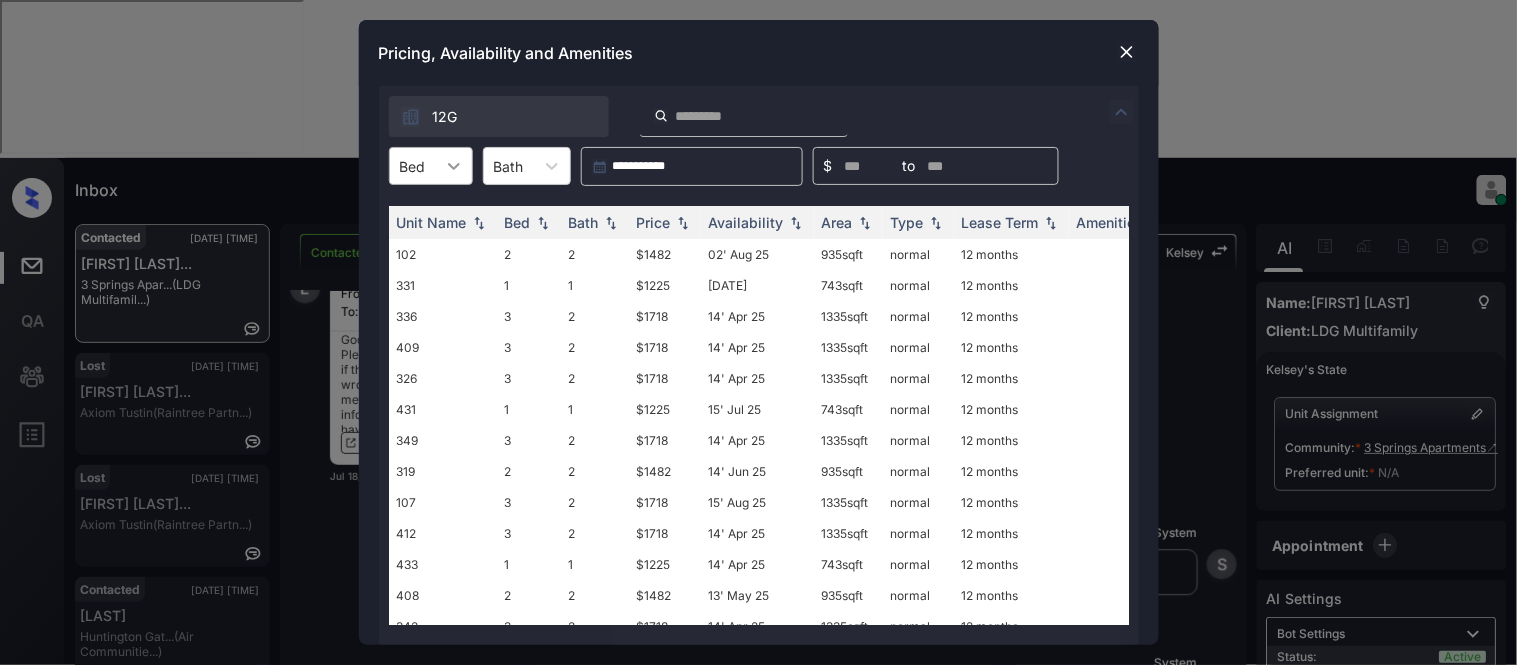 click 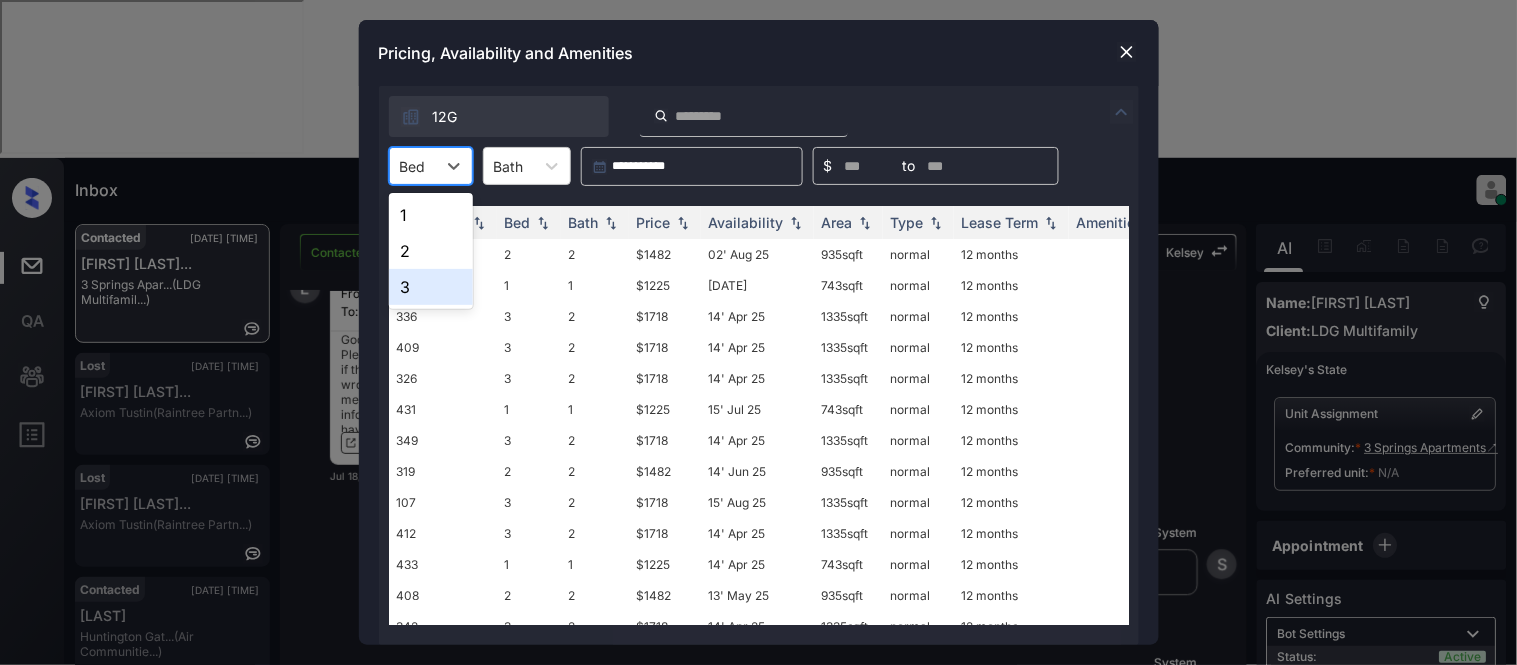 click on "3" at bounding box center (431, 287) 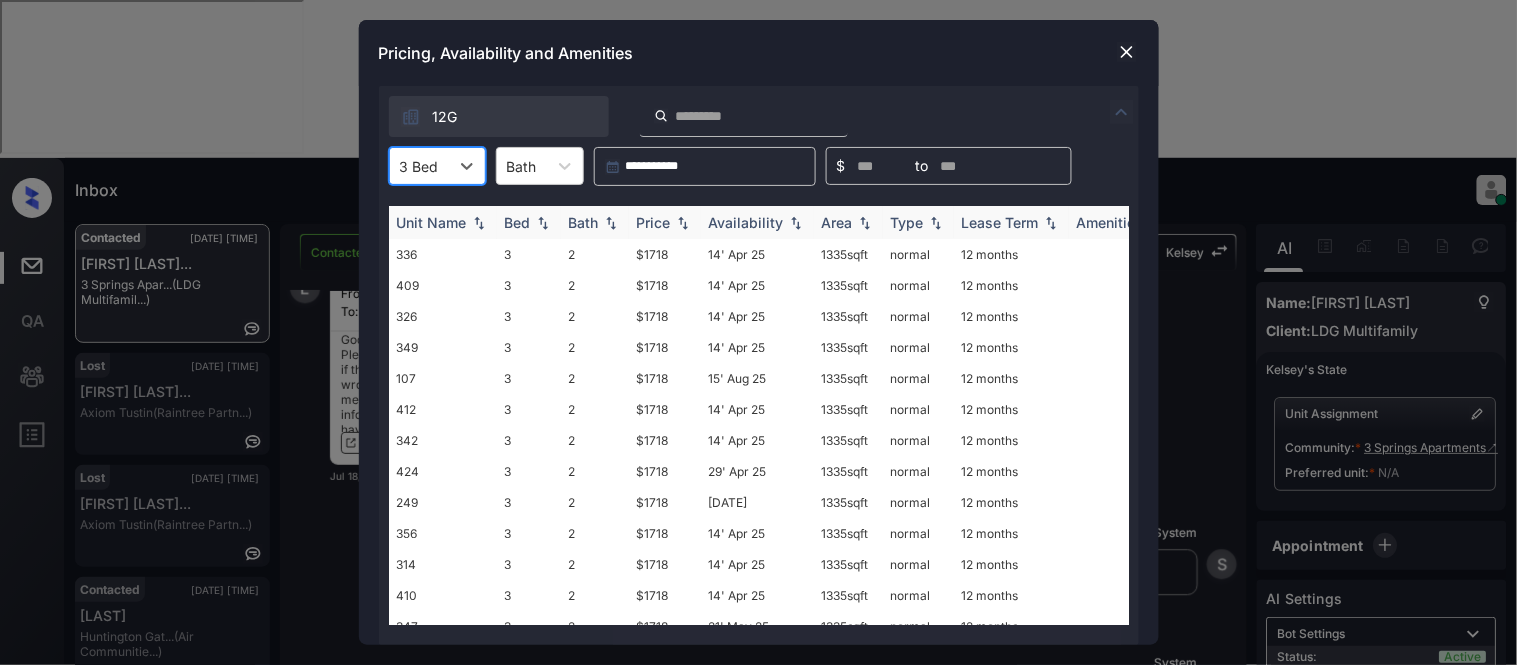 click on "Price" at bounding box center [654, 222] 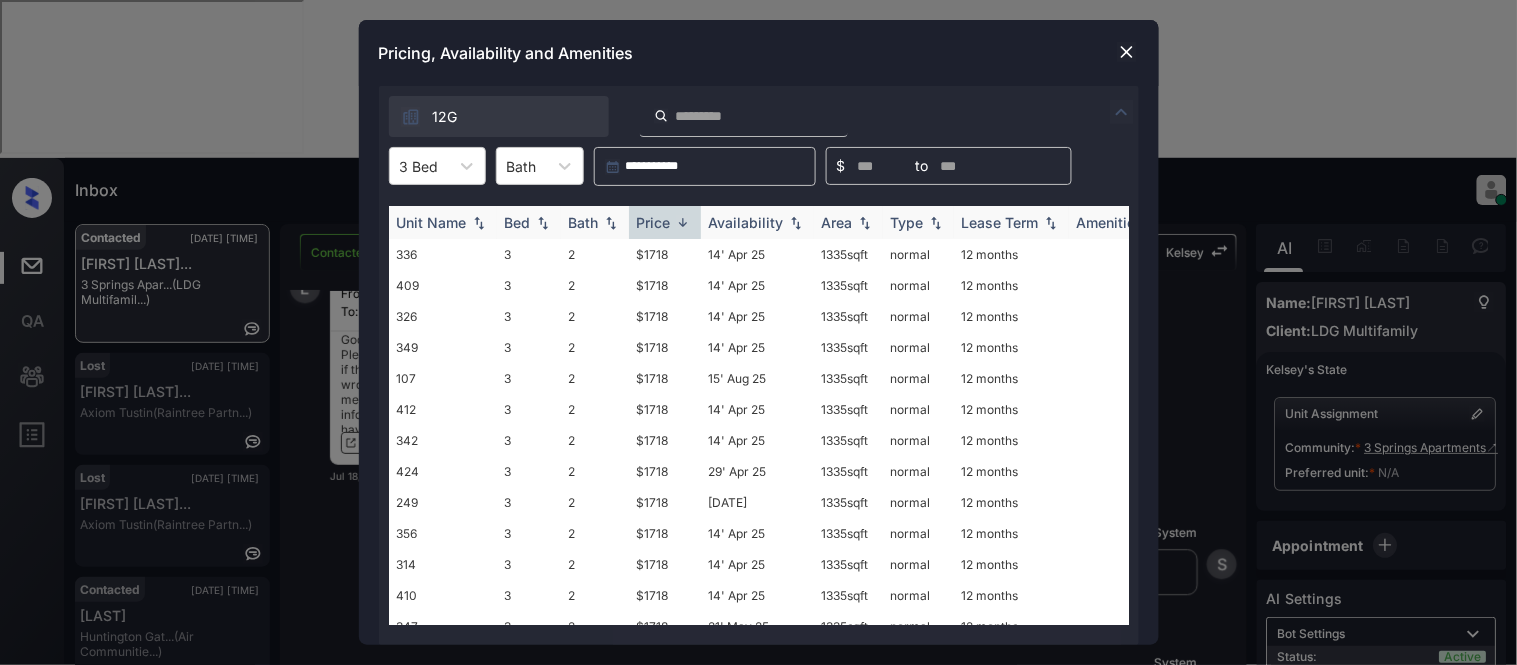 click on "Price" at bounding box center [654, 222] 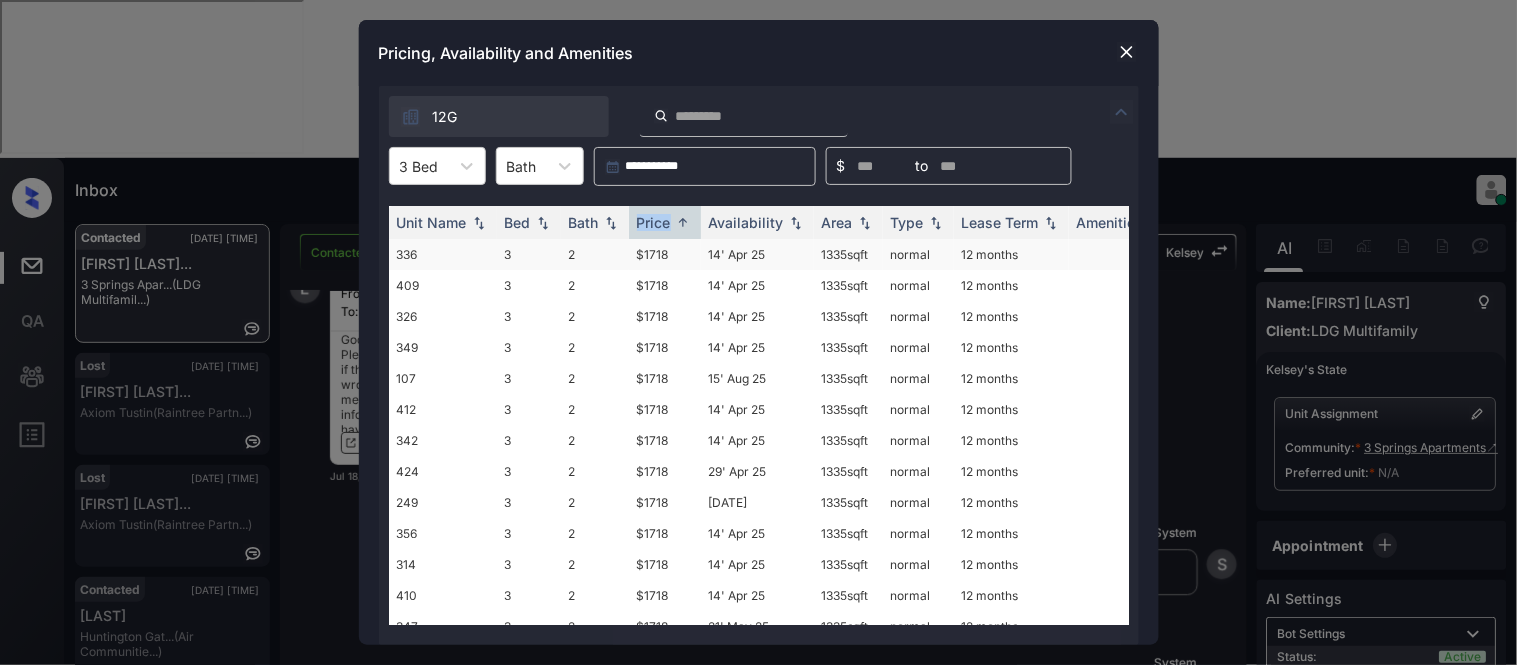 click on "$1718" at bounding box center (665, 254) 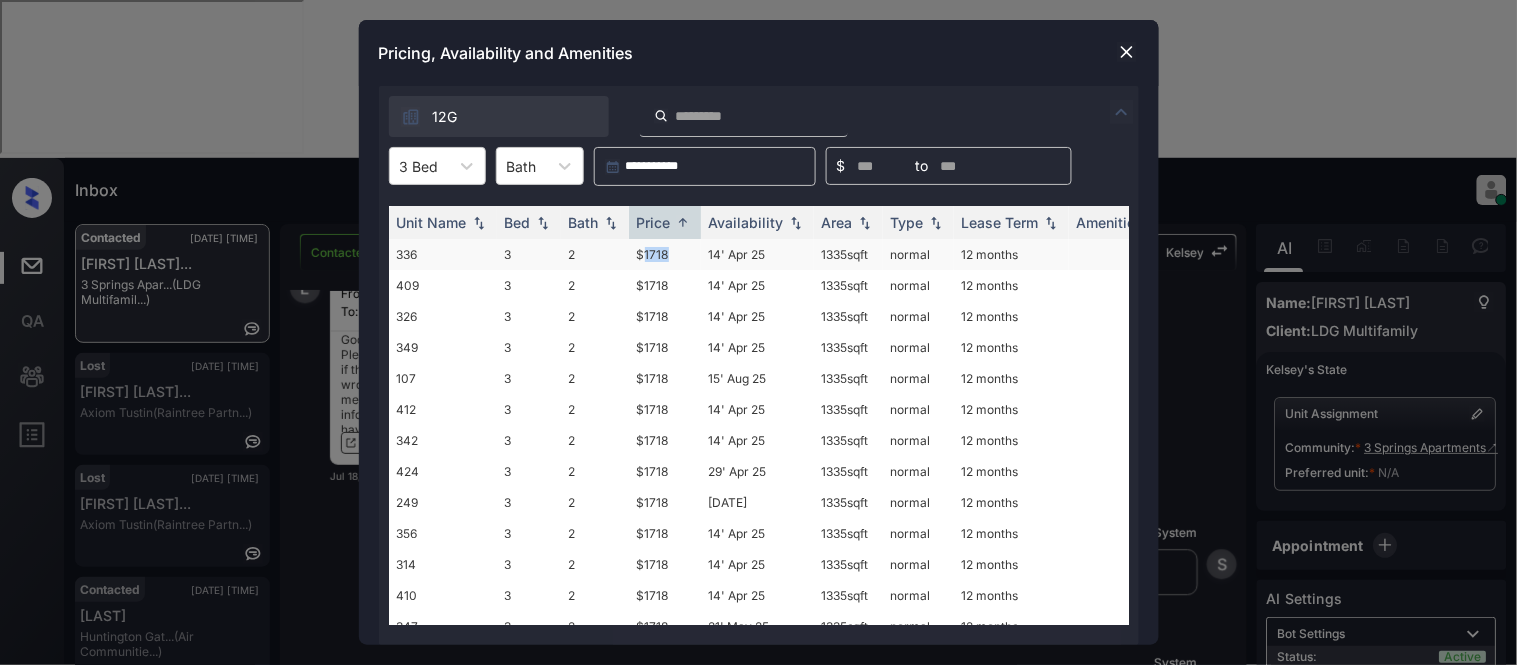 click on "$1718" at bounding box center (665, 254) 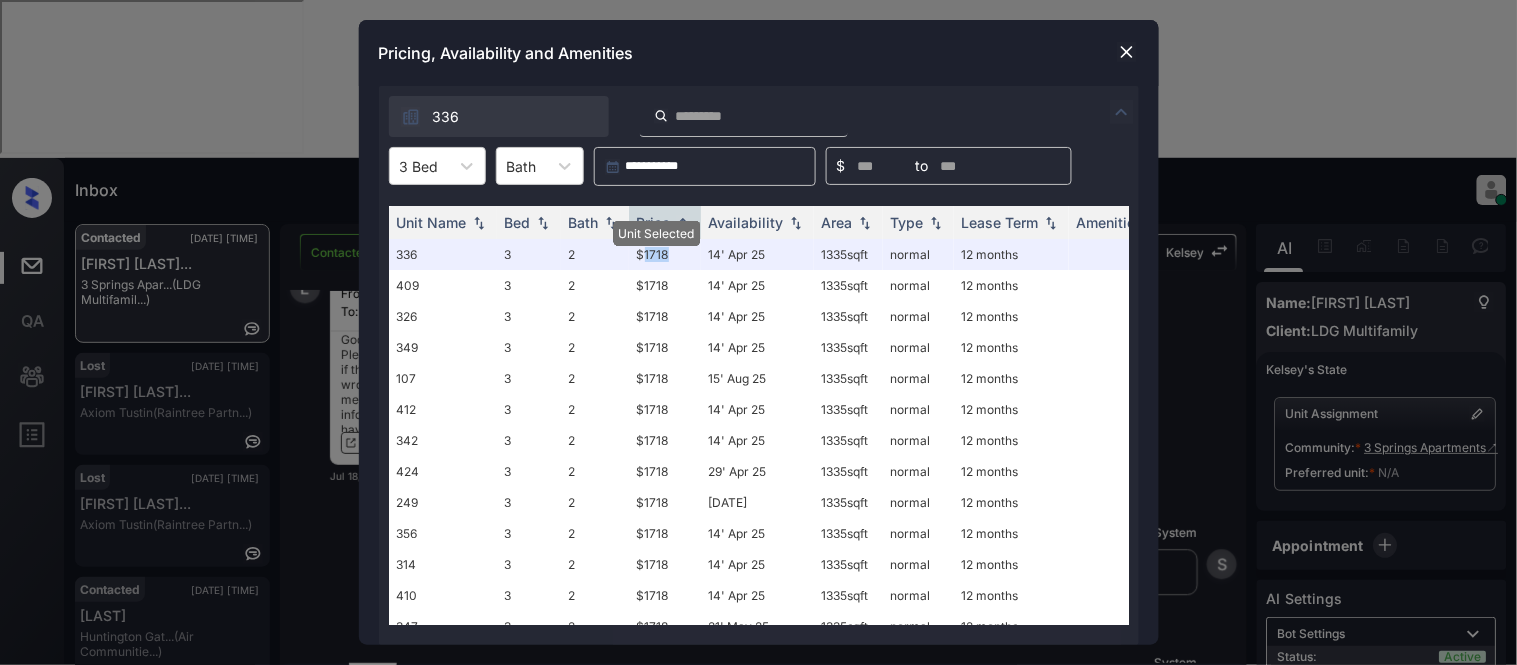 click at bounding box center (1127, 52) 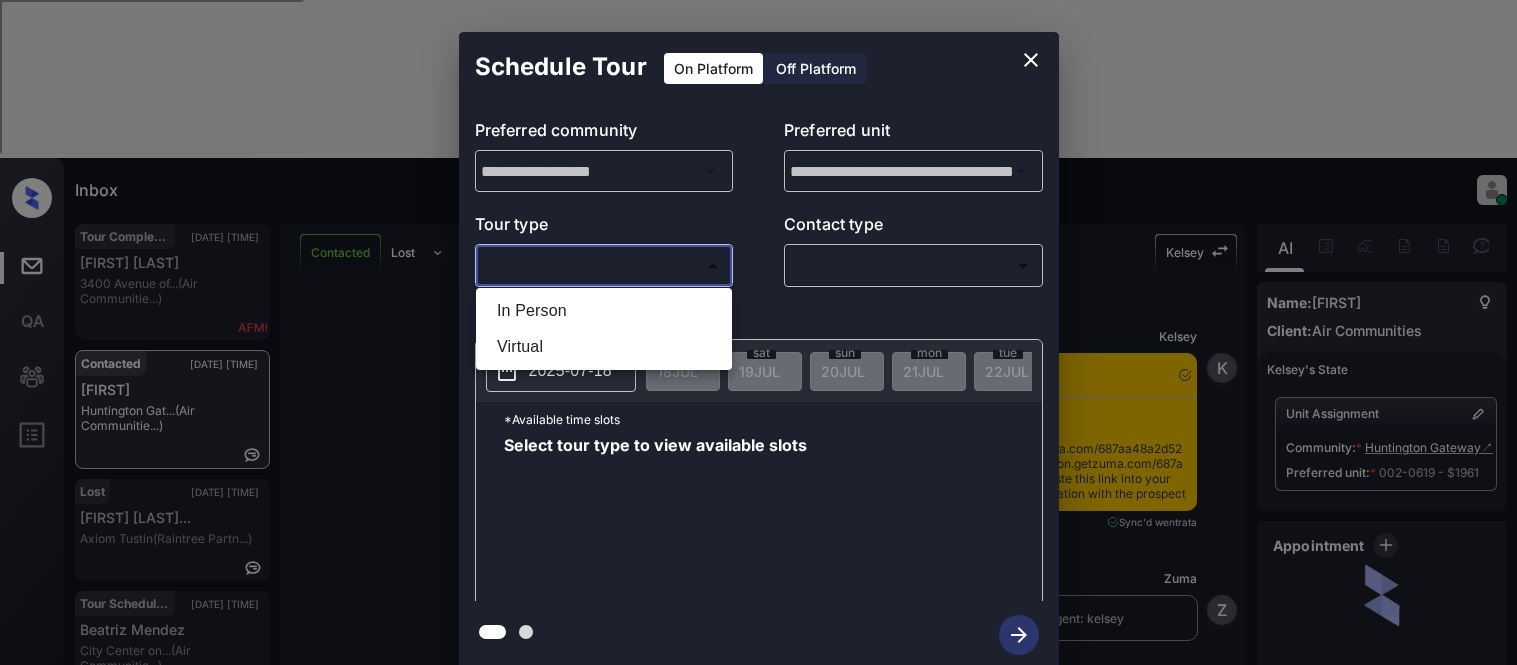 click on "In Person" at bounding box center [604, 311] 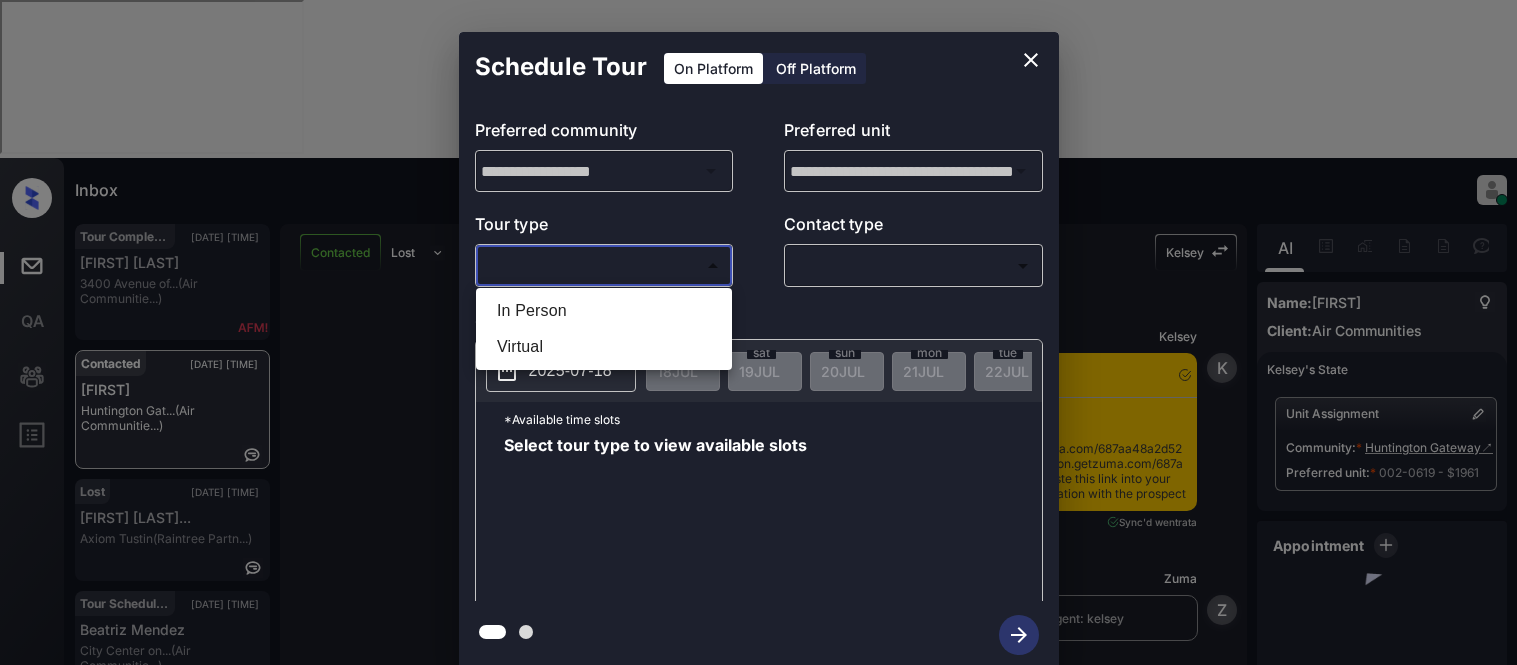 type on "********" 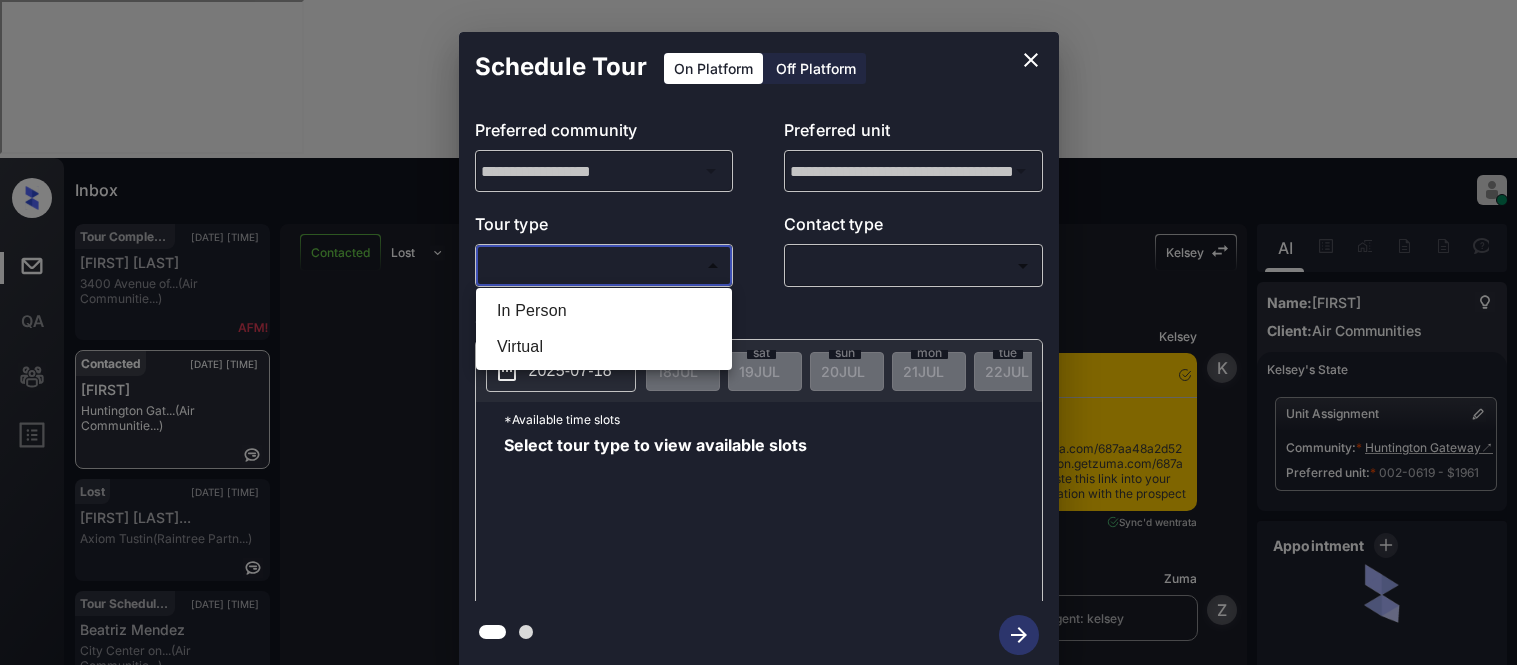 scroll, scrollTop: 0, scrollLeft: 0, axis: both 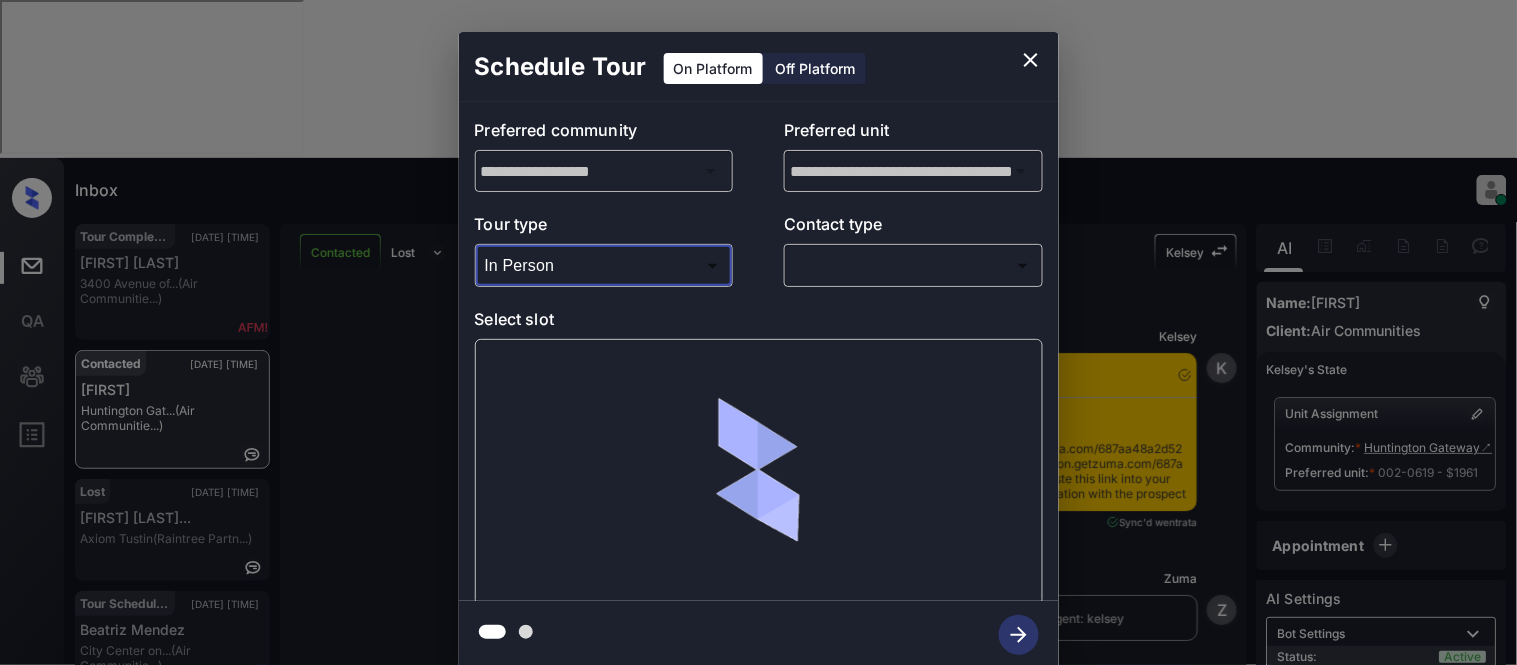 click on "In Person Virtual" at bounding box center (758, 332) 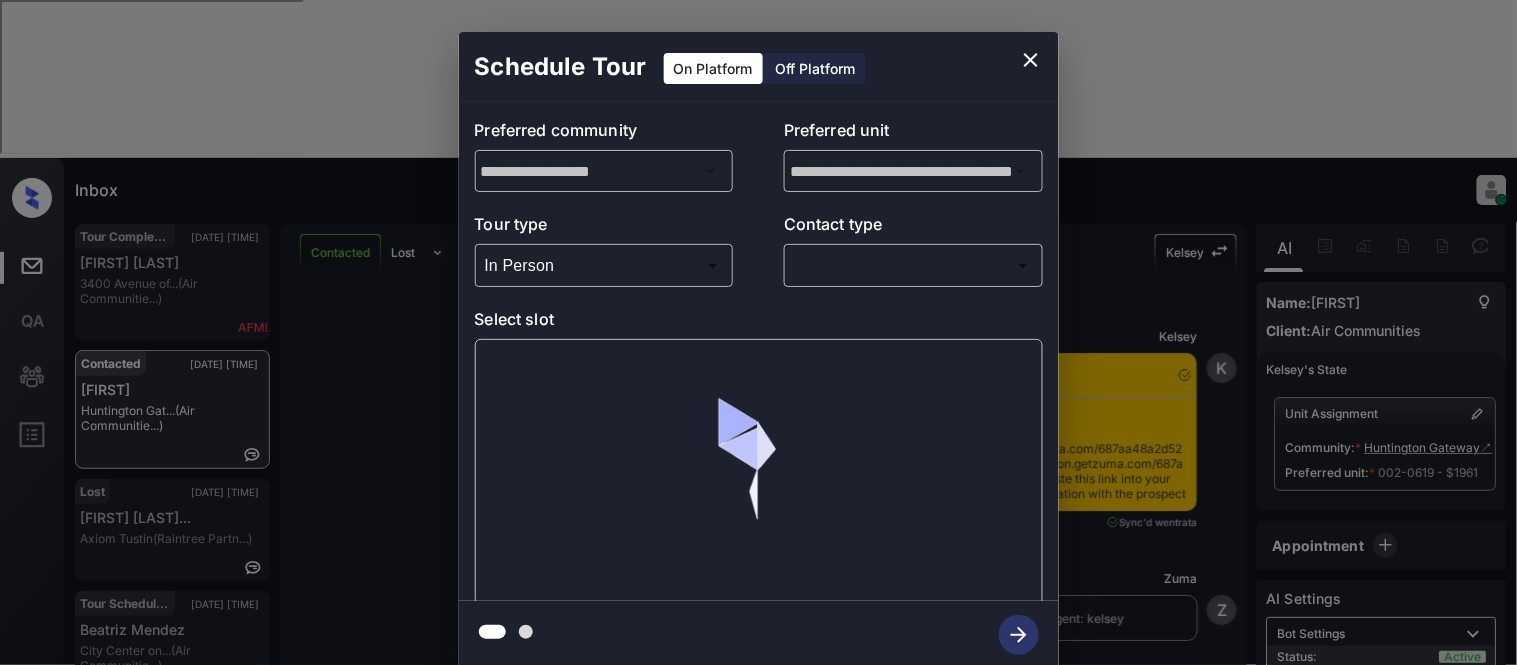 scroll, scrollTop: 1380, scrollLeft: 0, axis: vertical 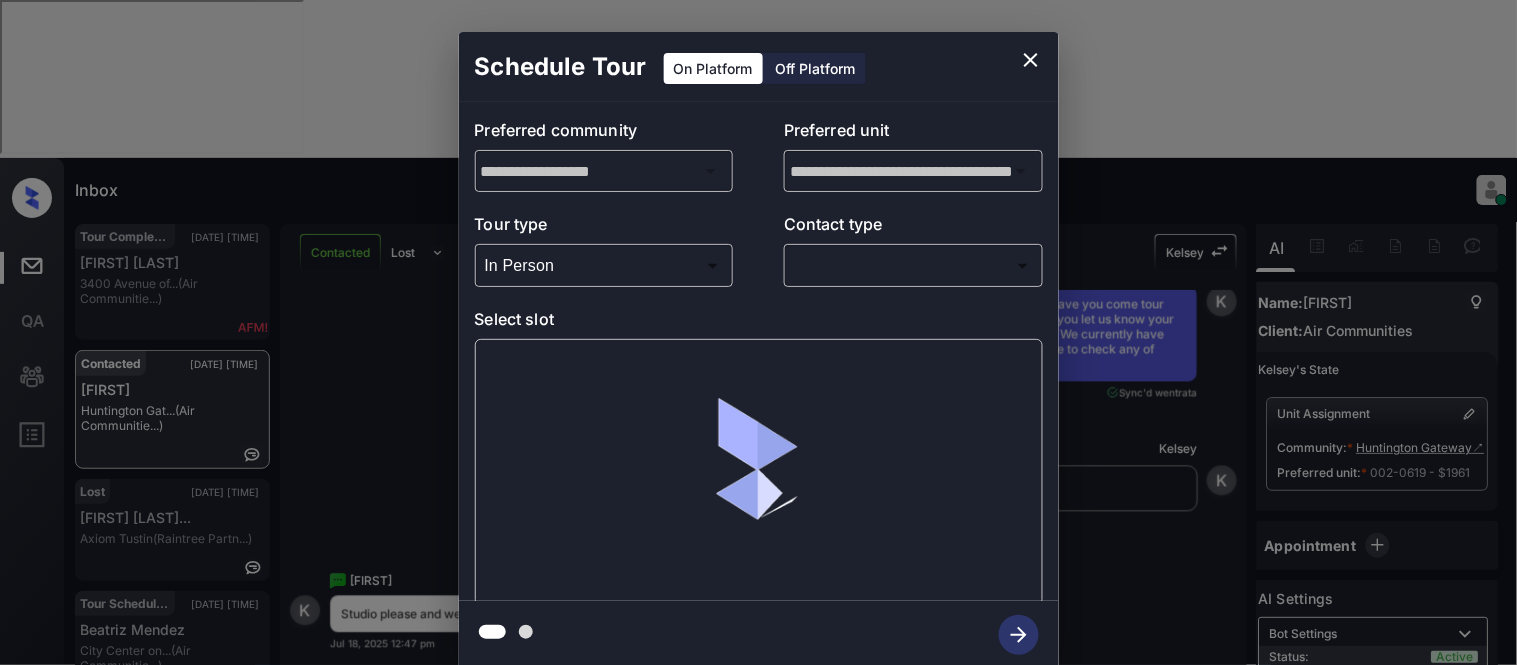click on "Inbox Kristina Cataag Online Set yourself   offline Set yourself   on break Profile Switch to  light  mode Sign out Tour Completed Jul-18 12:47 pm   Ashlee Kinney 3400 Avenue of...  (Air Communitie...) Contacted Jul-18 12:47 pm   Kelley Huntington Gat...  (Air Communitie...) Lost Jul-18 12:47 pm   Katherine Salm... Axiom Tustin  (Raintree Partn...) Tour Scheduled Jul-18 12:51 pm   Beatriz Mendez City Center on...  (Air Communitie...) Contacted Lost Lead Sentiment: Angry Upon sliding the acknowledgement:  Lead will move to lost stage. * ​ SMS and call option will be set to opt out. AFM will be turned off for the lead. Kelsey New Message Kelsey Notes Note: <a href="https://conversation.getzuma.com/687aa48a2d52ae9bc844f1e7">https://conversation.getzuma.com/687aa48a2d52ae9bc844f1e7</a> - Paste this link into your browser to view Kelsey’s conversation with the prospect Jul 18, 2025 12:46 pm  Sync'd w  entrata K New Message Zuma Lead transferred to leasing agent: kelsey Jul 18, 2025 12:46 pm Z New Message K A A" at bounding box center (758, 332) 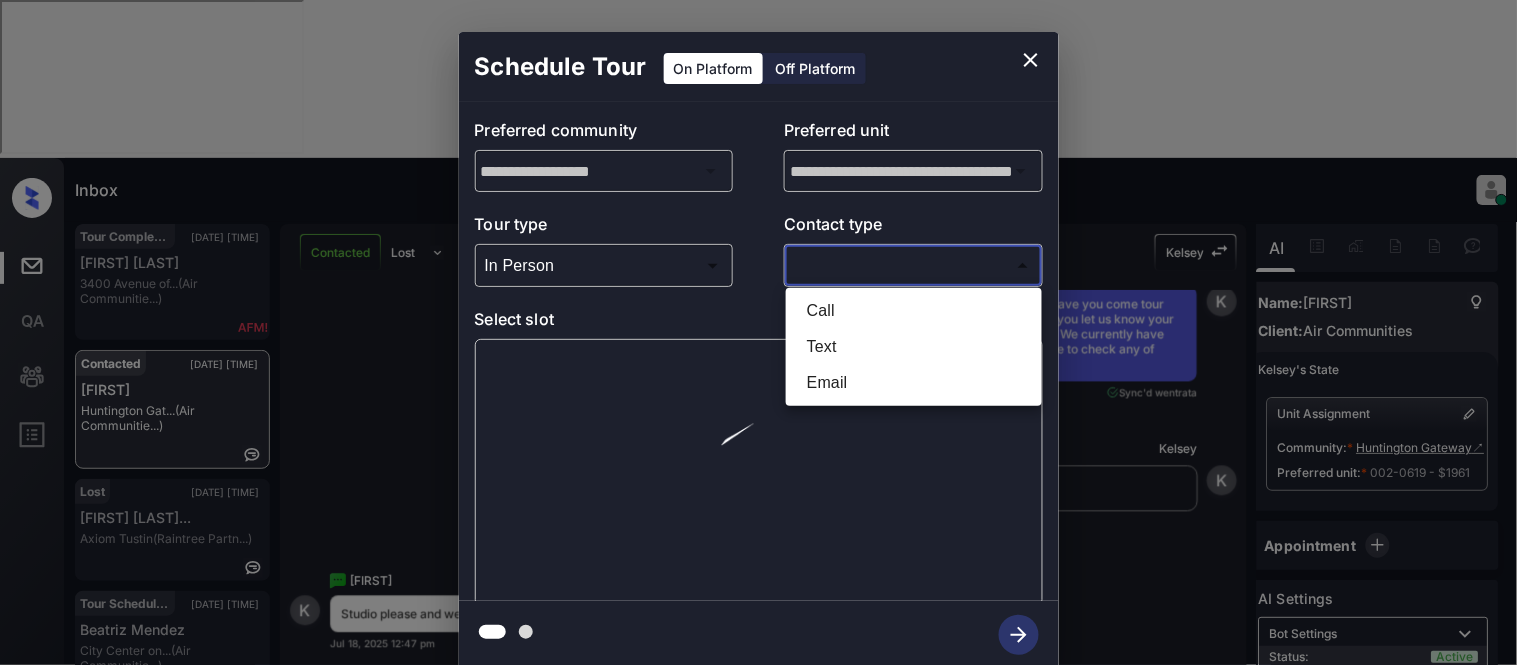 click on "Text" at bounding box center [914, 347] 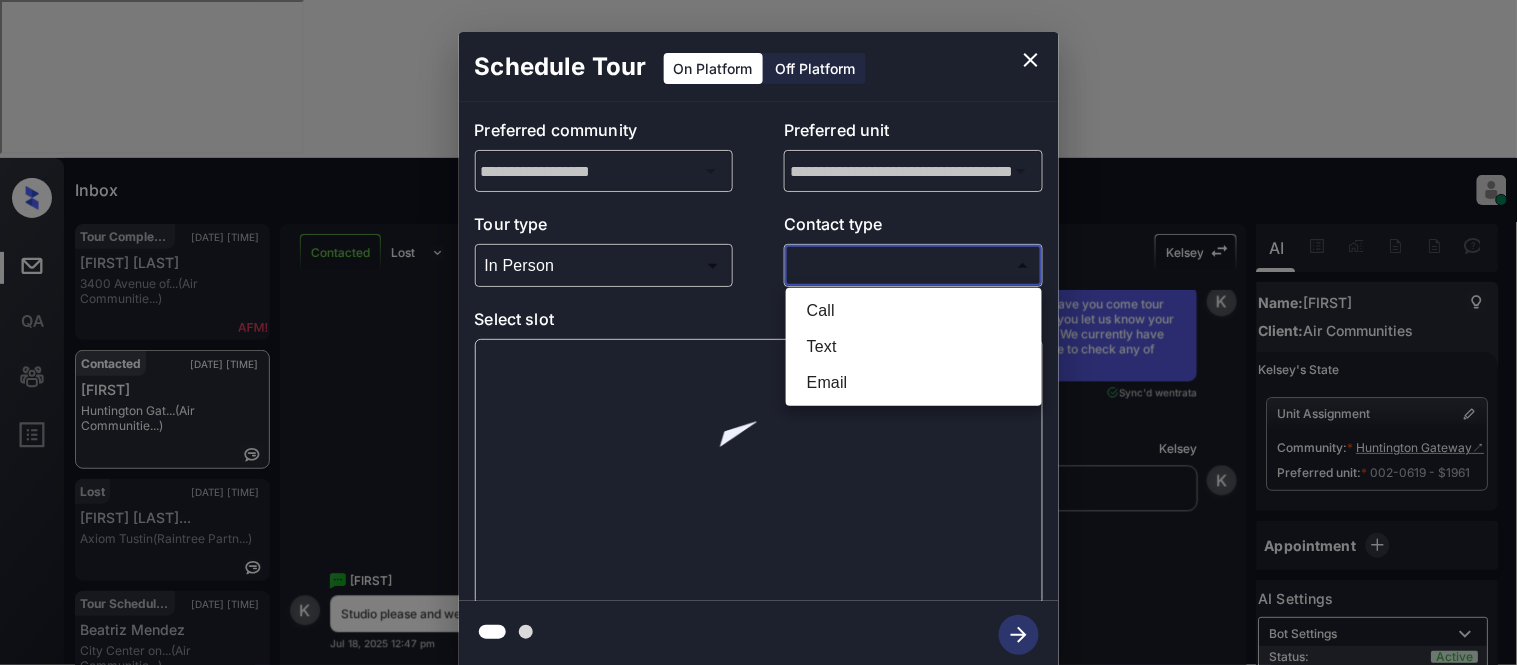 type on "****" 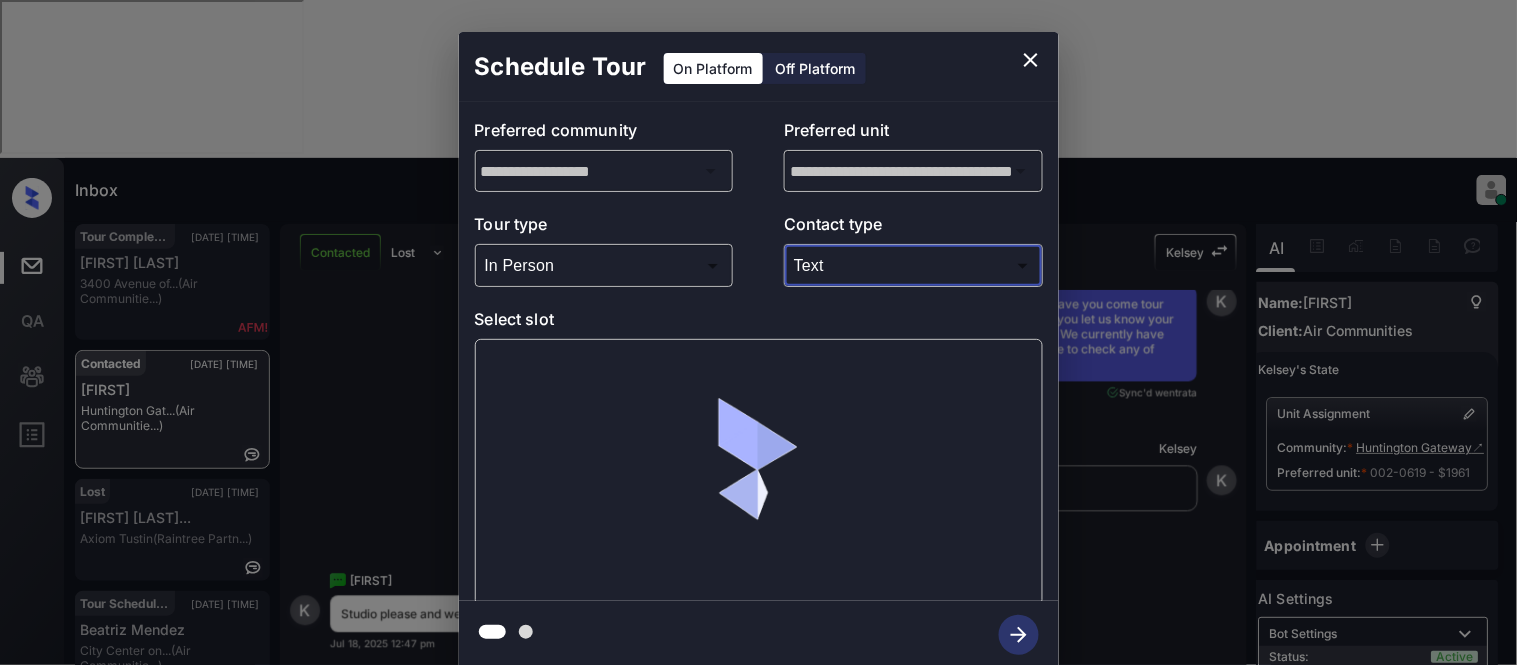 click at bounding box center [759, 472] 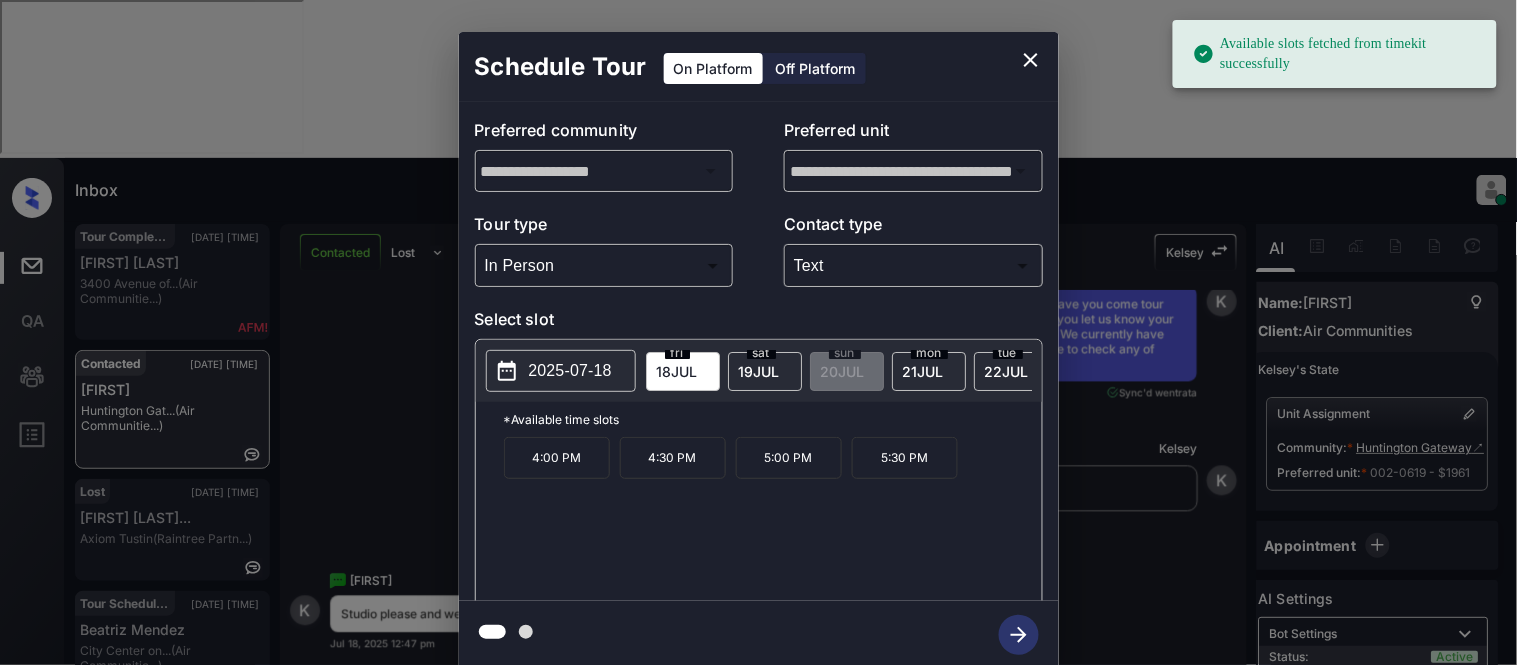 click on "2025-07-18" at bounding box center (570, 371) 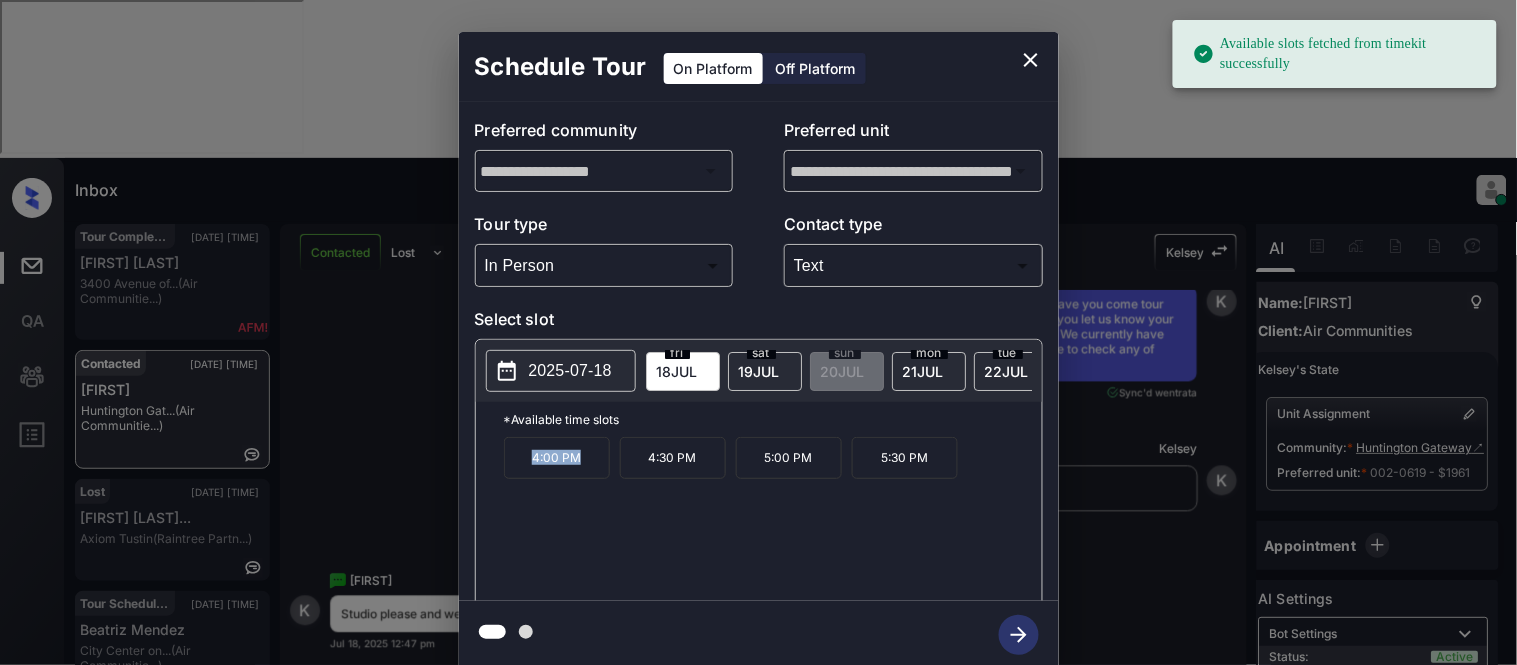 drag, startPoint x: 520, startPoint y: 464, endPoint x: 596, endPoint y: 478, distance: 77.27872 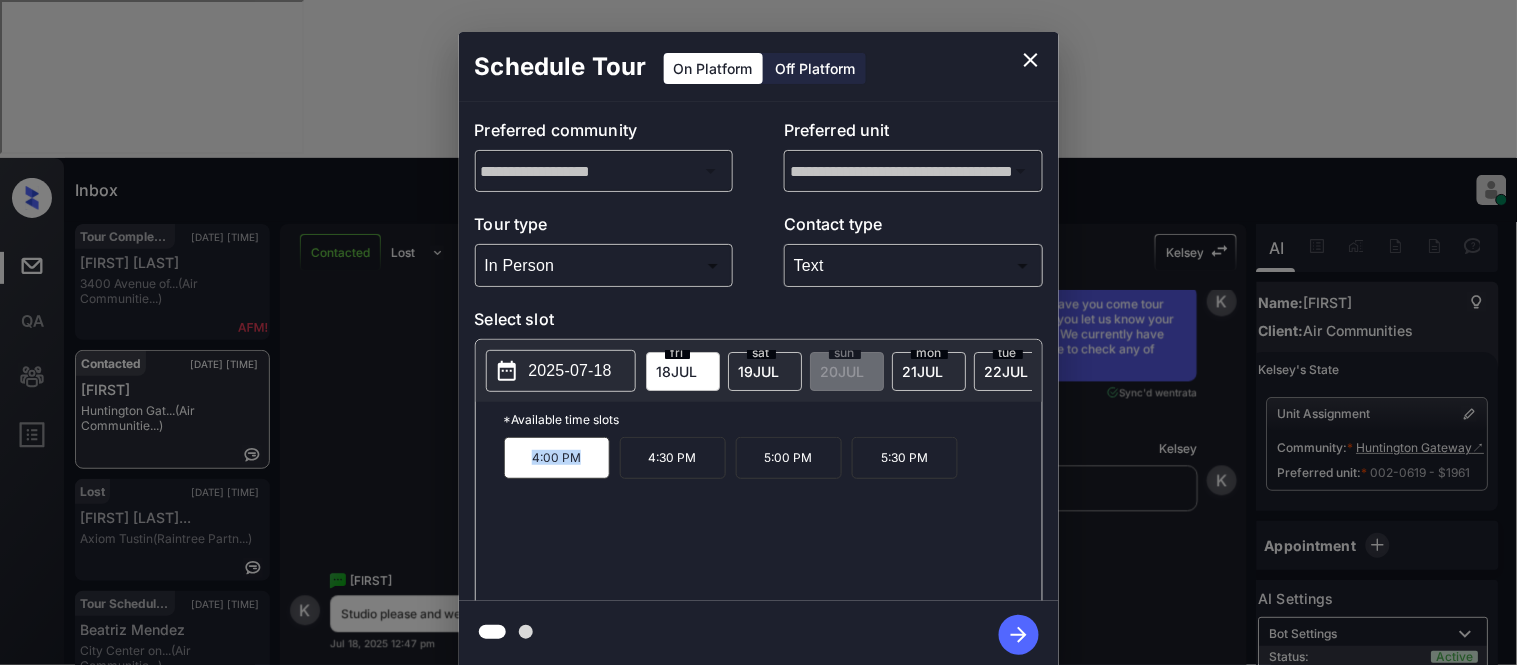 copy on "4:00 PM" 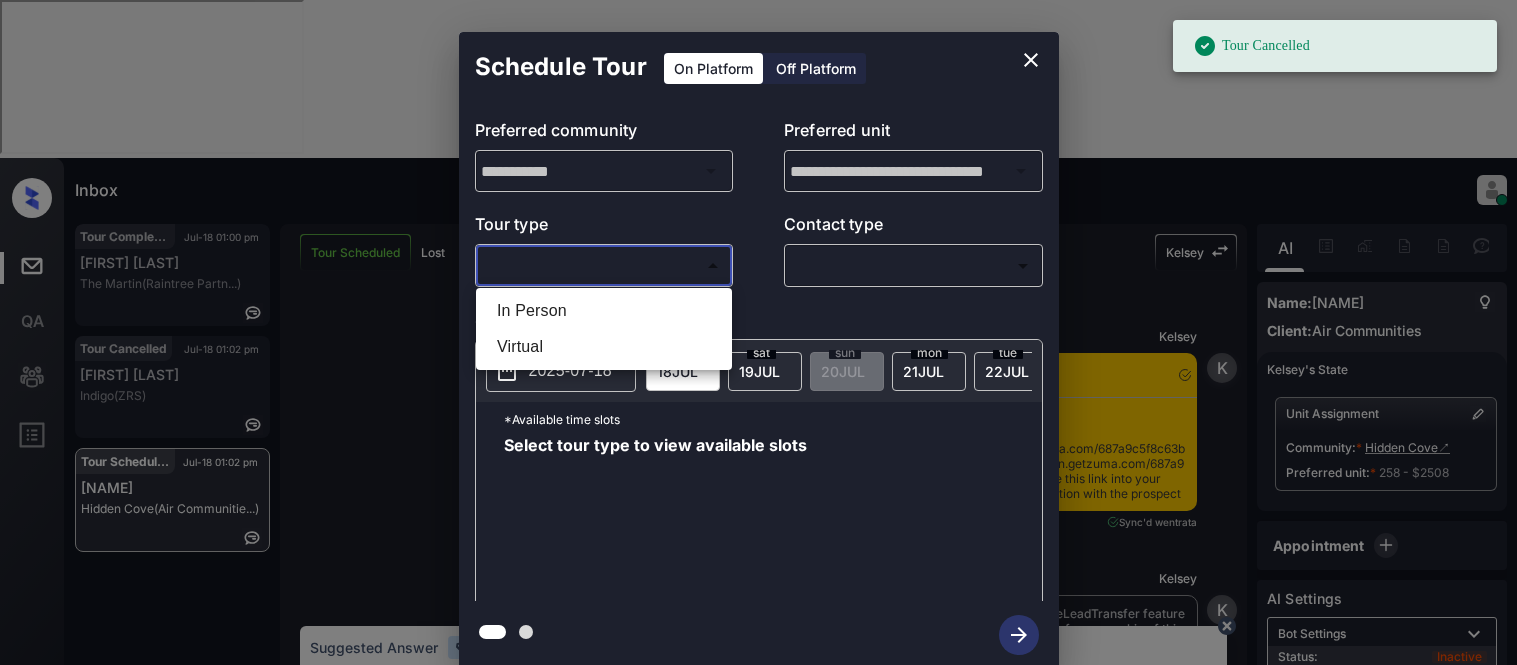 click on "Virtual" at bounding box center (604, 347) 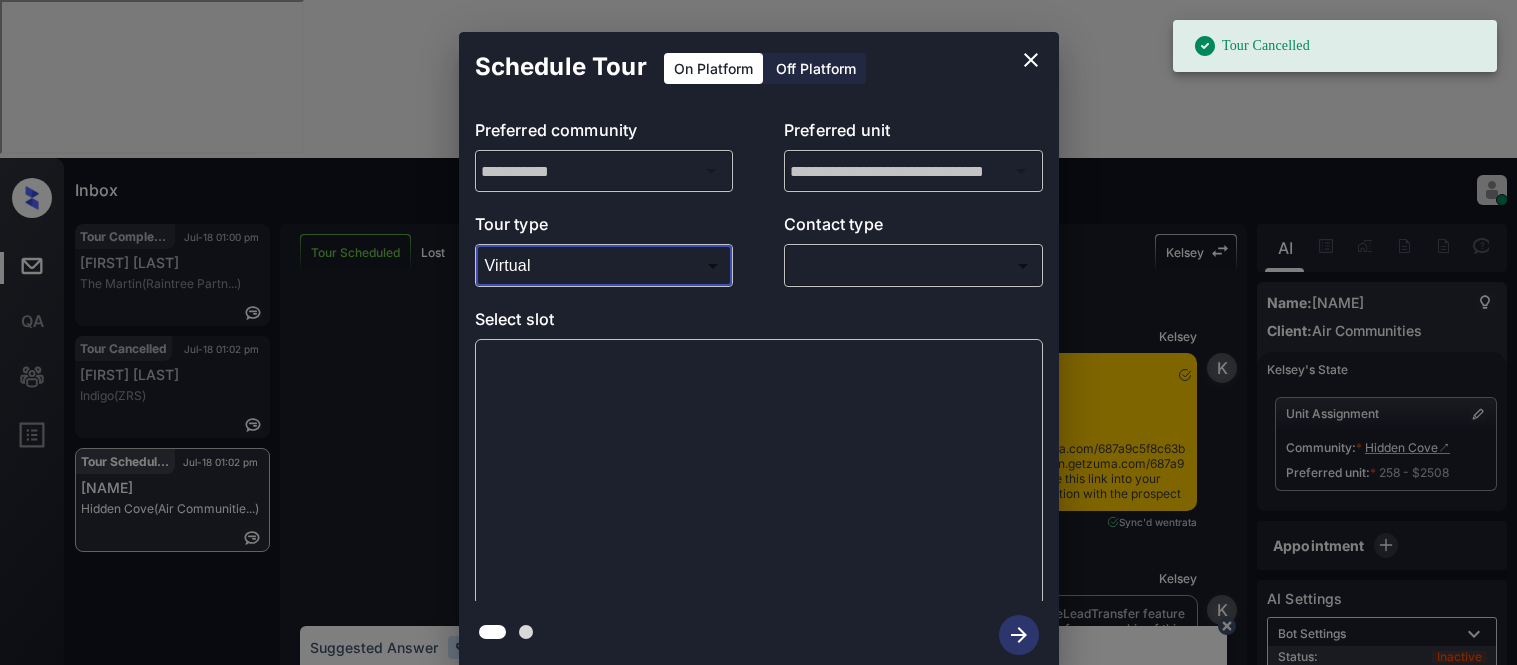 scroll, scrollTop: 0, scrollLeft: 0, axis: both 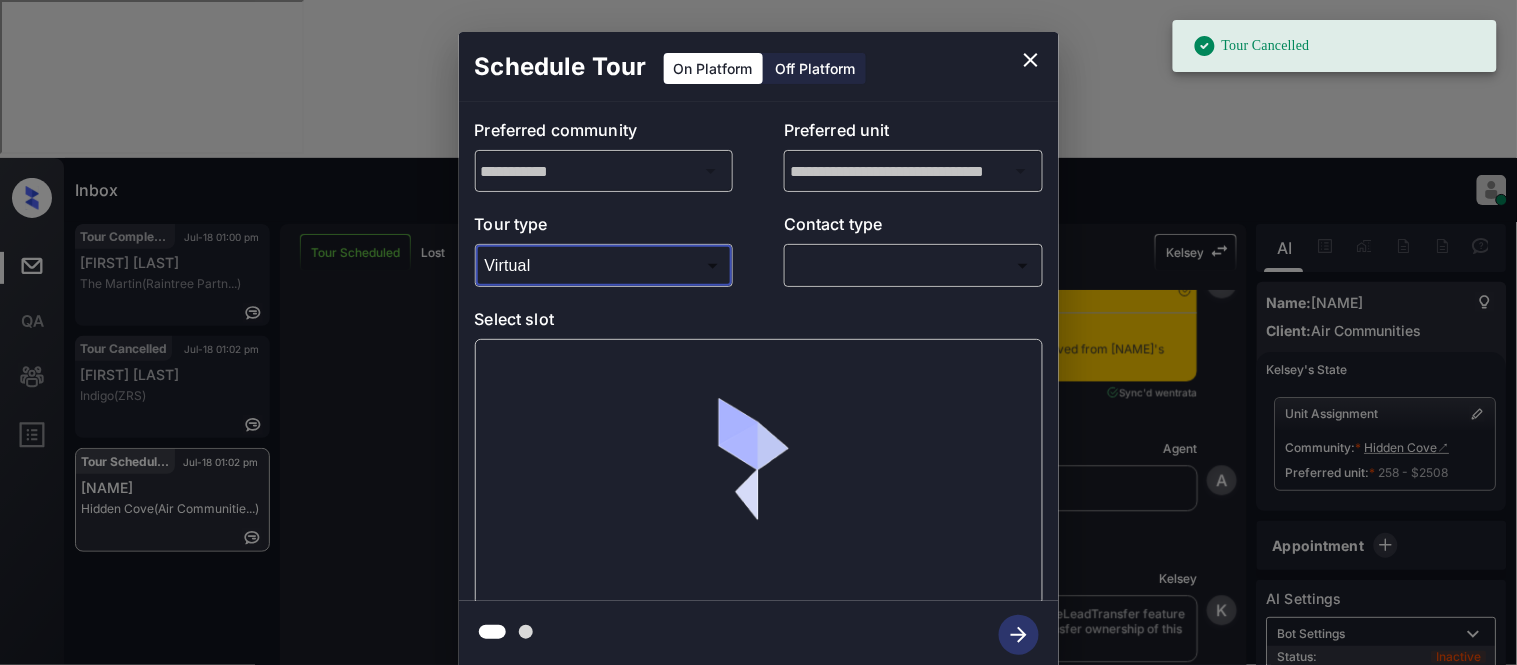 click on "Tour Cancelled Inbox Kristina Cataag Online Set yourself   offline Set yourself   on break Profile Switch to  light  mode Sign out Tour Completed Jul-18 01:00 pm   Alex Romano The Martin  (Raintree Partn...) Tour Cancelled Jul-18 01:02 pm   Matt Schroeder Indigo  (ZRS) Tour Scheduled Jul-18 01:02 pm   Ani Hidden Cove  (Air Communitie...) Tour Scheduled Lost Lead Sentiment: Angry Upon sliding the acknowledgement:  Lead will move to lost stage. * ​ SMS and call option will be set to opt out. AFM will be turned off for the lead. Kelsey New Message Kelsey Notes Note: <a href="https://conversation.getzuma.com/687a9c5f8c63b6120e341b79">https://conversation.getzuma.com/687a9c5f8c63b6120e341b79</a> - Paste this link into your browser to view Kelsey’s conversation with the prospect Jul 18, 2025 12:11 pm  Sync'd w  entrata K New Message Kelsey Due to the activation of disableLeadTransfer feature flag, Kelsey will no longer transfer ownership of this CRM guest card Jul 18, 2025 12:11 pm K New Message Zuma Z Agent A" at bounding box center [758, 332] 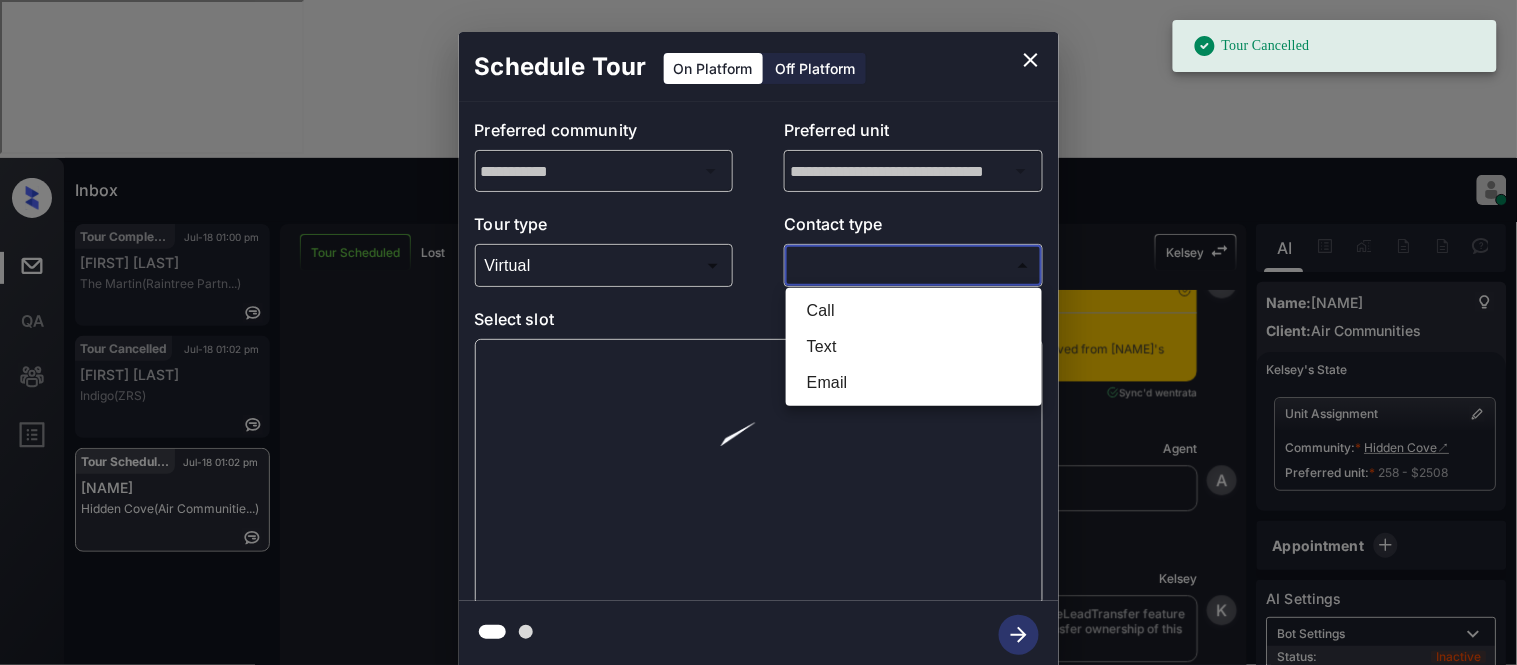 scroll, scrollTop: 6, scrollLeft: 0, axis: vertical 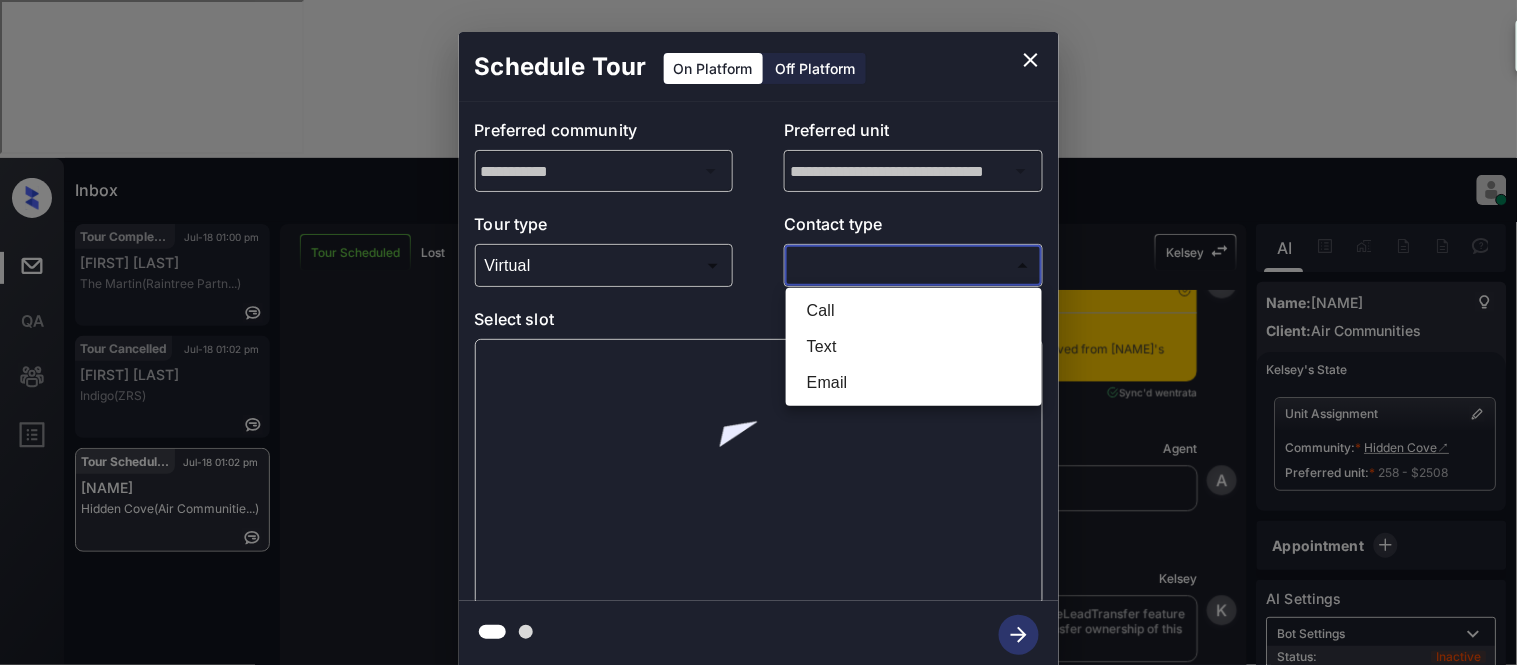 click on "Text" at bounding box center [914, 347] 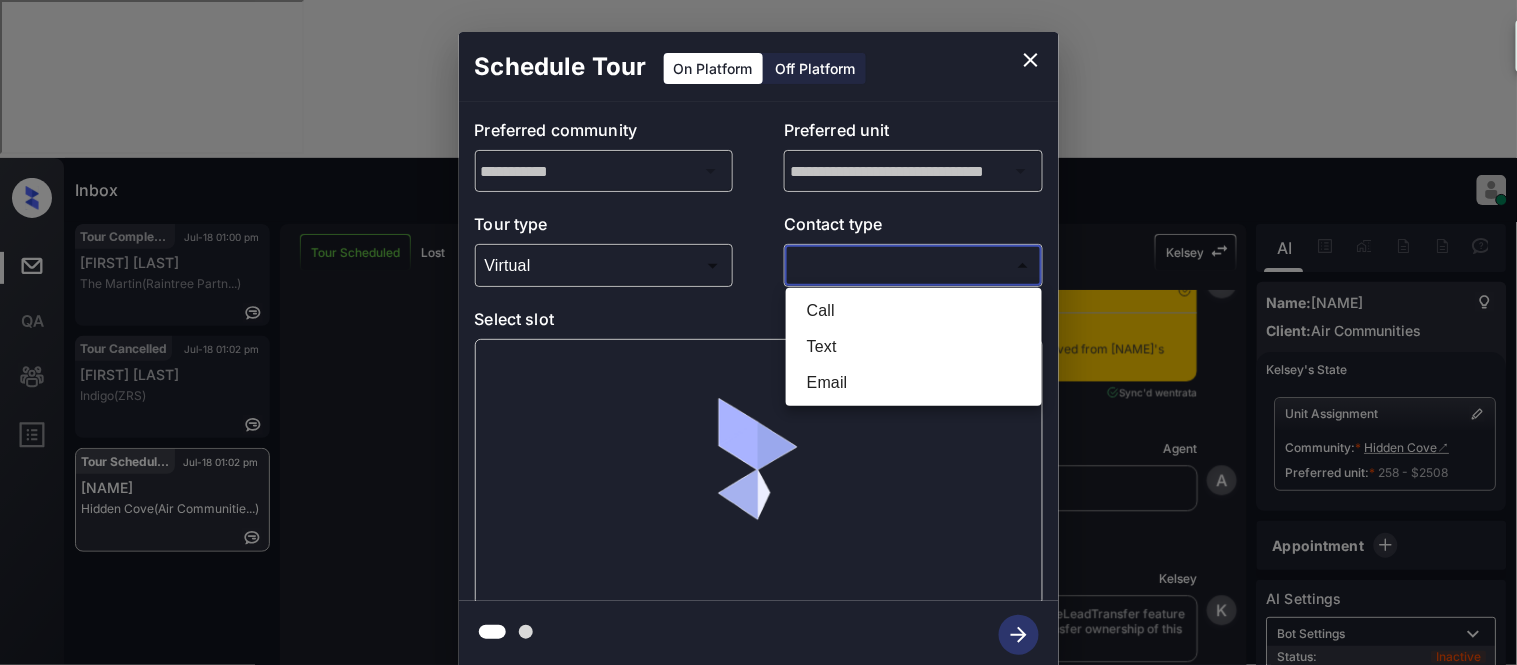 type on "****" 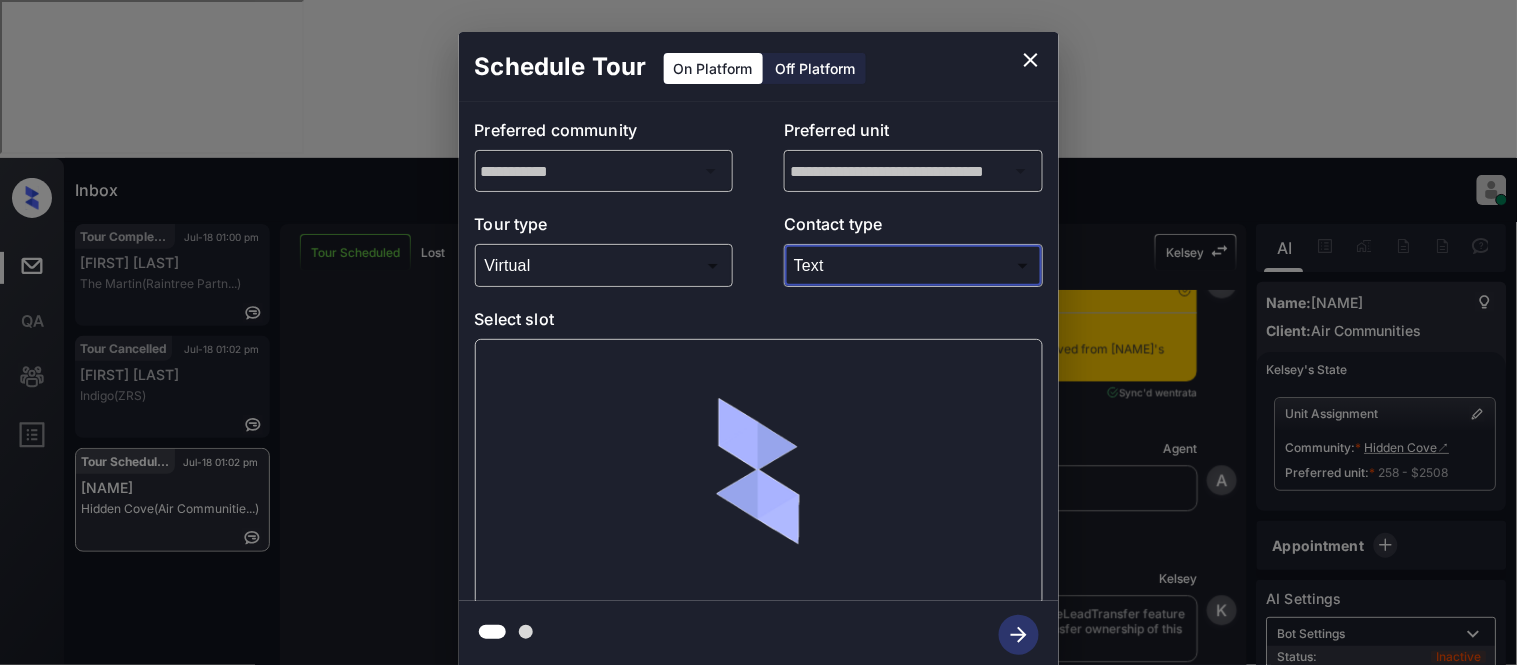 click at bounding box center (759, 472) 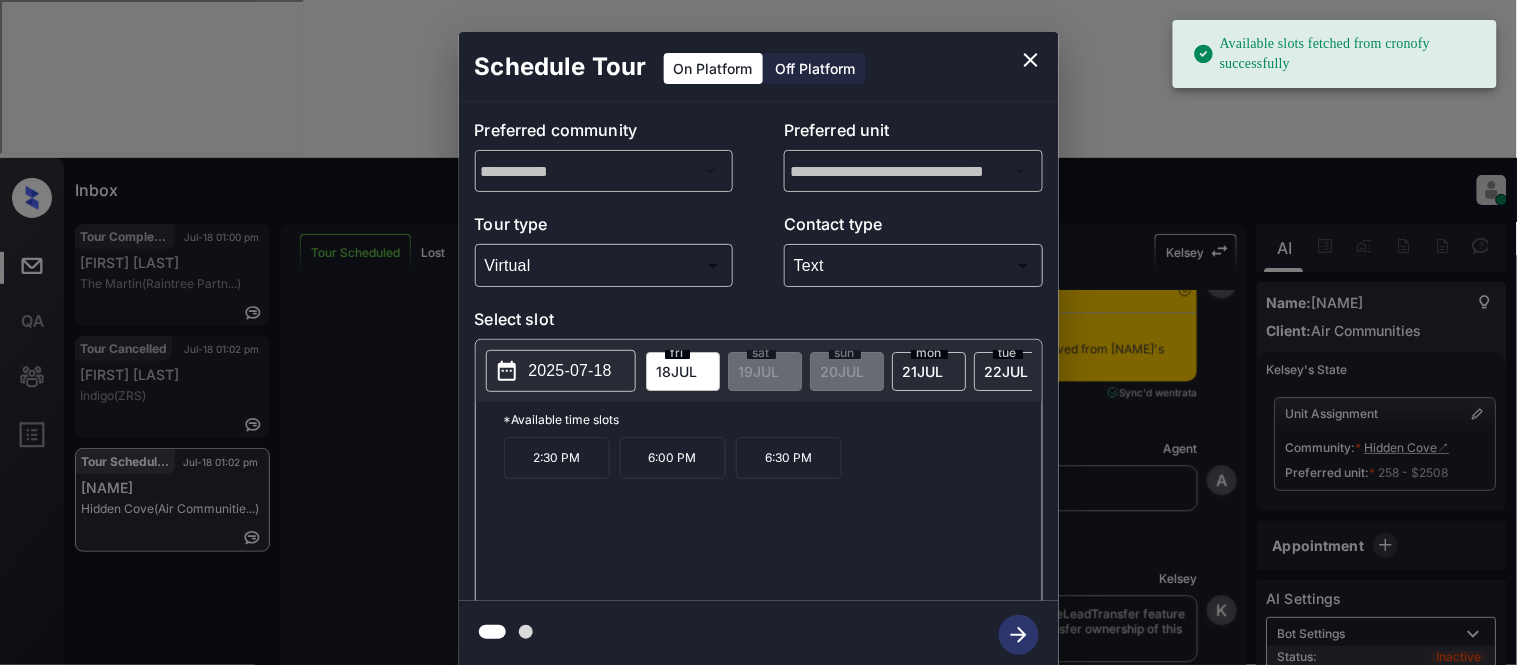 click on "2025-07-18" at bounding box center (570, 371) 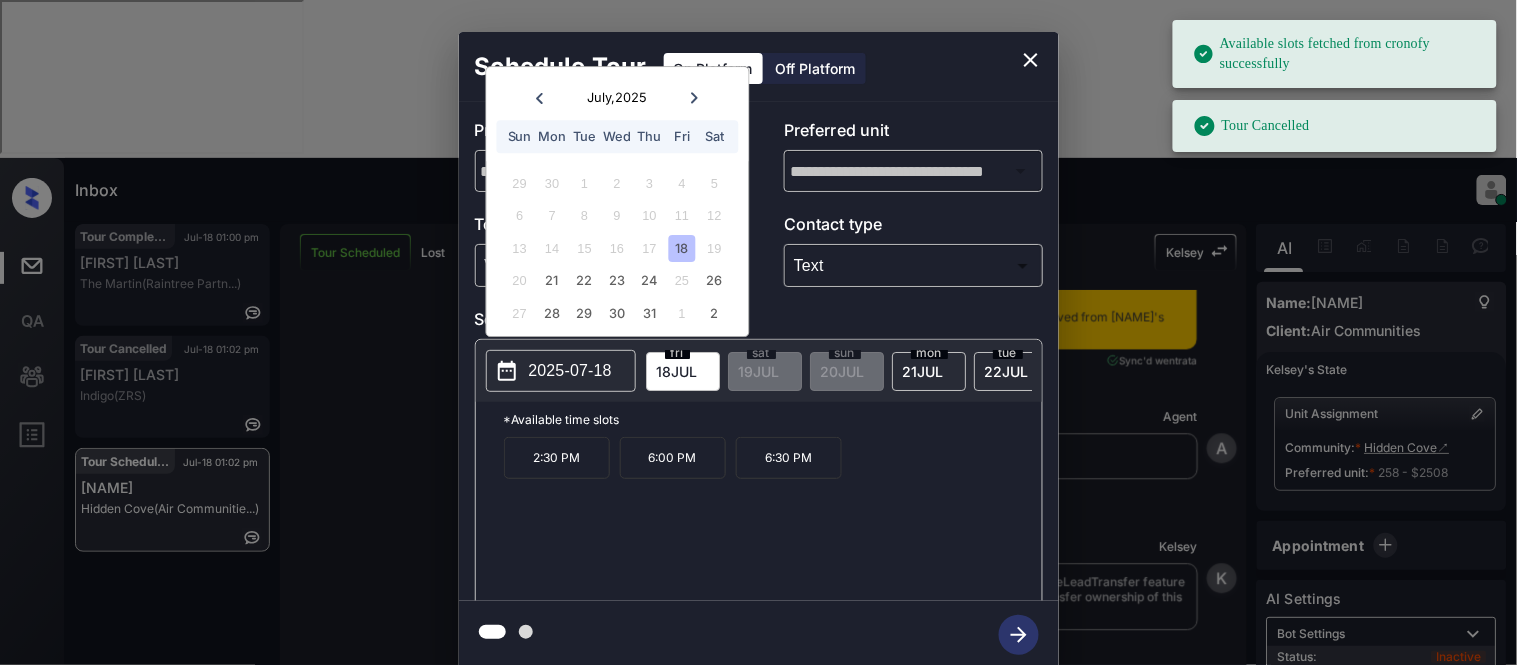 scroll, scrollTop: 6, scrollLeft: 0, axis: vertical 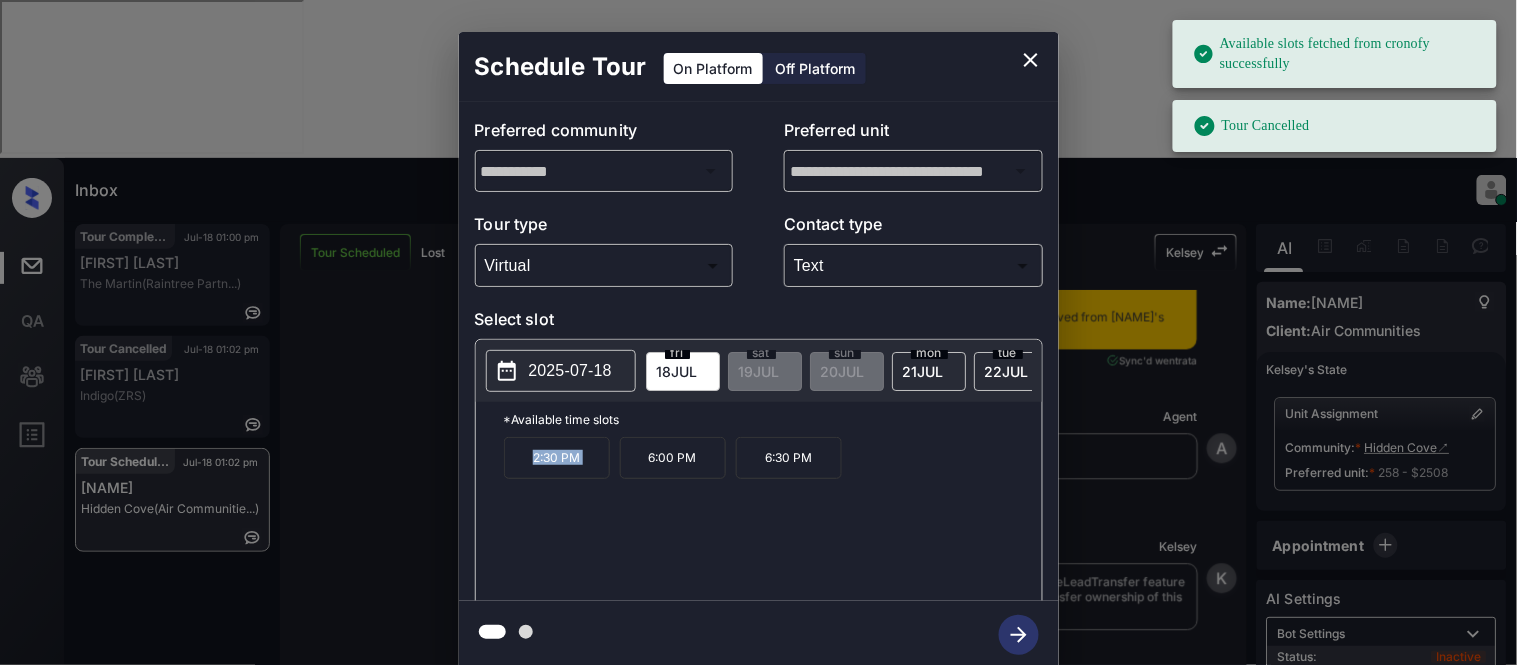 drag, startPoint x: 528, startPoint y: 471, endPoint x: 617, endPoint y: 473, distance: 89.02247 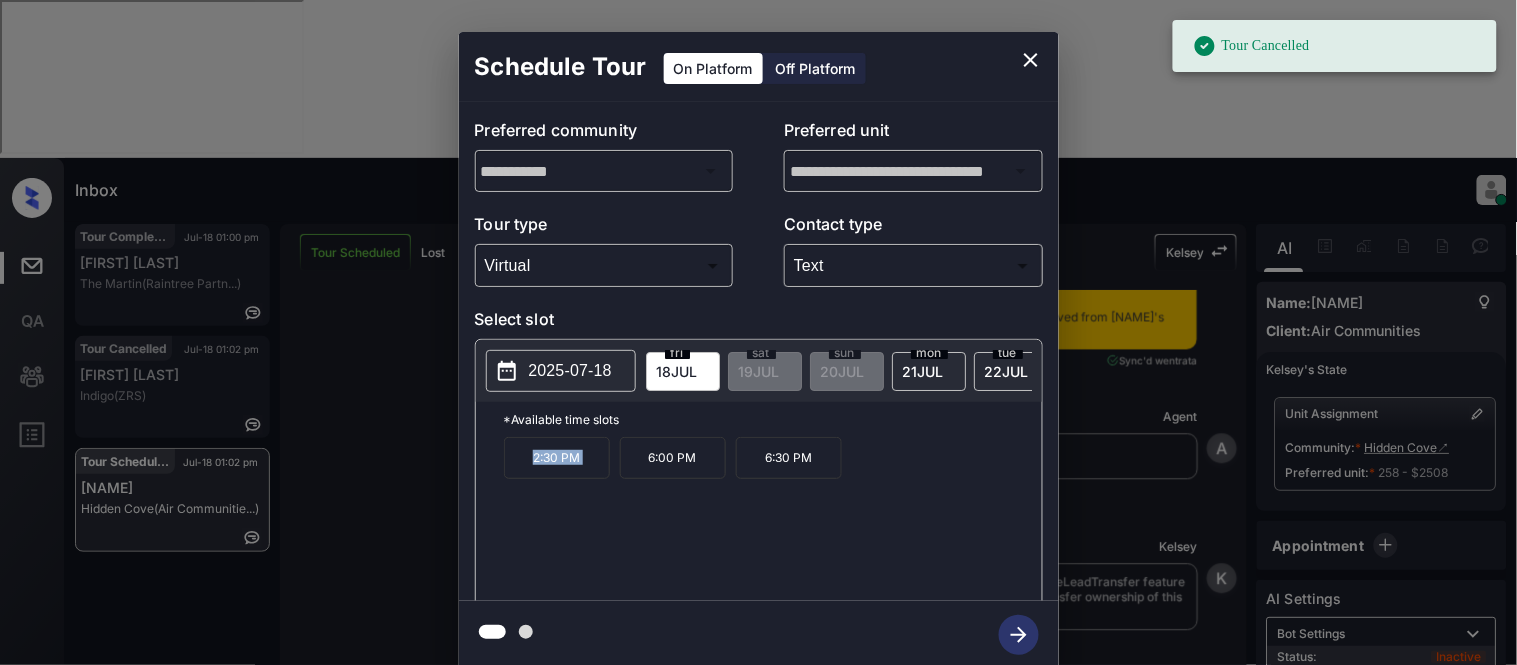 copy on "2:30 PM" 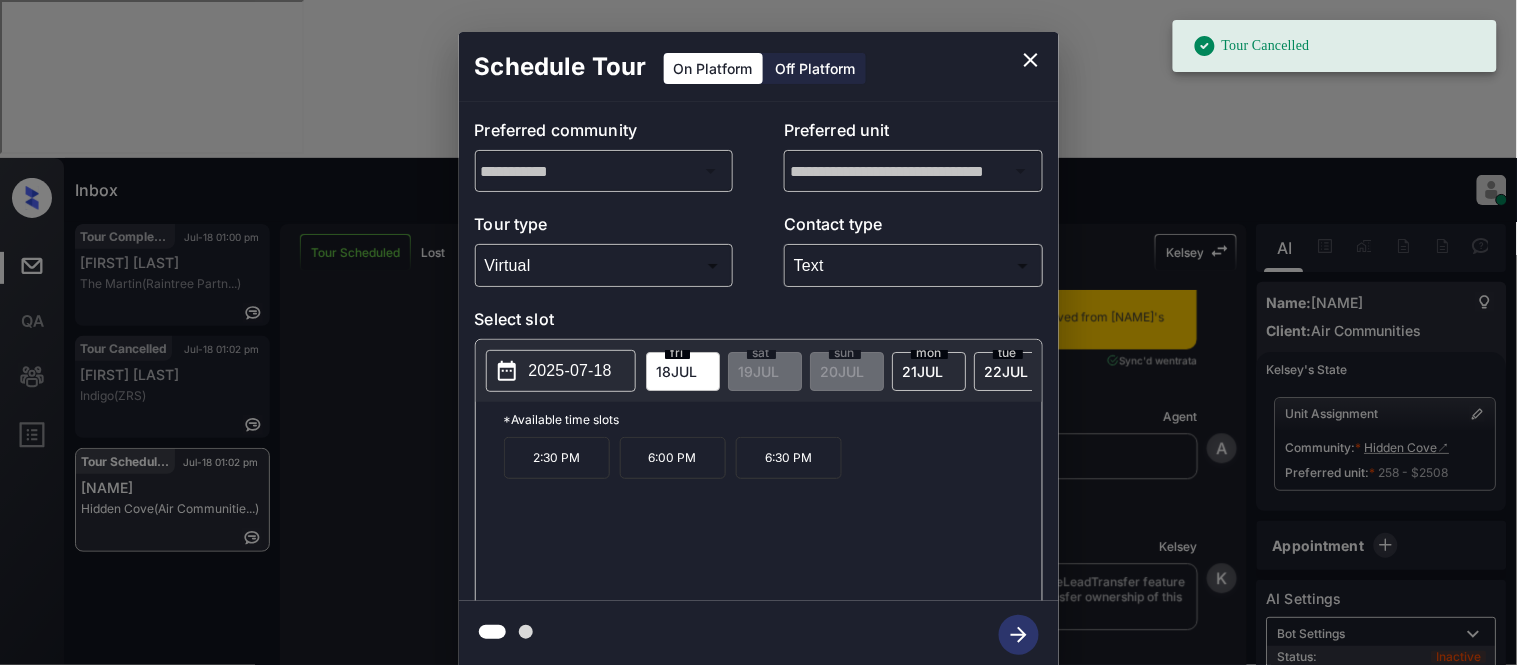 click on "**********" at bounding box center [758, 350] 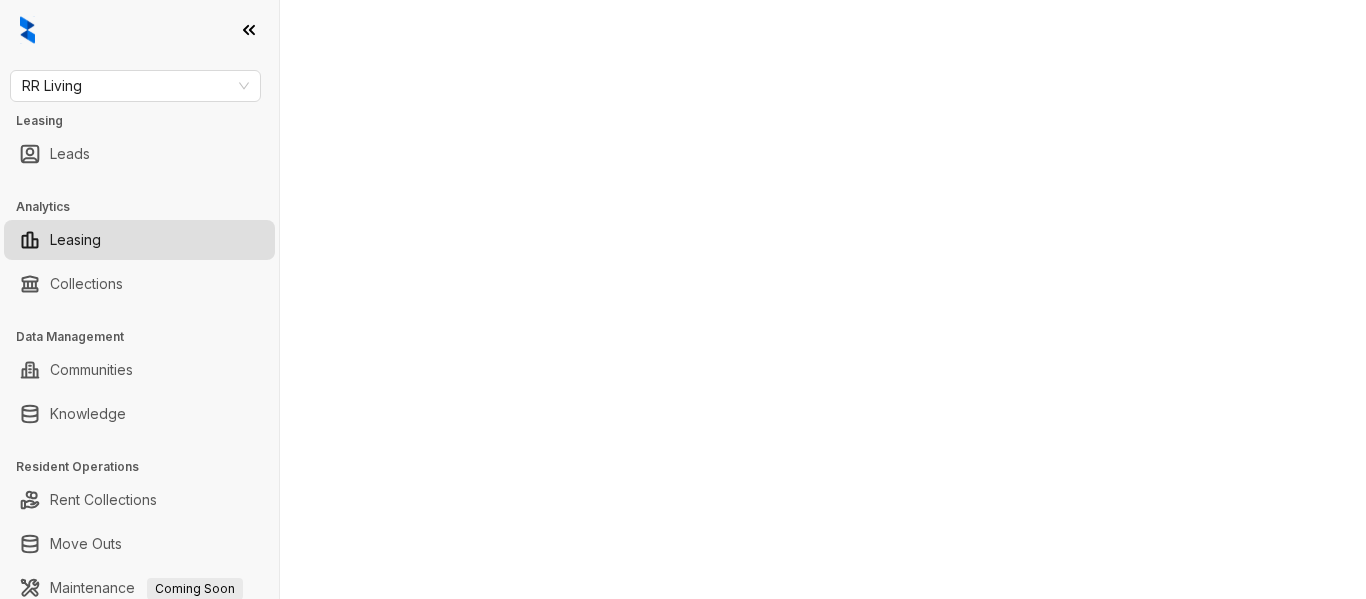 select on "******" 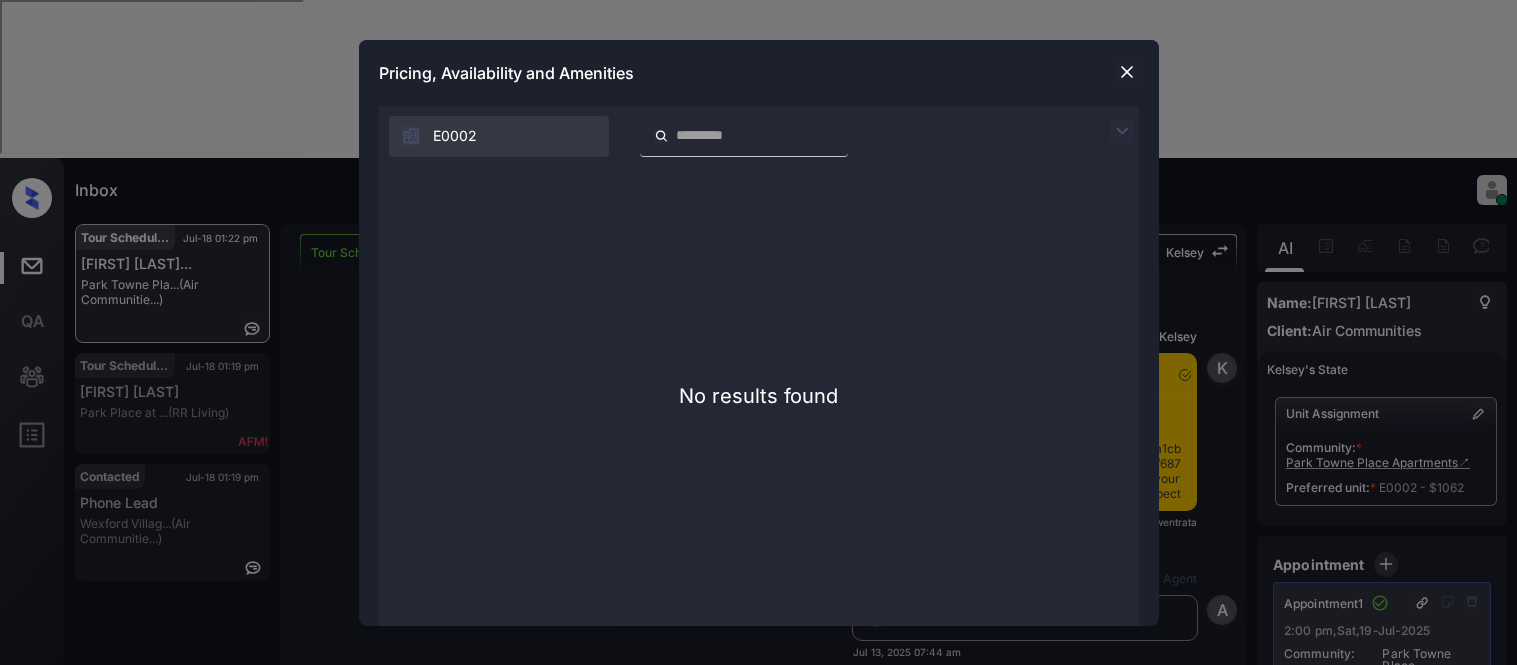 scroll, scrollTop: 0, scrollLeft: 0, axis: both 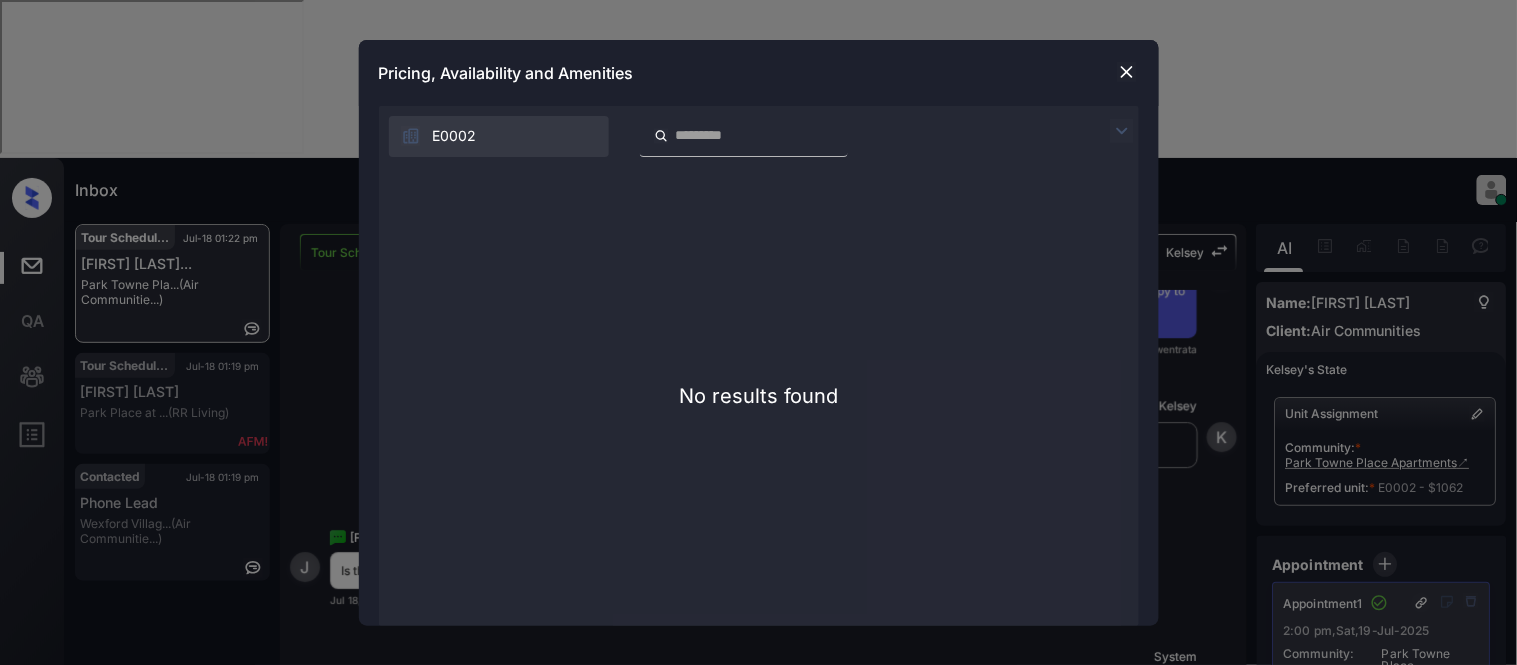click at bounding box center [1122, 131] 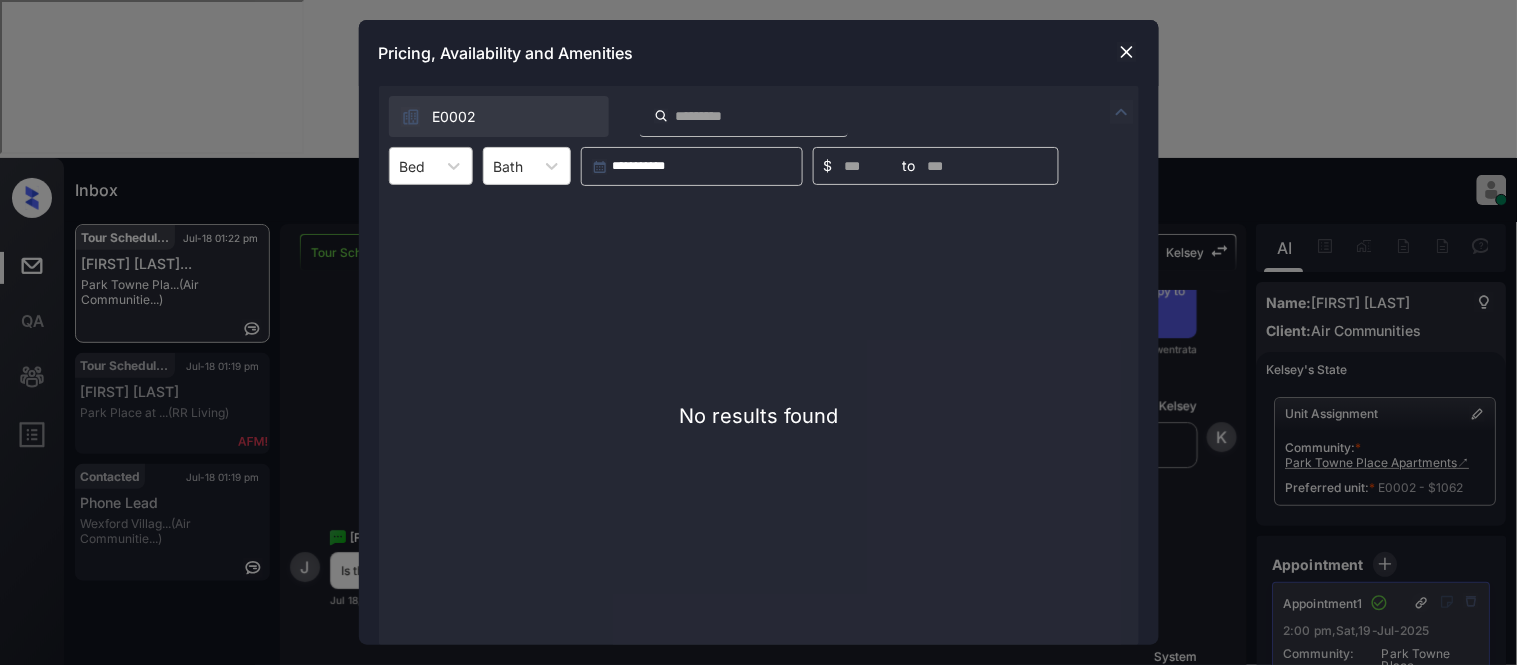 click on "Bed" at bounding box center [431, 166] 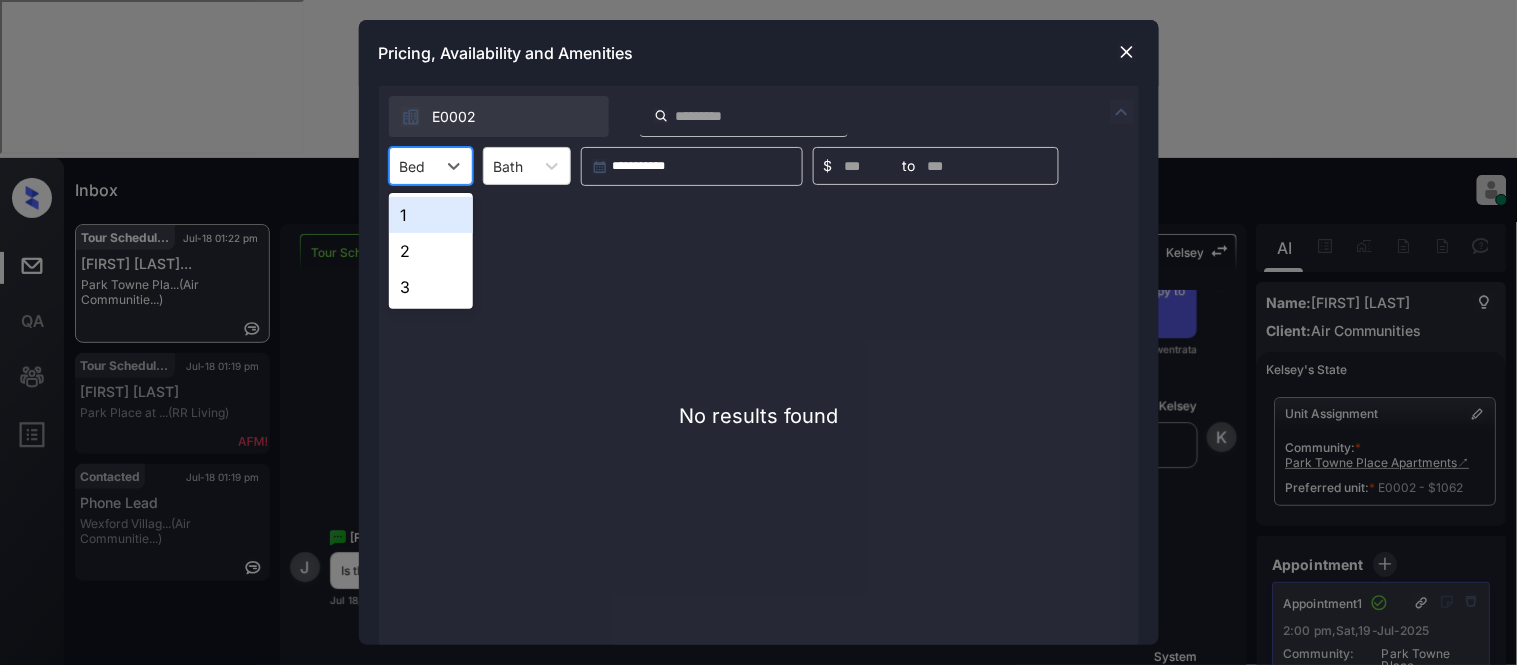 click on "1" at bounding box center [431, 215] 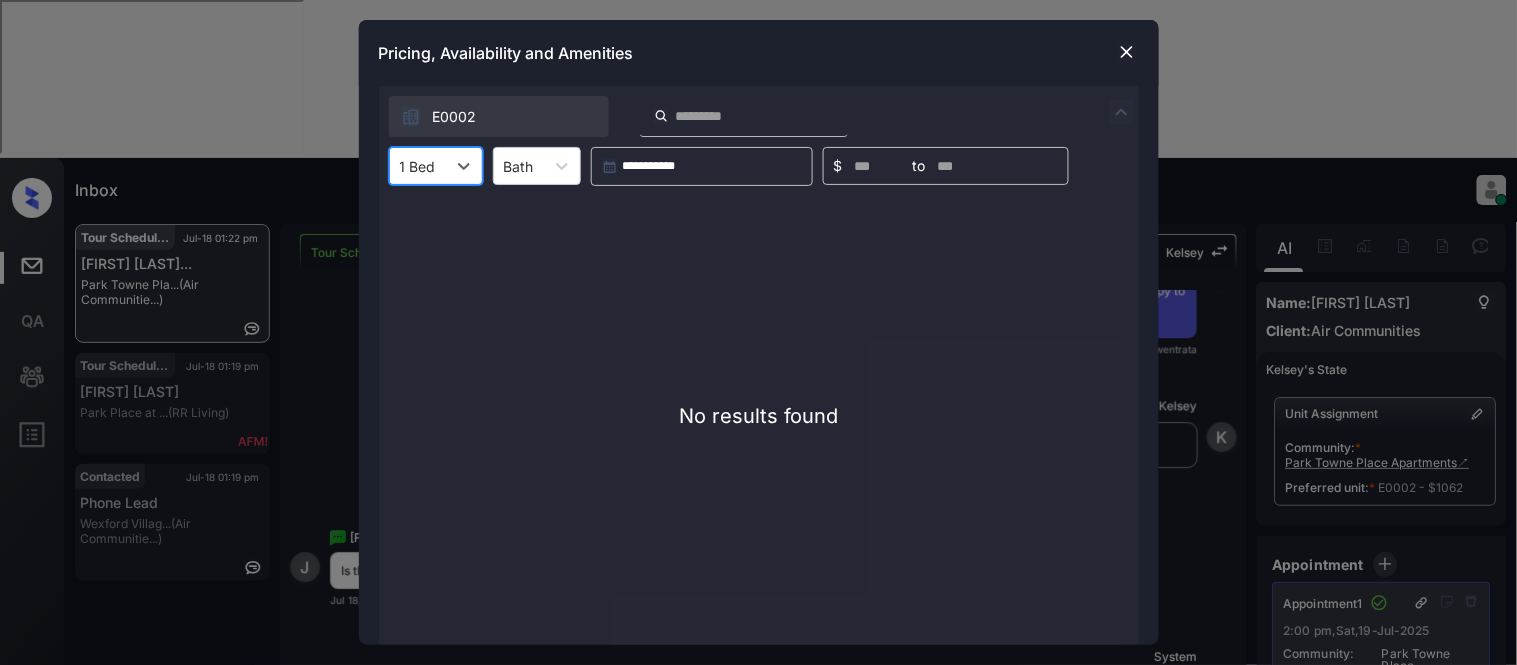 click at bounding box center [1127, 52] 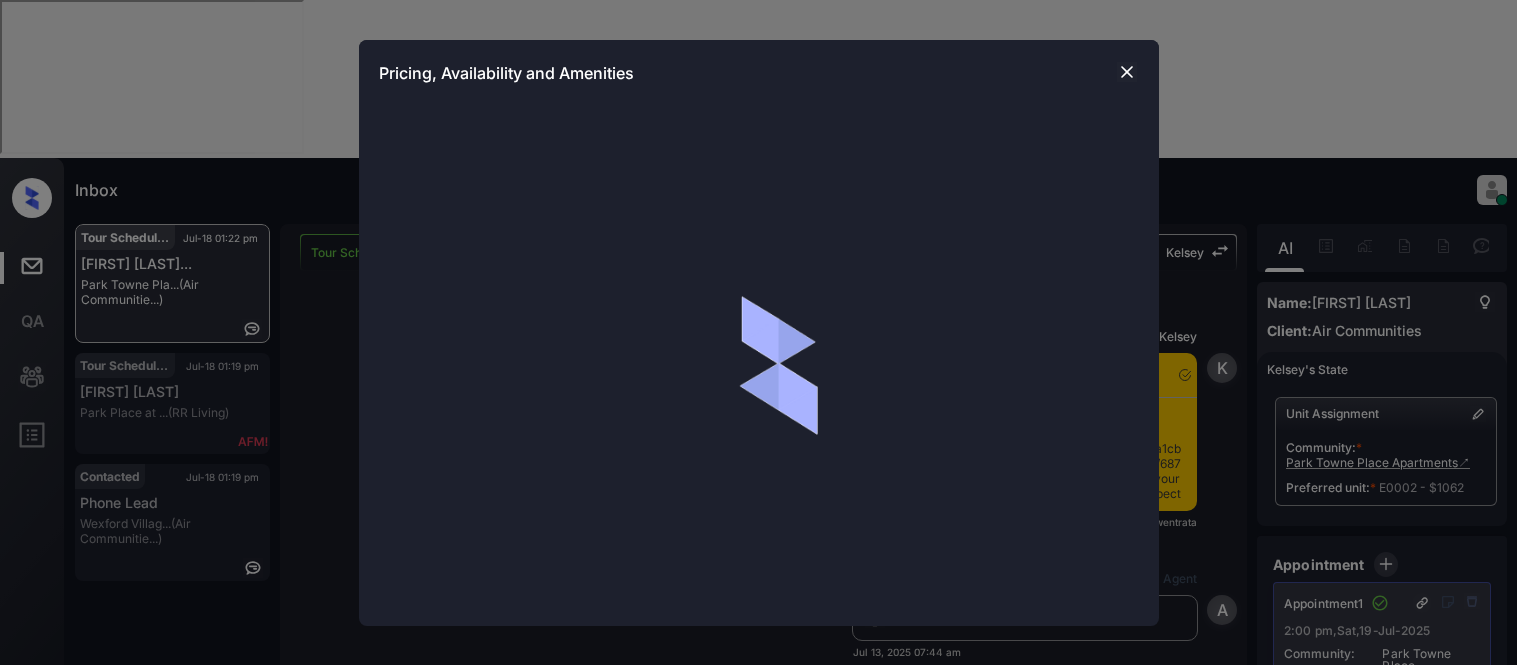 scroll, scrollTop: 0, scrollLeft: 0, axis: both 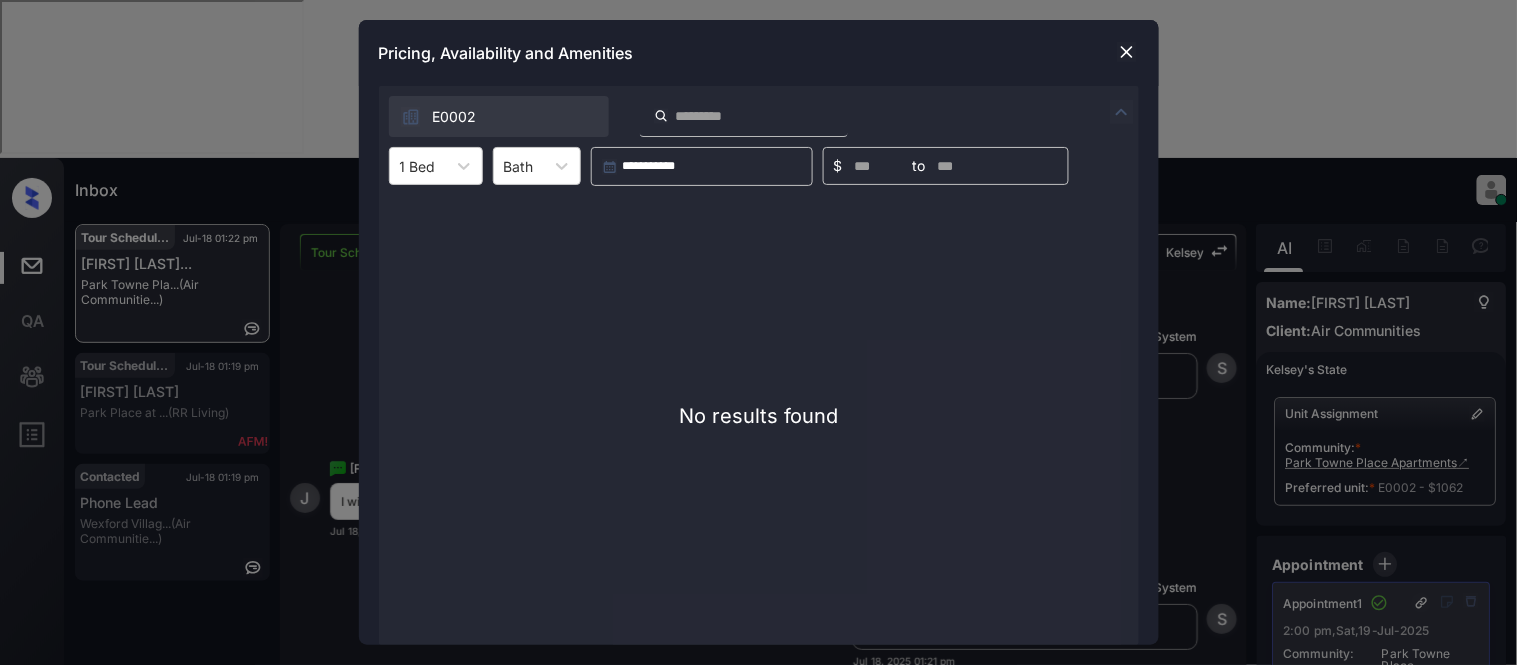 click on "**********" at bounding box center [759, 365] 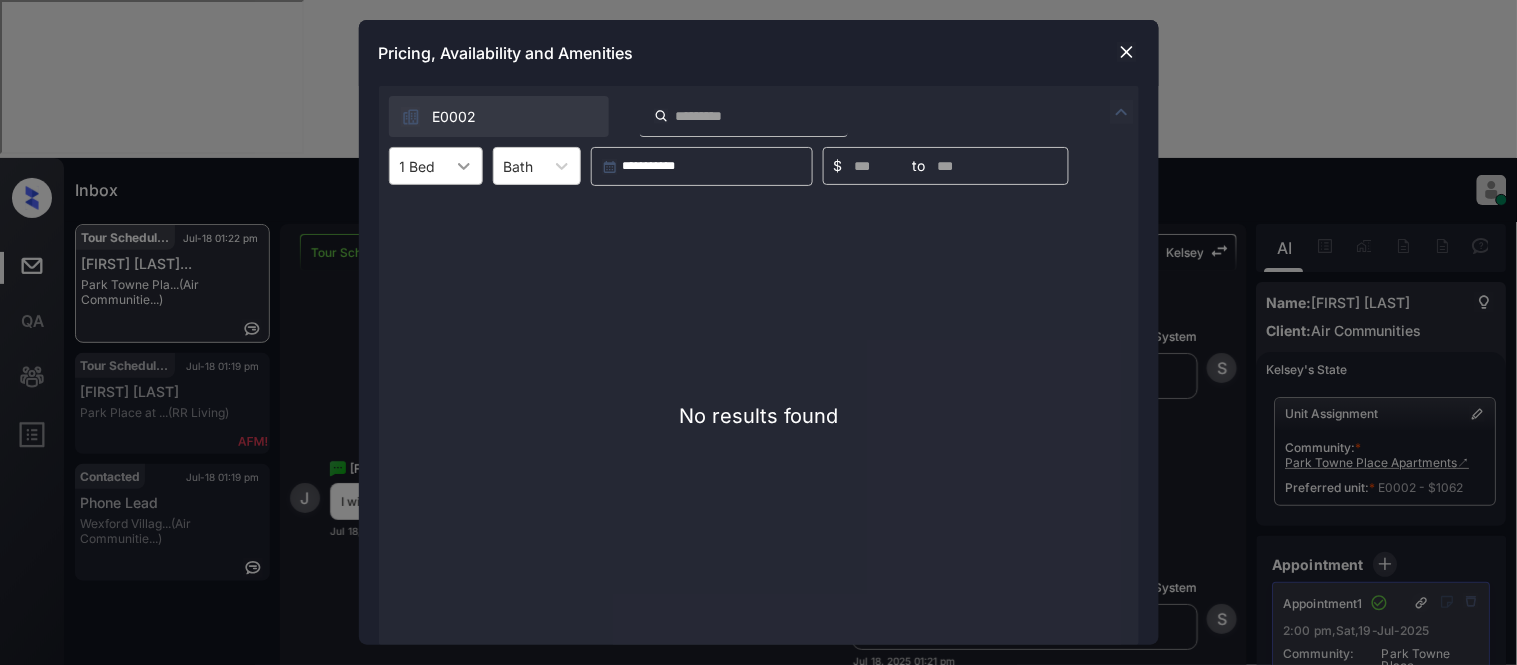 click at bounding box center (464, 166) 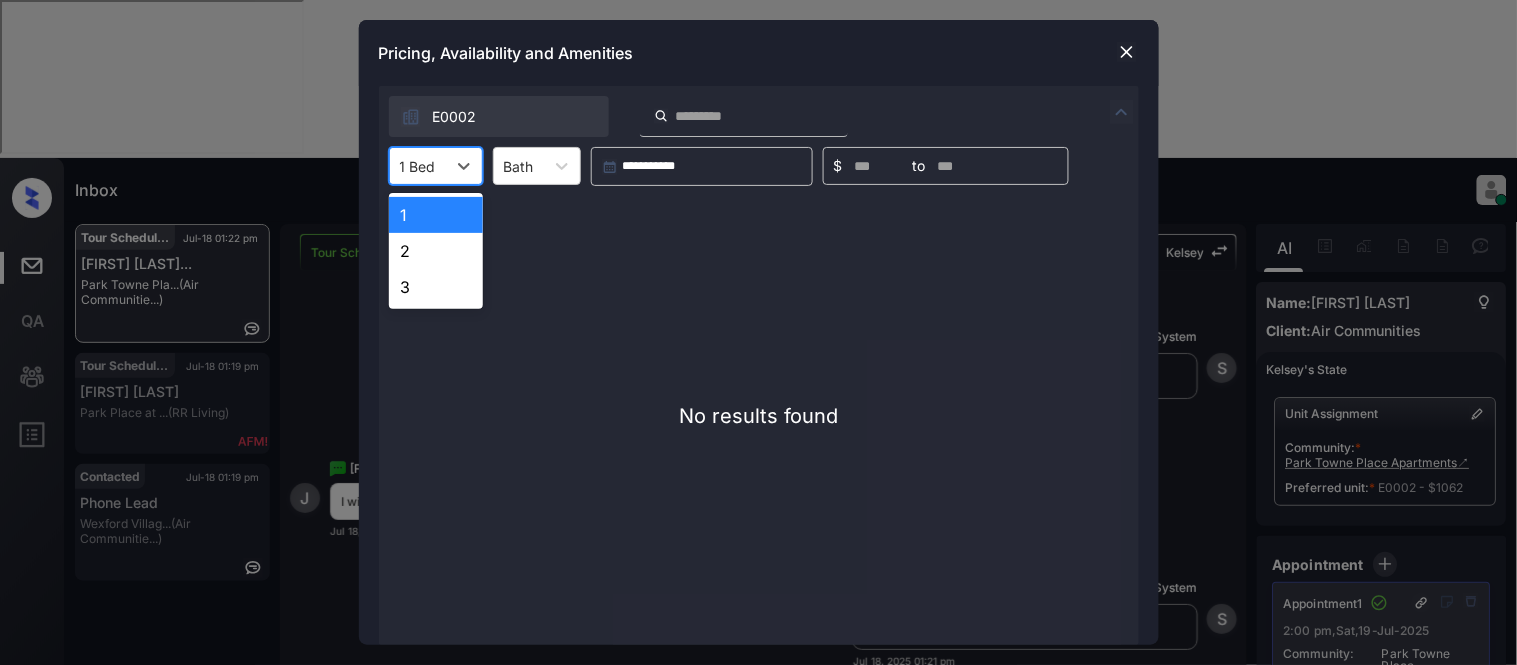 click on "Pricing, Availability and Amenities" at bounding box center [759, 53] 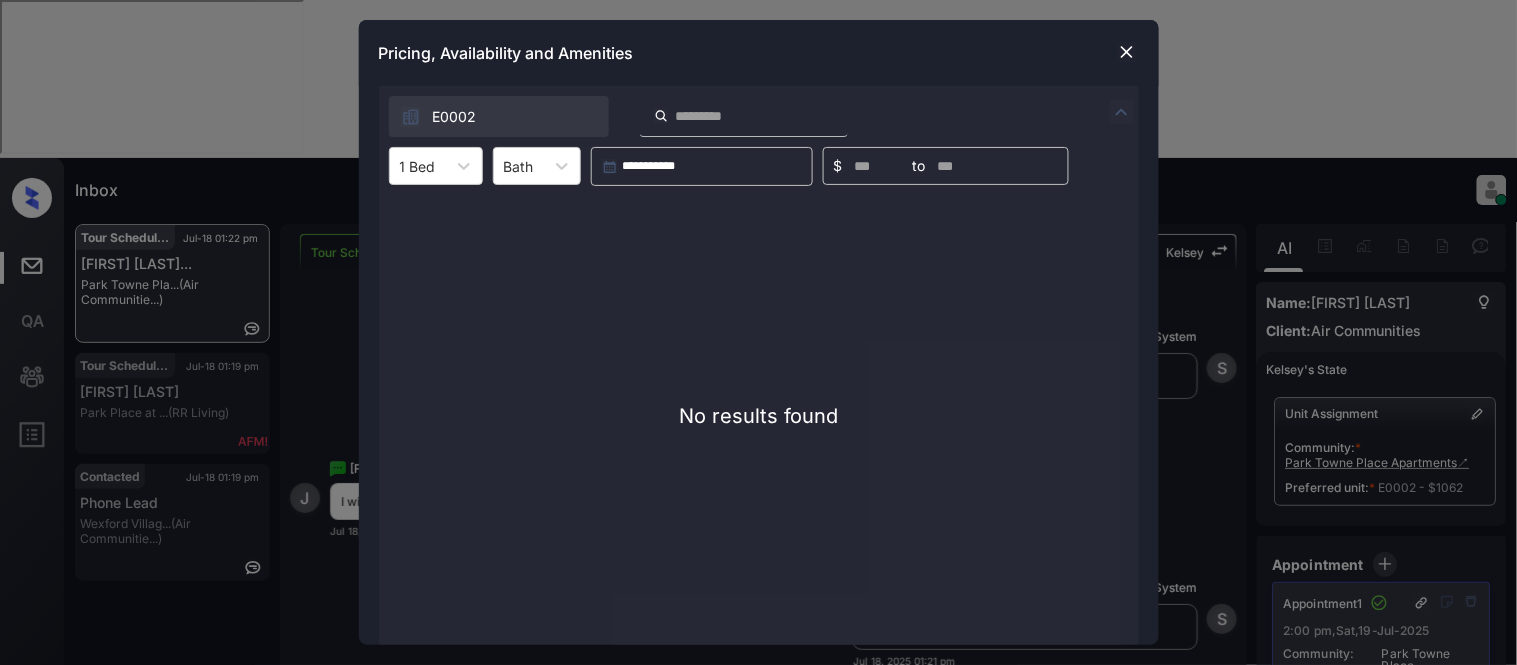click on "**********" at bounding box center [758, 332] 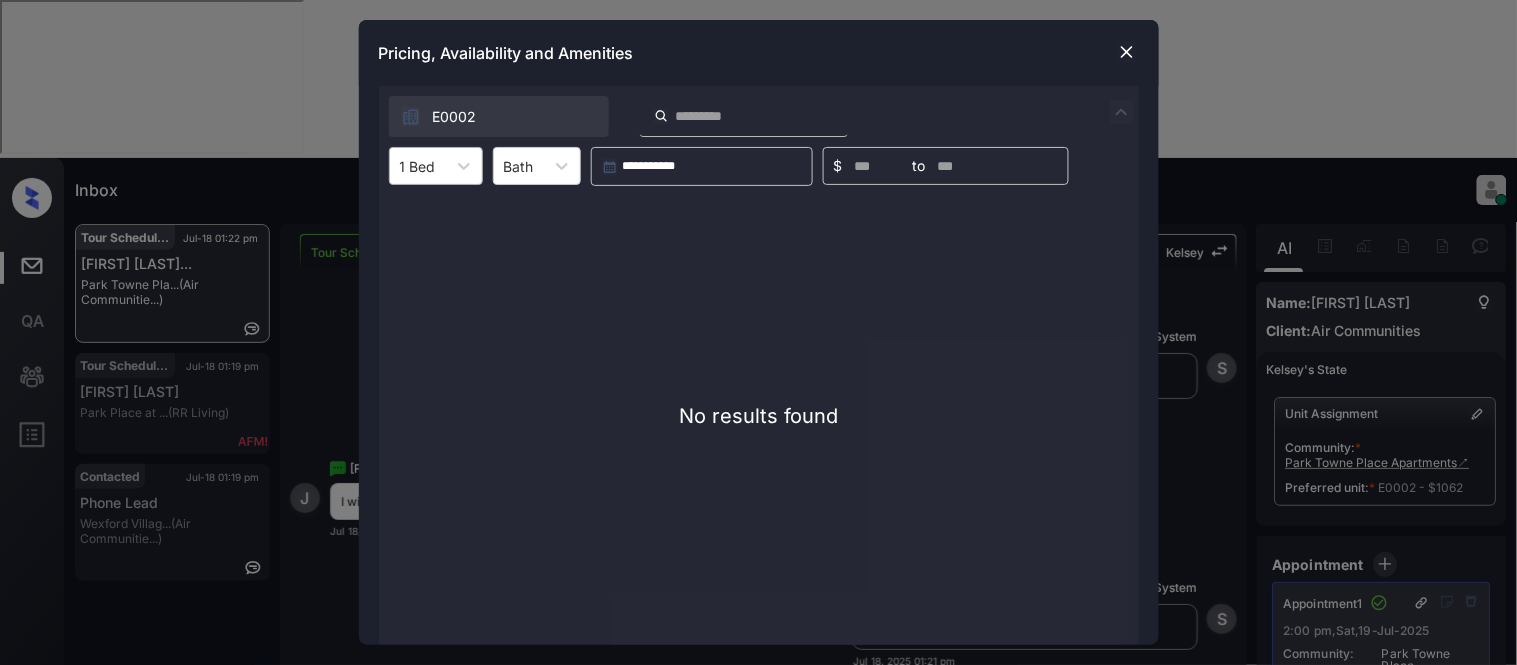 click at bounding box center [418, 166] 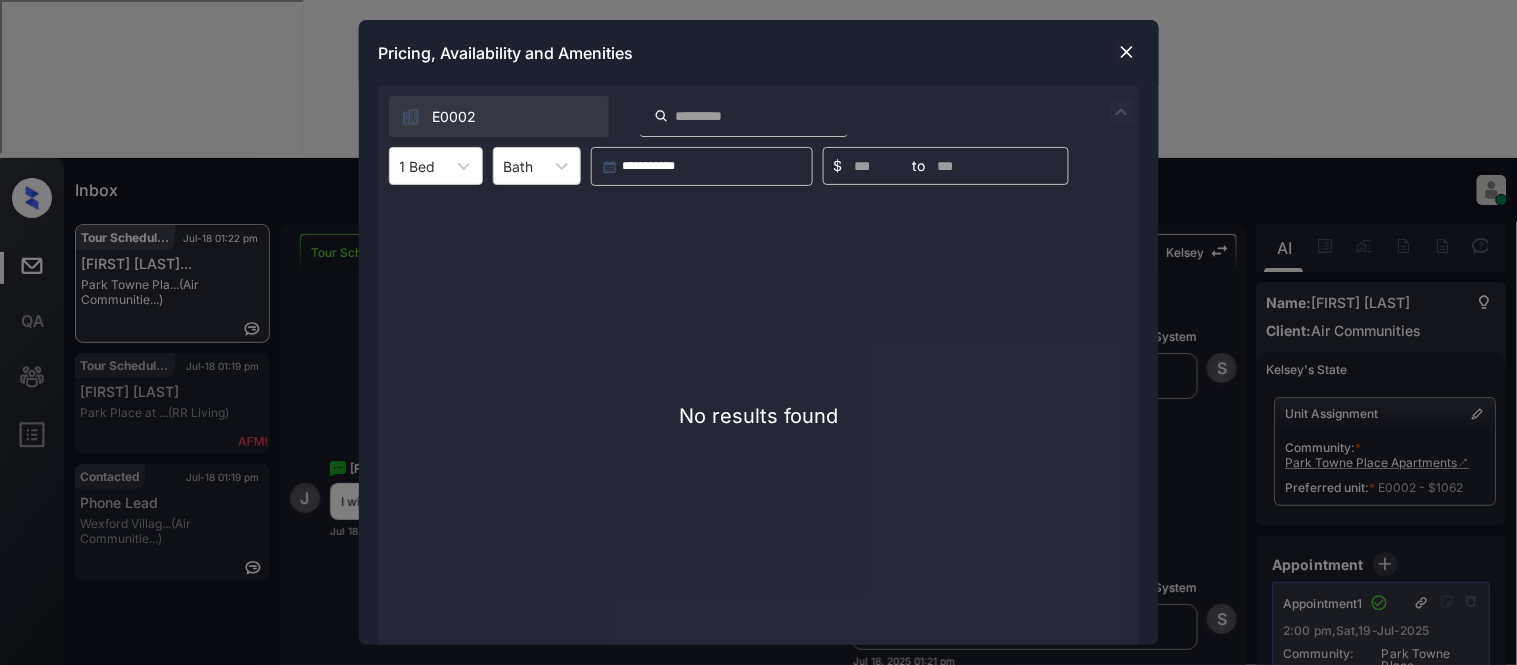 click on "**********" at bounding box center [759, 166] 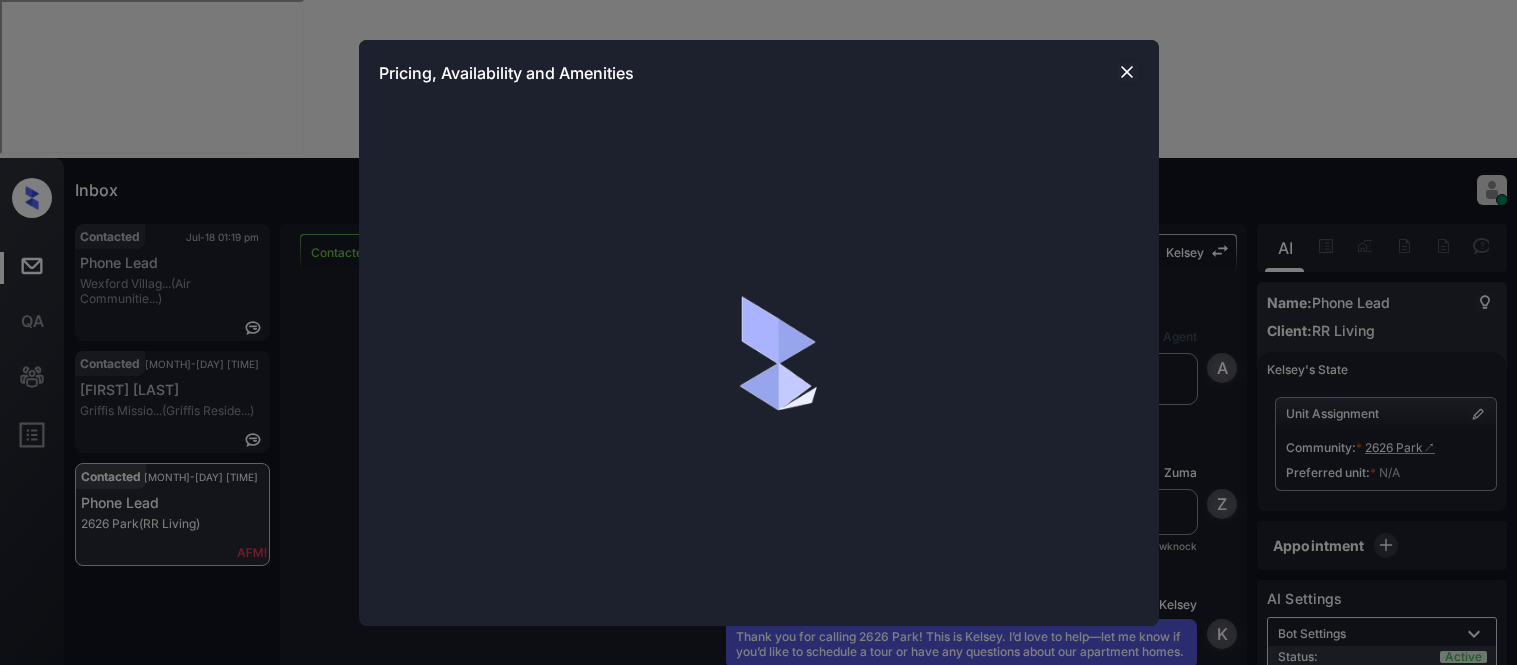 scroll, scrollTop: 0, scrollLeft: 0, axis: both 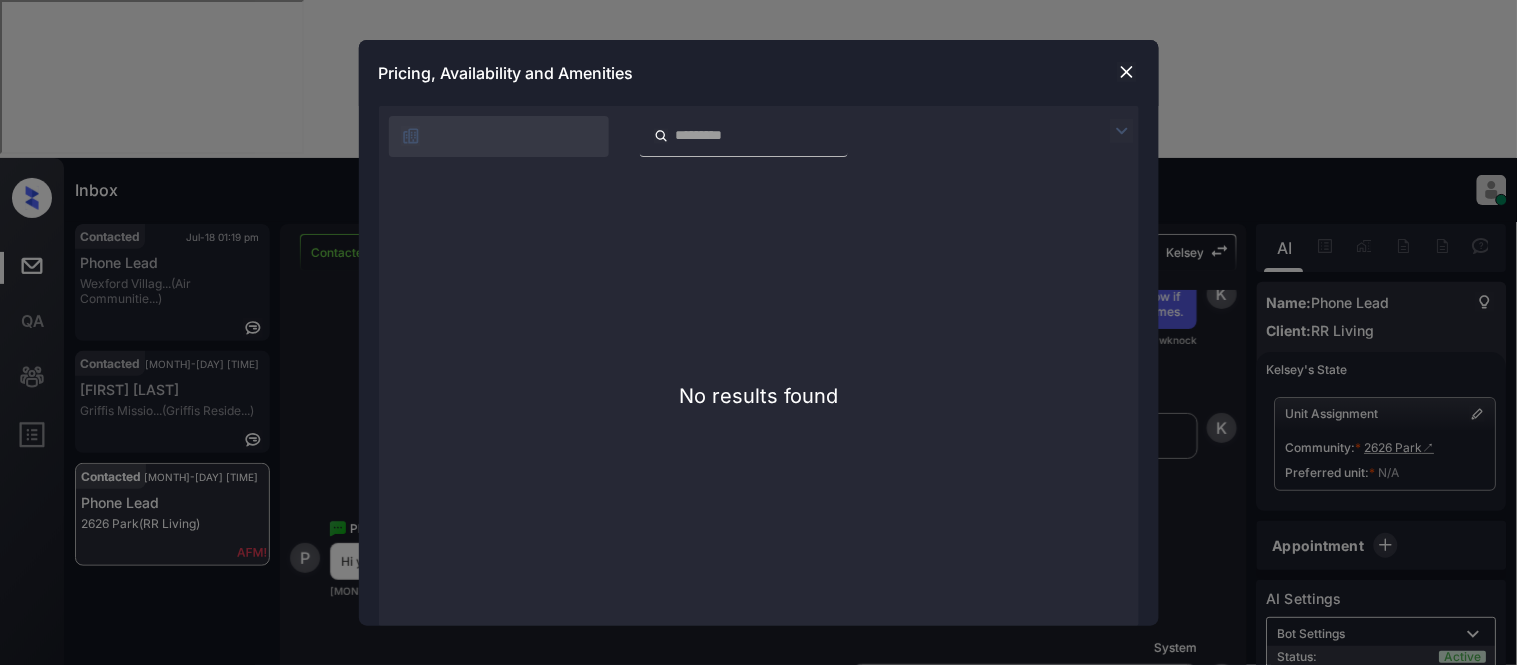 click at bounding box center [759, 131] 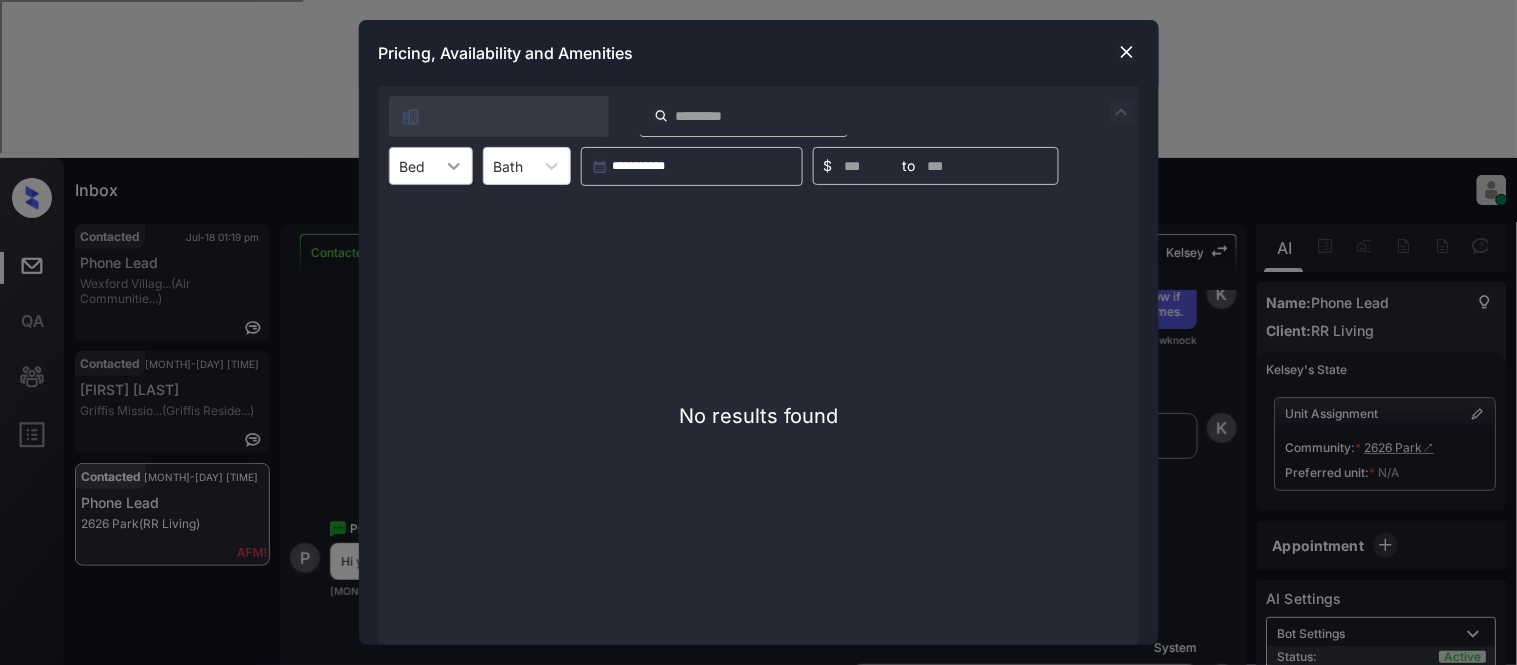 click at bounding box center [454, 166] 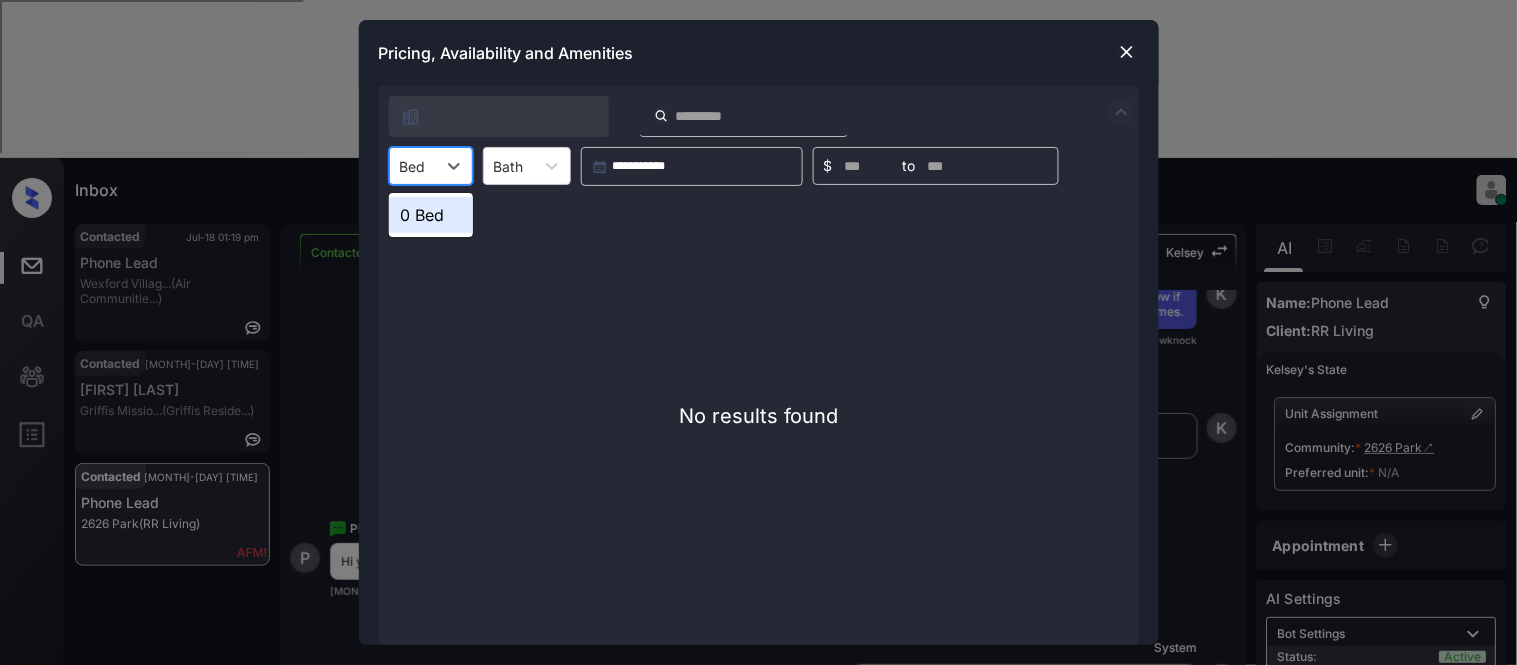 click at bounding box center [1127, 52] 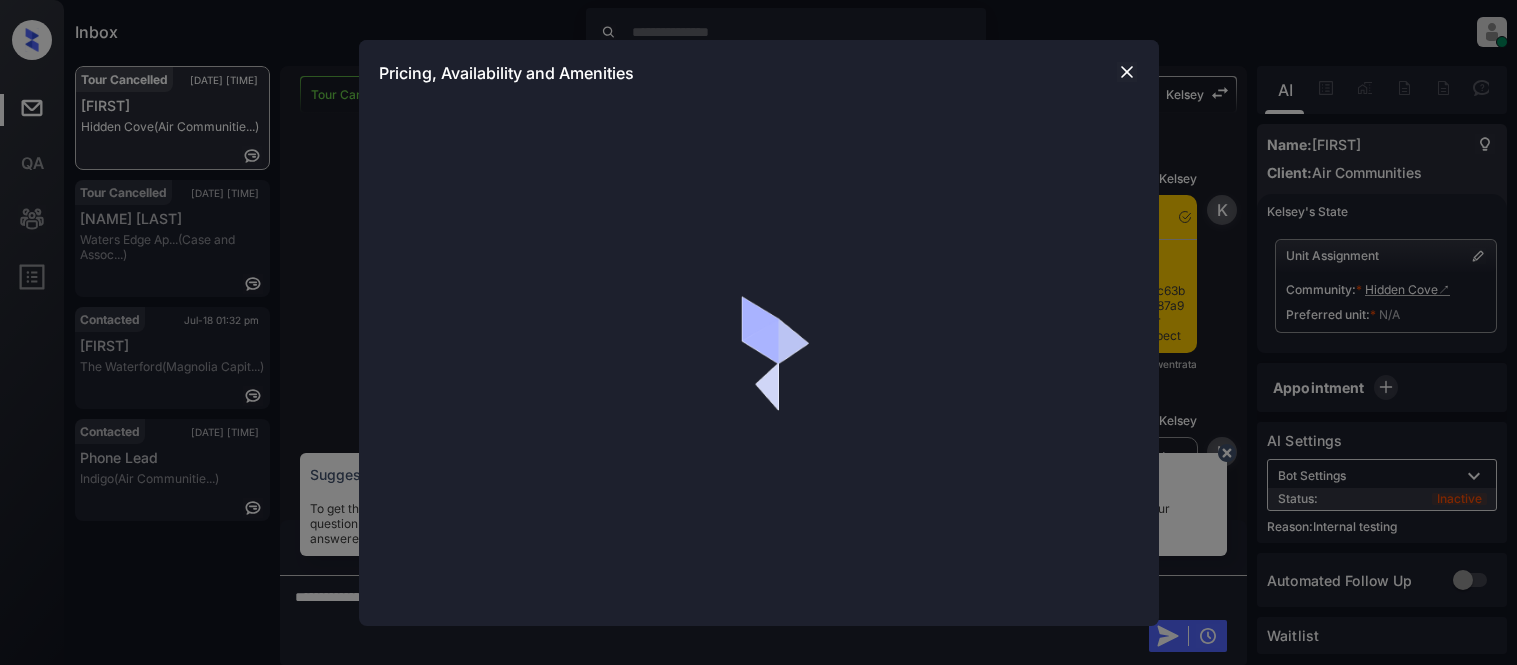 scroll, scrollTop: 0, scrollLeft: 0, axis: both 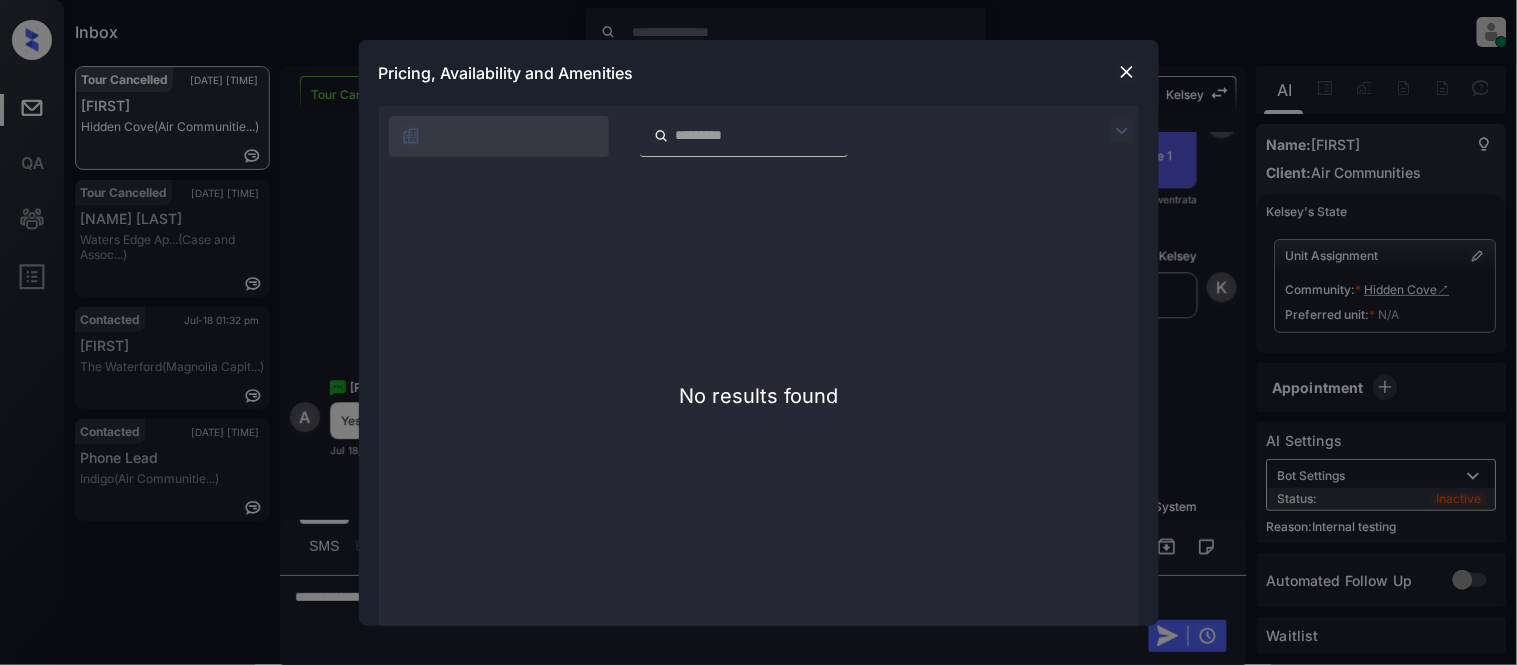 click at bounding box center (1122, 131) 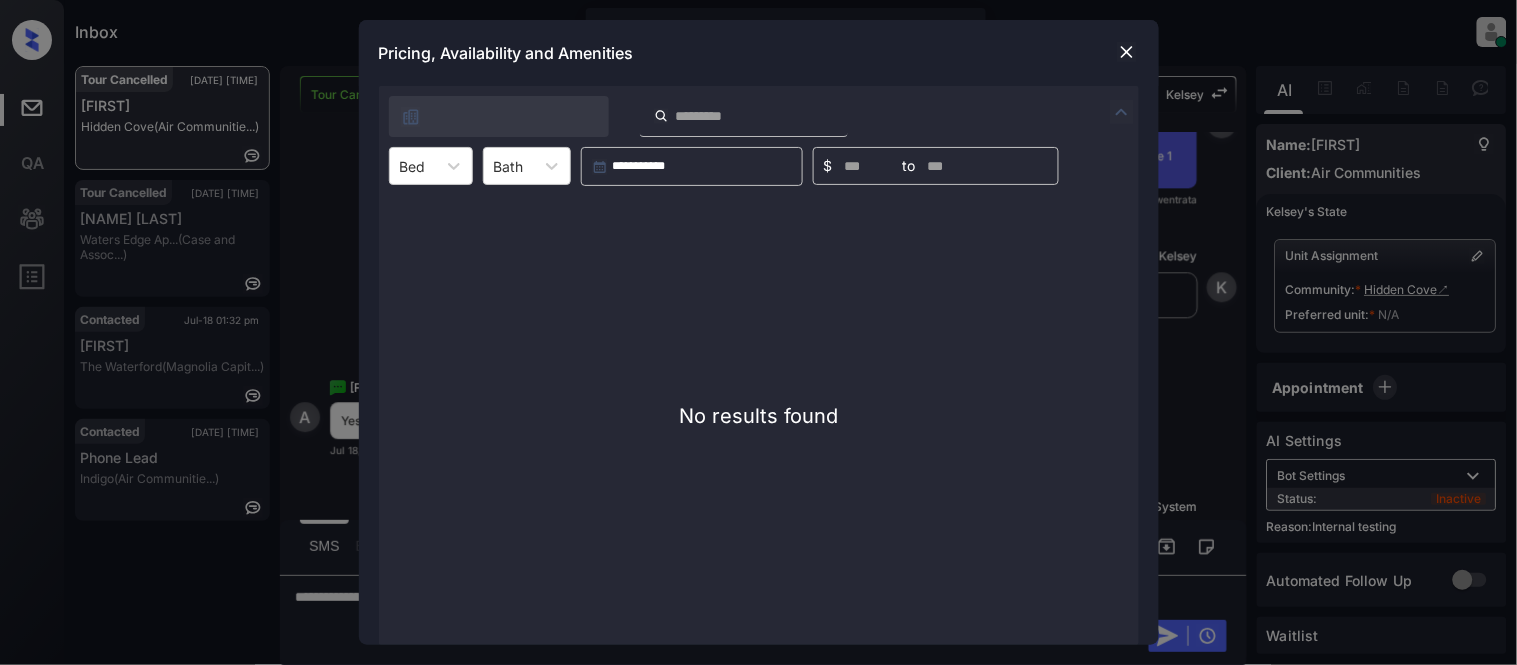 click on "No results found" at bounding box center [759, 415] 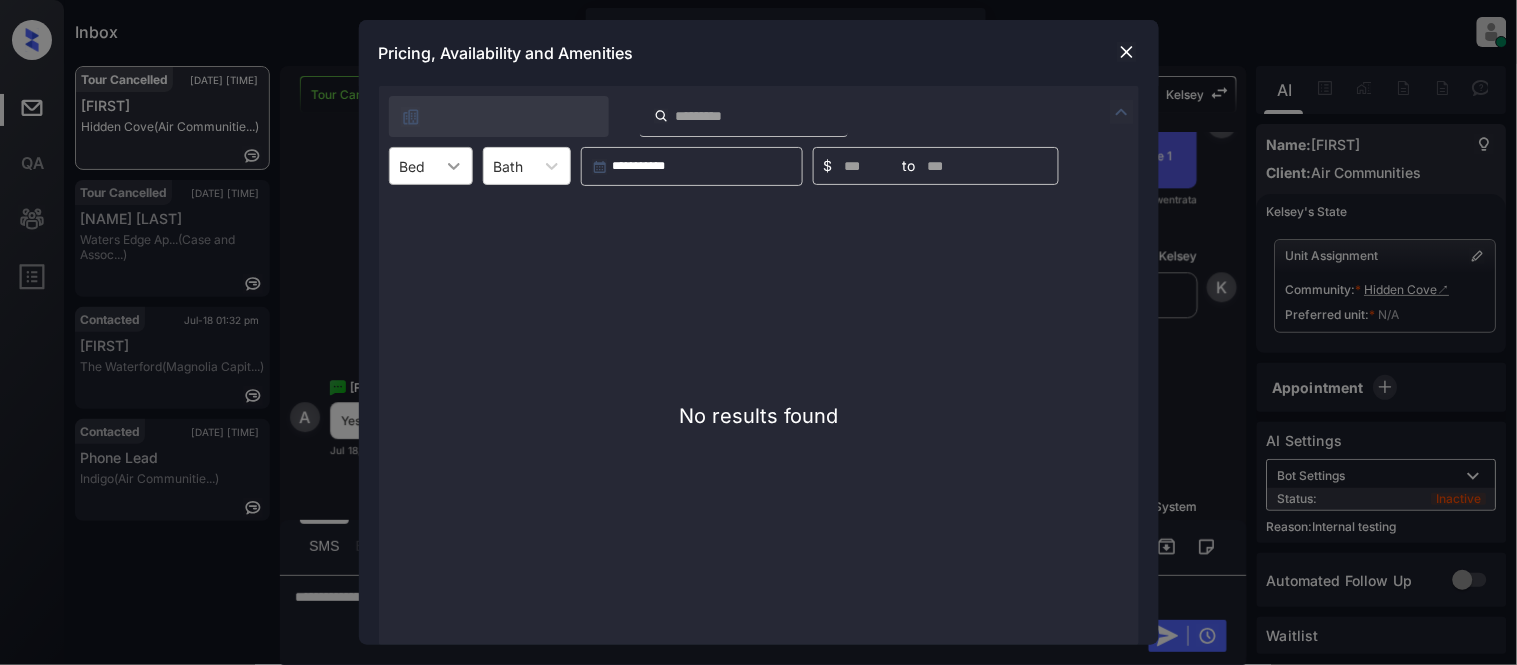 click at bounding box center (454, 166) 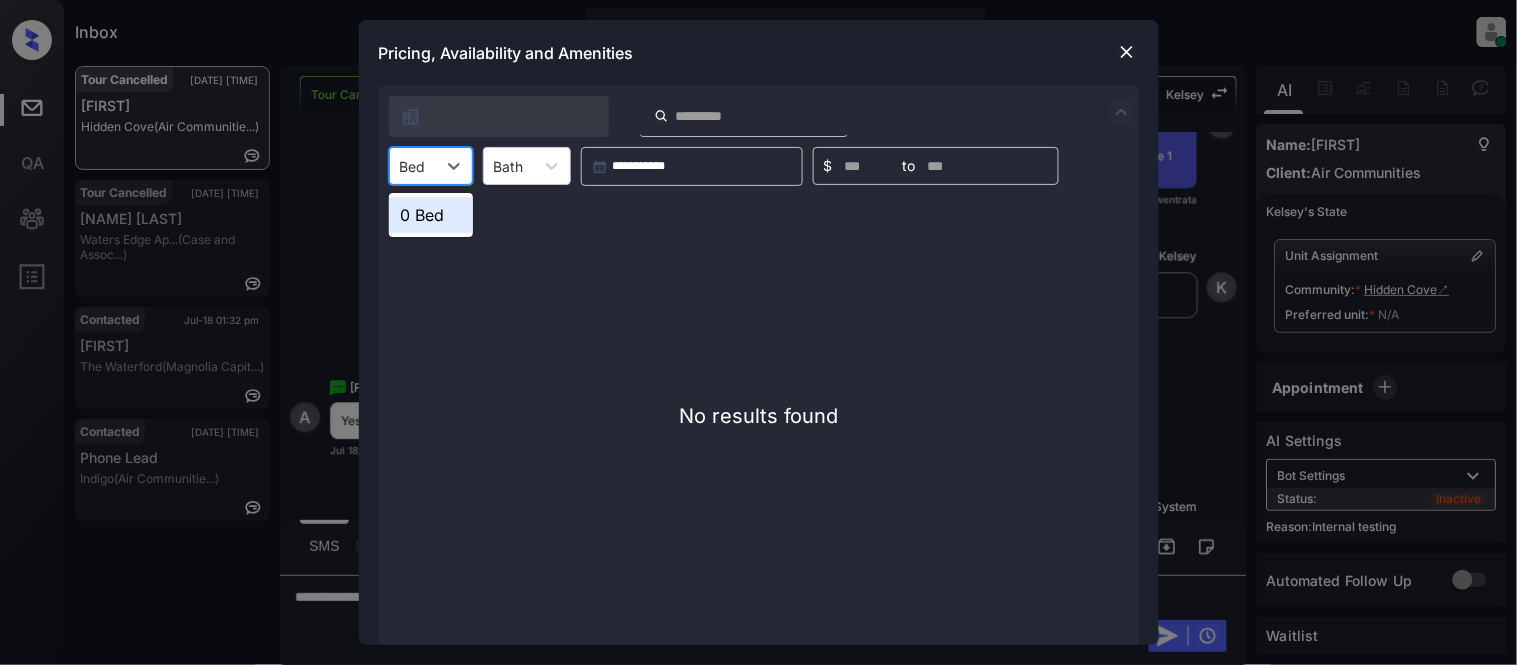 click on "0 Bed" at bounding box center [431, 215] 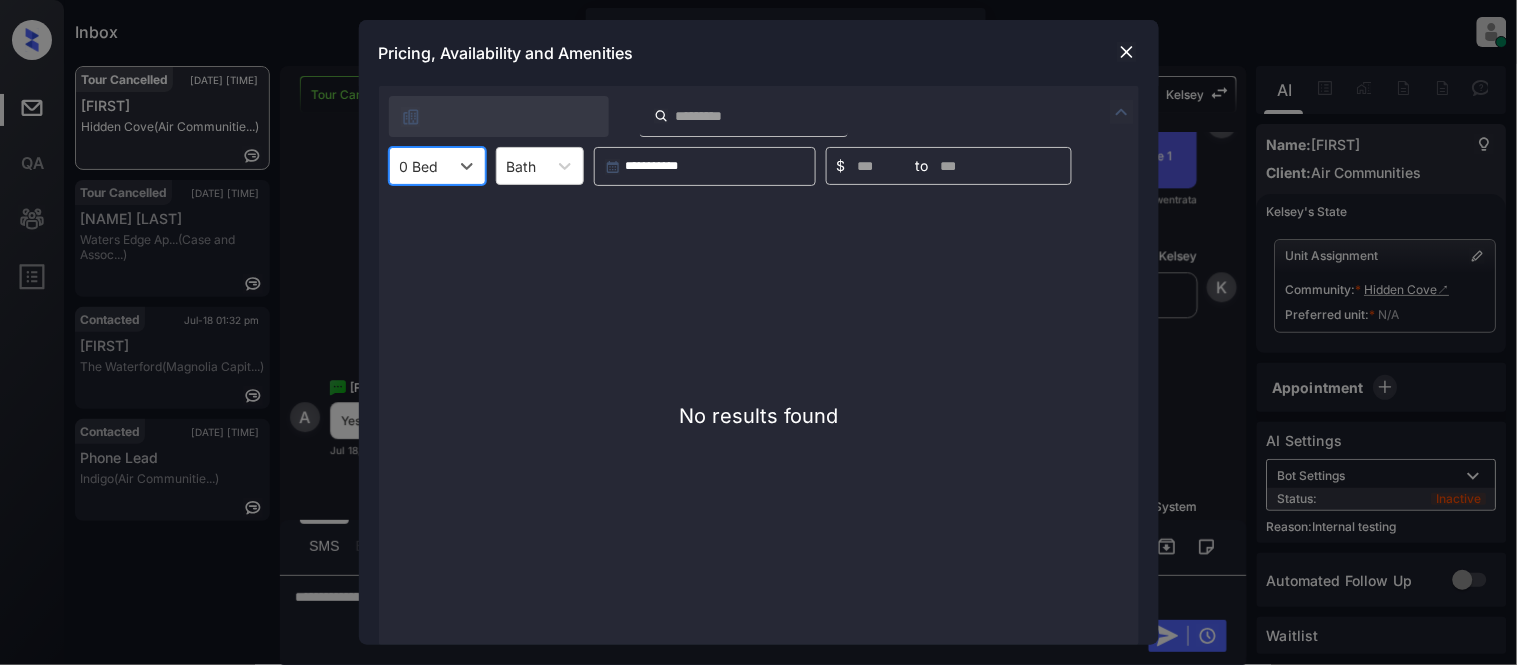click at bounding box center [419, 166] 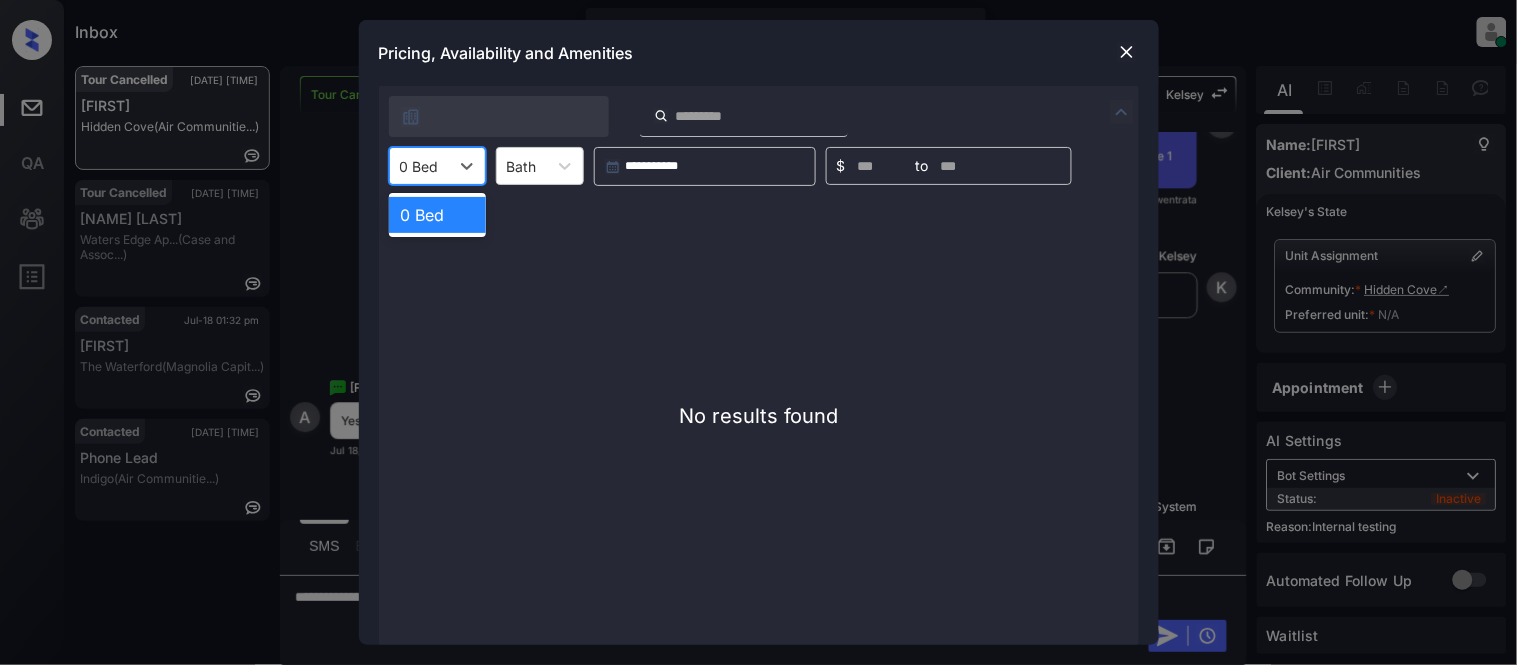 click on "0 Bed" at bounding box center (437, 215) 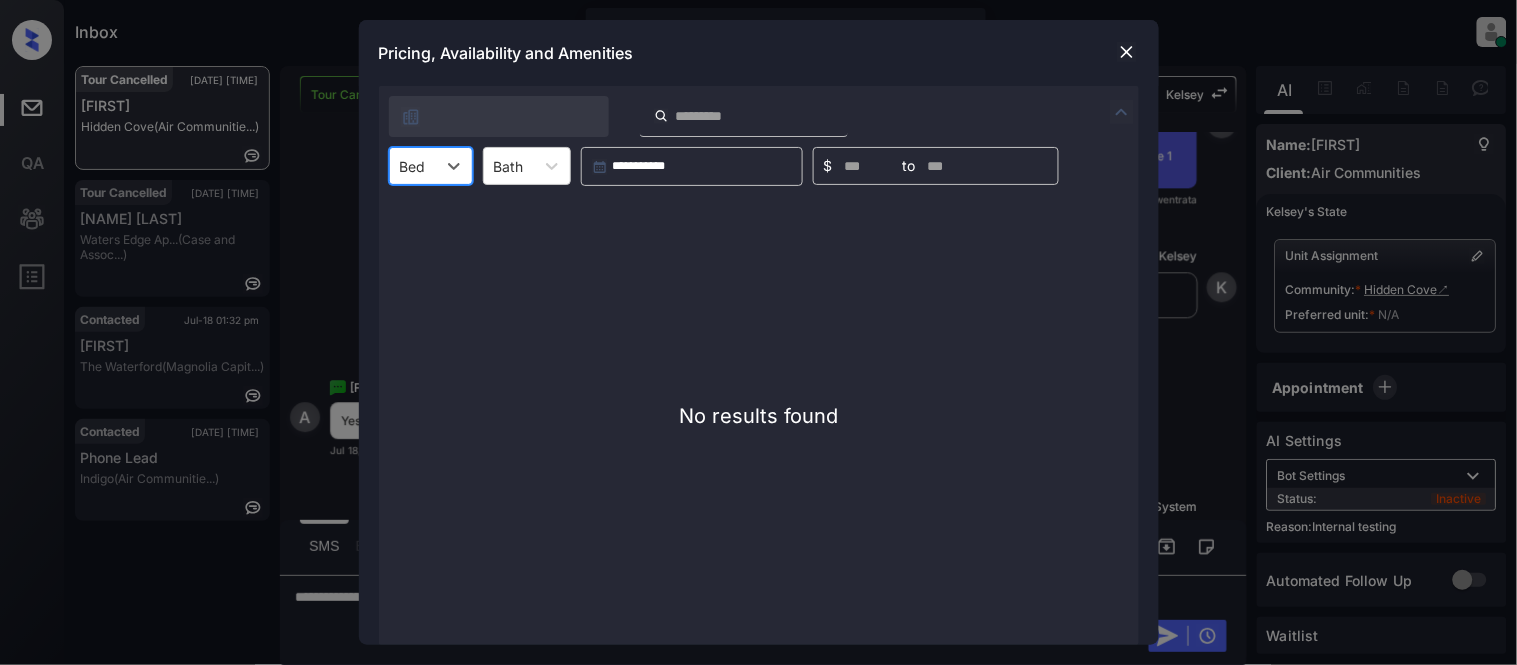 click at bounding box center (1127, 52) 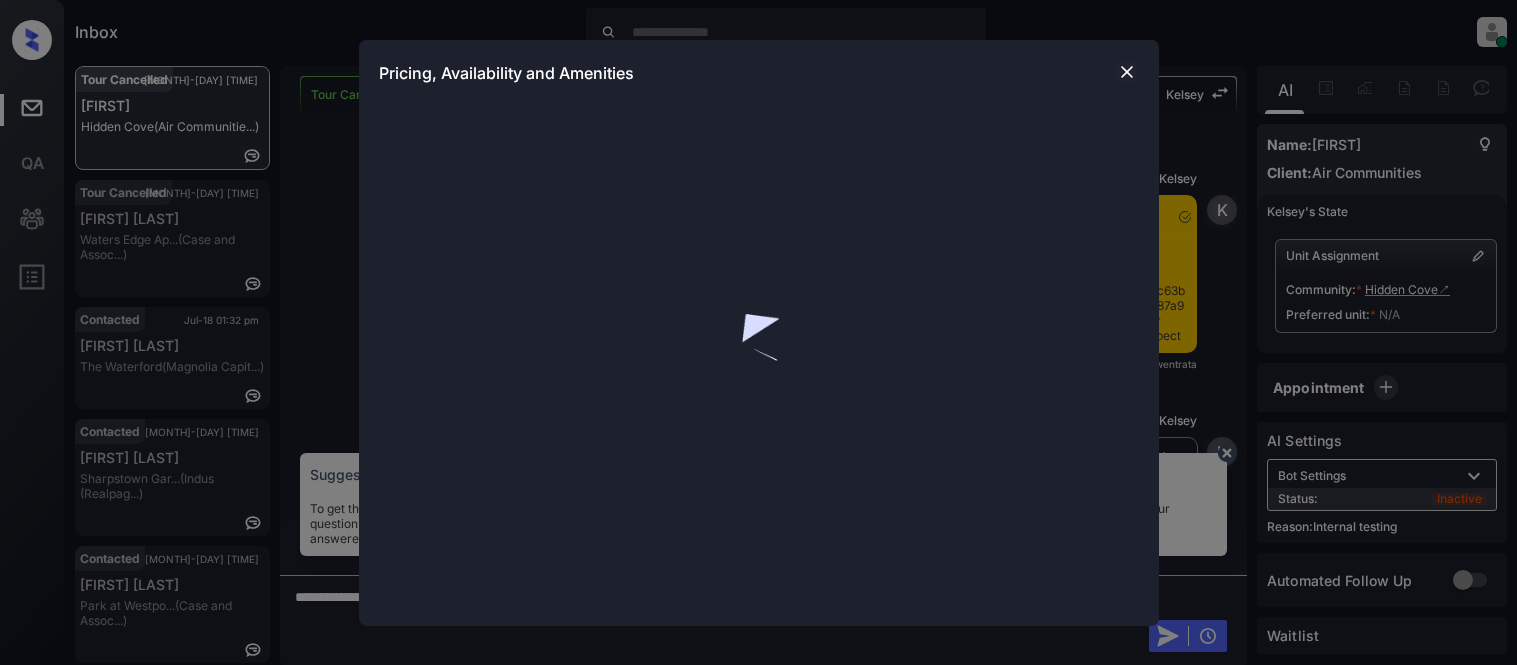 scroll, scrollTop: 0, scrollLeft: 0, axis: both 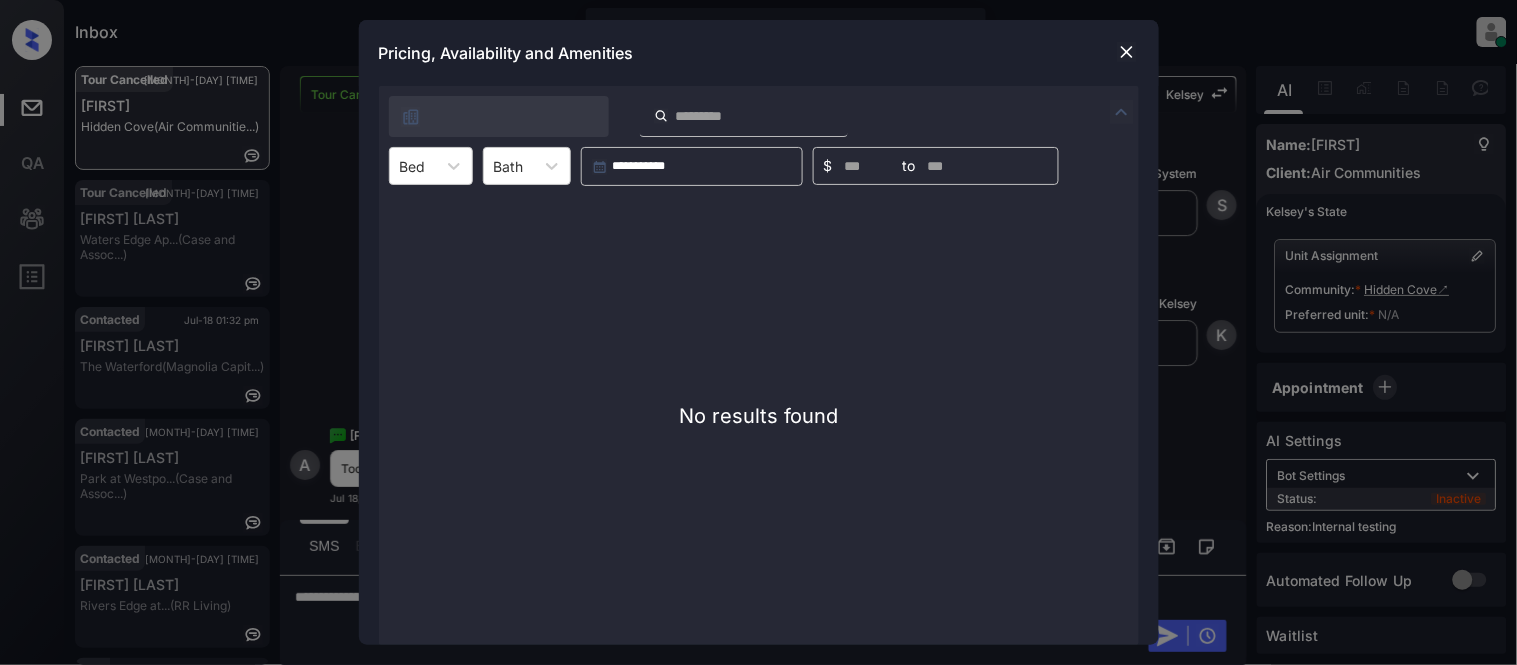 click on "**********" at bounding box center (758, 332) 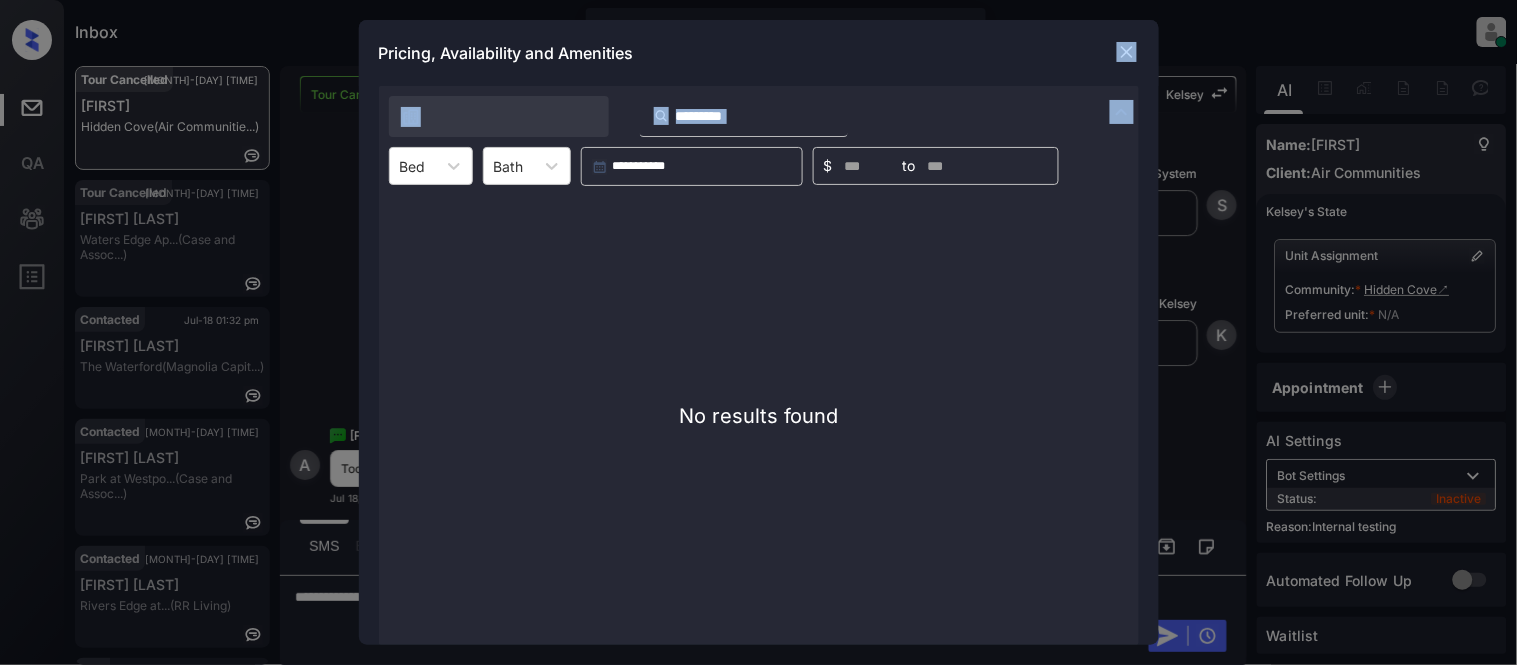 click on "**********" at bounding box center (758, 332) 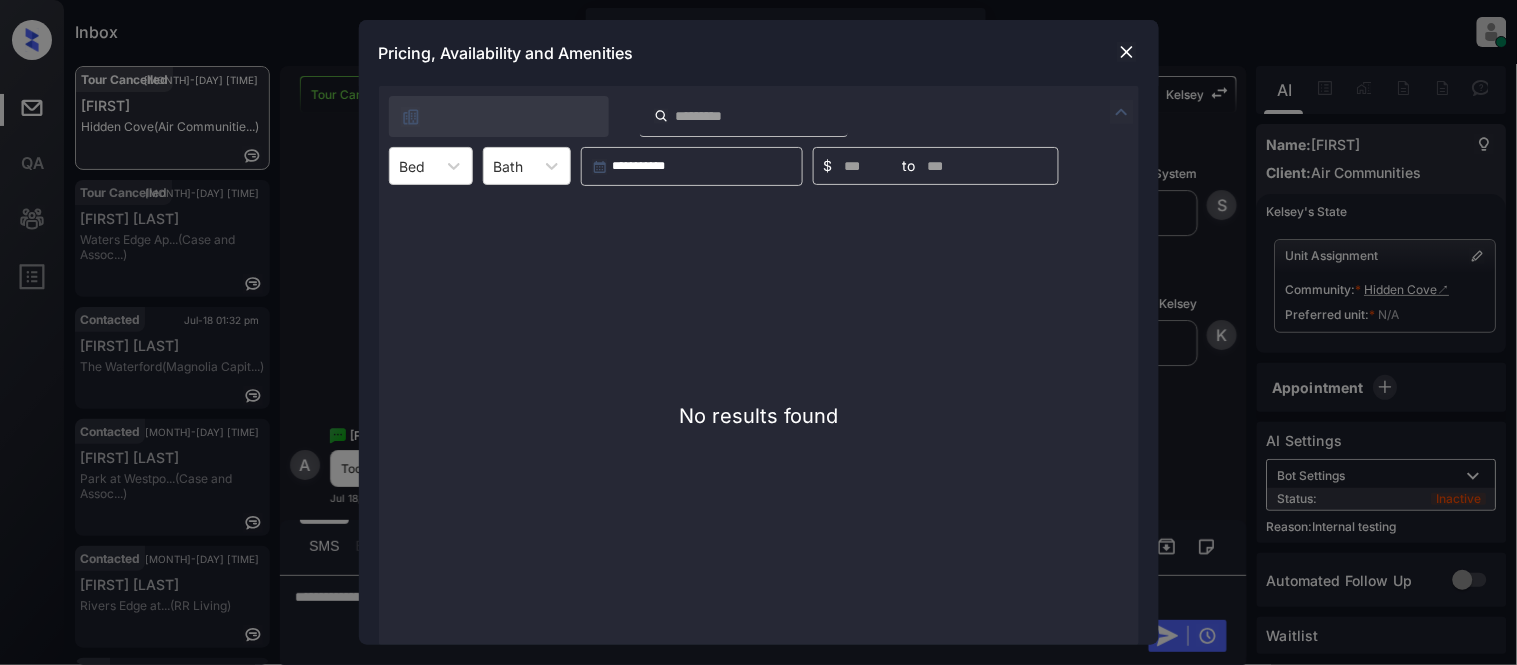 click on "**********" at bounding box center (758, 332) 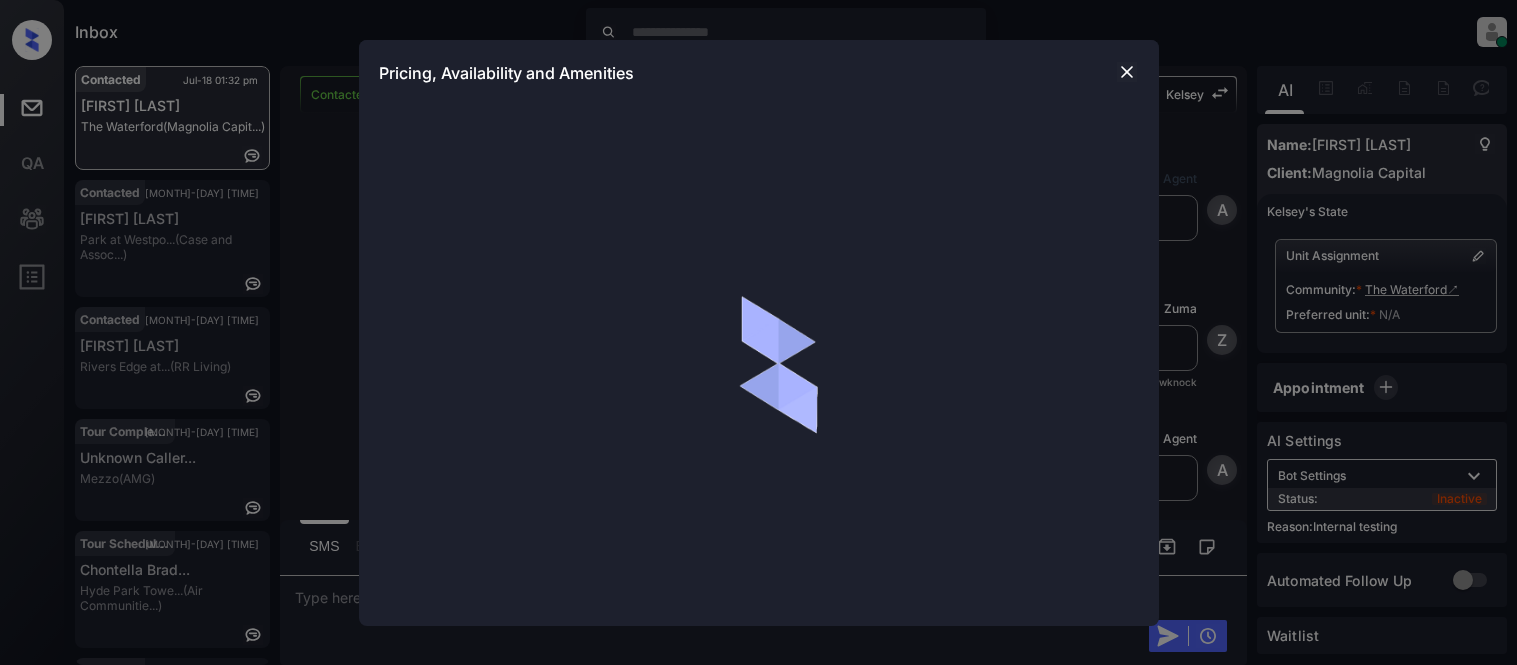 scroll, scrollTop: 0, scrollLeft: 0, axis: both 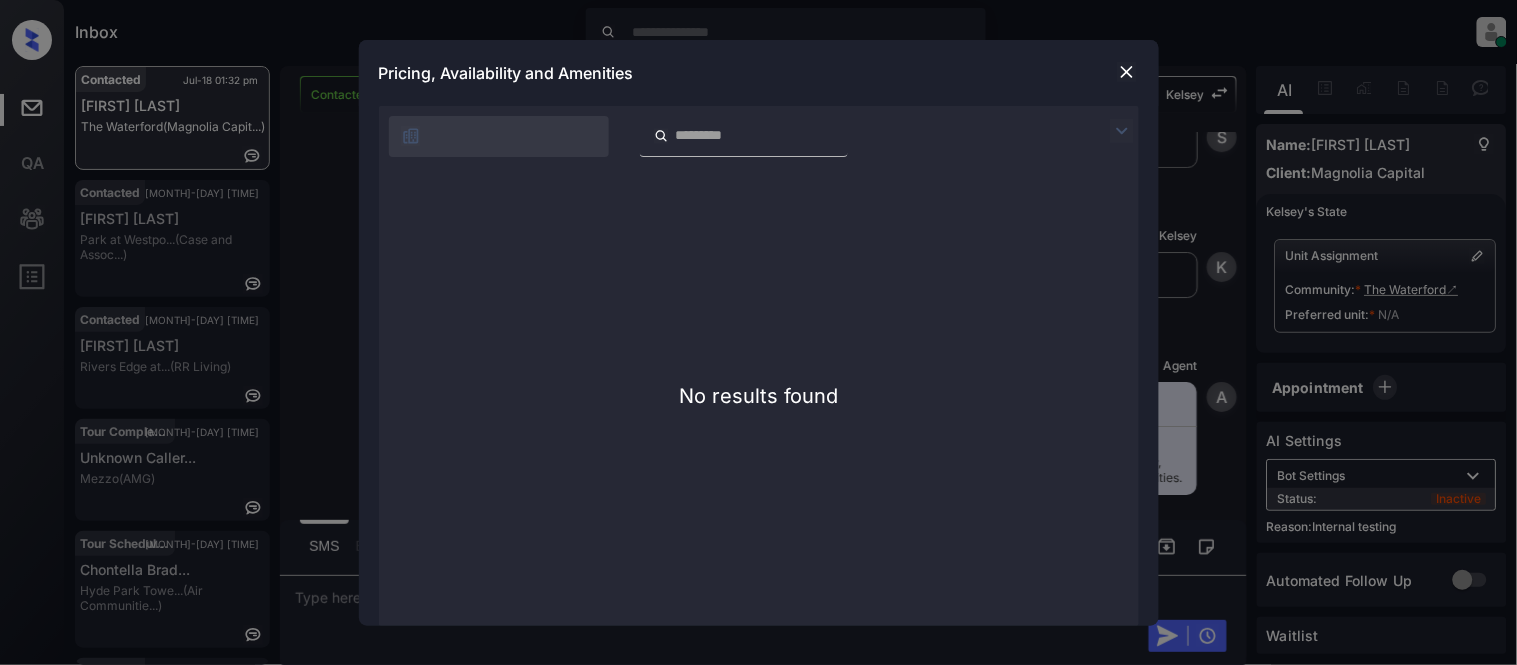 click at bounding box center [1127, 72] 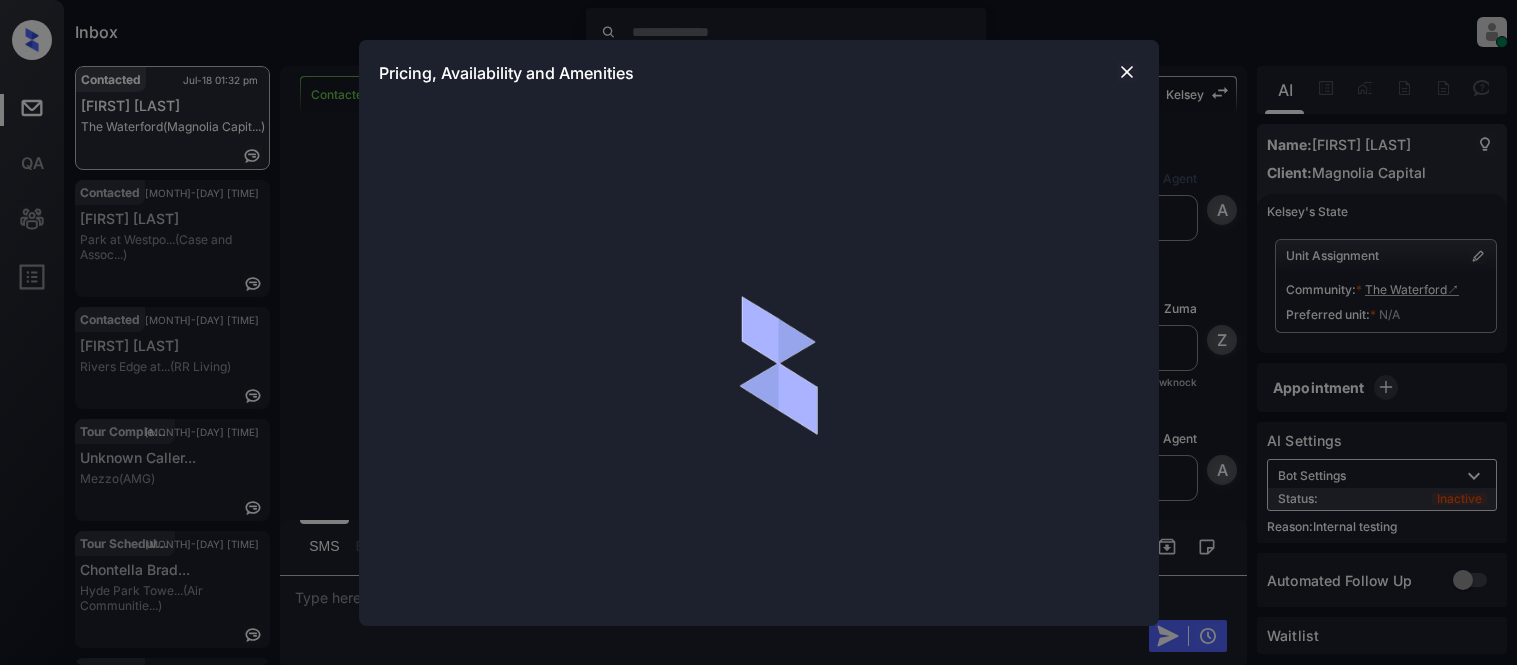 scroll, scrollTop: 0, scrollLeft: 0, axis: both 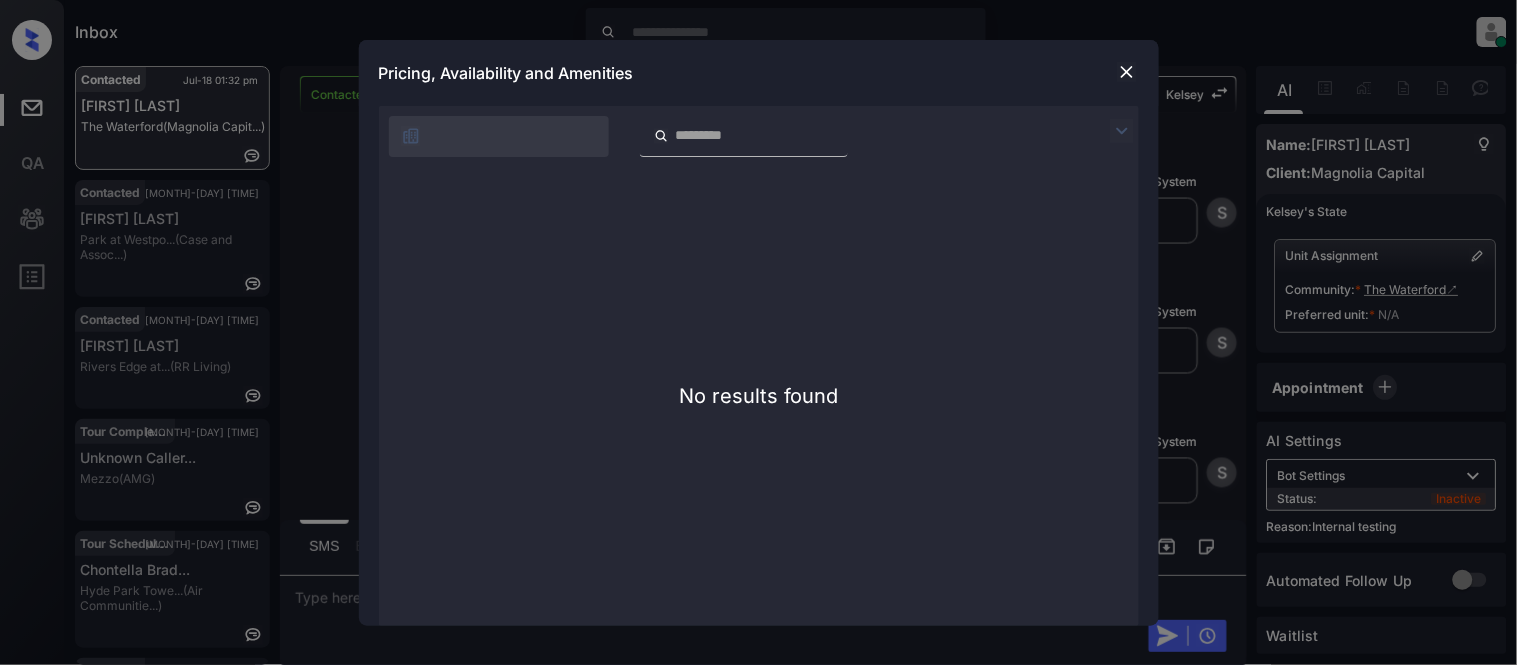 click on "**********" at bounding box center [758, 332] 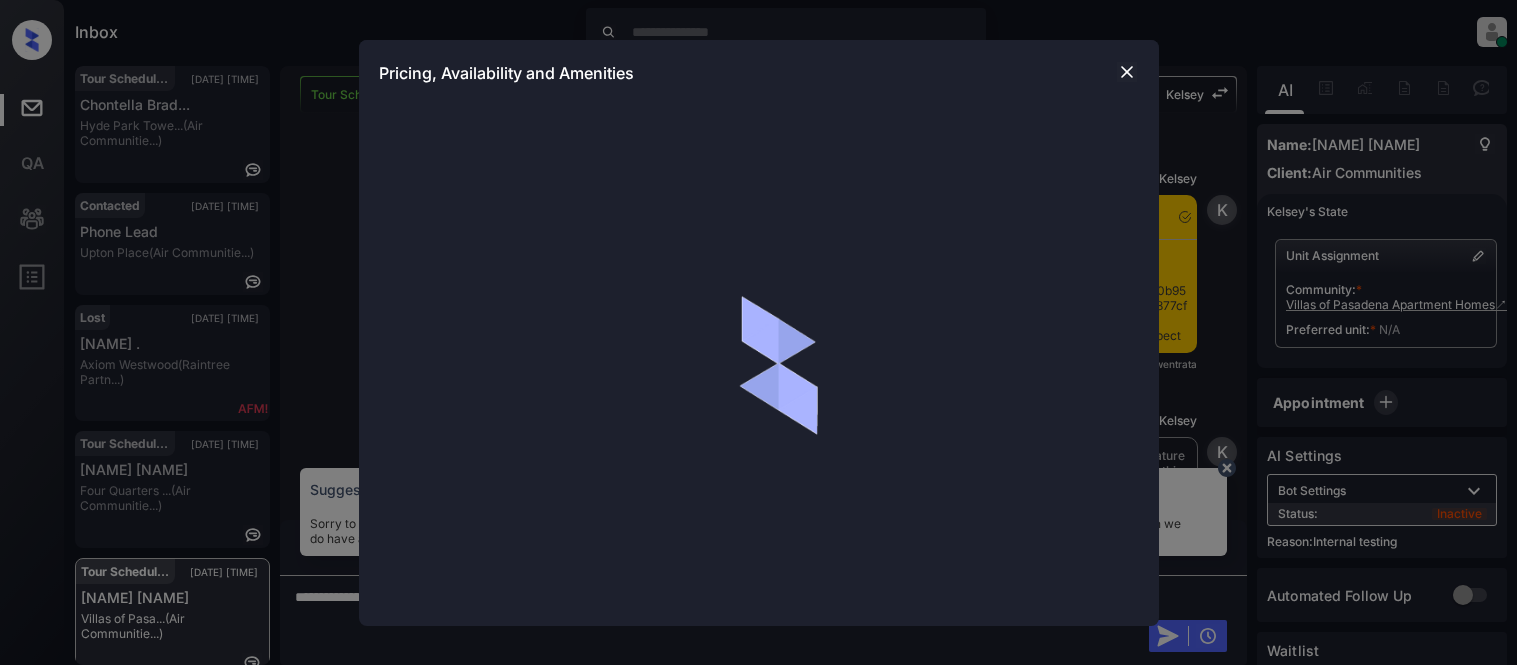 scroll, scrollTop: 0, scrollLeft: 0, axis: both 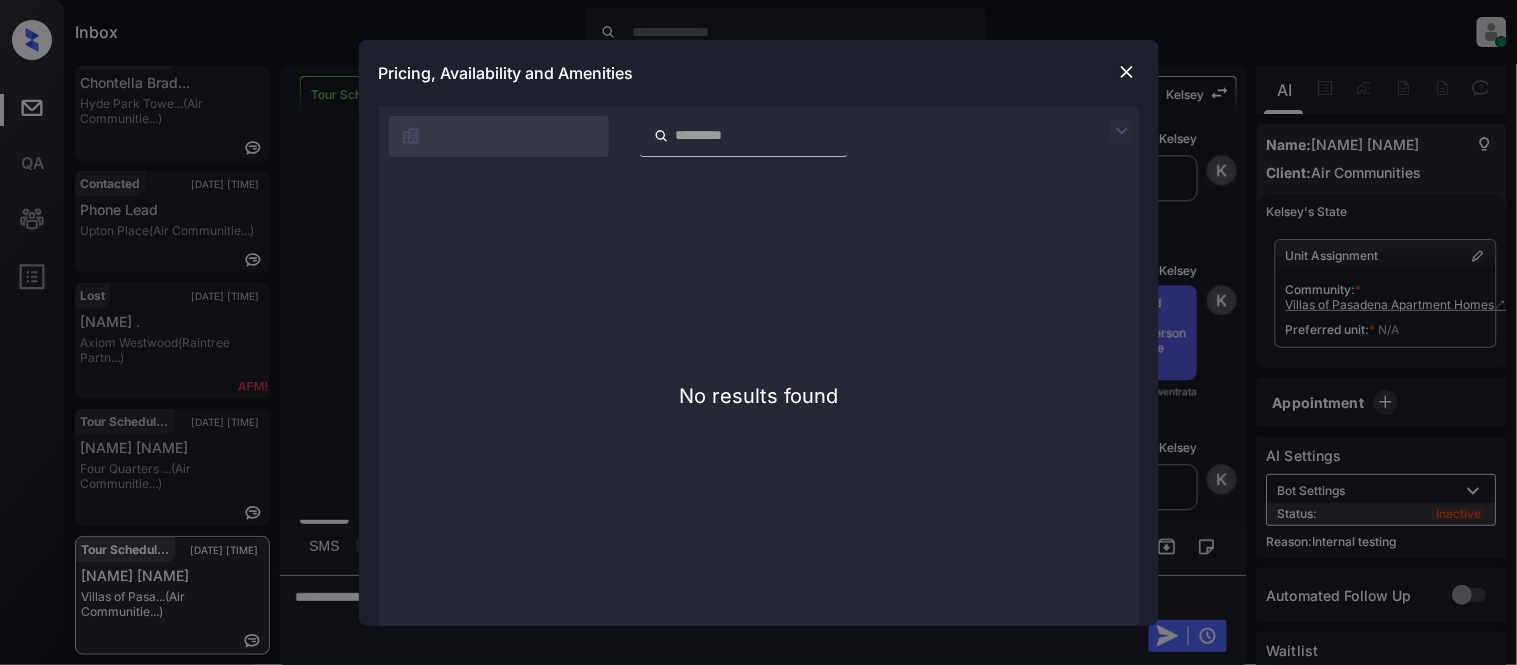 click at bounding box center (759, 131) 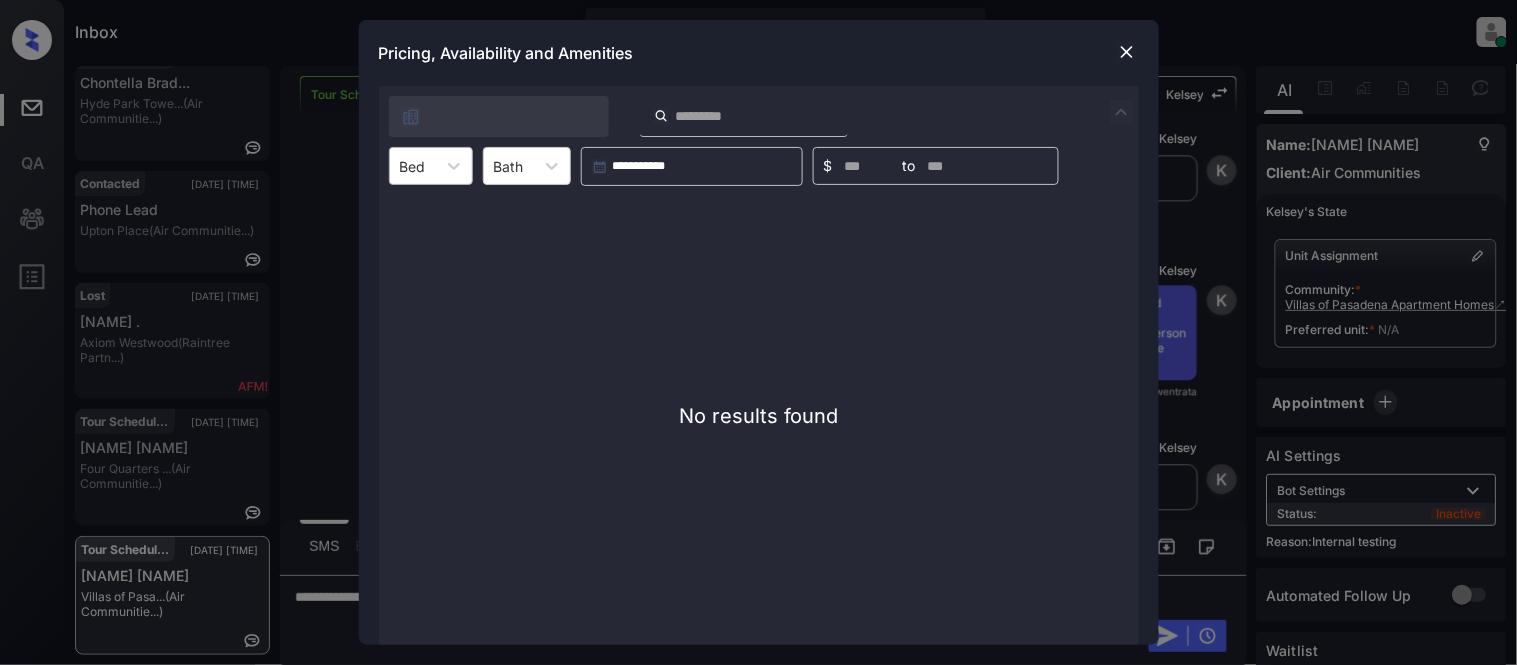 click at bounding box center (413, 166) 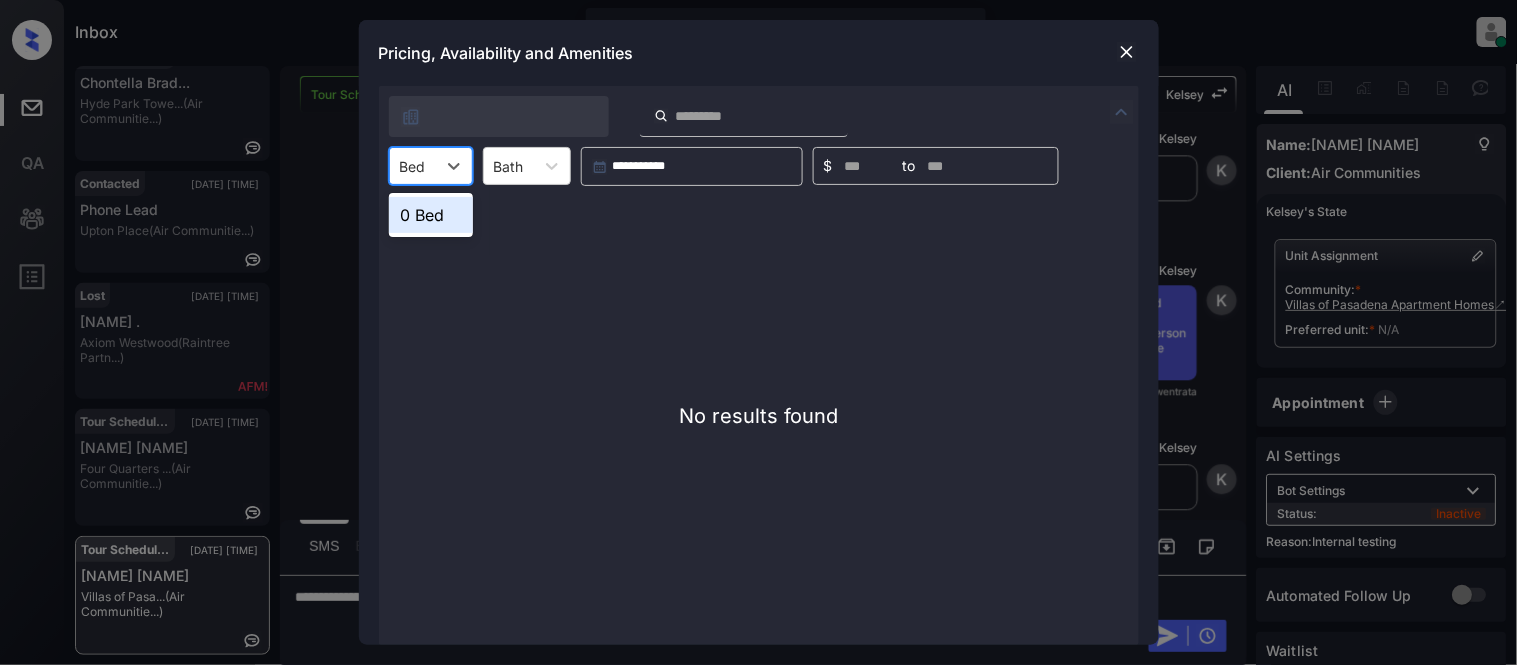 click on "0 Bed" at bounding box center [431, 215] 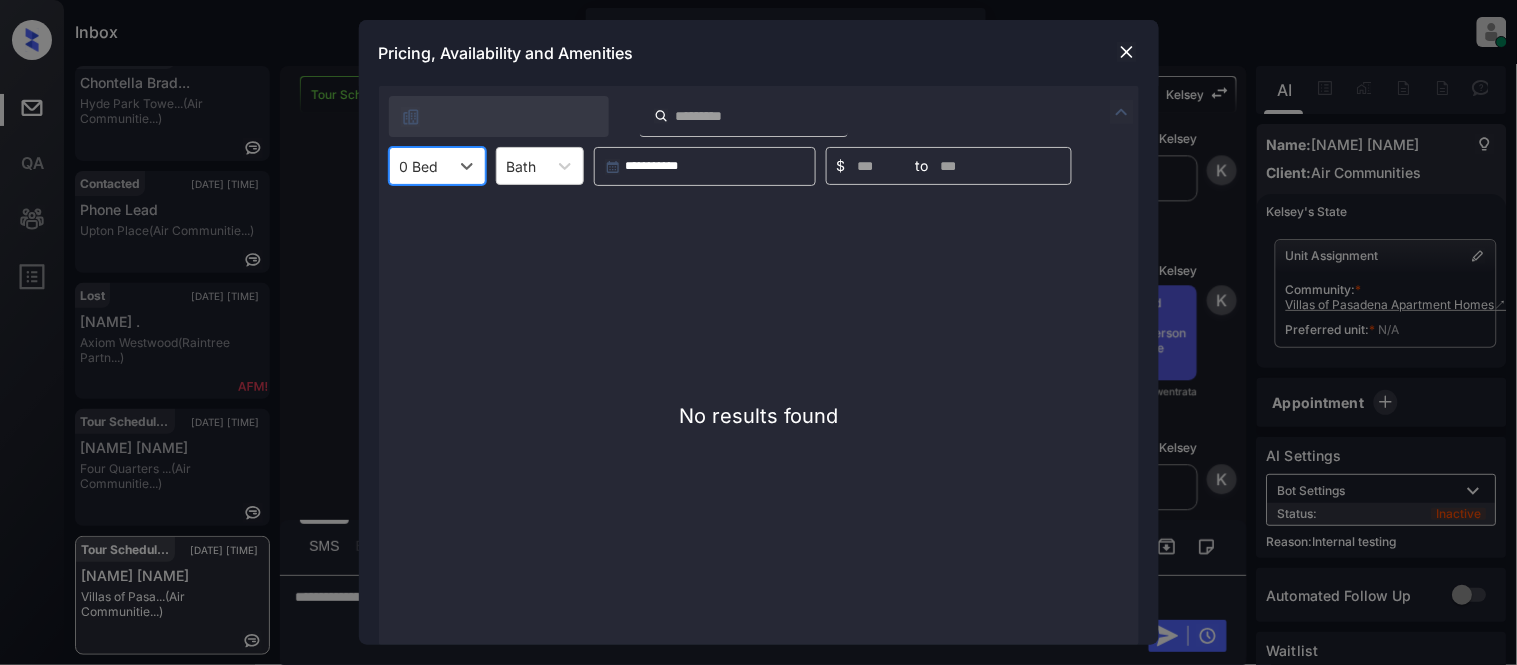 click on "0 Bed" at bounding box center [419, 166] 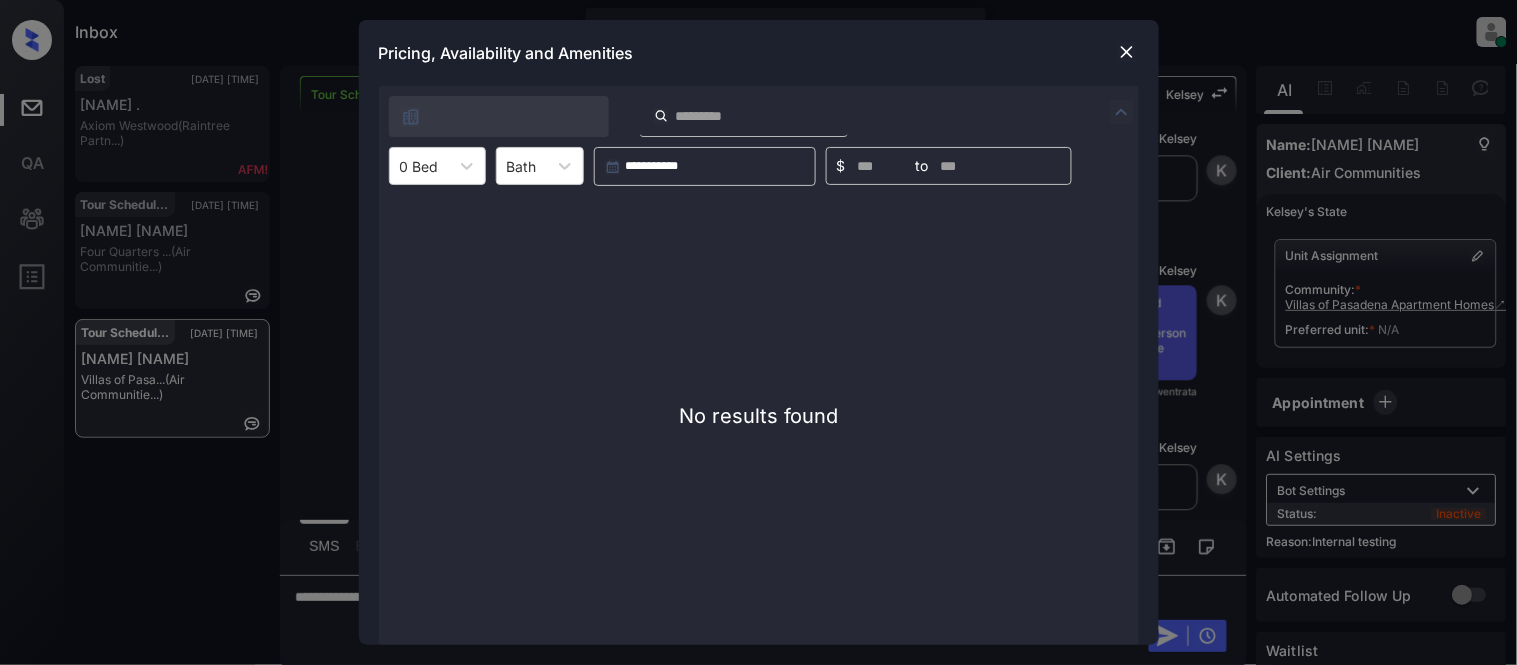 scroll, scrollTop: 0, scrollLeft: 0, axis: both 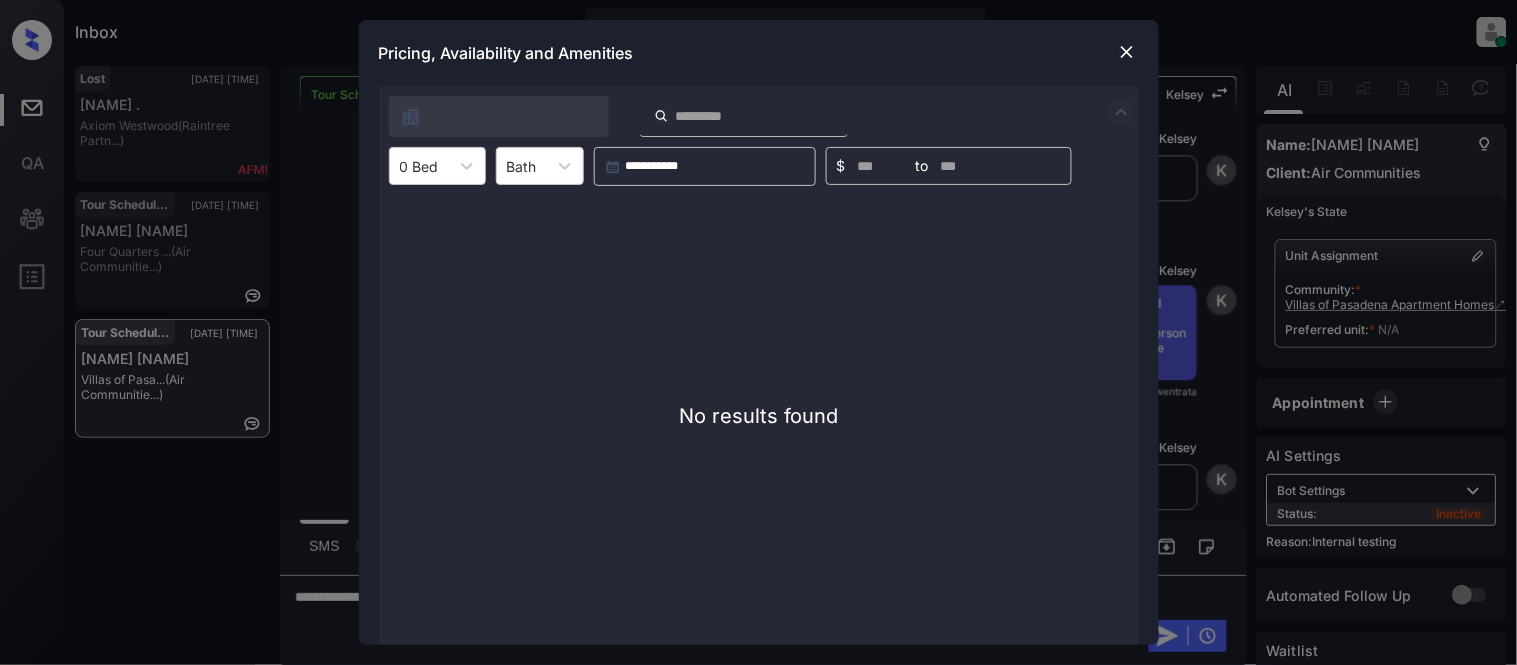 click at bounding box center [1127, 52] 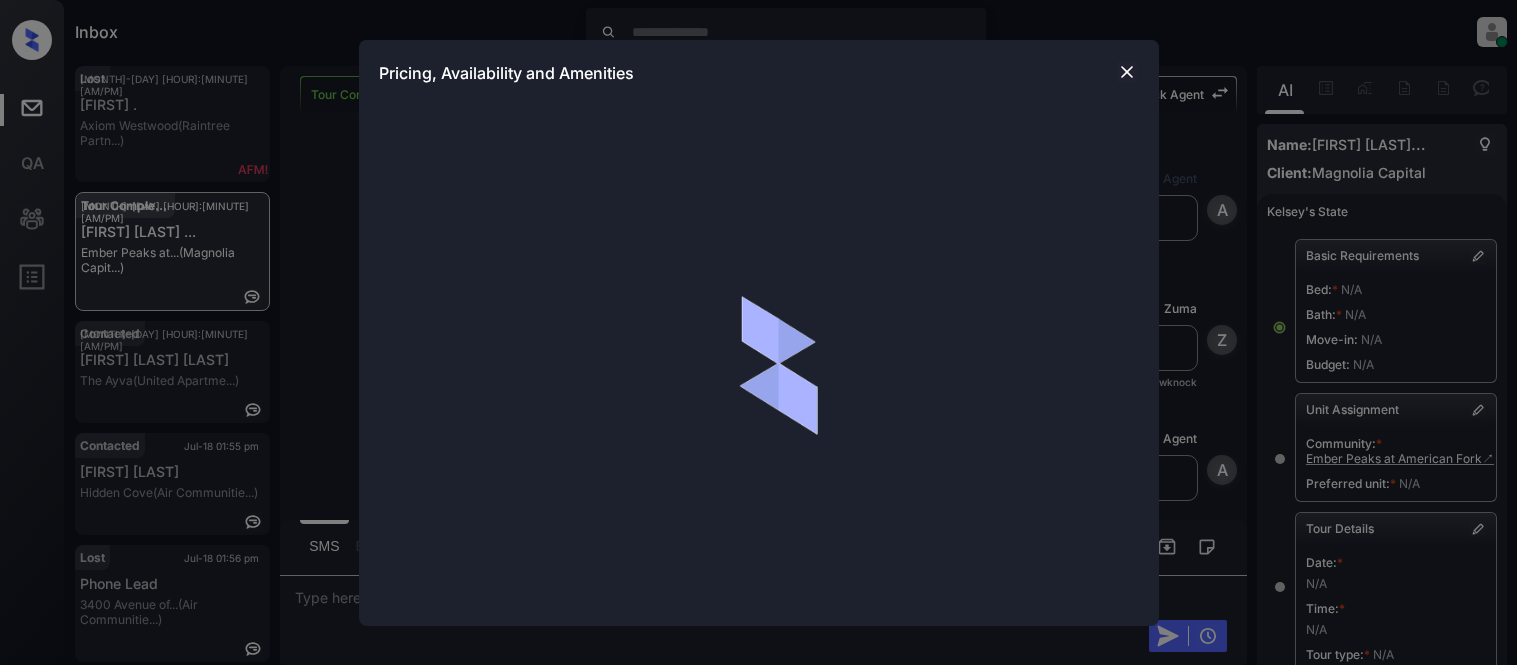 scroll, scrollTop: 0, scrollLeft: 0, axis: both 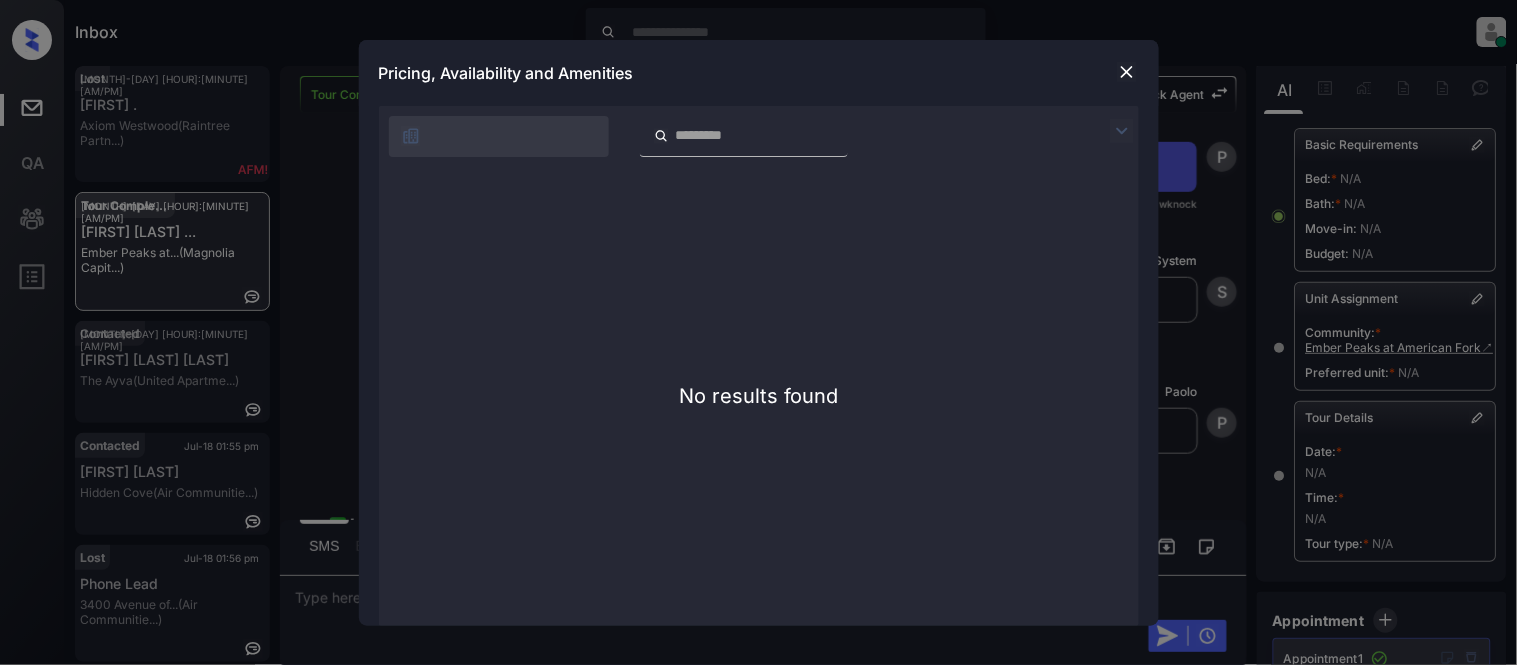 click at bounding box center (756, 135) 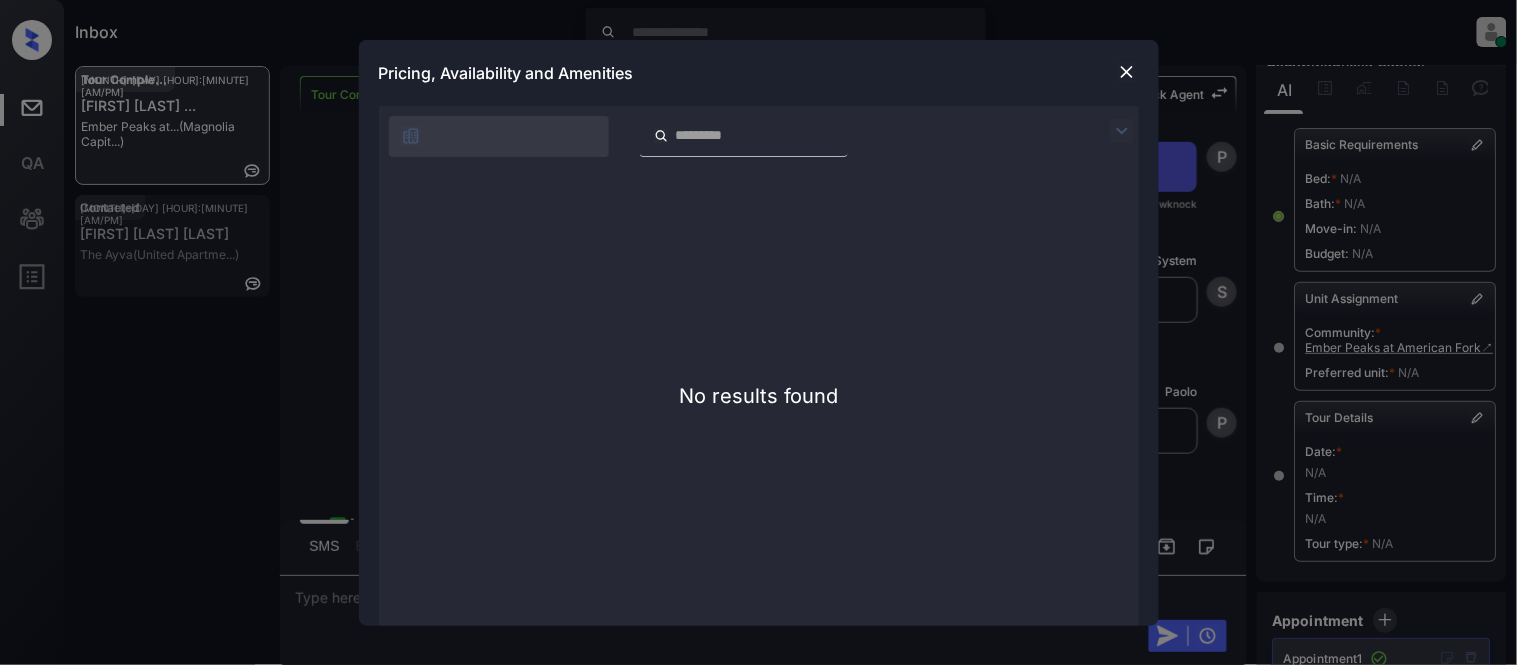 click on "No results found" at bounding box center [759, 396] 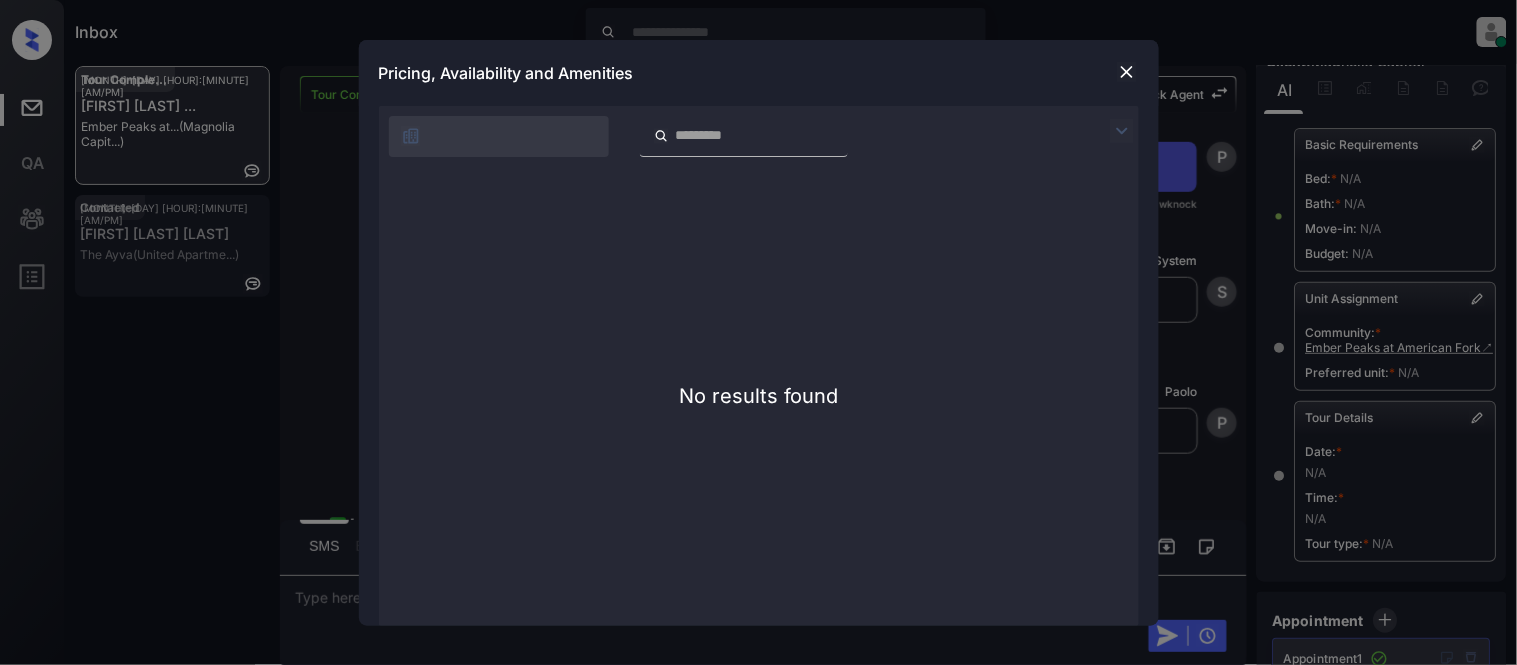 click at bounding box center (1127, 72) 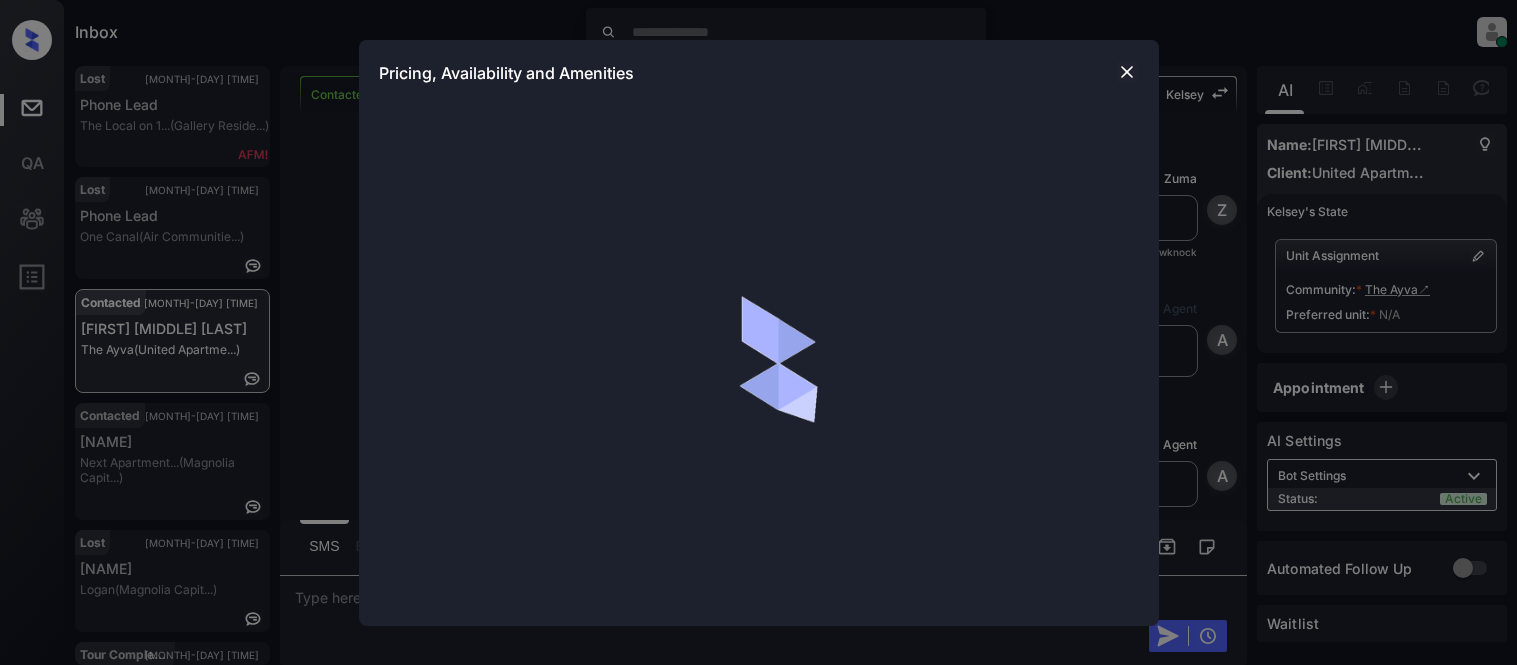 scroll, scrollTop: 0, scrollLeft: 0, axis: both 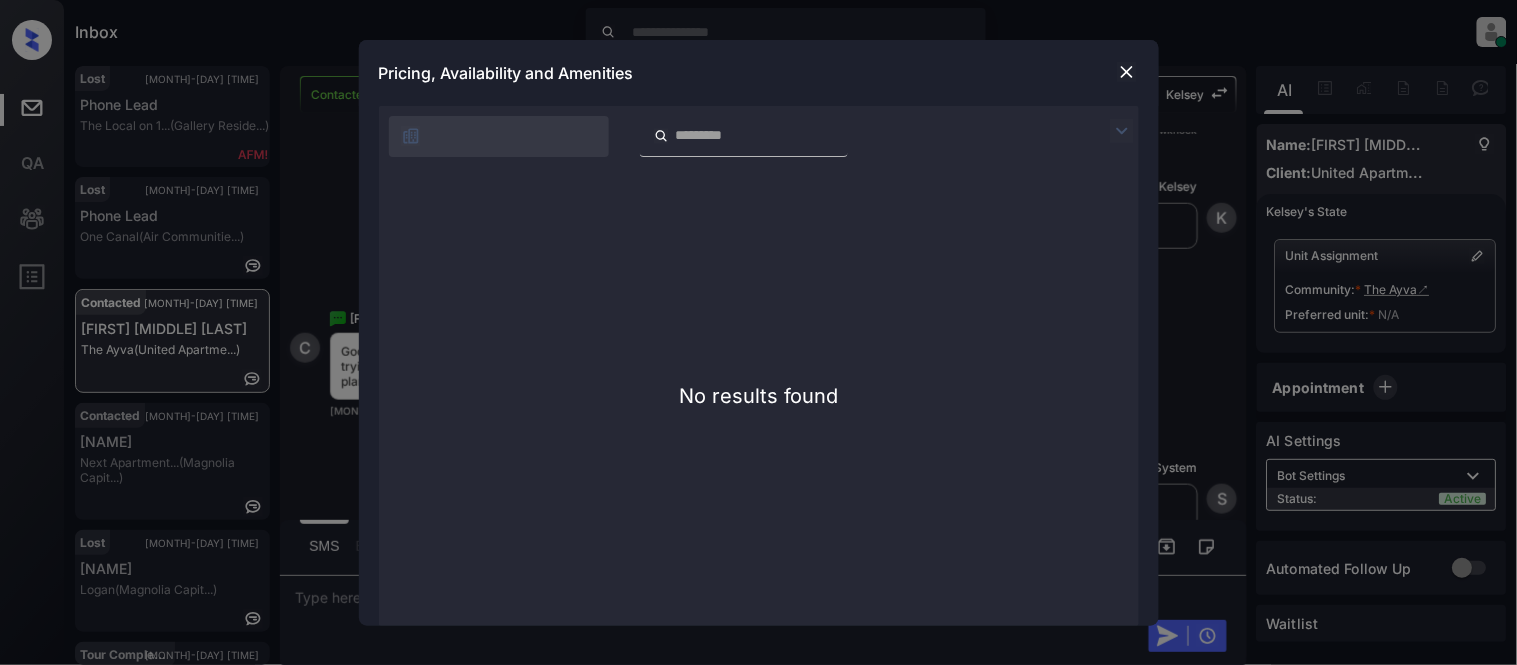 click at bounding box center (1127, 72) 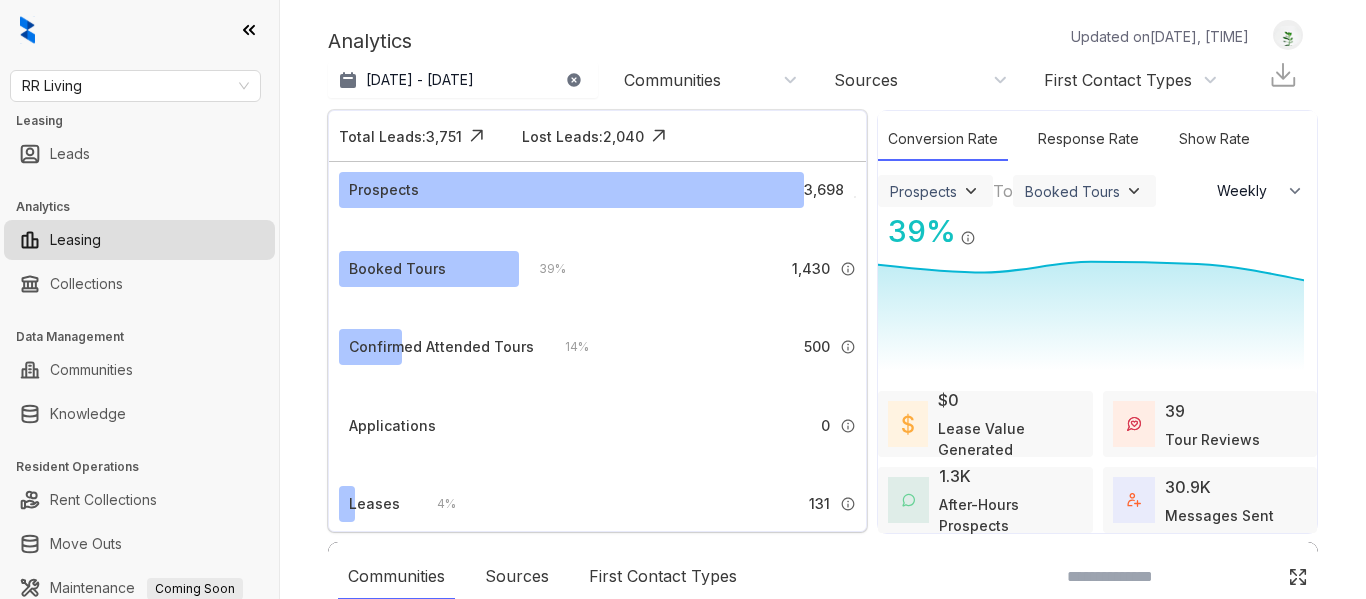 select on "******" 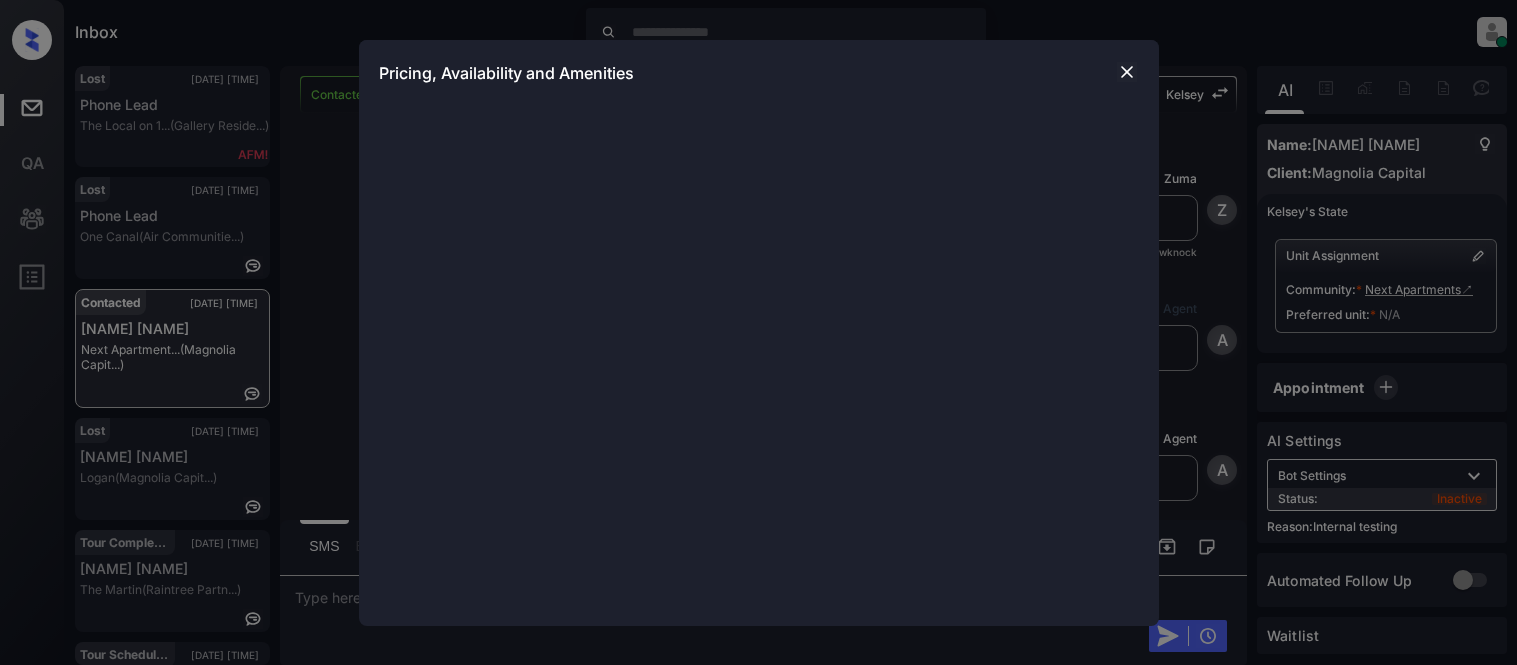 scroll, scrollTop: 0, scrollLeft: 0, axis: both 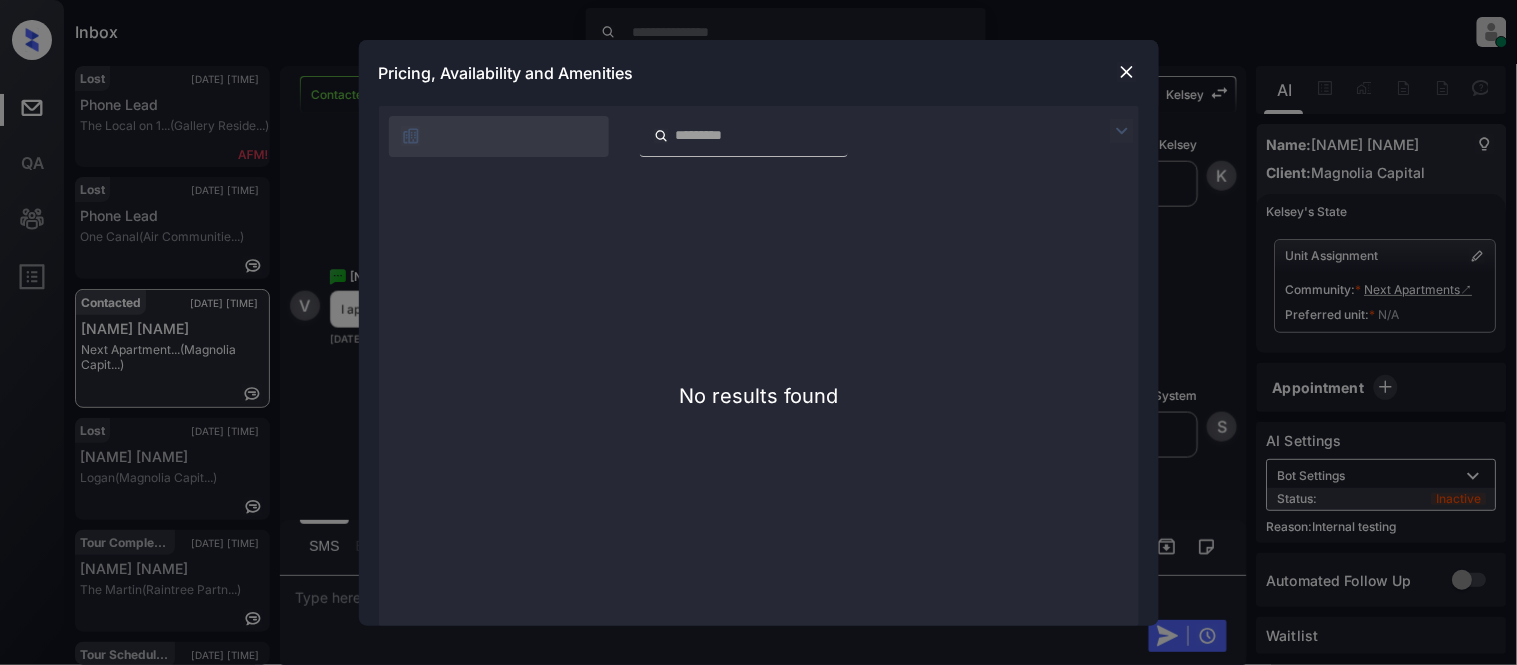 click at bounding box center [1127, 72] 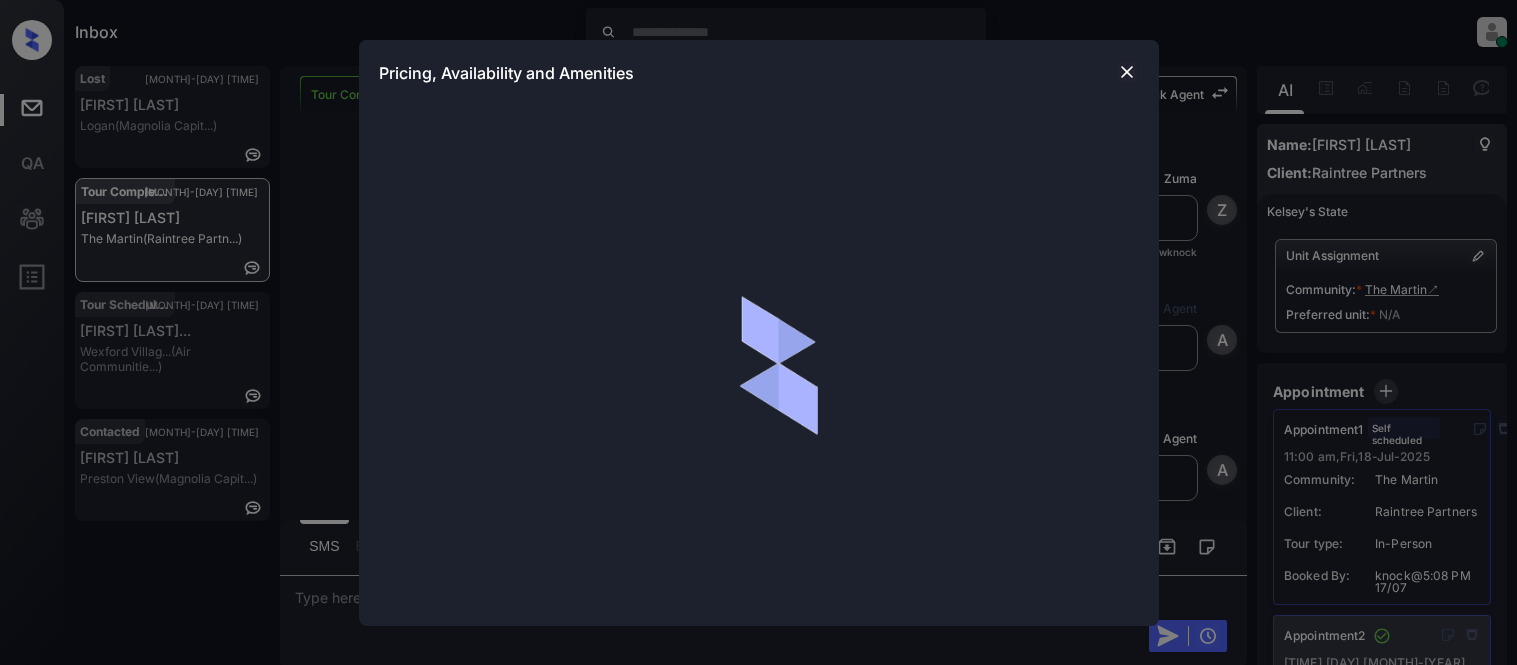 scroll, scrollTop: 0, scrollLeft: 0, axis: both 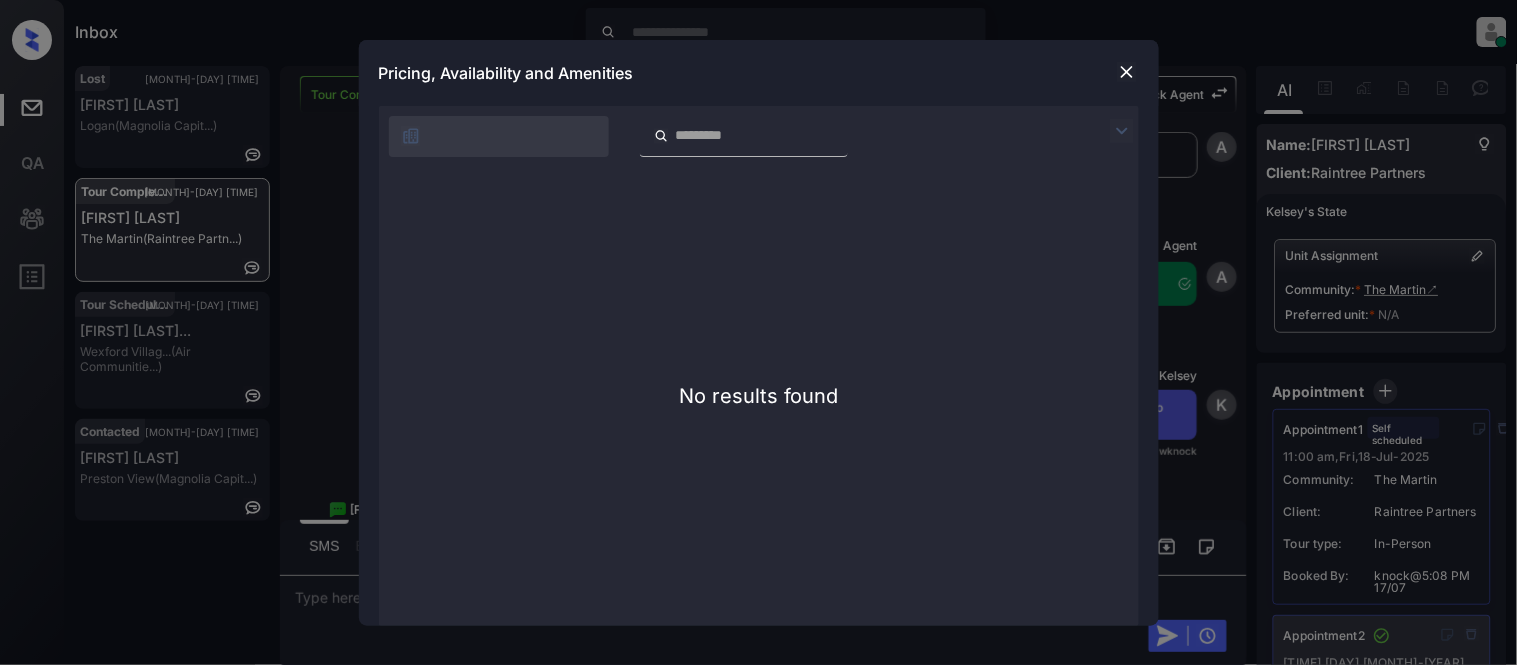 click at bounding box center [1127, 72] 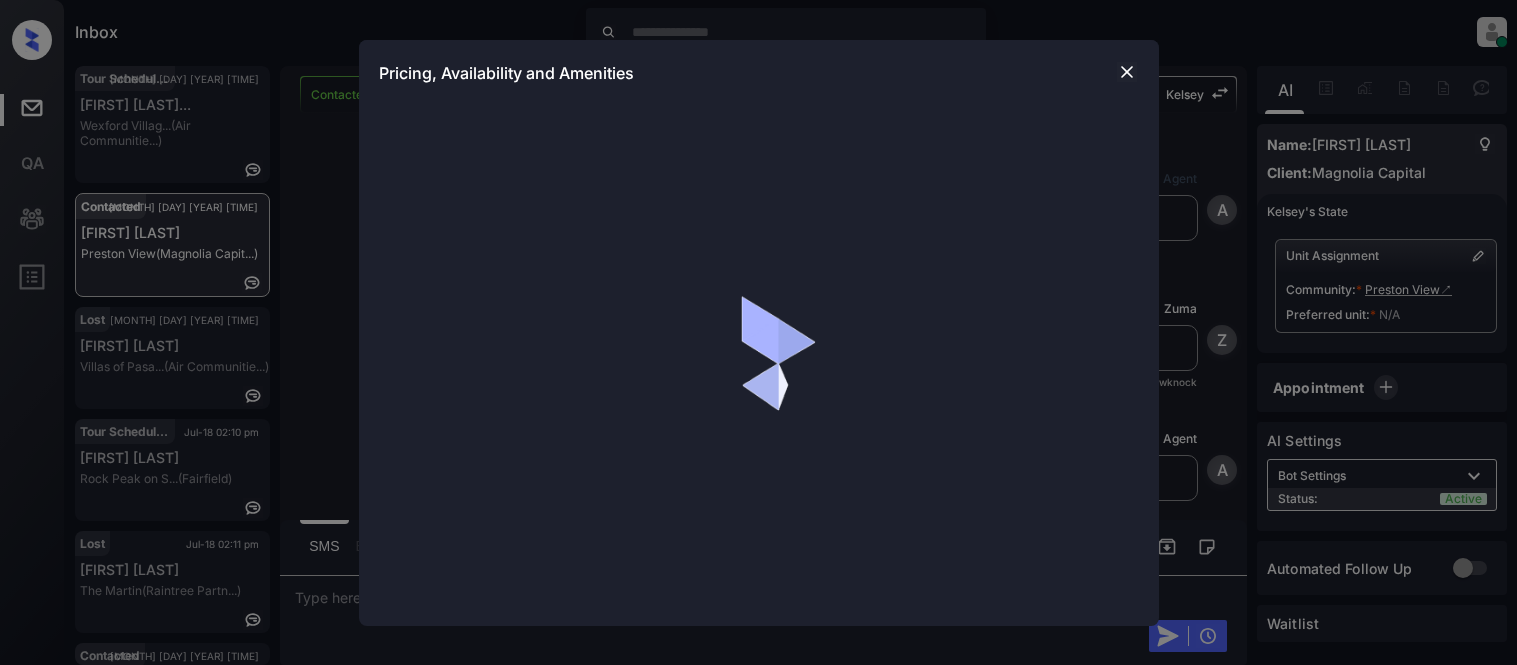 scroll, scrollTop: 0, scrollLeft: 0, axis: both 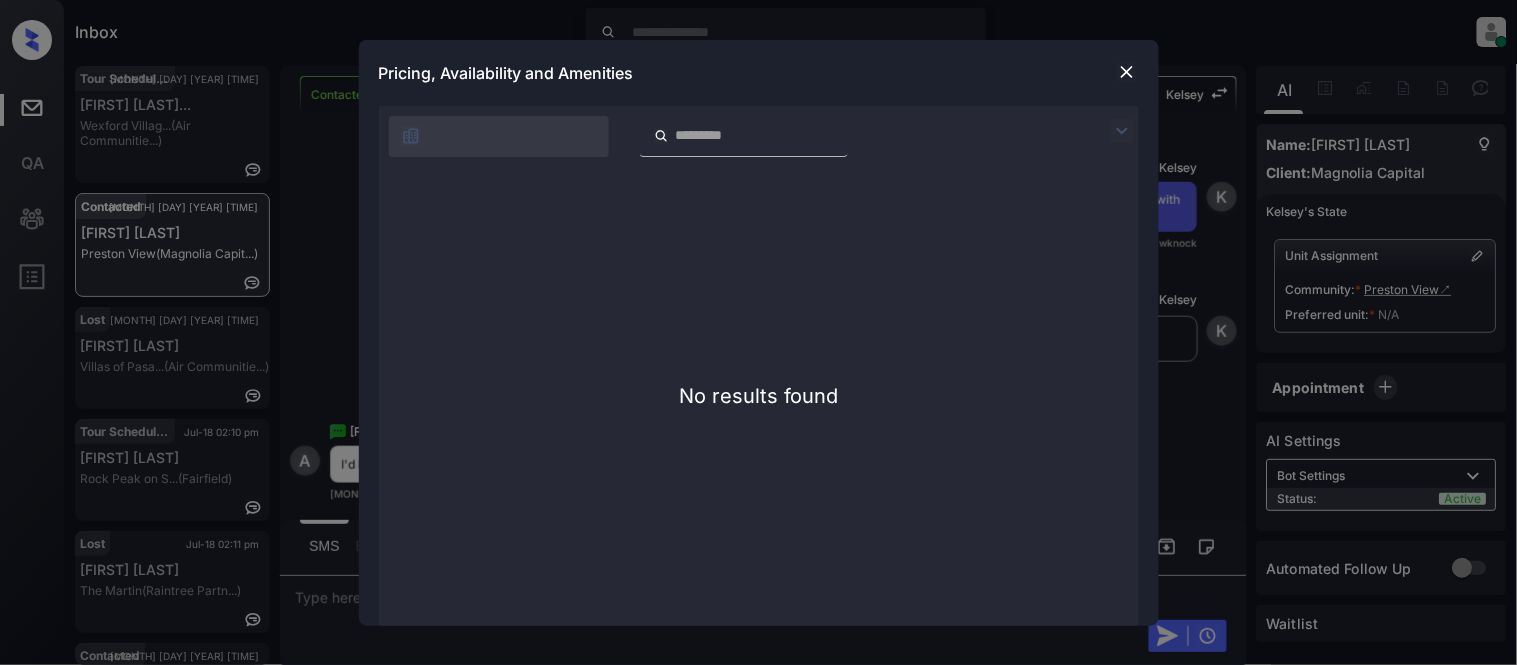 click at bounding box center [1127, 72] 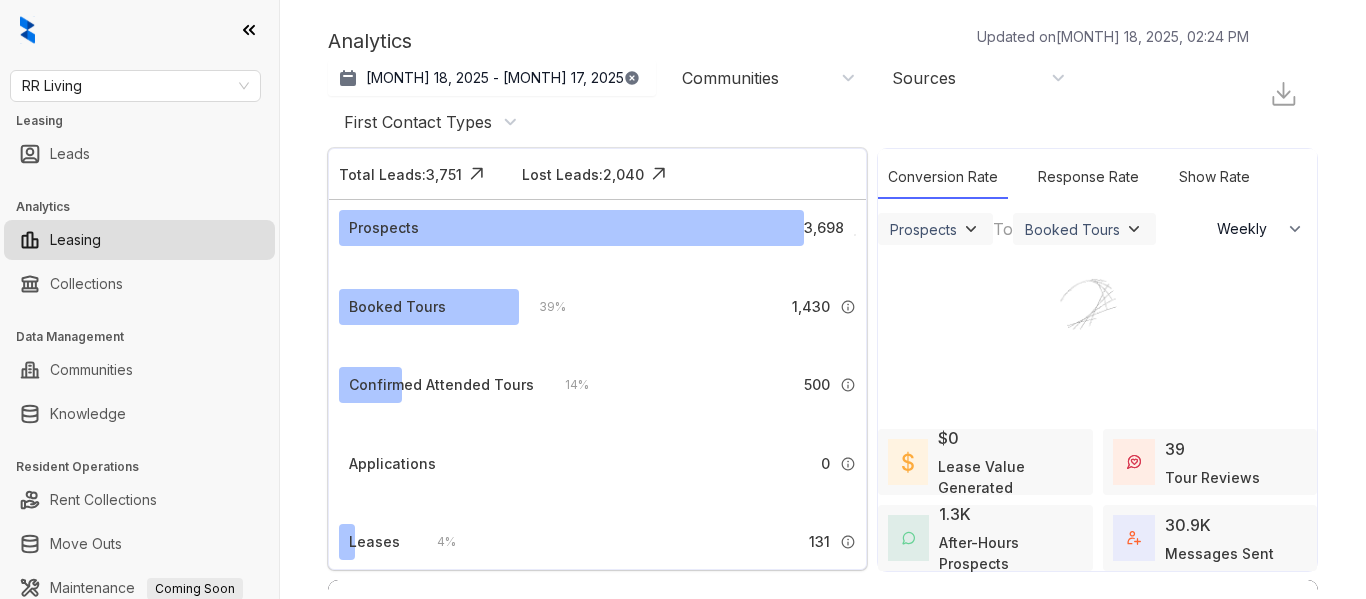 select on "******" 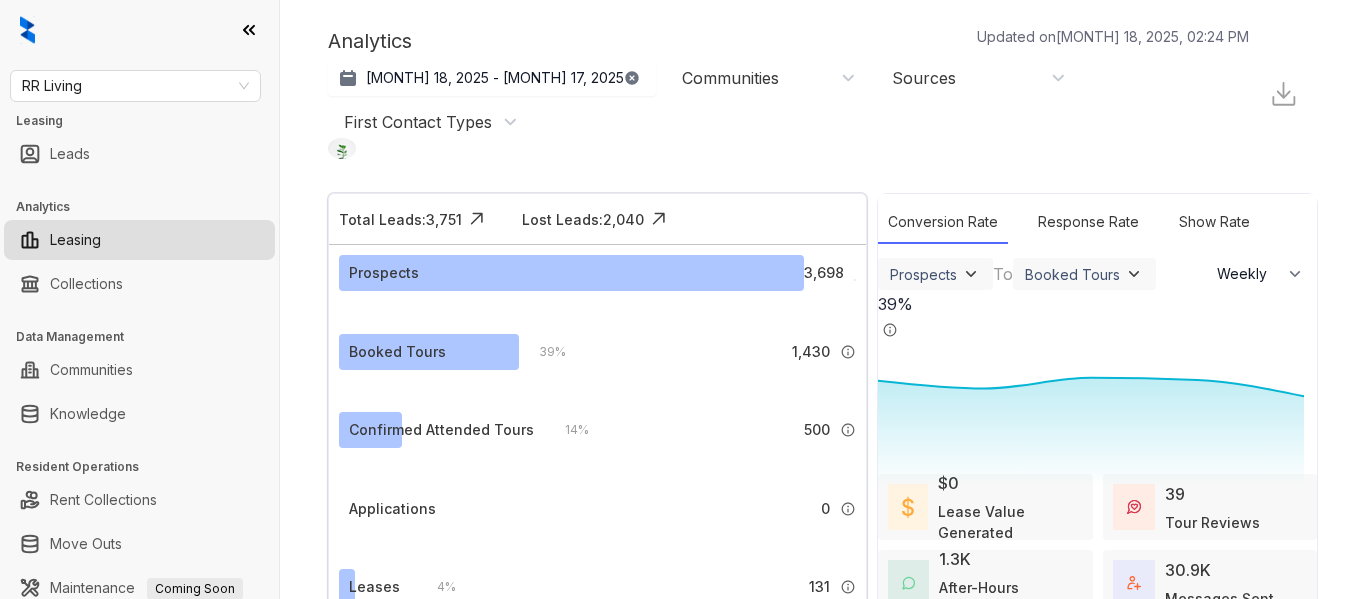 scroll, scrollTop: 0, scrollLeft: 0, axis: both 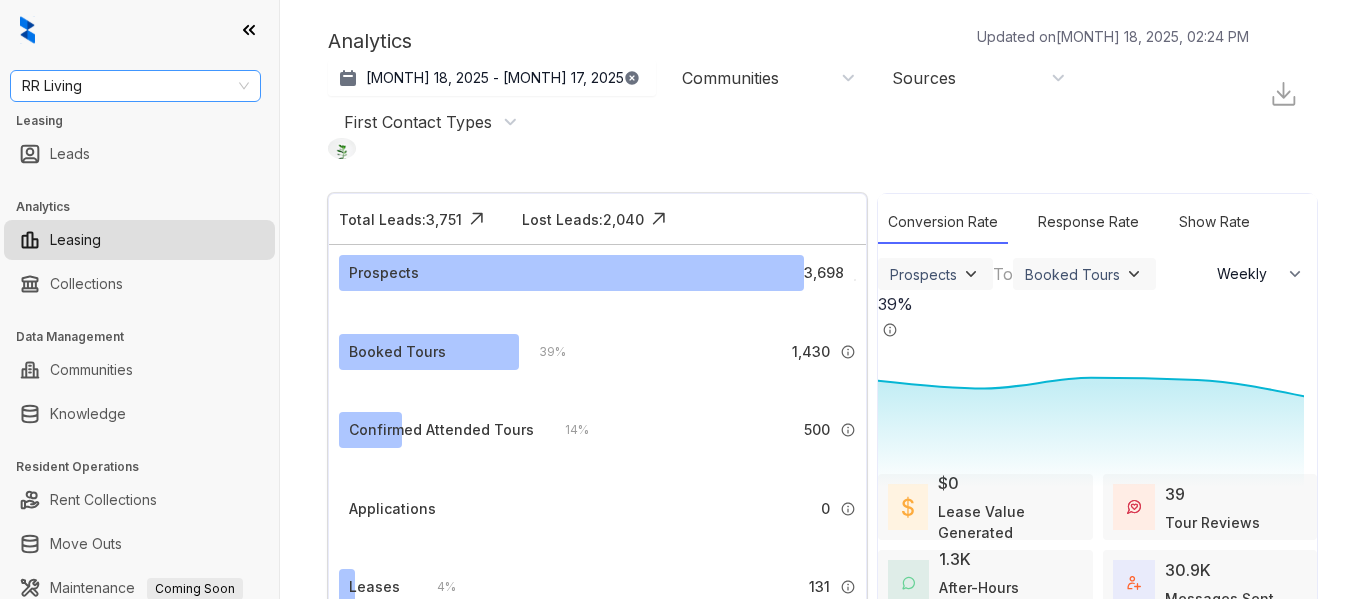 click on "RR Living" at bounding box center (135, 86) 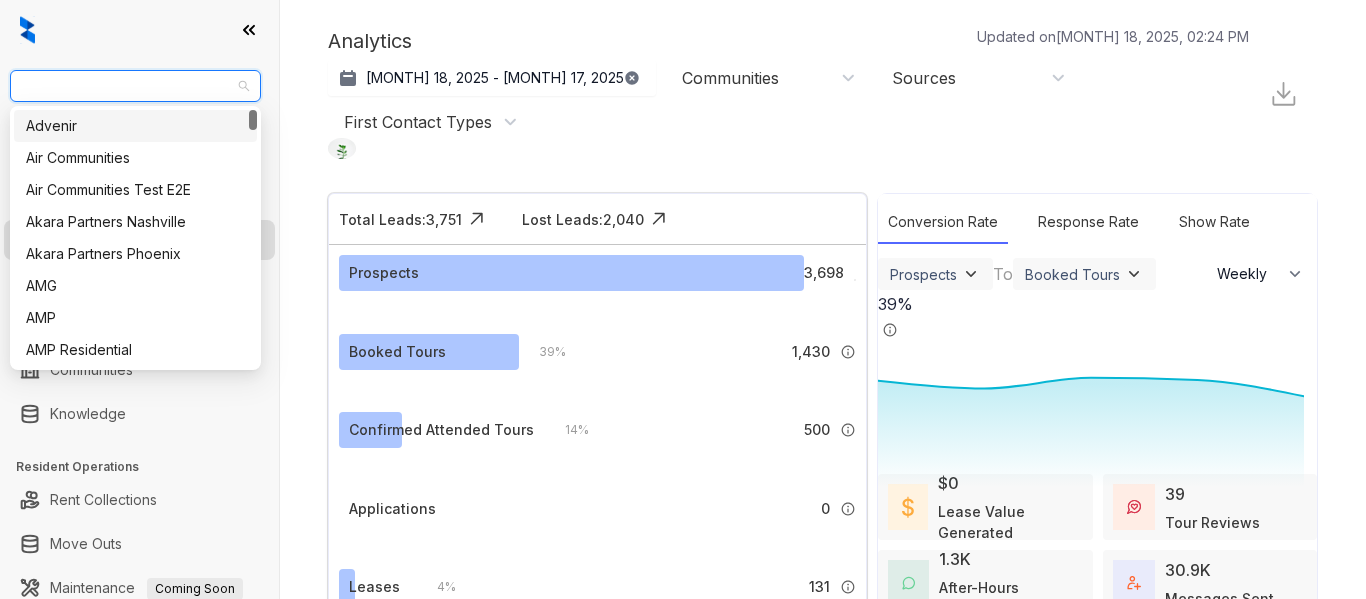 click on "RR Living" at bounding box center [135, 86] 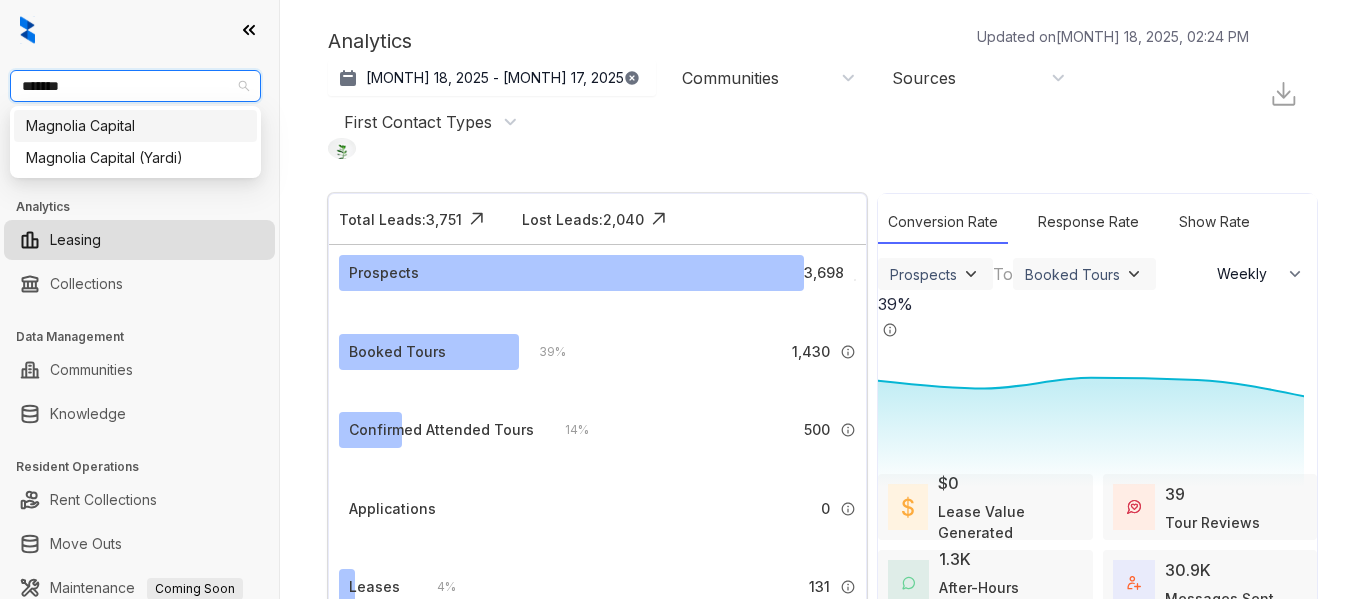 type on "********" 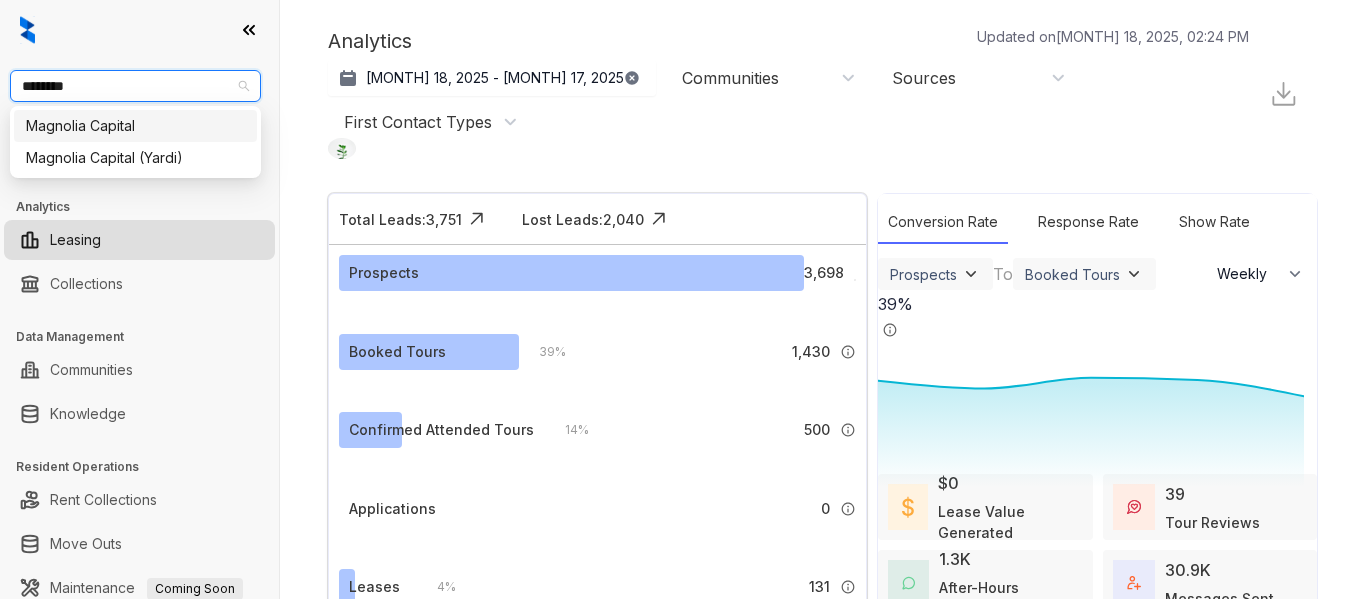 click on "Magnolia Capital" at bounding box center [135, 126] 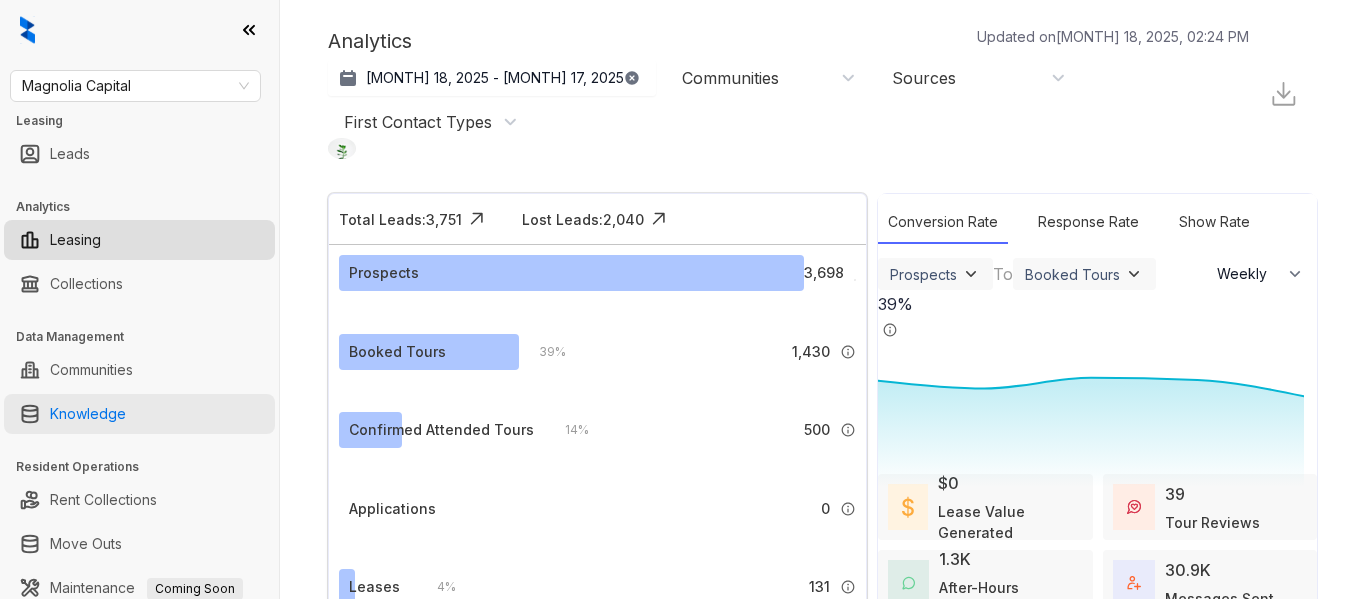 click on "Knowledge" at bounding box center [88, 414] 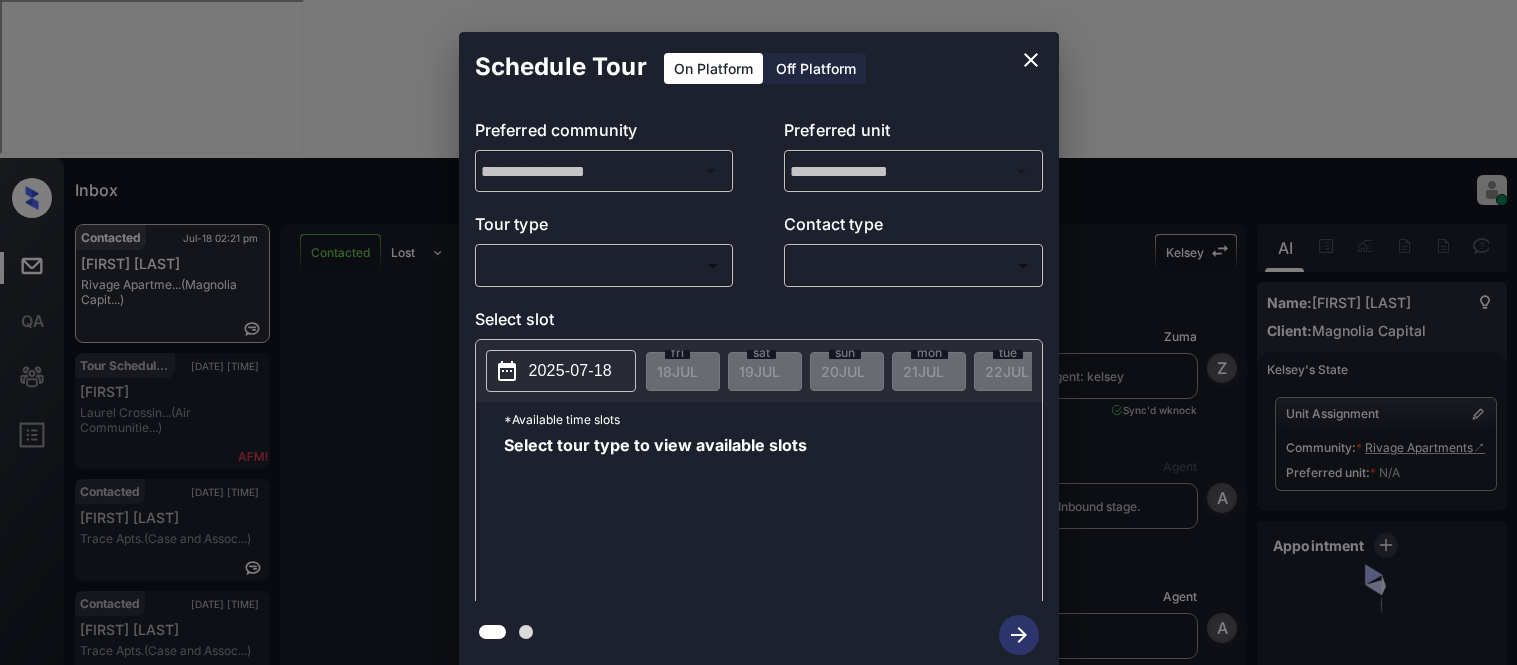 click on "Inbox [FIRST] [LAST] Online Set yourself   offline Set yourself   on break Profile Switch to  light  mode Sign out Contacted Jul-18 02:21 pm   [FIRST] [LAST] Rivage Apartme...  (Magnolia Capit...) Tour Scheduled Jul-18 02:22 pm   [FIRST] [LAST] Crossin...  (Air Communitie...) Contacted Jul-18 02:23 pm   [FIRST] [LAST] Trace Apts.  (Case and Assoc...) Contacted Jul-18 02:23 pm   [FIRST] [LAST] Trace Apts.  (Case and Assoc...) Contacted Jul-18 02:23 pm   [FIRST] [LAST] Baycliff  (Fairfield) Contacted Lost Lead Sentiment: Angry Upon sliding the acknowledgement:  Lead will move to lost stage. * ​ SMS and call option will be set to opt out. AFM will be turned off for the lead. [FIRST] New Message Zuma Lead transferred to leasing agent: [FIRST] Jul 18, 2025 01:47 pm  Sync'd w  knock Z New Message Agent Lead created via webhook in Inbound stage. Jul 18, 2025 01:47 pm A New Message Agent AFM Request sent to [FIRST]. Jul 18, 2025 01:47 pm A New Message Agent Notes Note: Jul 18, 2025 01:47 pm A New Message   K K" at bounding box center (758, 332) 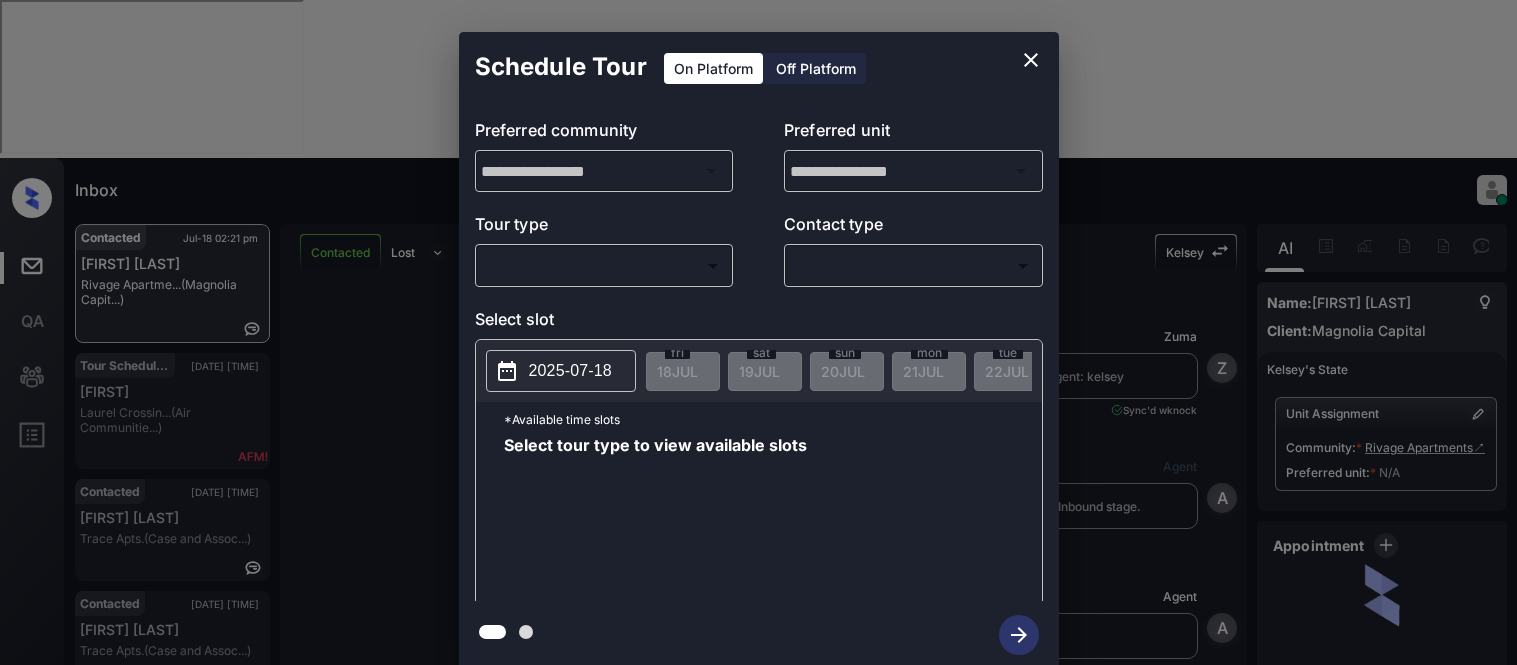 scroll, scrollTop: 0, scrollLeft: 0, axis: both 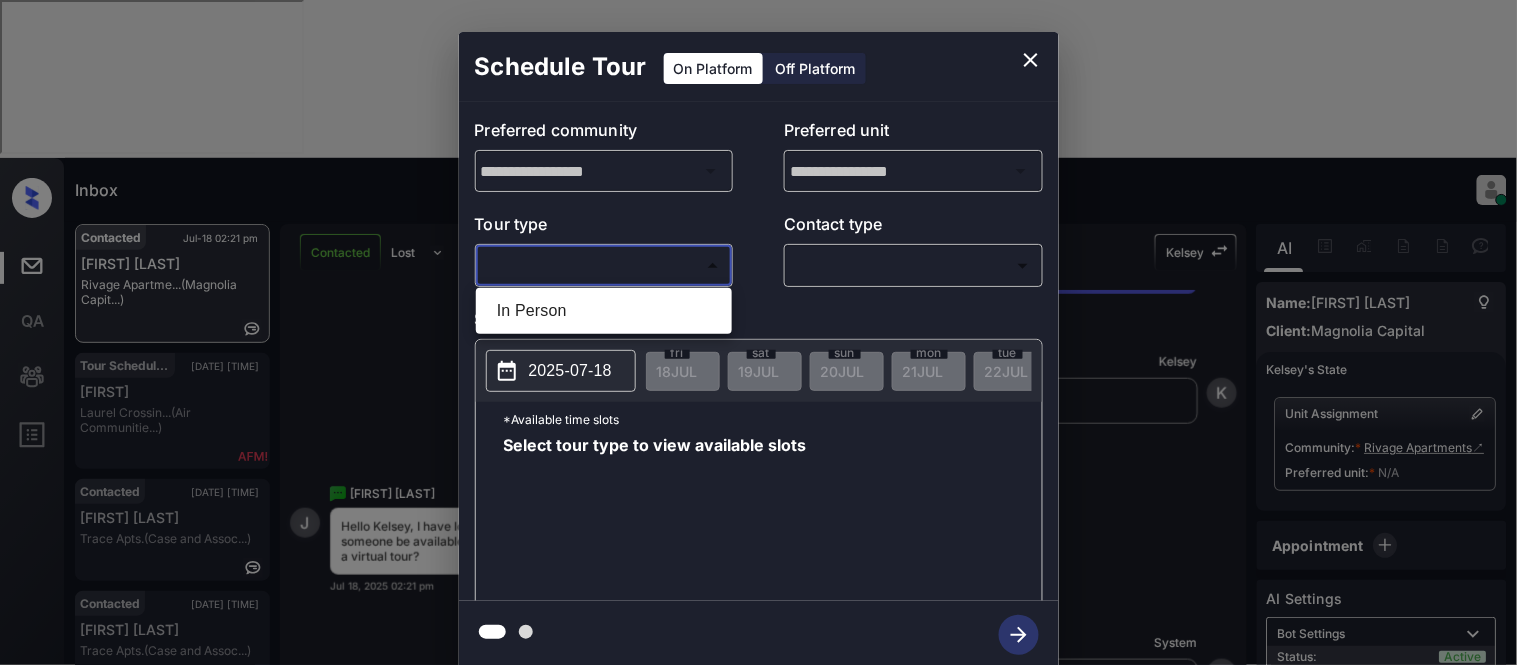 click on "In Person" at bounding box center (604, 311) 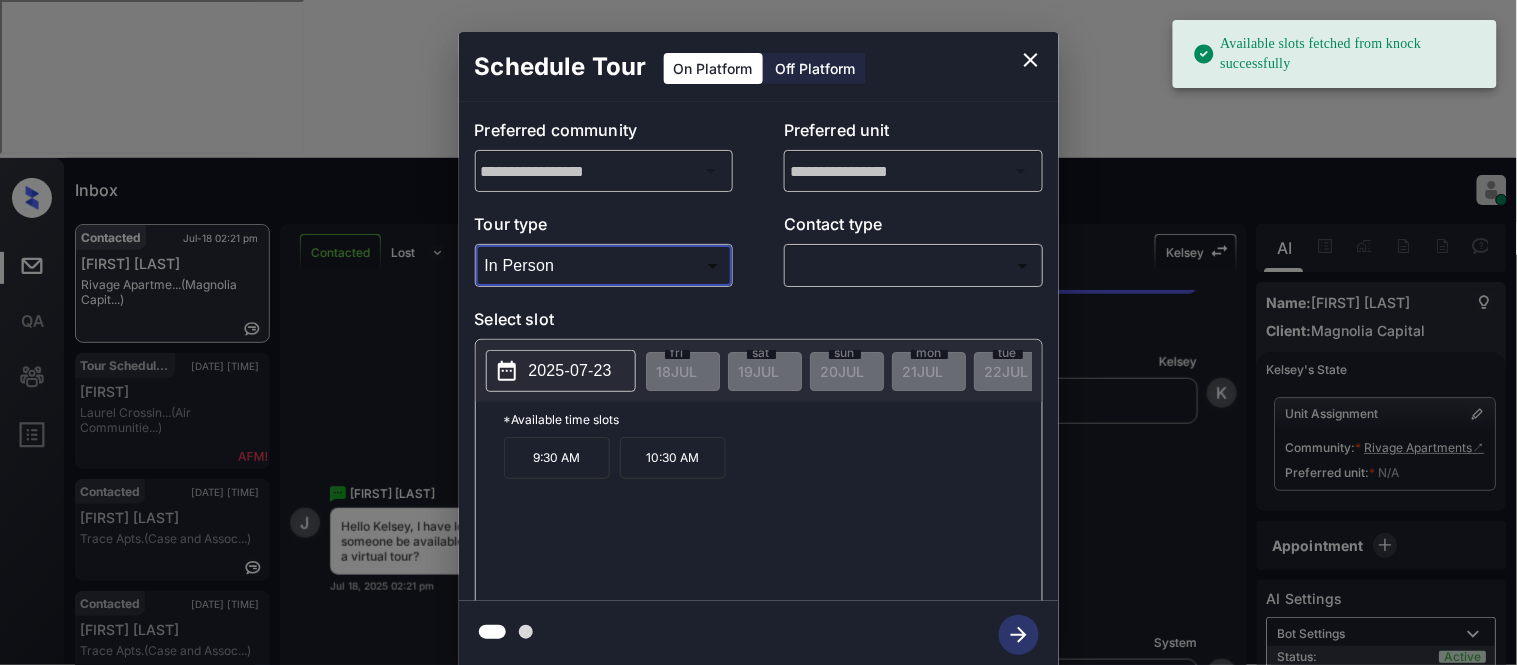 click 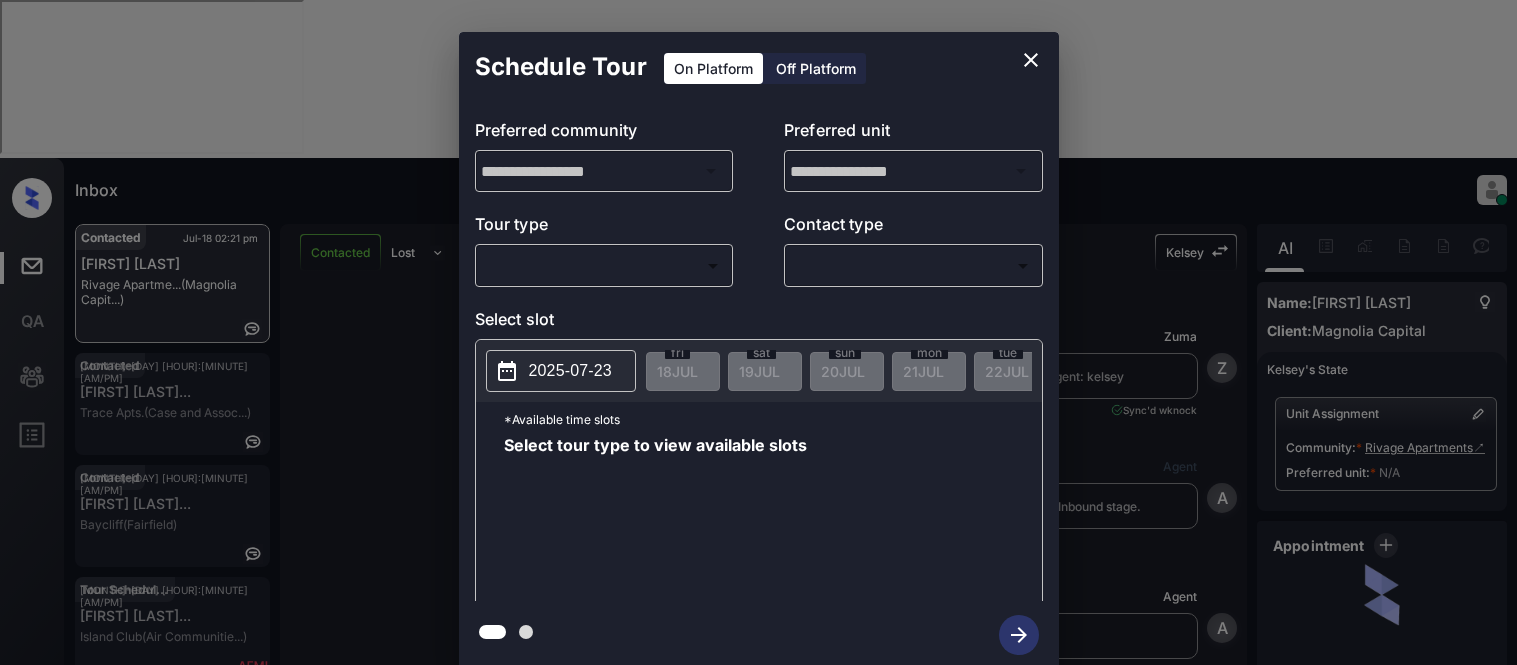 scroll, scrollTop: 0, scrollLeft: 0, axis: both 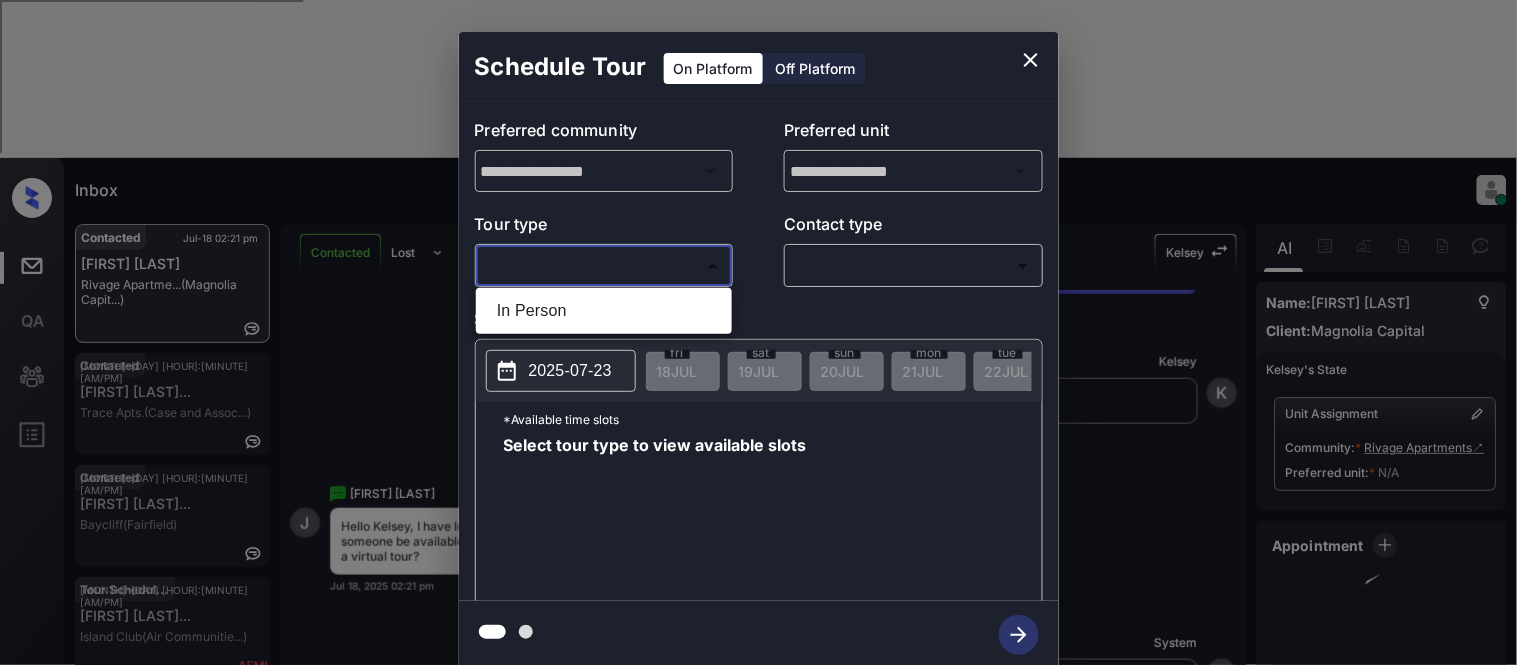 click on "Inbox [FIRST] [LAST] Online Set yourself   offline Set yourself   on break Profile Switch to  light  mode Sign out Contacted [MONTH]-[DAY] [HOUR]:[MINUTE] [AM/PM]   [FIRST] [LAST] [LOCATION]  ([COMPANY]) Contacted [MONTH]-[DAY] [HOUR]:[MINUTE] [AM/PM]   [FIRST] [LAST]... [LOCATION]  ([COMPANY]) Contacted [MONTH]-[DAY] [HOUR]:[MINUTE] [AM/PM]   [FIRST] [LAST]... [LOCATION]  ([COMPANY]) Tour Scheduled [MONTH]-[DAY] [HOUR]:[MINUTE] [AM/PM]   [FIRST] [LAST]... [LOCATION]  ([COMPANY]) Tour No Show [MONTH]-[DAY] [HOUR]:[MINUTE] [AM/PM]   [FIRST] [LAST] [NUMBER] at [LOCATION]...  ([COMPANY]) Contacted Lost Lead Sentiment: Angry Upon sliding the acknowledgement:  Lead will move to lost stage. * ​ SMS and call option will be set to opt out. AFM will be turned off for the lead. [FIRST] New Message [COMPANY] Lead transferred to leasing agent: [FIRST] [MONTH] [DAY], [YEAR] [HOUR]:[MINUTE] [AM/PM]  Sync'd w  knock [FIRST] New Message Agent Lead created via webhook in Inbound stage. [MONTH] [DAY], [YEAR] [HOUR]:[MINUTE] [AM/PM] A New Message Agent AFM Request sent to [FIRST]. [MONTH] [DAY], [YEAR] [HOUR]:[MINUTE] [AM/PM] A New Message Agent Notes Note: [MONTH] [DAY], [YEAR] [HOUR]:[MINUTE] [AM/PM] A New Message   [FIRST]" at bounding box center (758, 332) 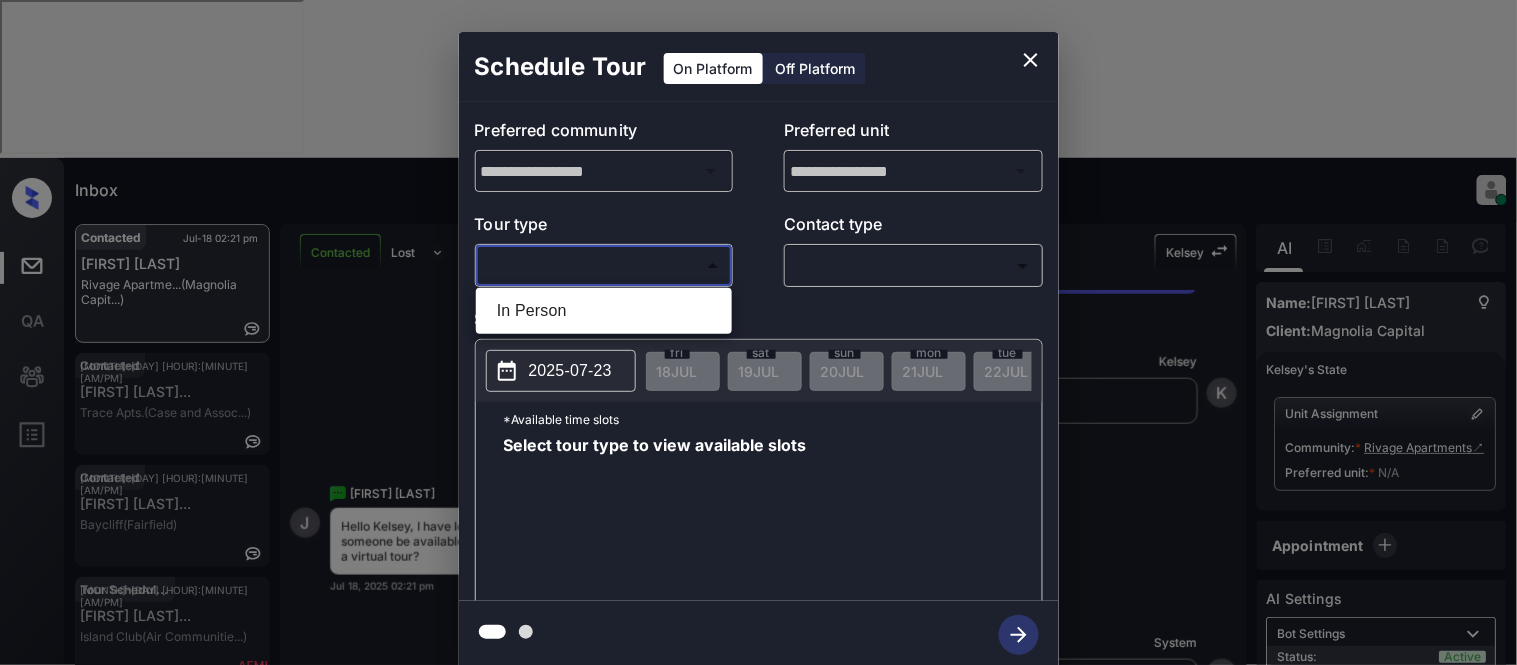type 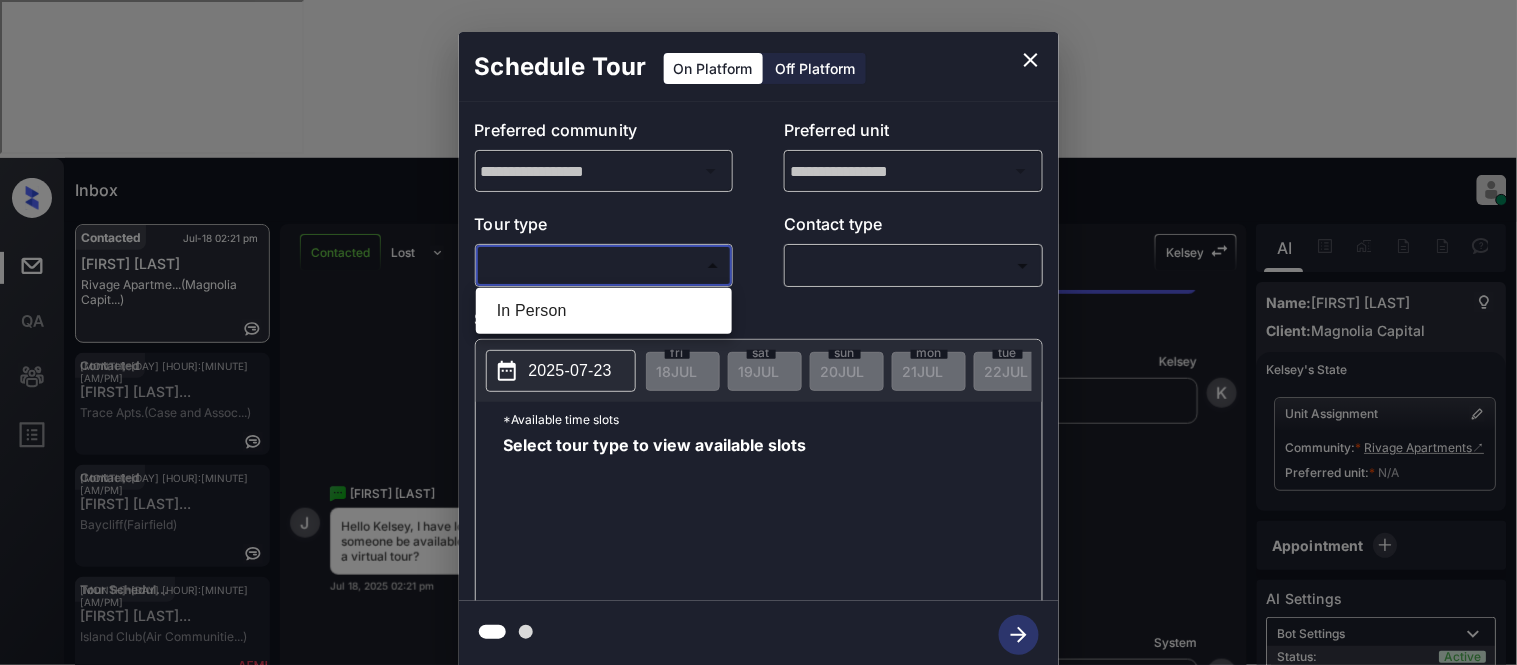 click at bounding box center (758, 332) 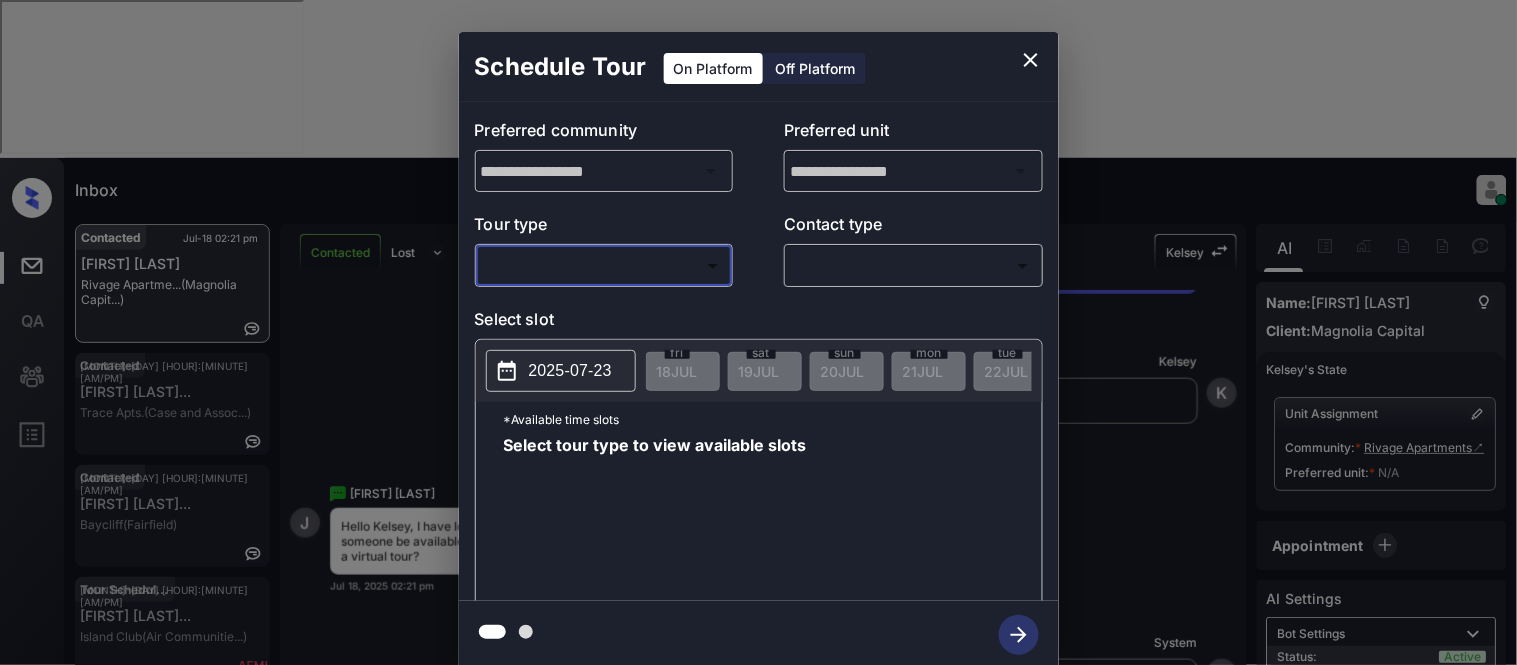 click 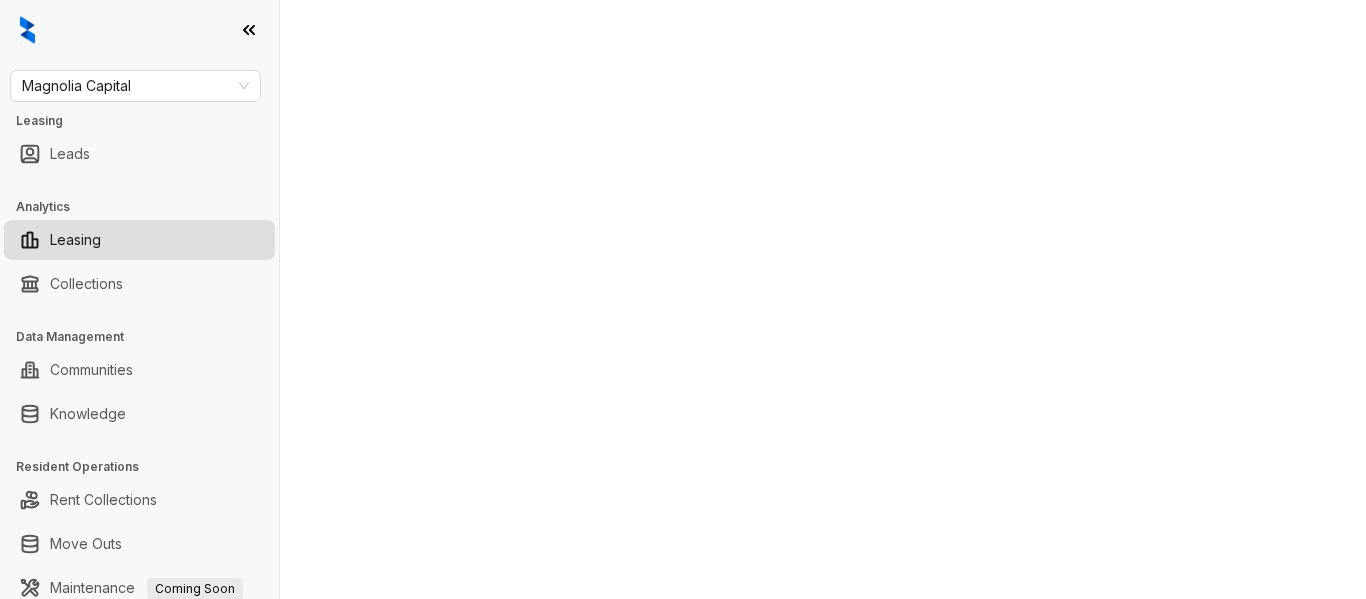 select on "******" 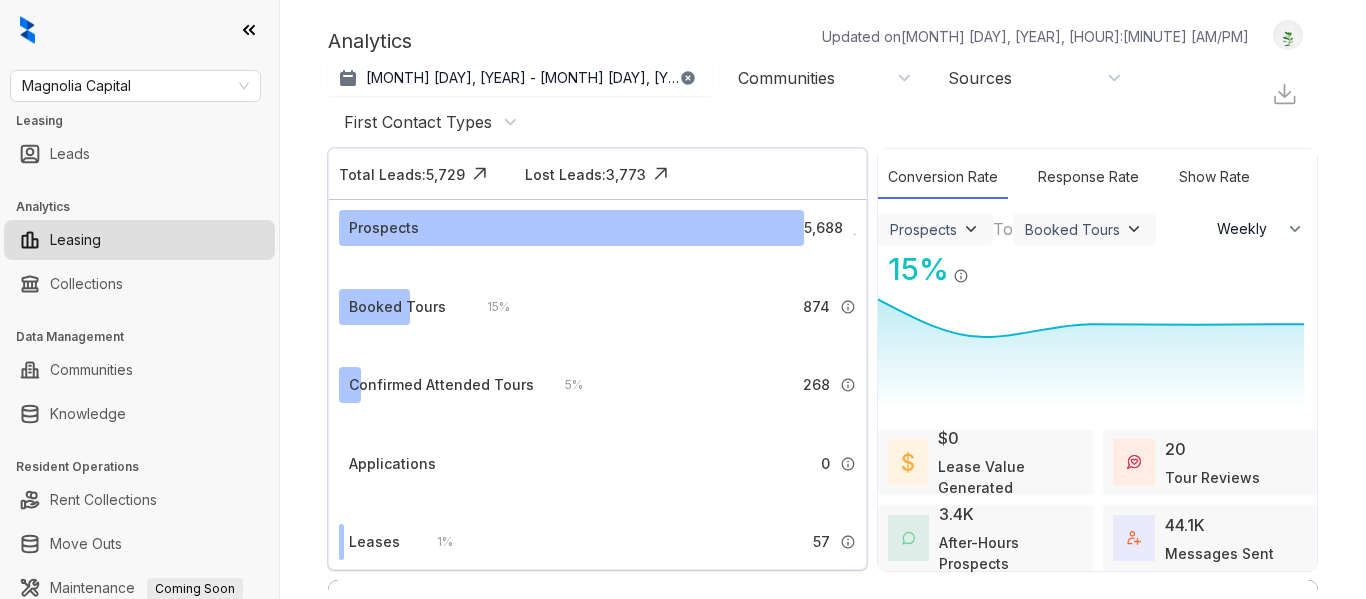scroll, scrollTop: 0, scrollLeft: 0, axis: both 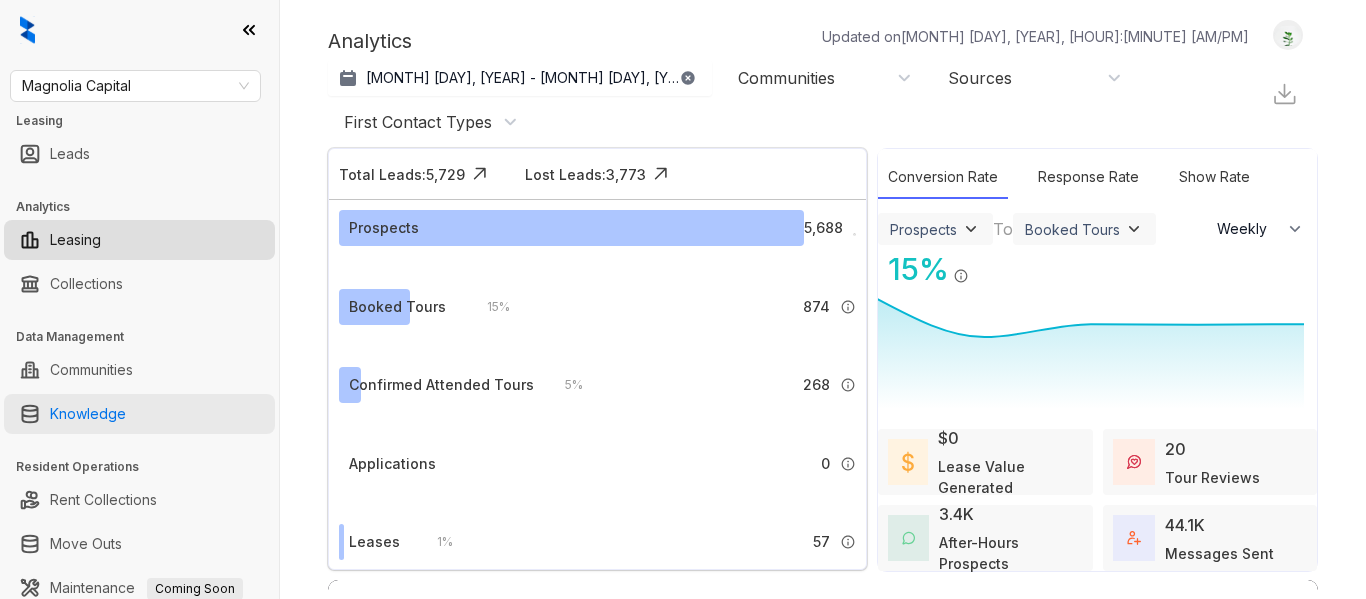 click on "Knowledge" at bounding box center [88, 414] 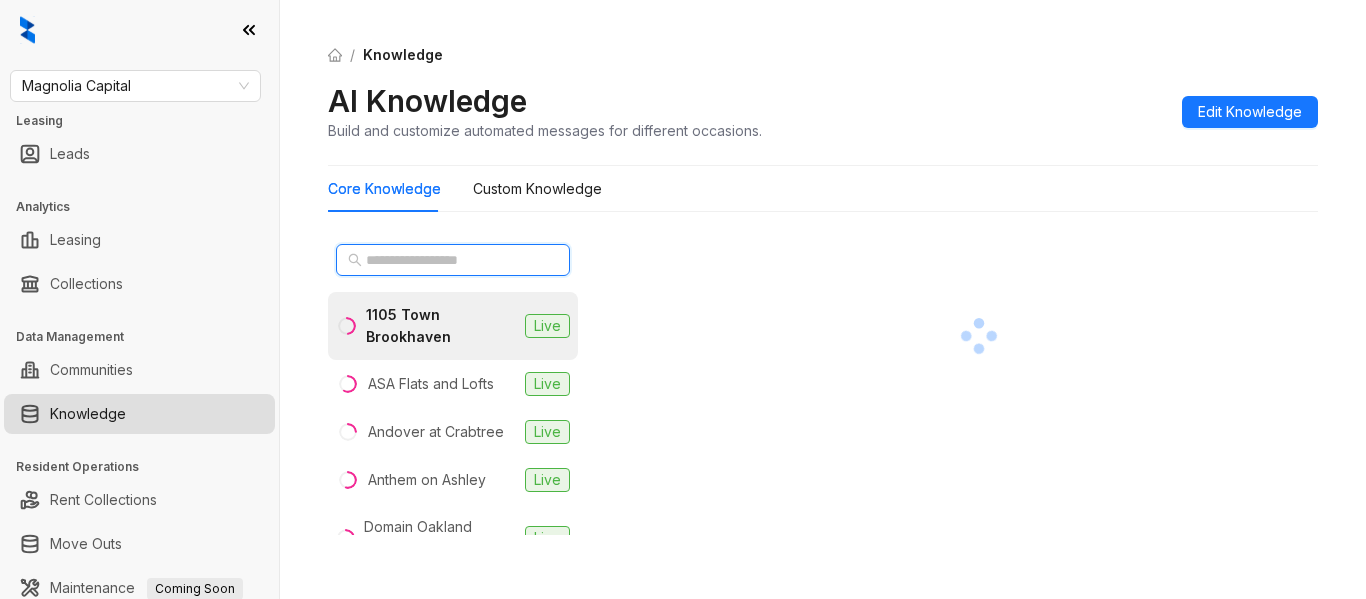 click at bounding box center (454, 260) 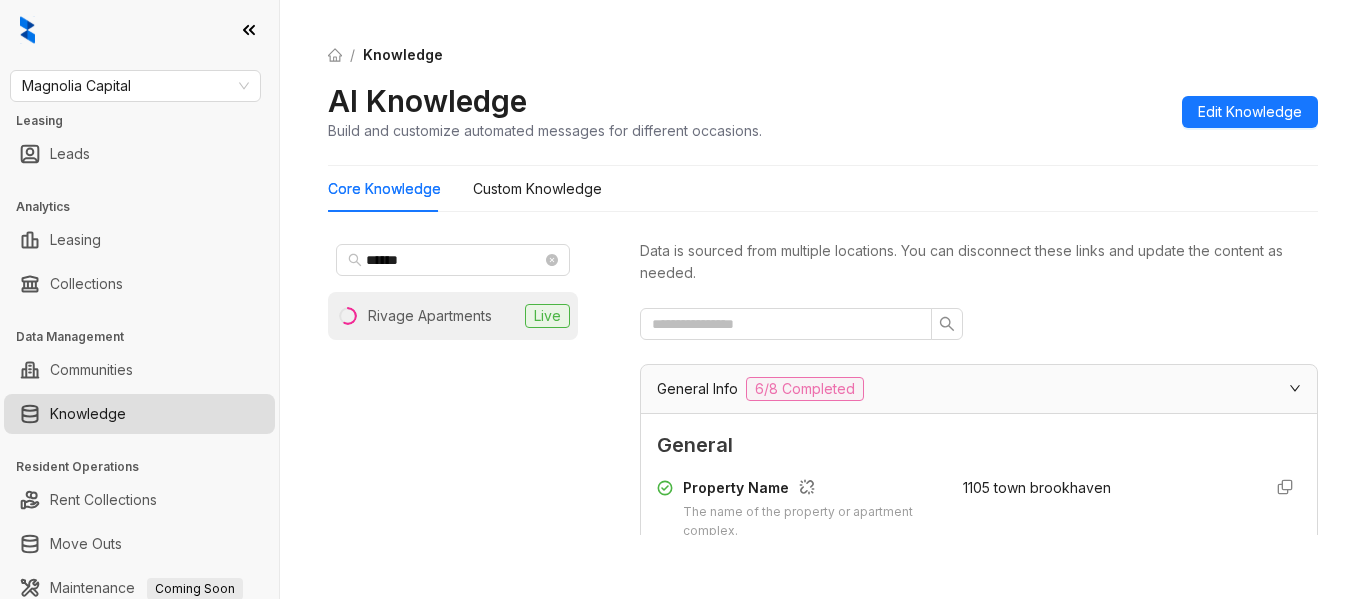 click on "Rivage Apartments" at bounding box center (430, 316) 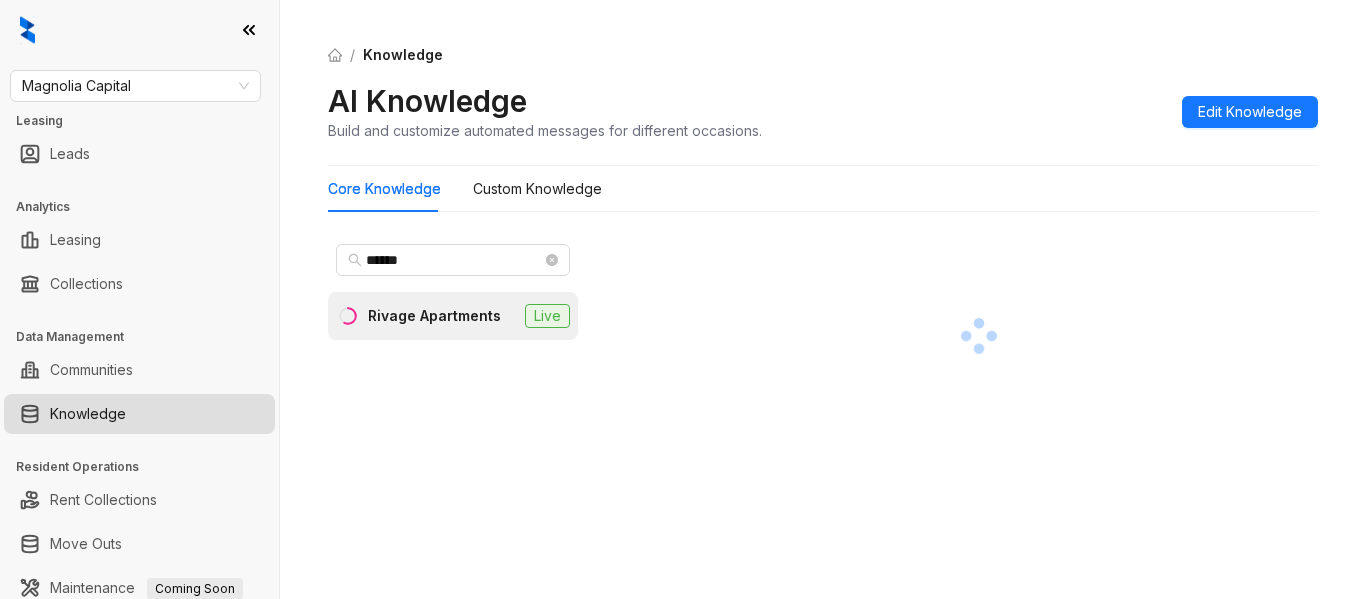 scroll, scrollTop: 187, scrollLeft: 0, axis: vertical 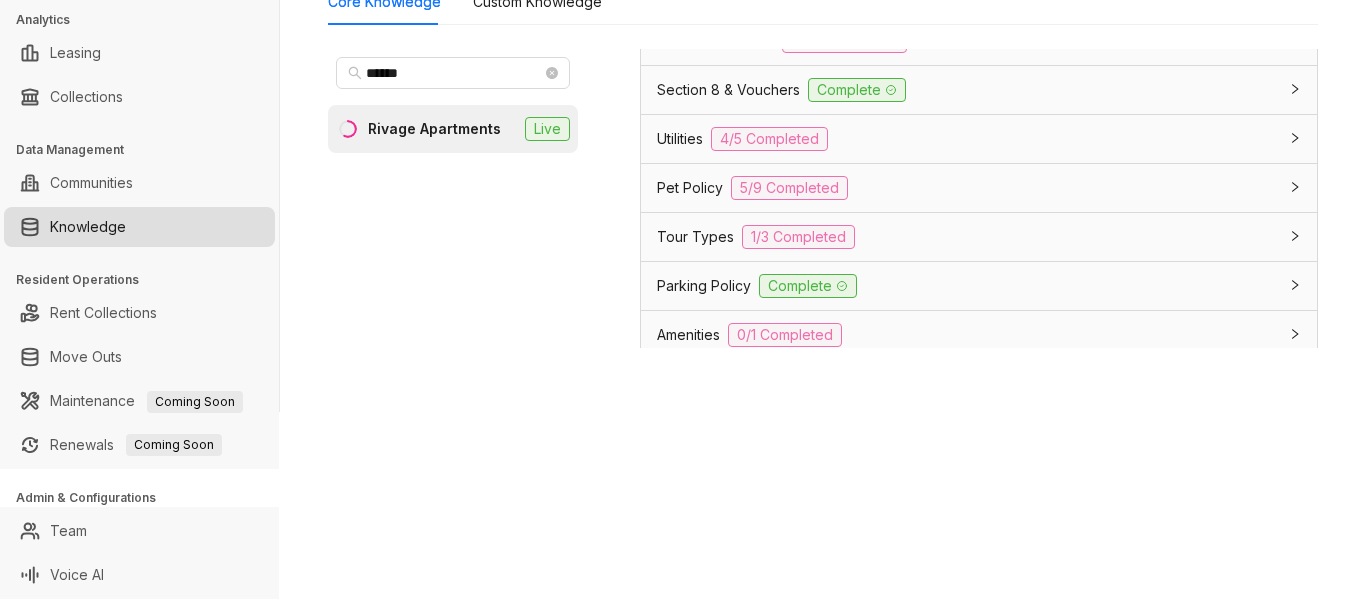 click on "Tour Types" at bounding box center (695, 237) 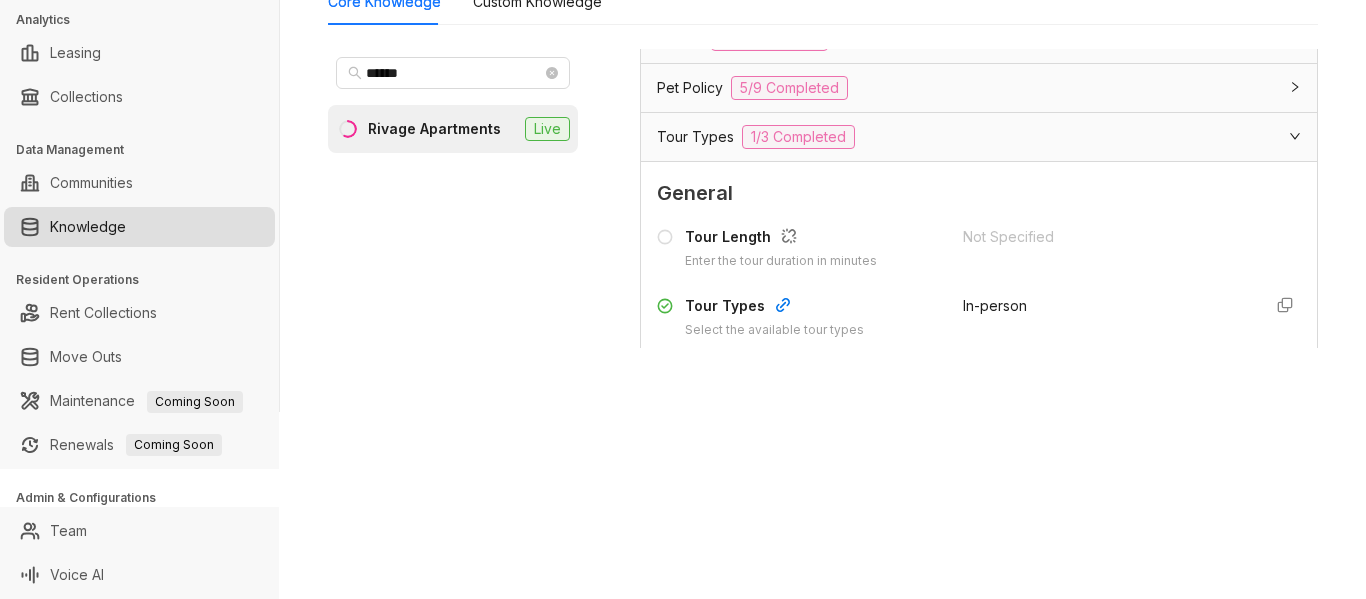 scroll, scrollTop: 1674, scrollLeft: 0, axis: vertical 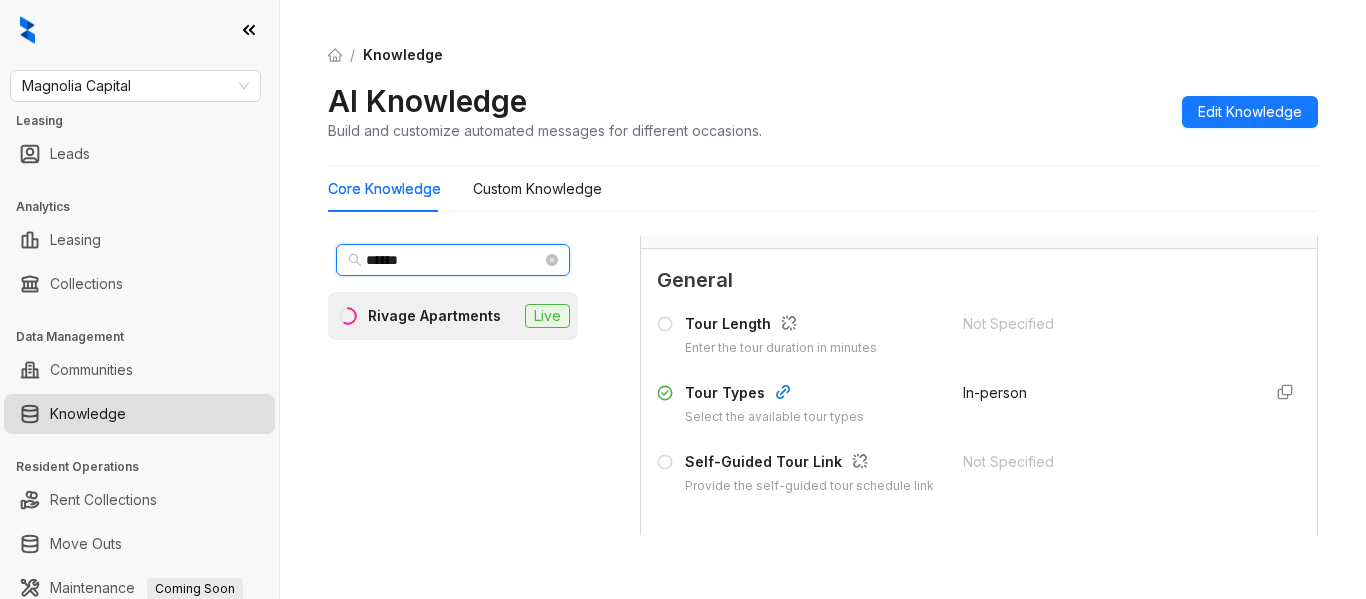 drag, startPoint x: 434, startPoint y: 262, endPoint x: 321, endPoint y: 254, distance: 113.28283 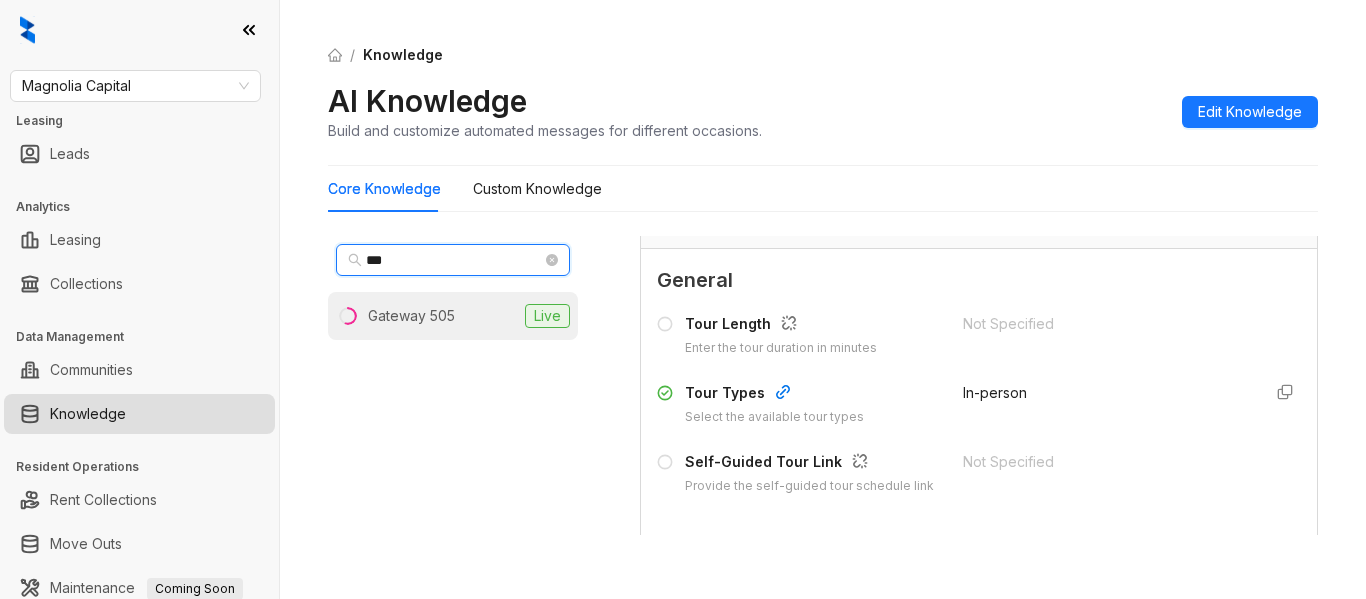 type on "***" 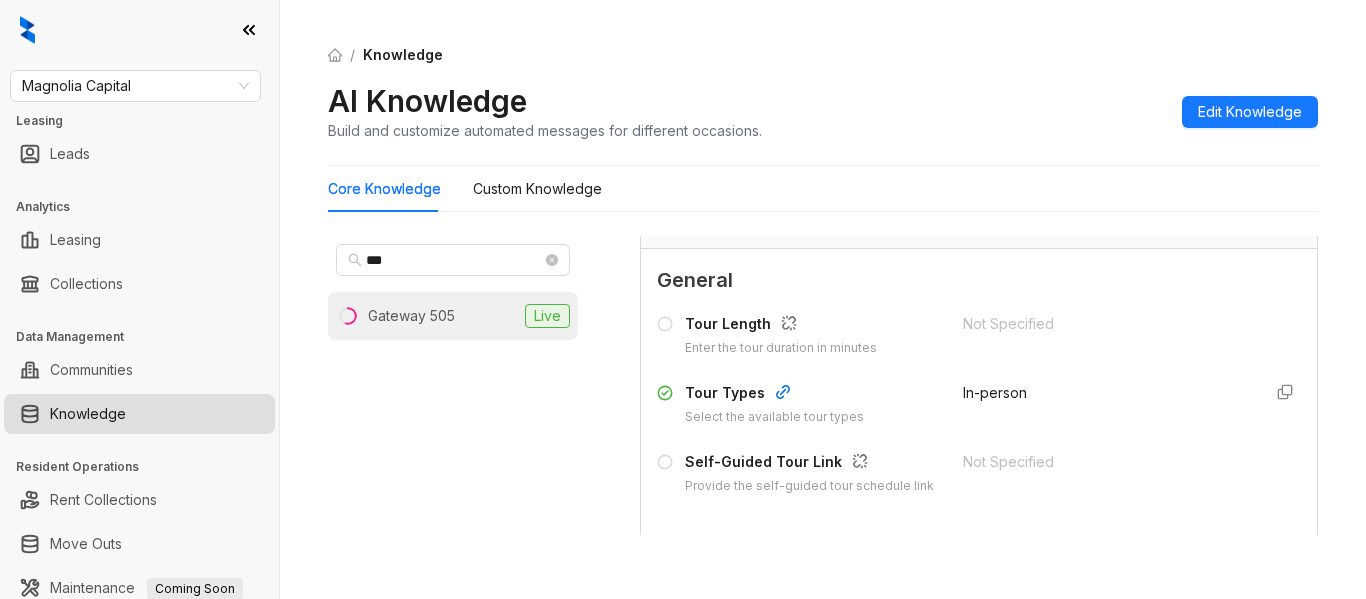 click on "Gateway 505" at bounding box center [411, 316] 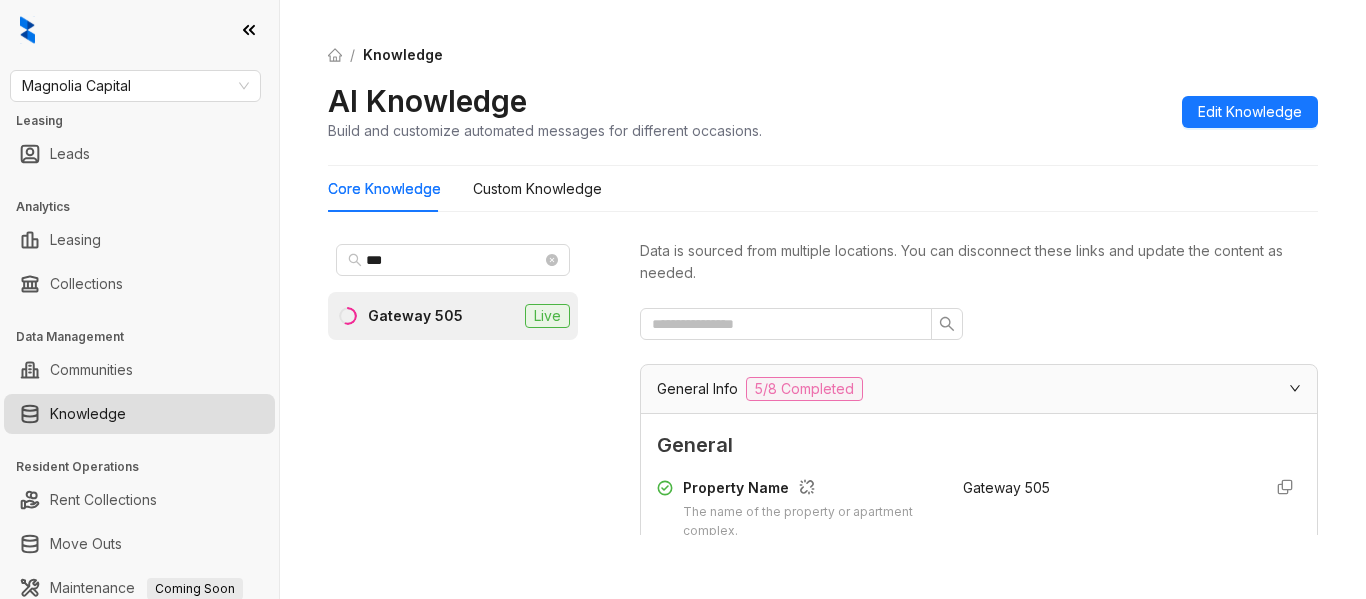 click on "AI Knowledge Build and customize automated messages for different occasions. Edit Knowledge" at bounding box center (823, 111) 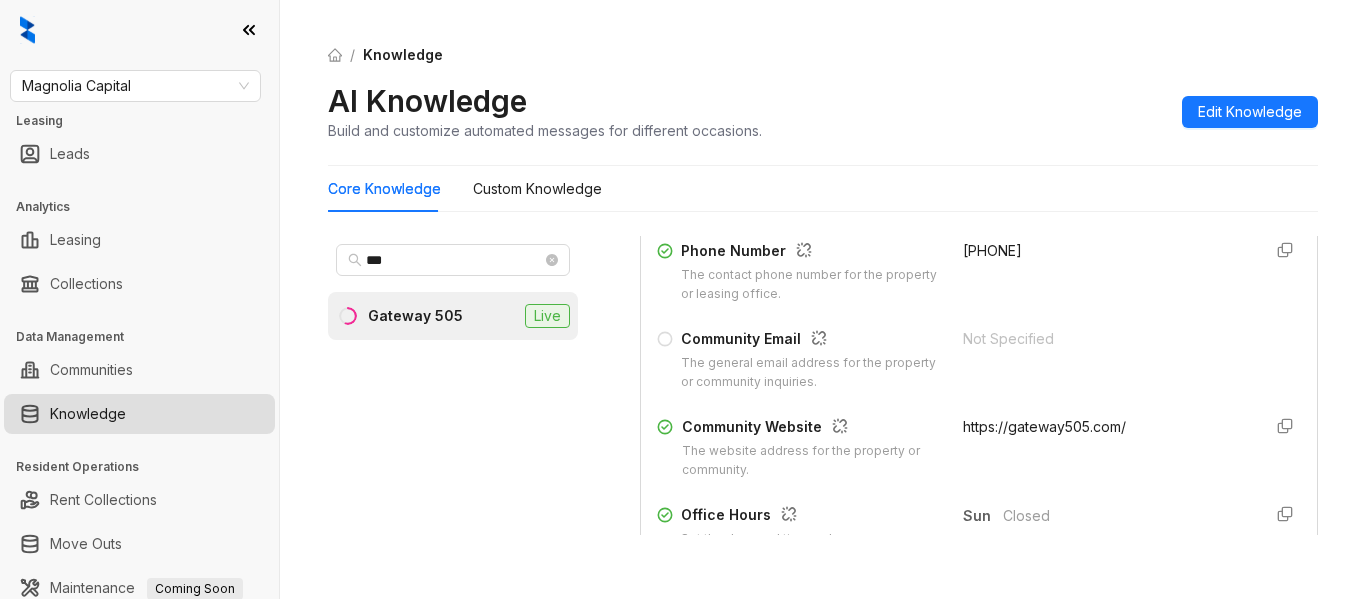 scroll, scrollTop: 400, scrollLeft: 0, axis: vertical 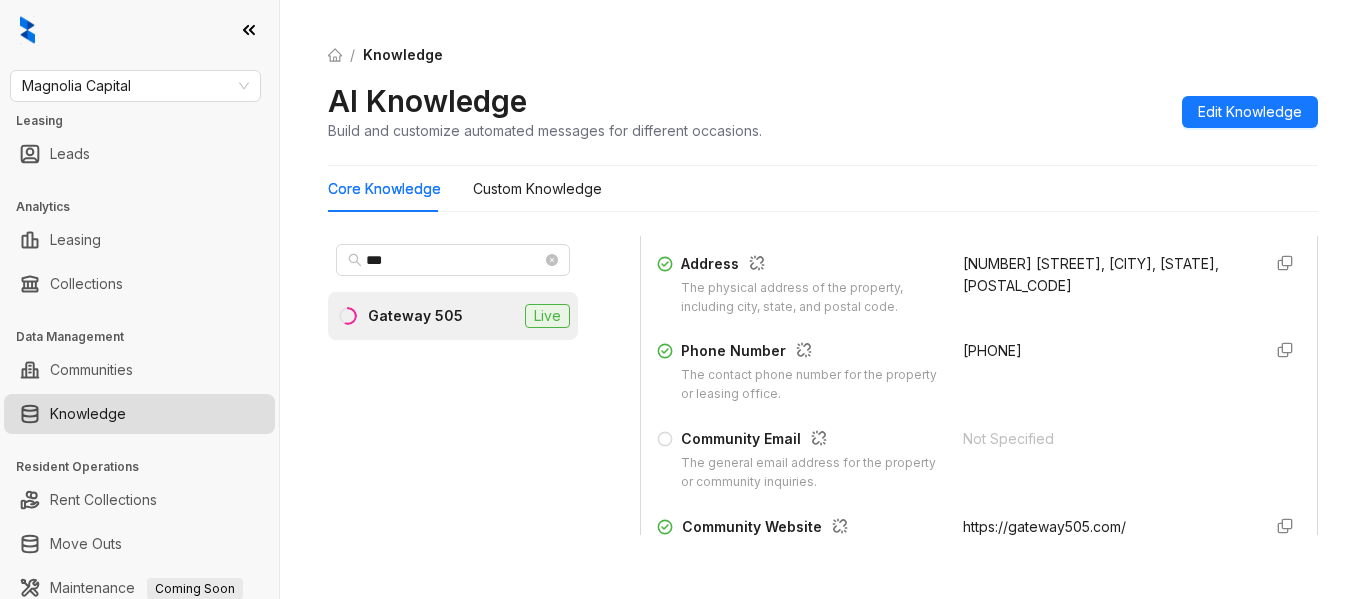 drag, startPoint x: 1067, startPoint y: 355, endPoint x: 935, endPoint y: 346, distance: 132.30646 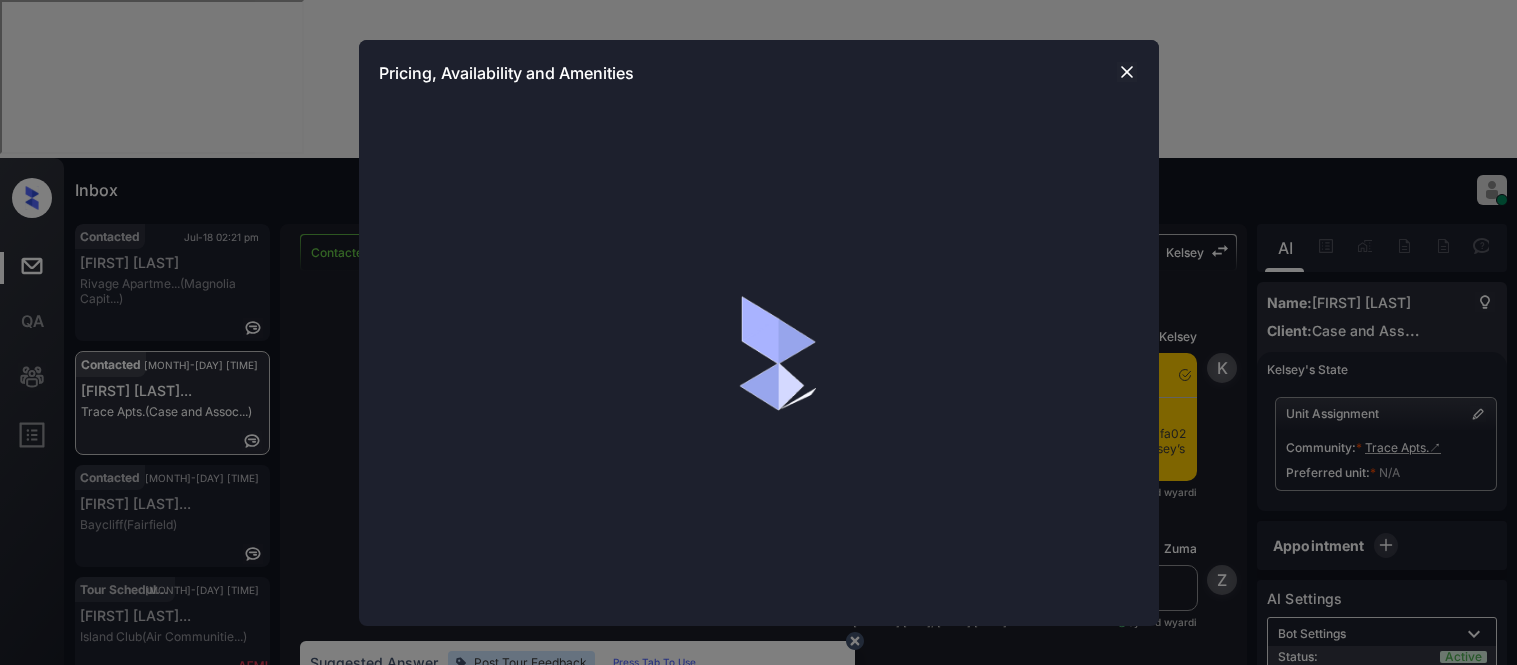 scroll, scrollTop: 0, scrollLeft: 0, axis: both 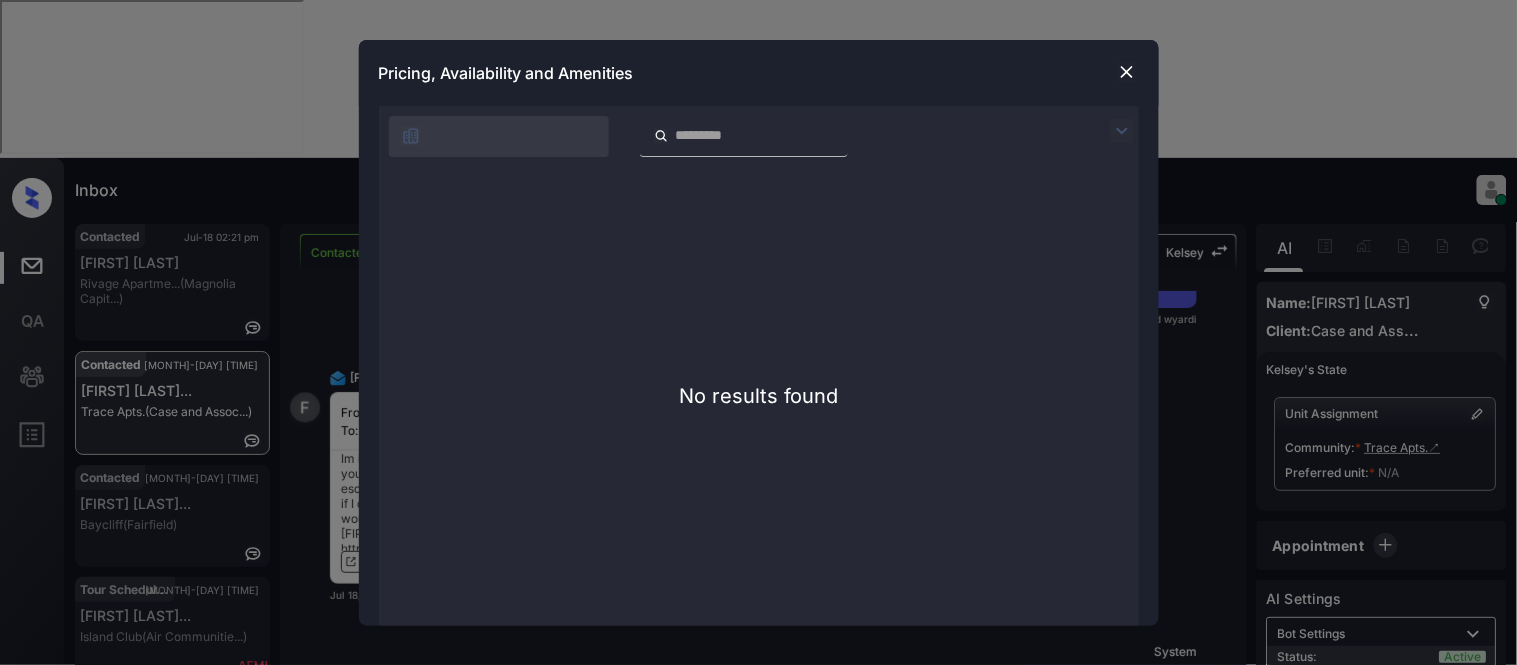 click at bounding box center [1127, 72] 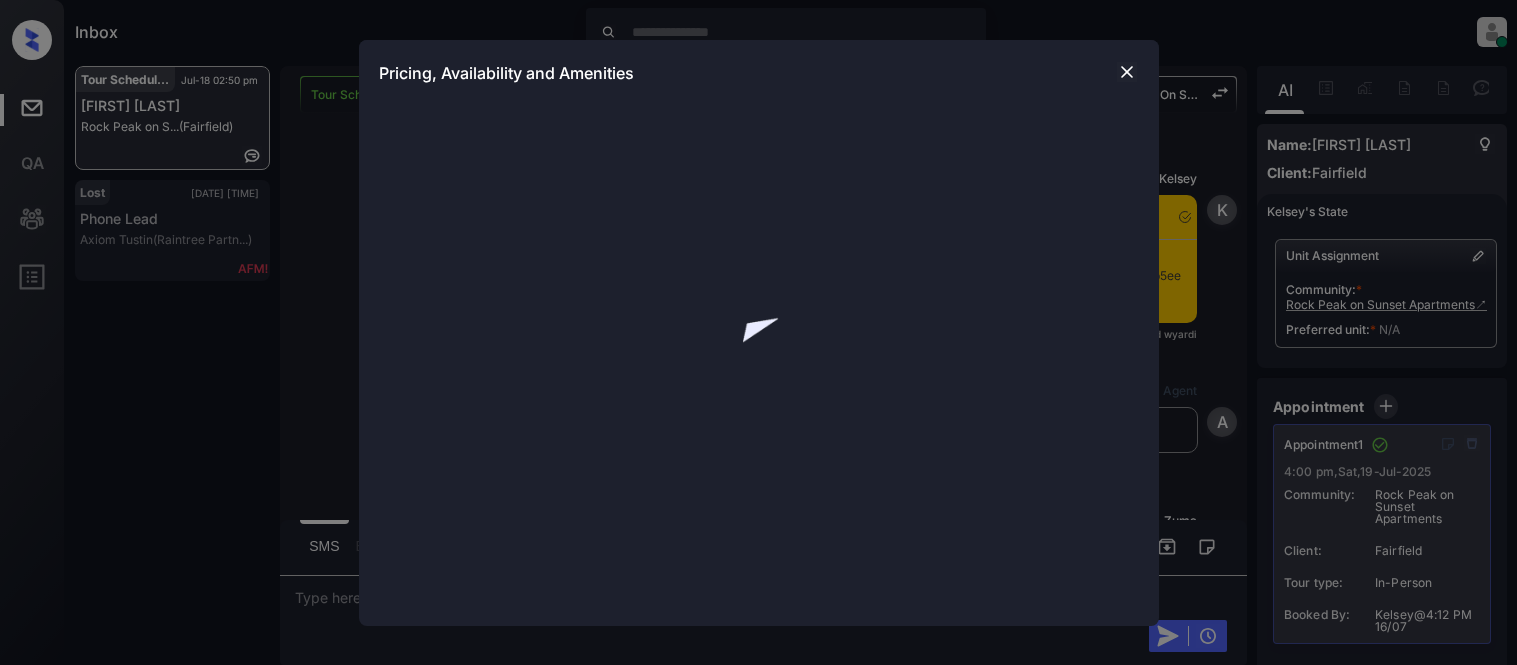 scroll, scrollTop: 0, scrollLeft: 0, axis: both 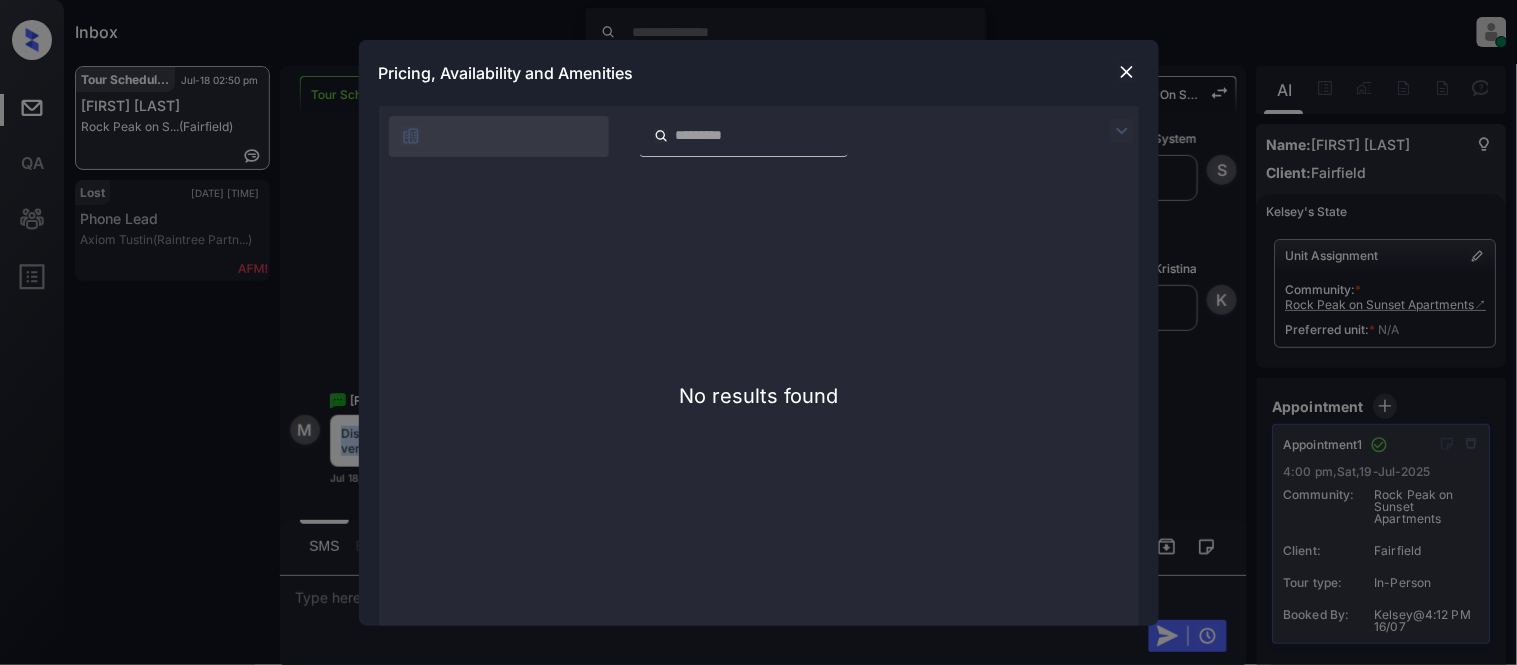 click at bounding box center [1127, 72] 